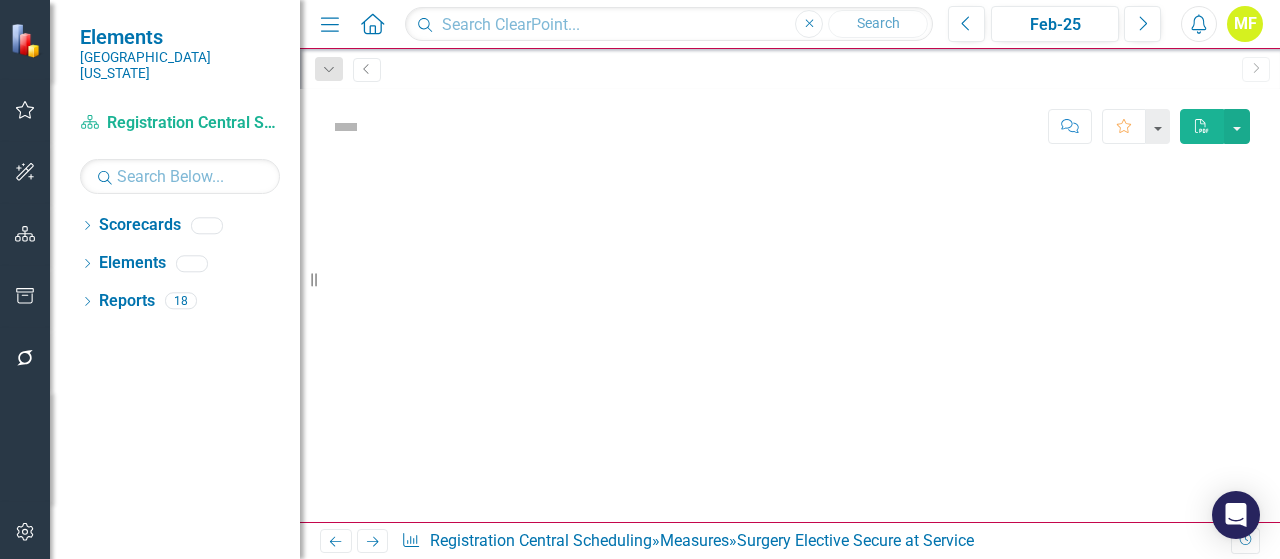 scroll, scrollTop: 0, scrollLeft: 0, axis: both 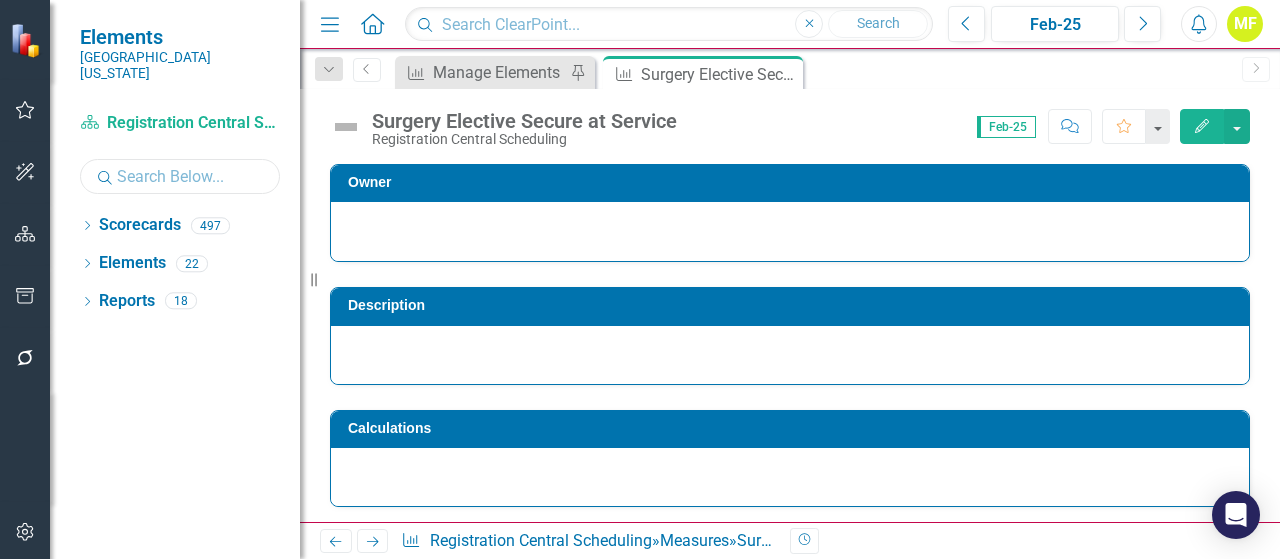 click at bounding box center [180, 176] 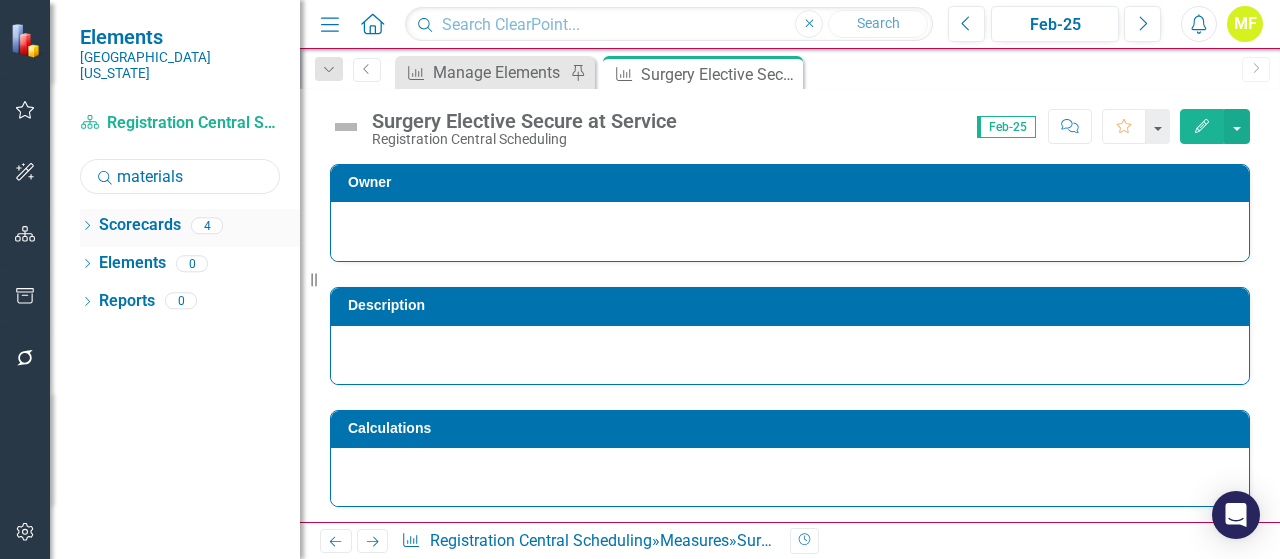 type on "materials" 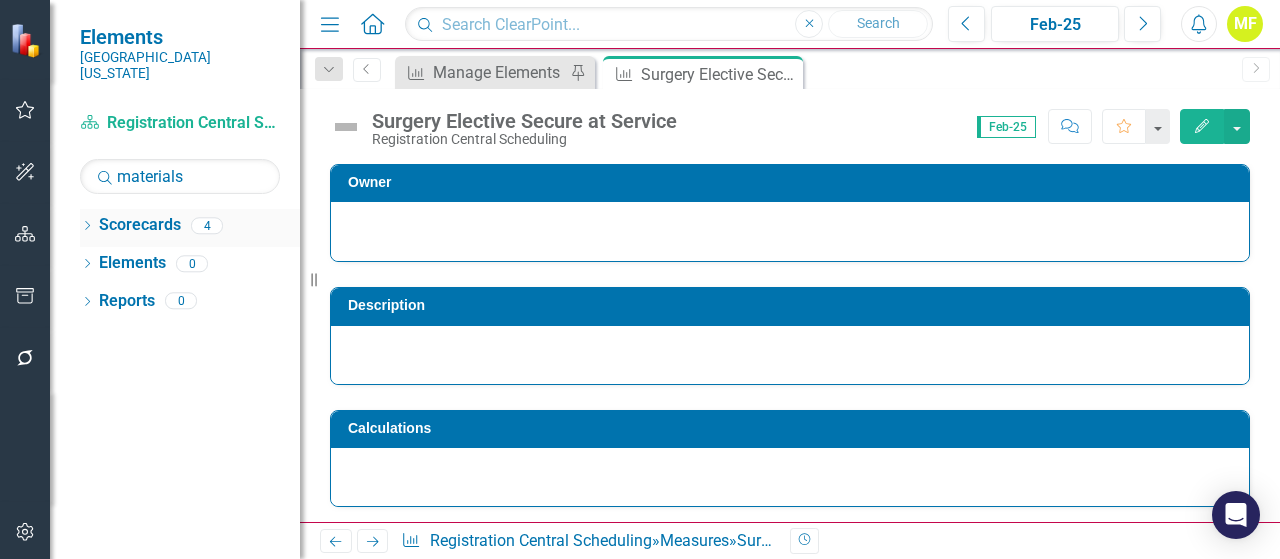 click on "Scorecards" at bounding box center [140, 225] 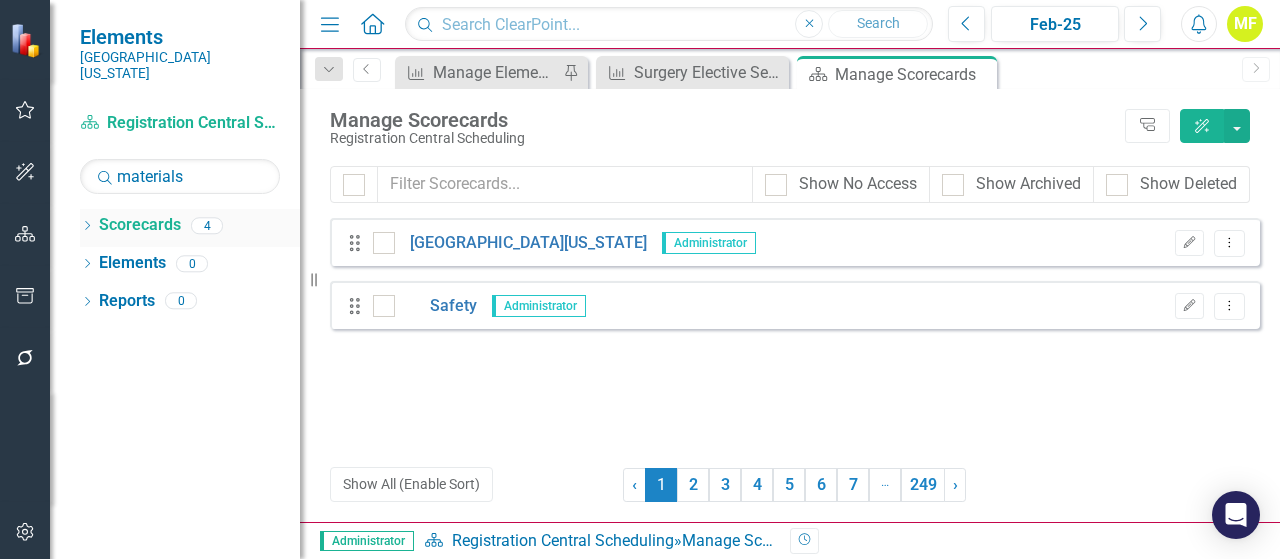 click on "Dropdown" 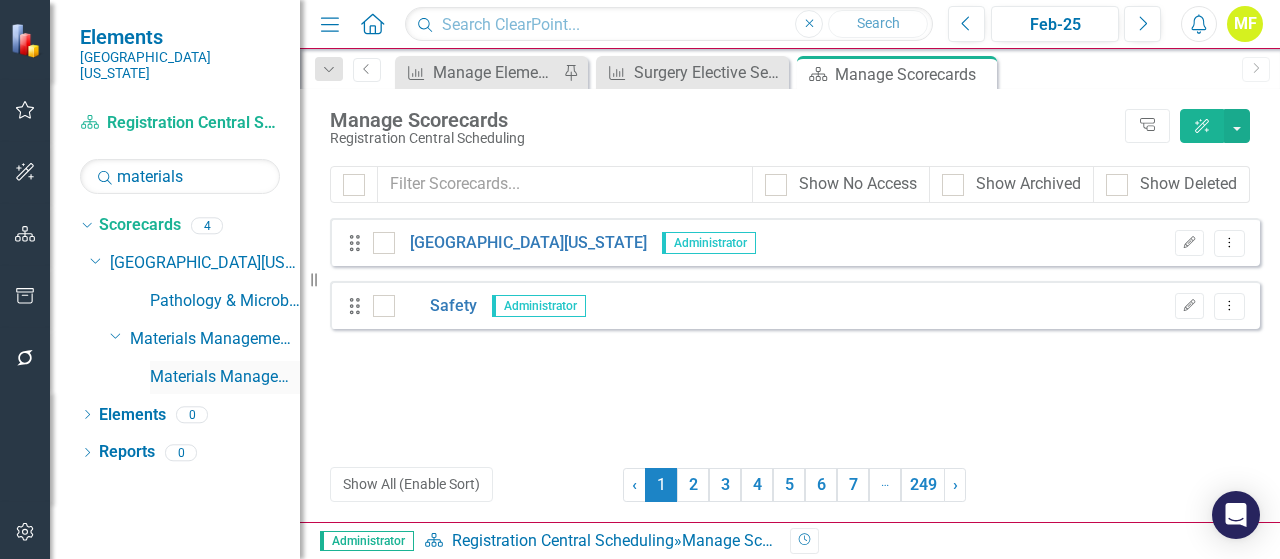 click on "Materials Management" at bounding box center [225, 377] 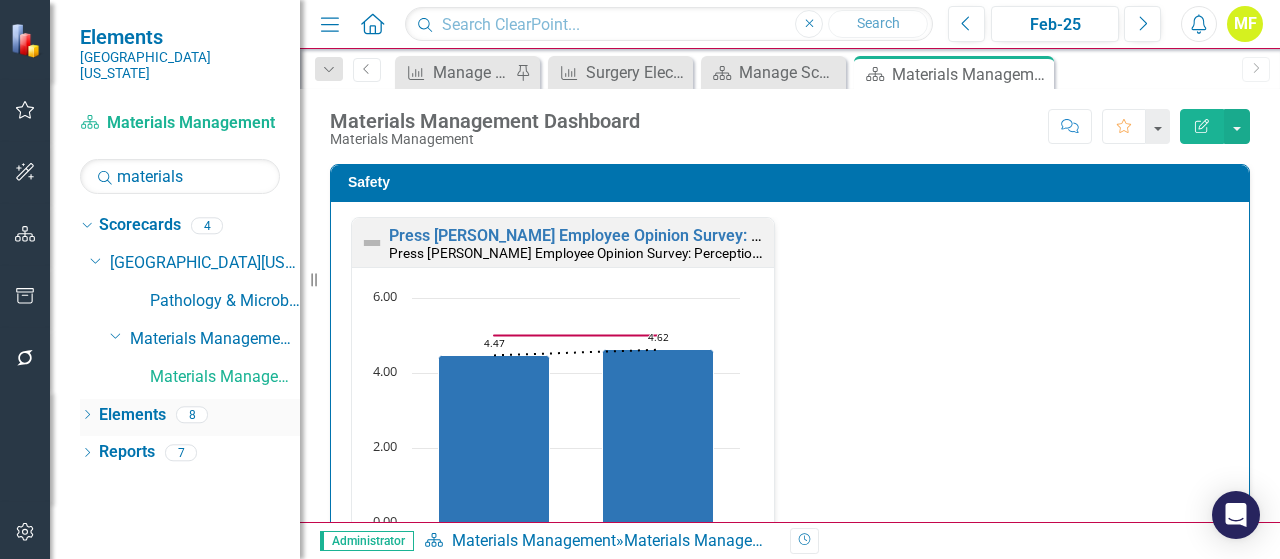 click on "Dropdown" 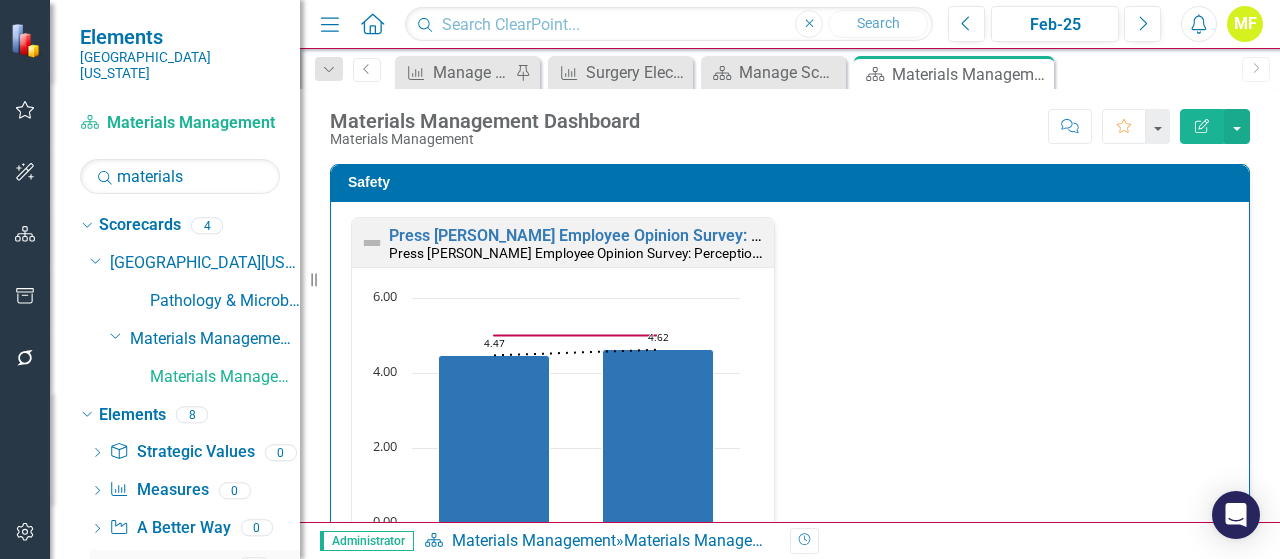 click on "Action Item Action Items" at bounding box center (168, 566) 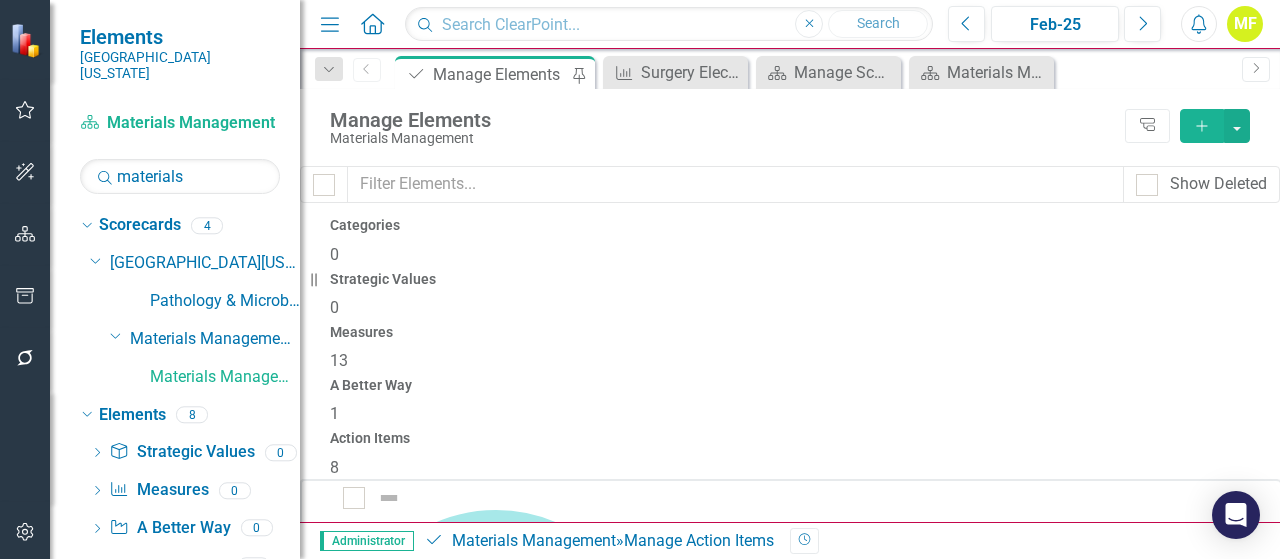 scroll, scrollTop: 100, scrollLeft: 0, axis: vertical 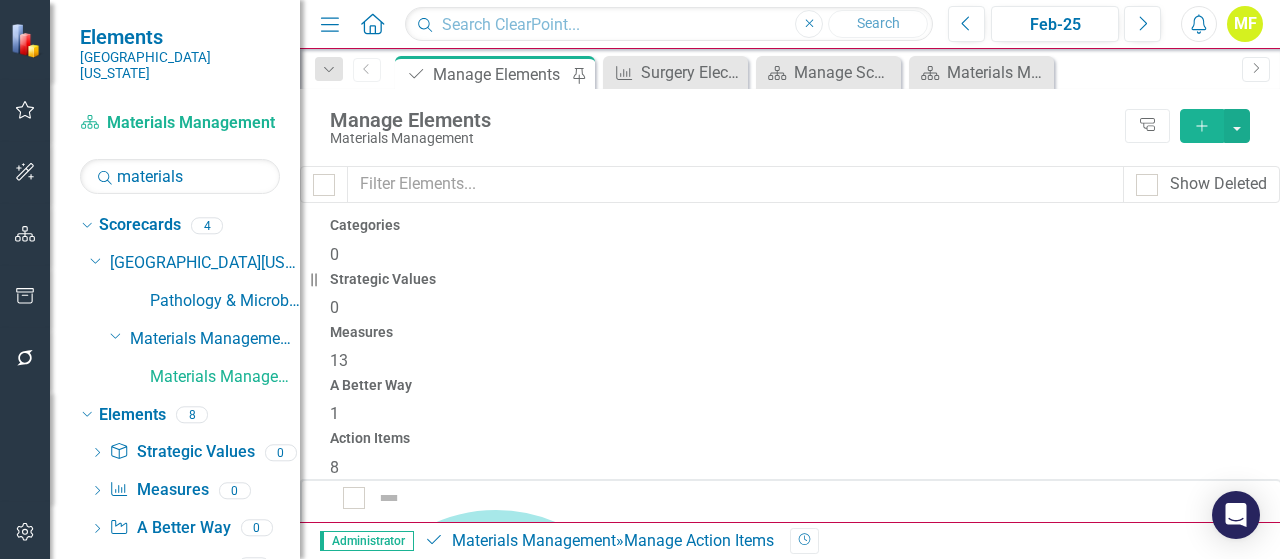 click on "Materials Management Service Action Item" at bounding box center [499, 1670] 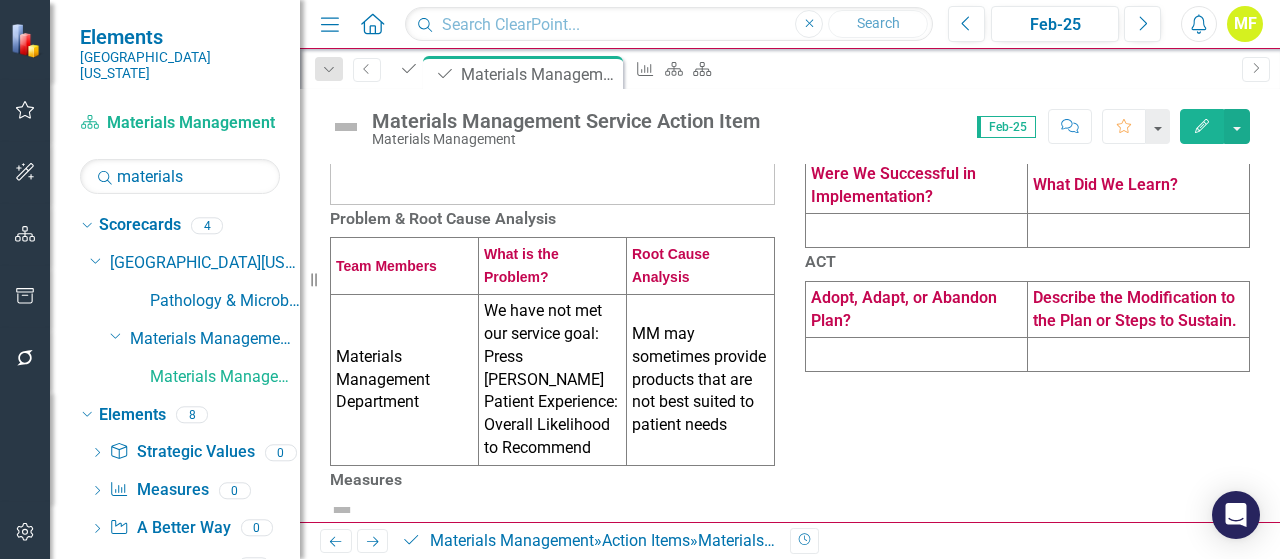 scroll, scrollTop: 500, scrollLeft: 0, axis: vertical 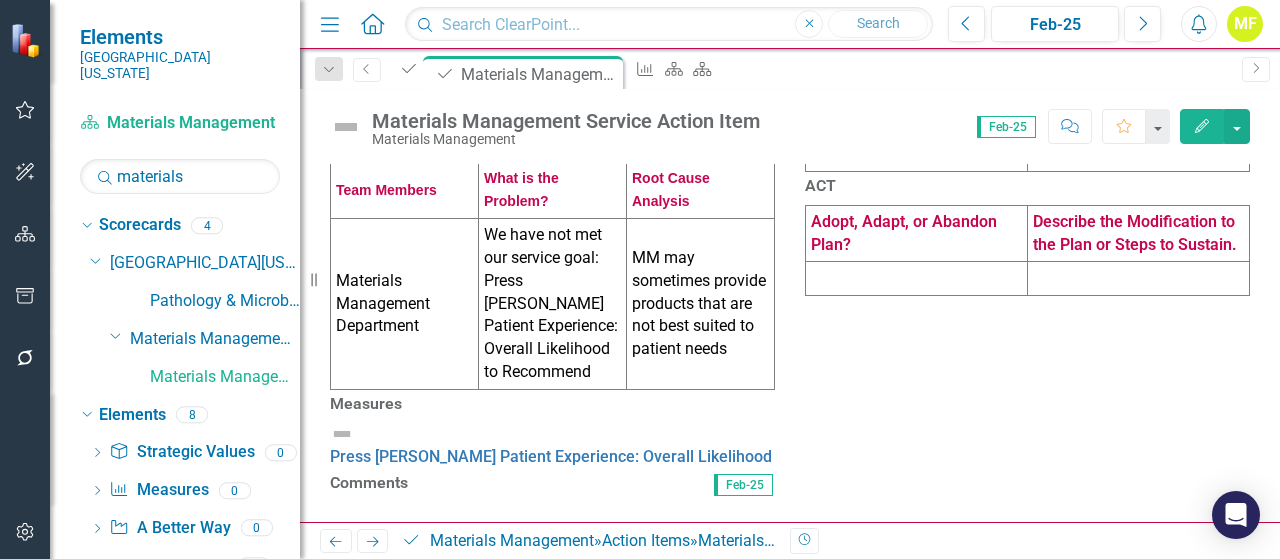 click at bounding box center (917, 155) 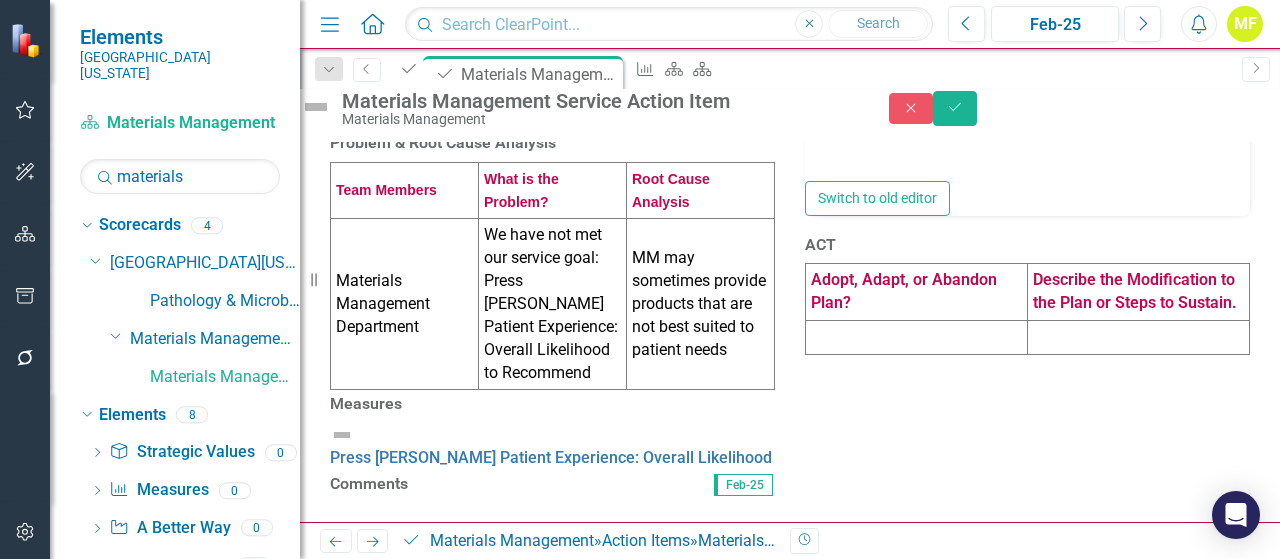 scroll, scrollTop: 600, scrollLeft: 0, axis: vertical 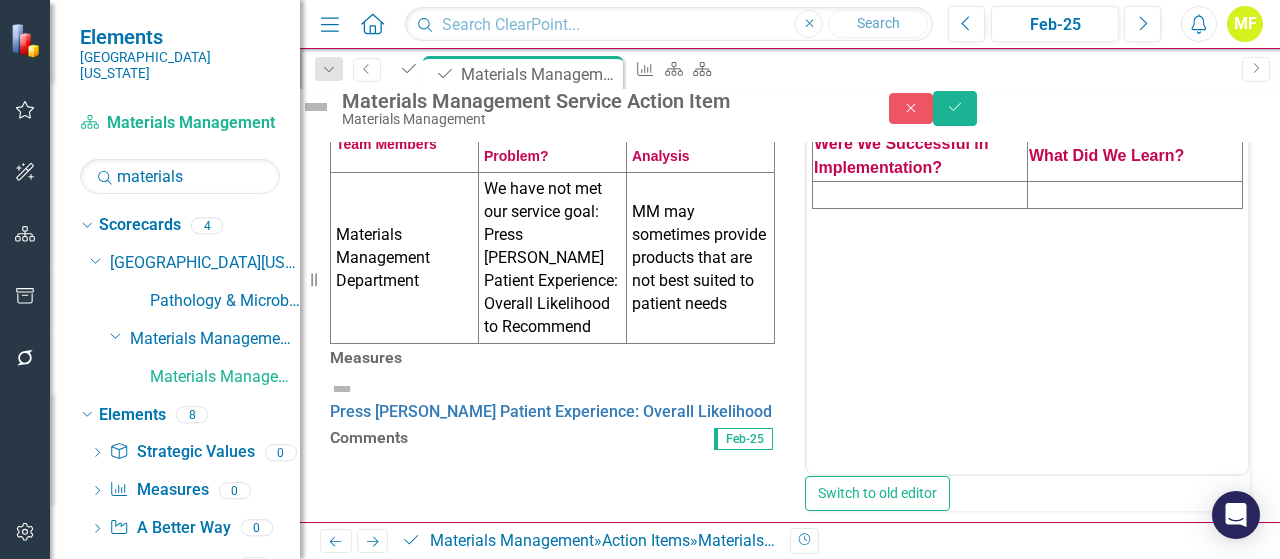 click at bounding box center [920, 195] 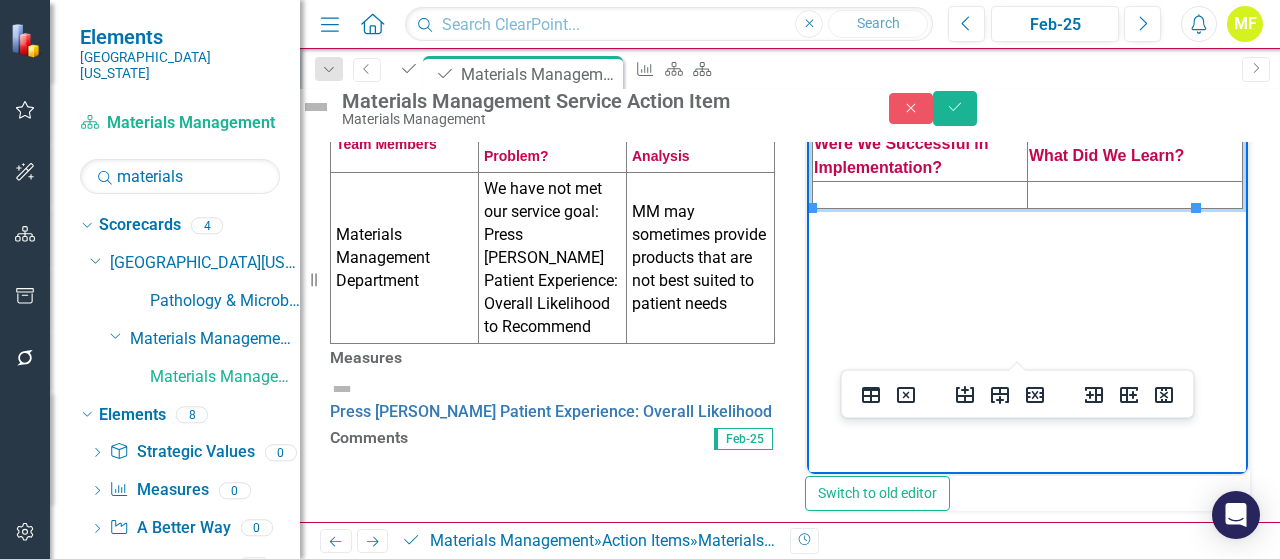 type 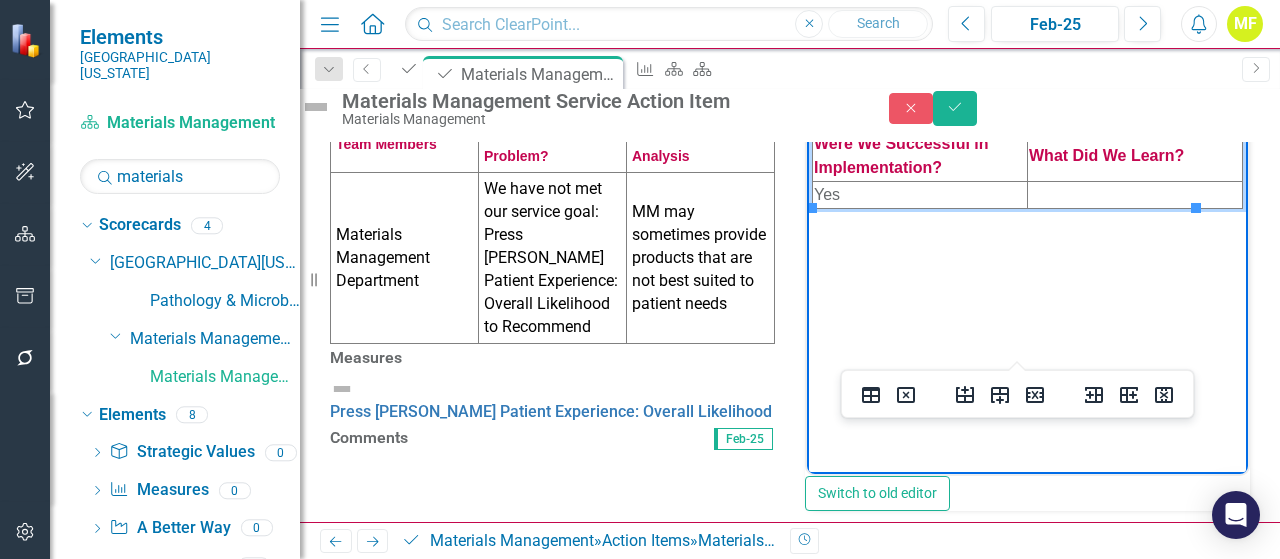 click at bounding box center (1135, 195) 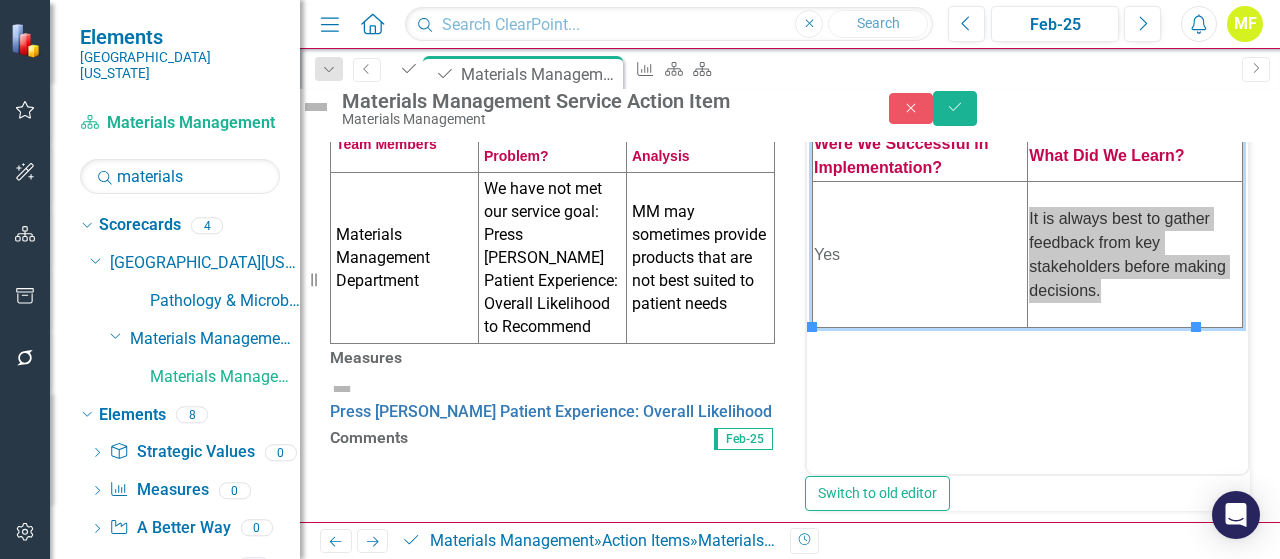click on "STUDY <table style="border-collapse: collapse; width: 100%;" border="1"><colgroup><col style="width: 50%;"><col style="width: 50%;"></colgroup>
<tbody>
<tr>
<td><strong><span style="color: #c40650;">Were We Successful in Implementation?</span></strong></td>
<td><strong><span style="color: #c40650;">What Did We Learn?</span></strong></td>
</tr>
<tr>
<td>&nbsp;</td>
<td>&nbsp;</td>
</tr>
</tbody>
</table> Paragraph Switch to old editor" at bounding box center (1027, 265) 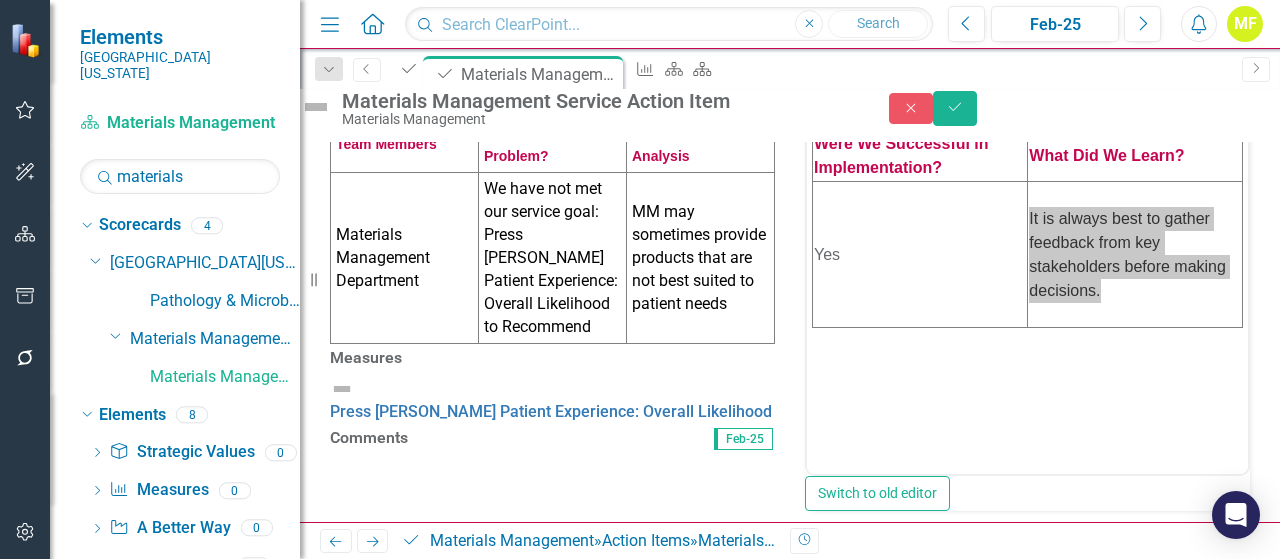 click on "<table style="border-collapse: collapse; width: 100%;" border="1"><colgroup><col style="width: 50%;"><col style="width: 50%;"></colgroup>
<tbody>
<tr>
<td><strong><span style="color: #c40650;">Were We Successful in Implementation?</span></strong></td>
<td><strong><span style="color: #c40650;">What Did We Learn?</span></strong></td>
</tr>
<tr>
<td>&nbsp;</td>
<td>&nbsp;</td>
</tr>
</tbody>
</table> Paragraph Switch to old editor" at bounding box center (1027, 293) 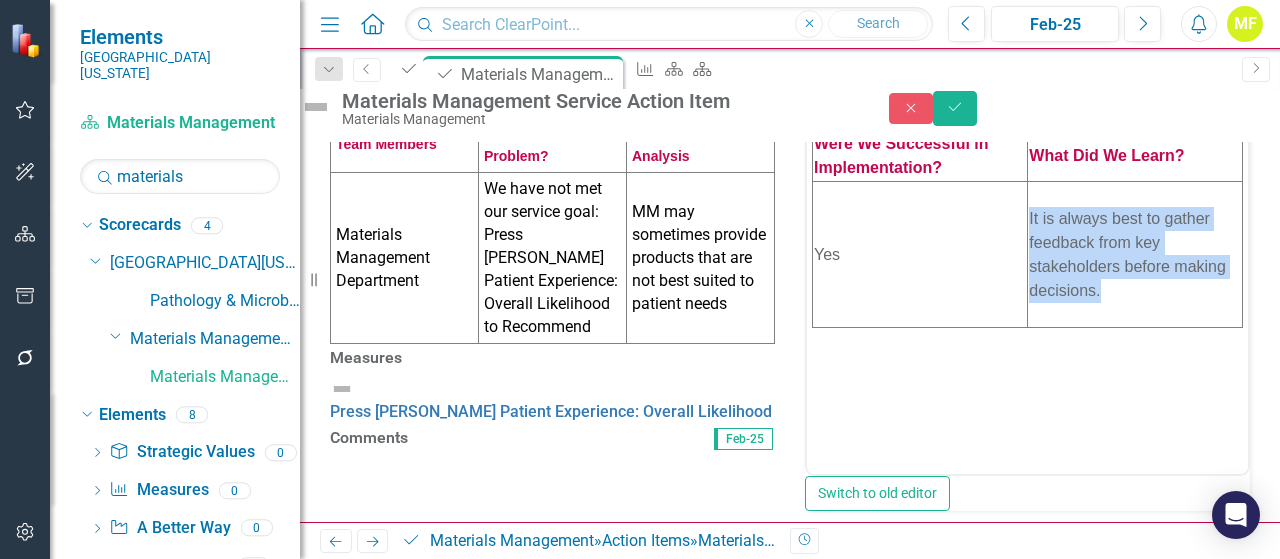 click on "It is always best to gather feedback from key stakeholders before making decisions." at bounding box center (1135, 255) 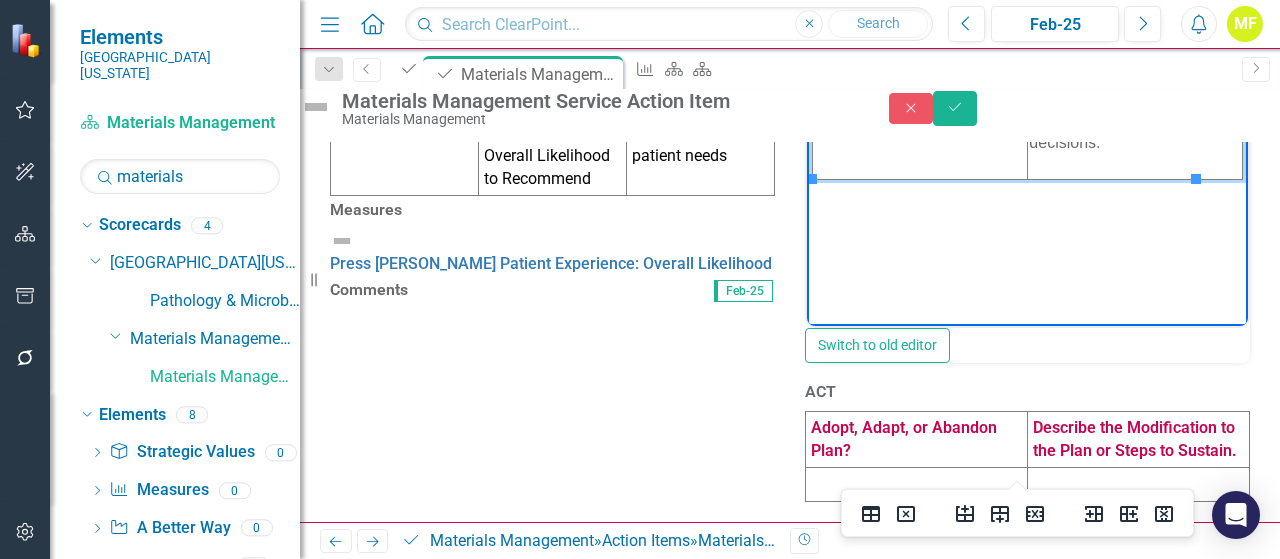 scroll, scrollTop: 883, scrollLeft: 0, axis: vertical 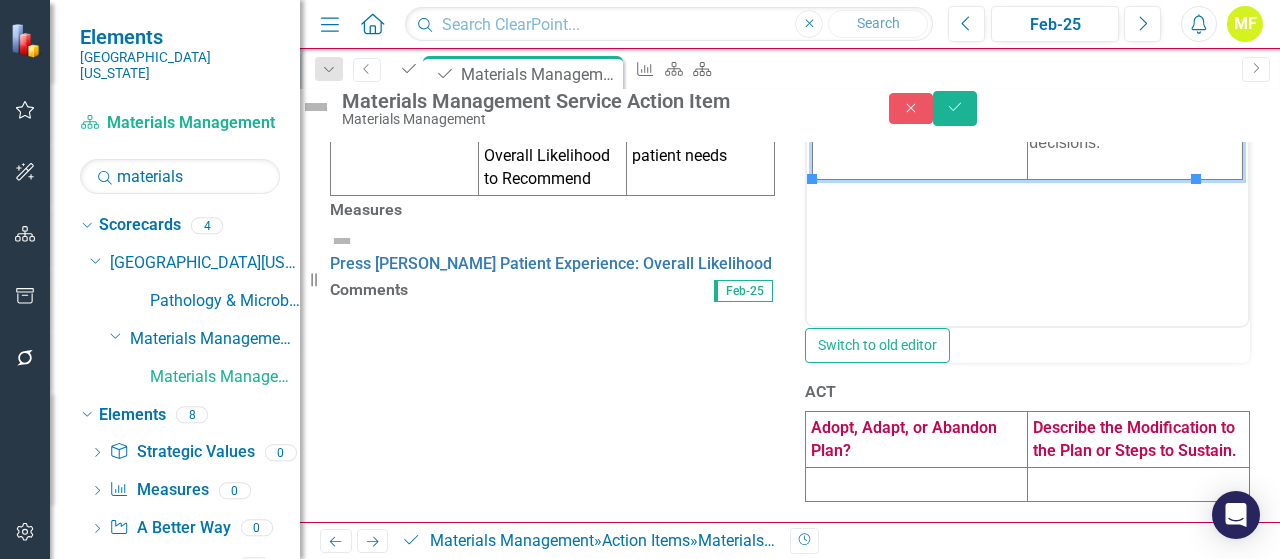 click at bounding box center (917, 485) 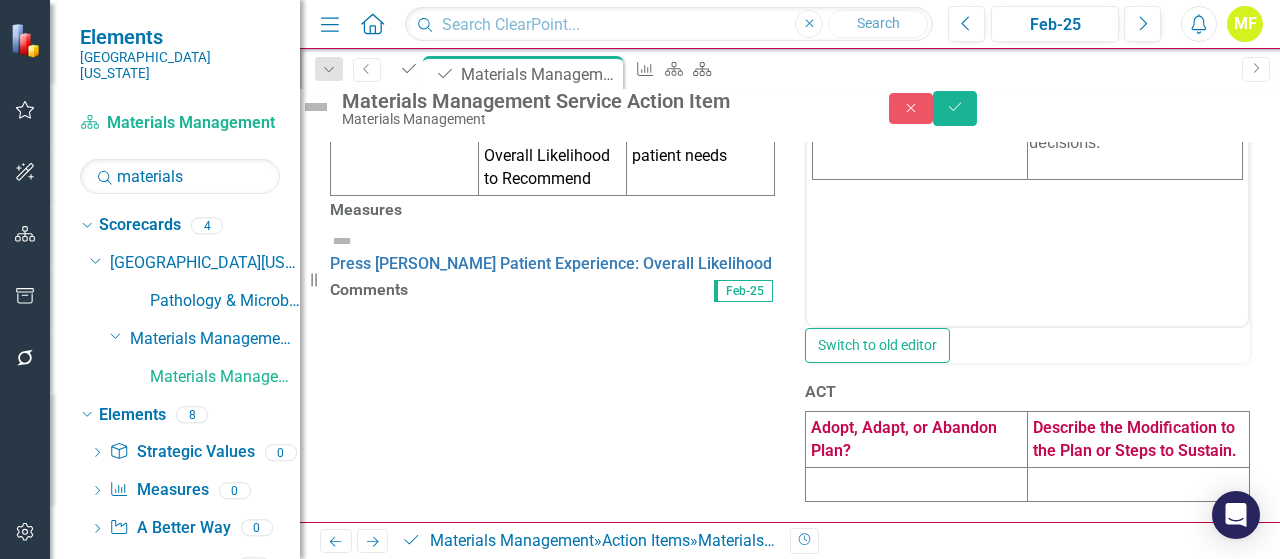 click at bounding box center (917, 485) 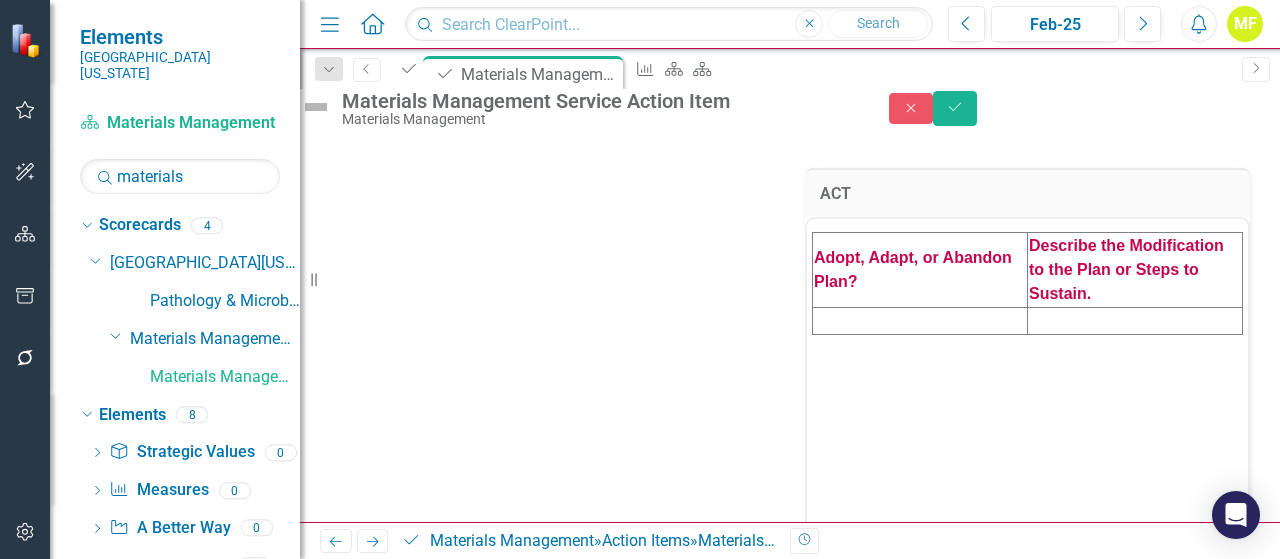scroll, scrollTop: 0, scrollLeft: 0, axis: both 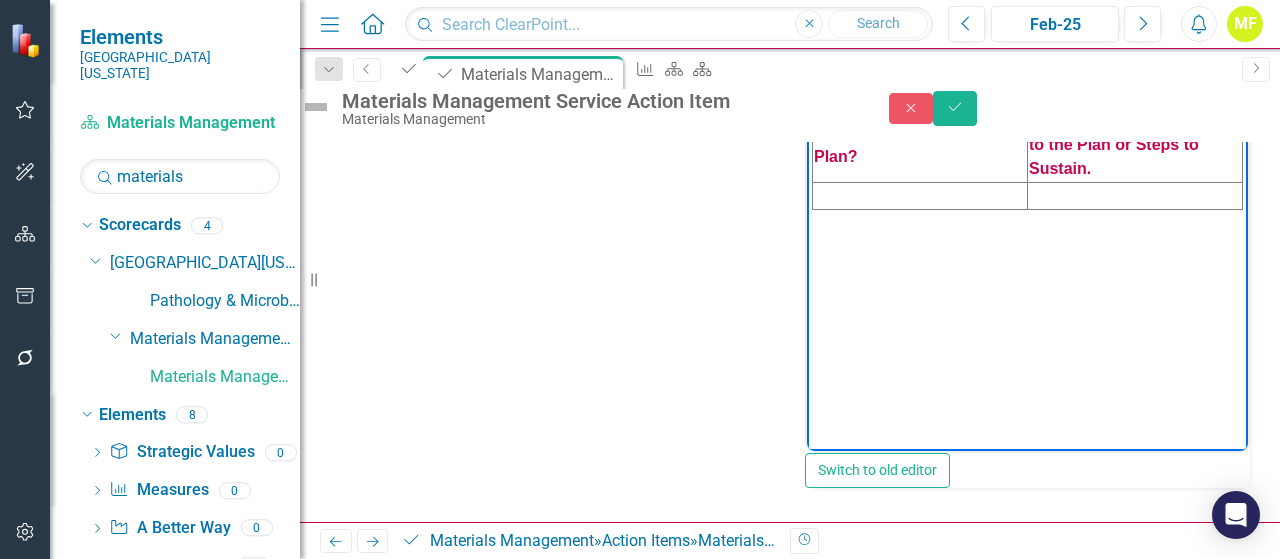 drag, startPoint x: 920, startPoint y: 193, endPoint x: 1156, endPoint y: 293, distance: 256.31232 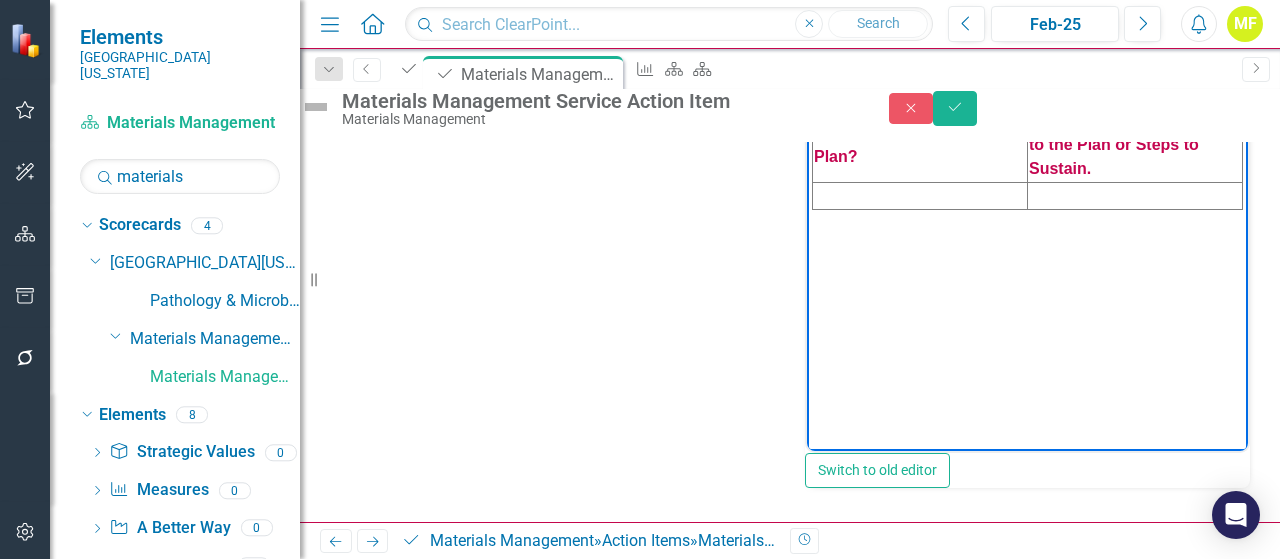 click at bounding box center [920, 195] 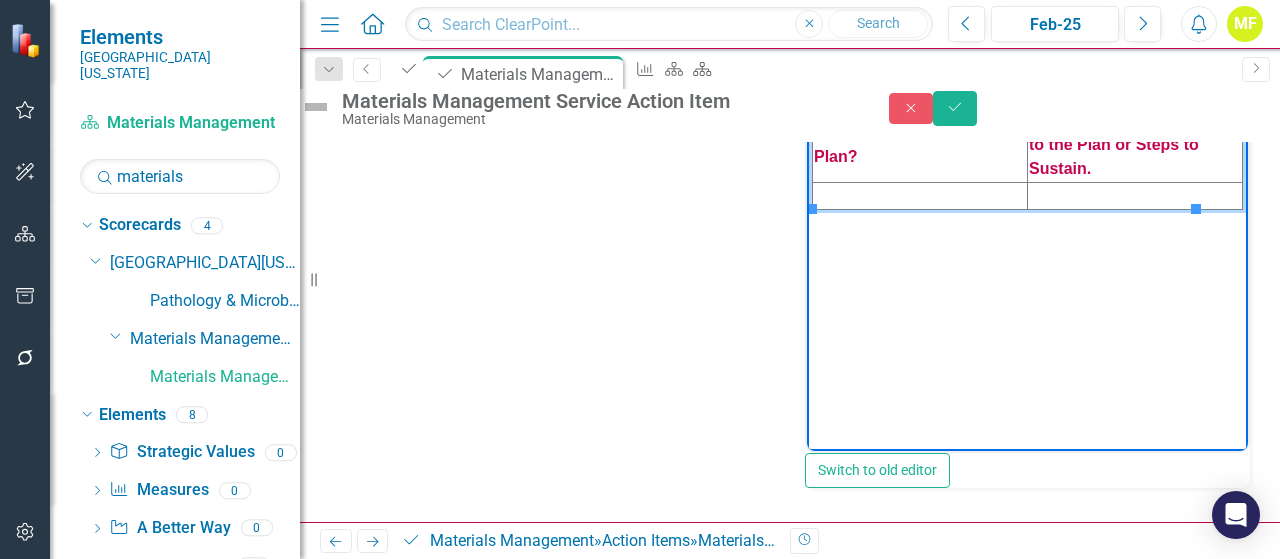 click at bounding box center [920, 195] 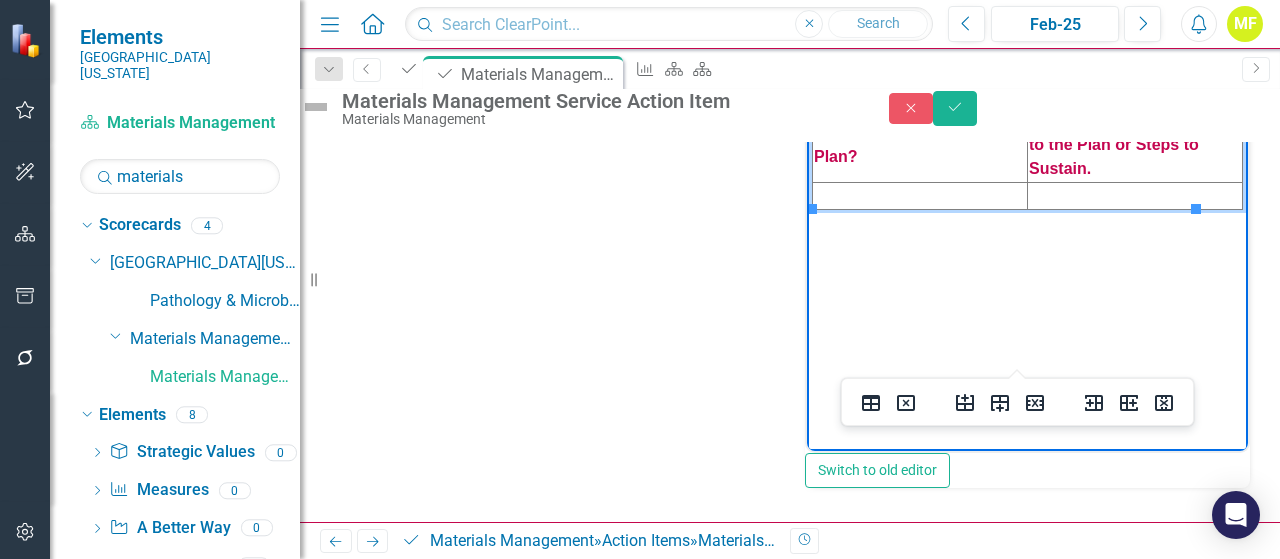 type 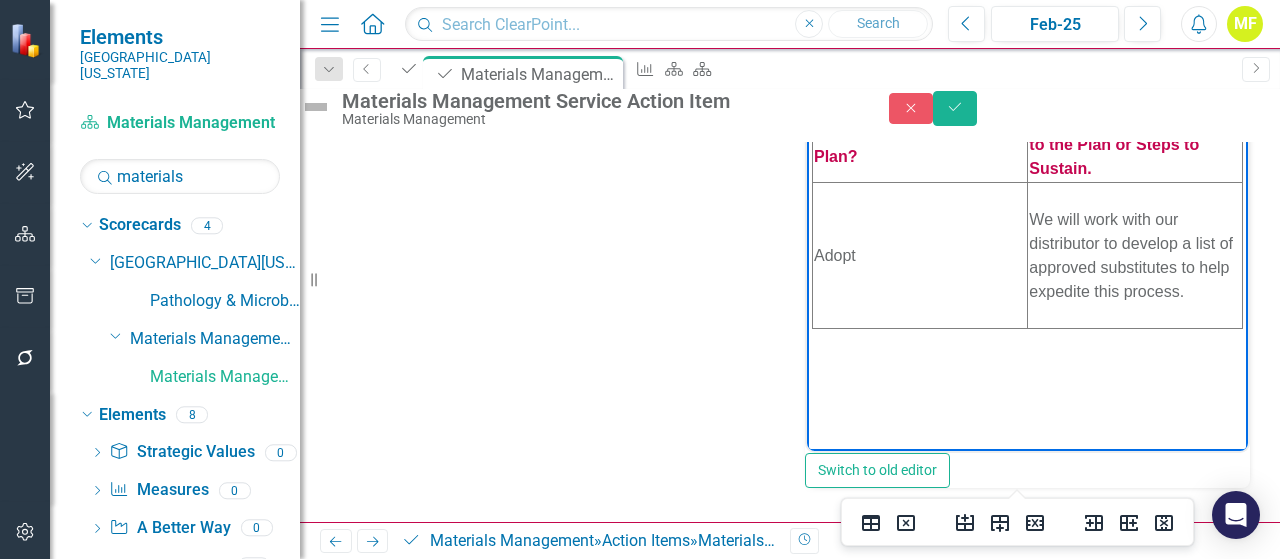 click on "Problem & Root Cause Analysis
Team Members
What is the Problem?
Root Cause Analysis
Materials Management Department
We have not met our service goal: Press [PERSON_NAME] Patient Experience: Overall Likelihood to Recommend
MM may sometimes provide products that are not best suited to patient needs
Measures Press [PERSON_NAME] Patient Experience: Overall Likelihood to Recommend Comments Feb-25 PLAN
Owner of Action
What is the Action?
Action Item Start Date
Materials Management
Seek clinical feedback and recommendations through trials and rounding. Make changes as needed
ASAP
DO
Challenges We Faced
Finding products that suit the needs of all departments. Finding high quality products at affordable prices
STUDY Paragraph Switch to old editor ACT Paragraph Switch to old editor" at bounding box center (790, -214) 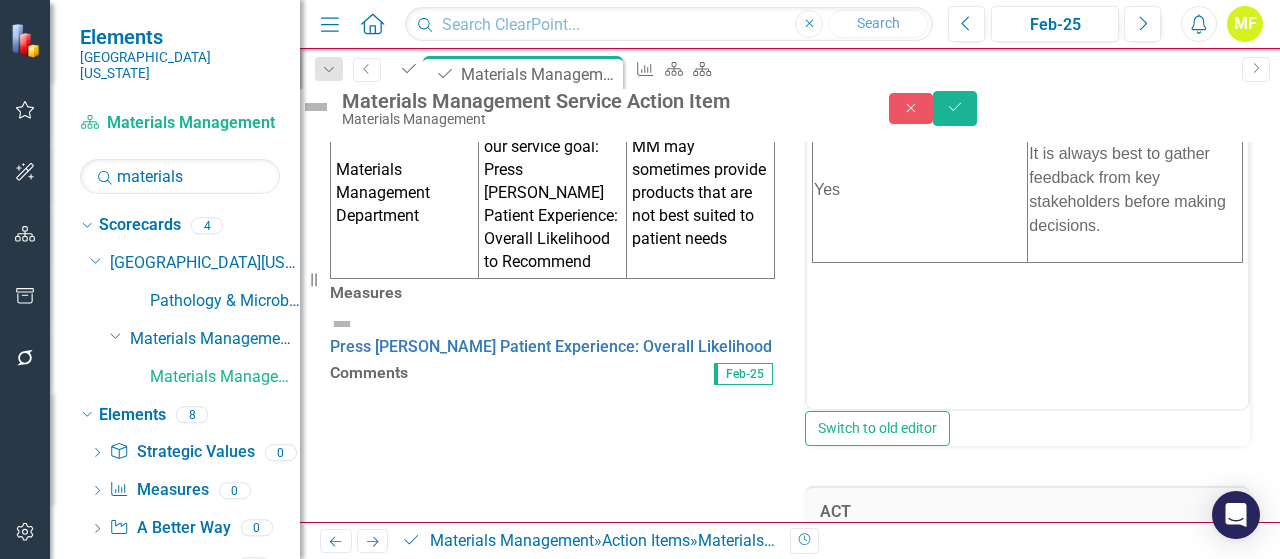 scroll, scrollTop: 665, scrollLeft: 0, axis: vertical 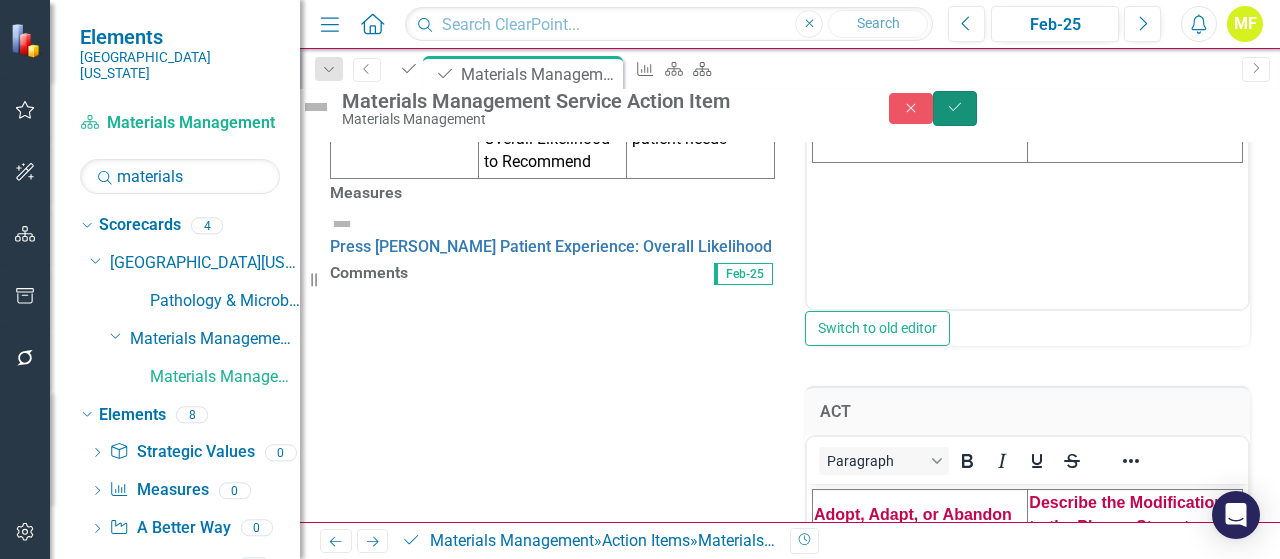 click on "Save" 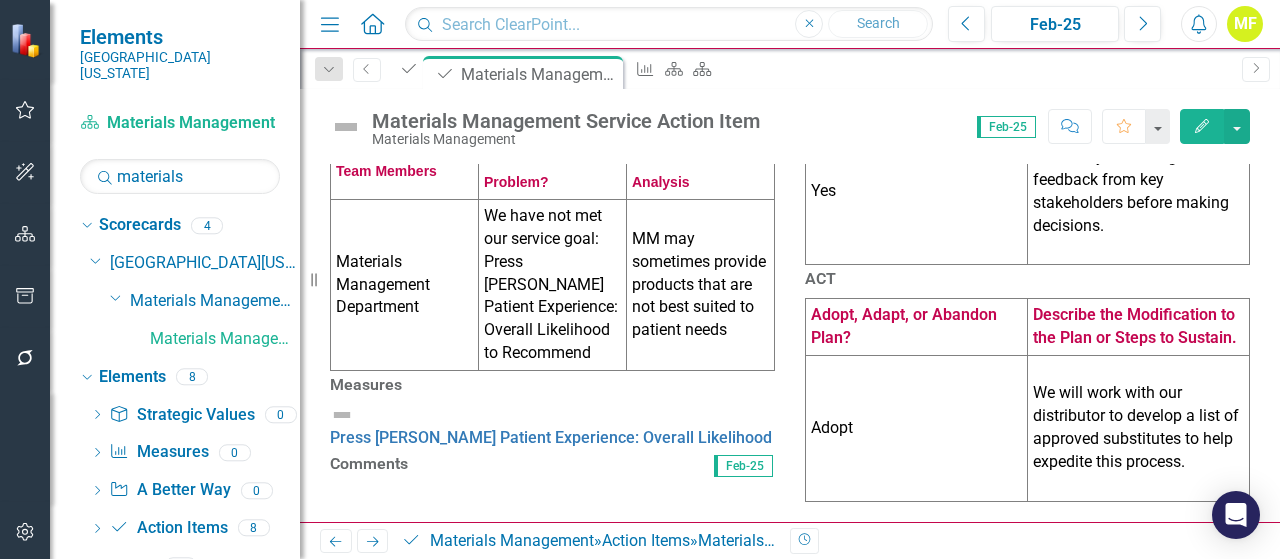 scroll, scrollTop: 731, scrollLeft: 0, axis: vertical 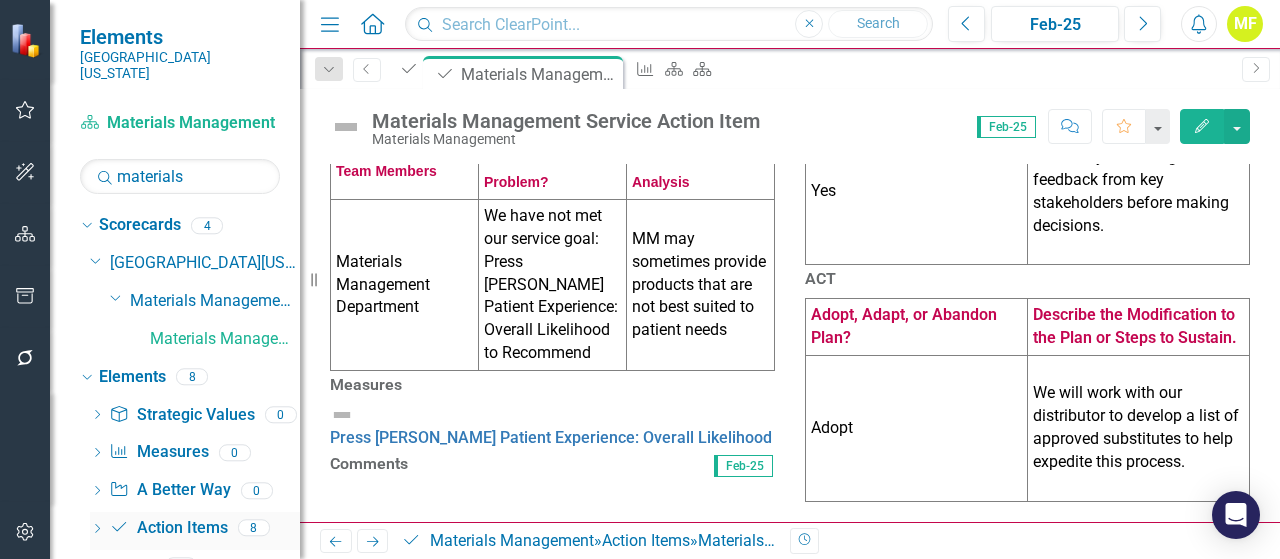 click on "Action Item Action Items" at bounding box center [168, 528] 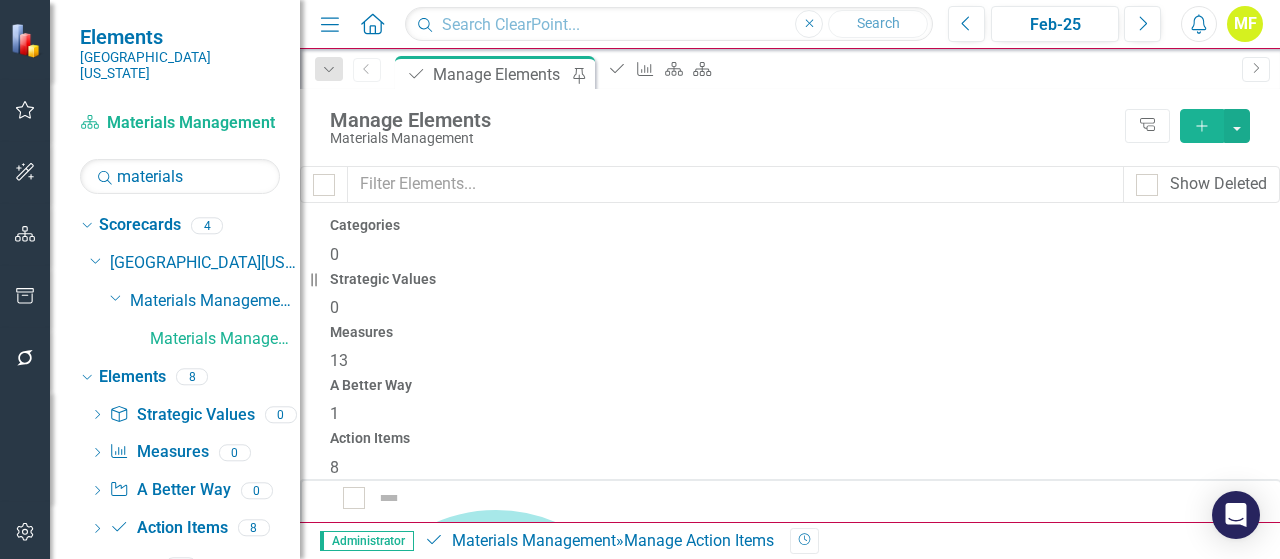 scroll, scrollTop: 200, scrollLeft: 0, axis: vertical 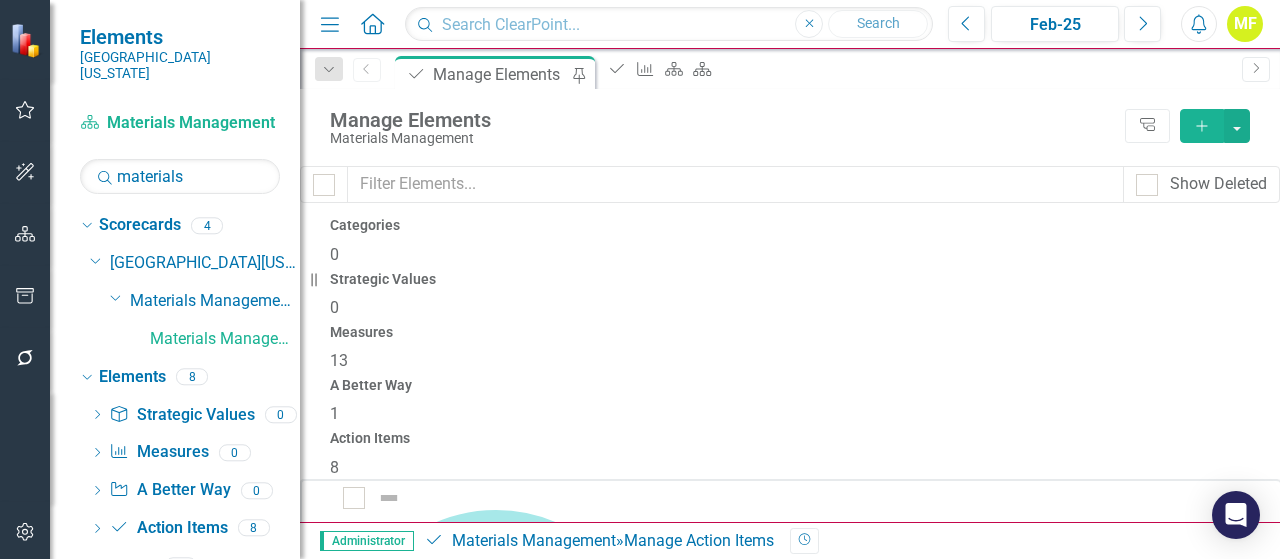 click on "Materials Management Finance Action Item (Percentage of Eligible Freight Being Shipped Through Management Tool)" at bounding box center [769, 3005] 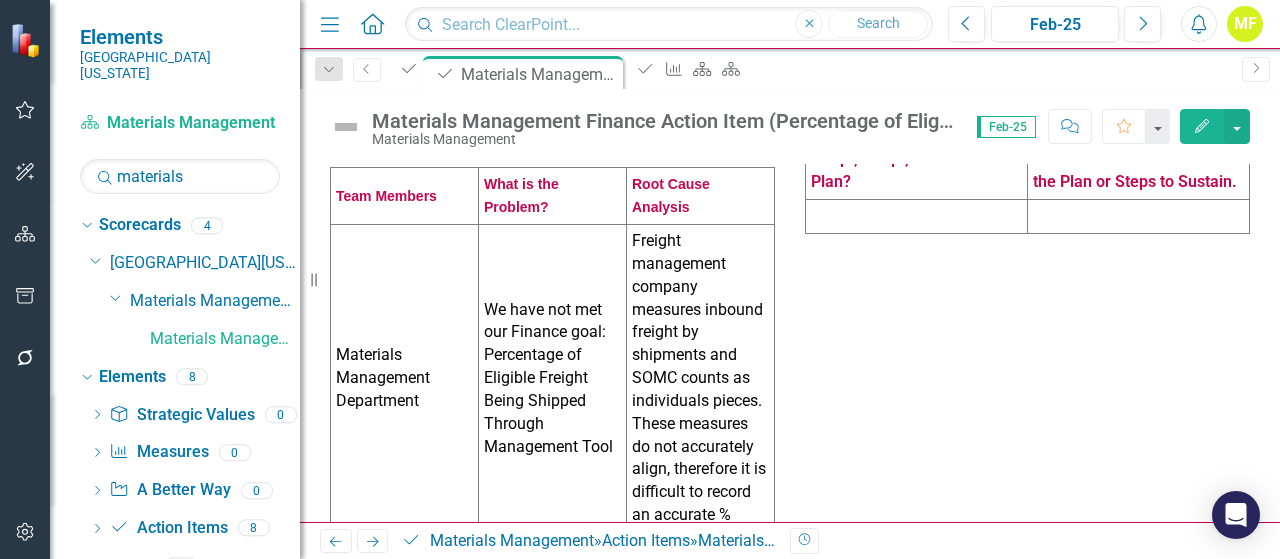 scroll, scrollTop: 468, scrollLeft: 0, axis: vertical 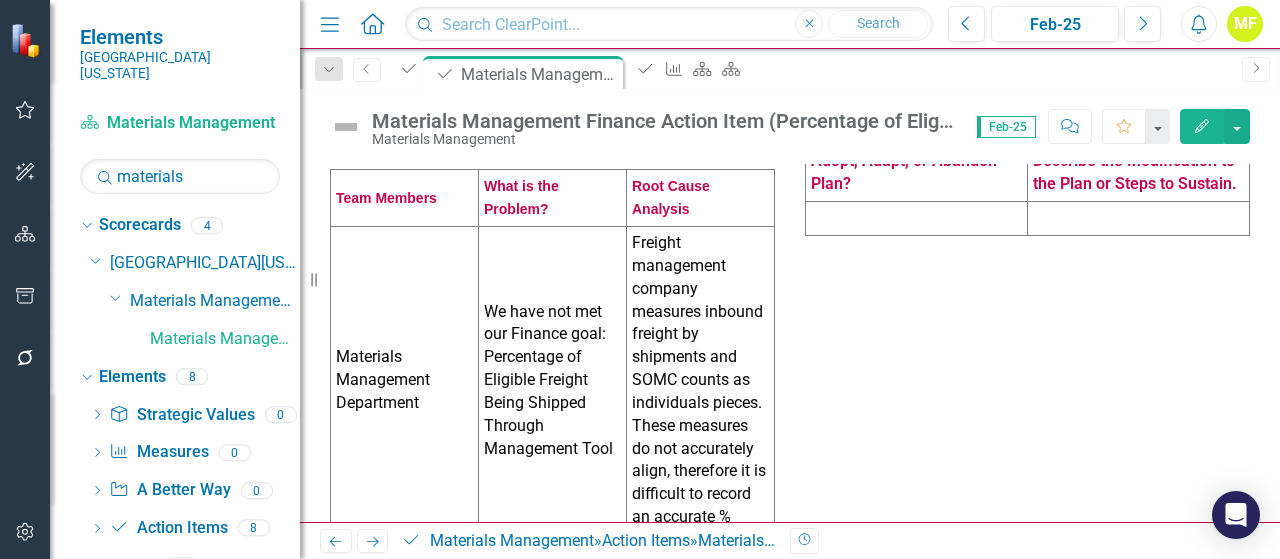 click at bounding box center [917, 94] 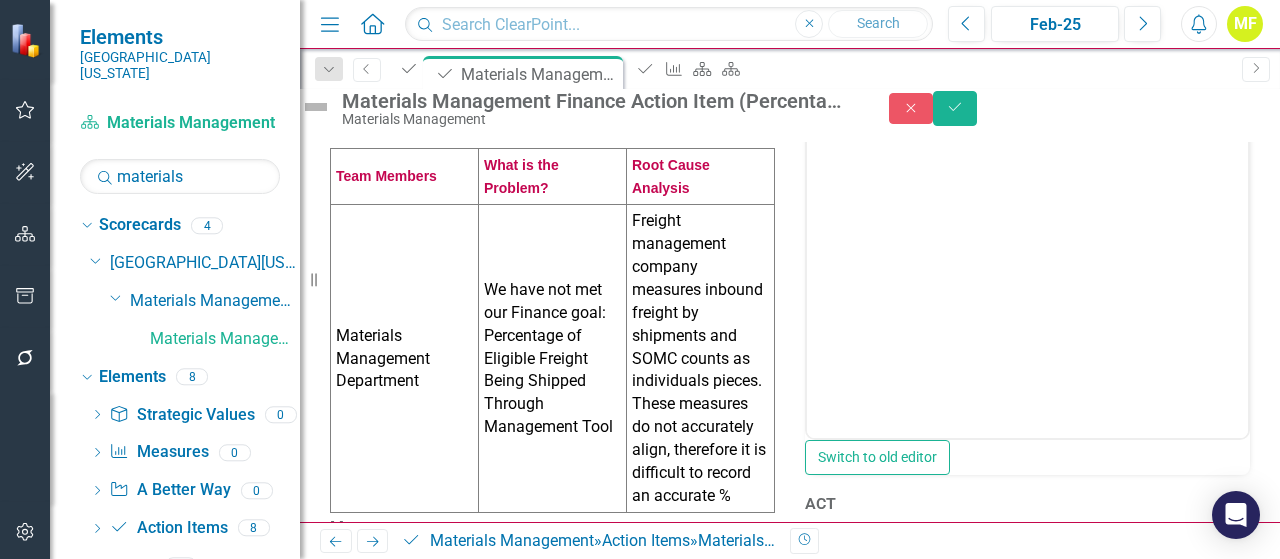 scroll, scrollTop: 0, scrollLeft: 0, axis: both 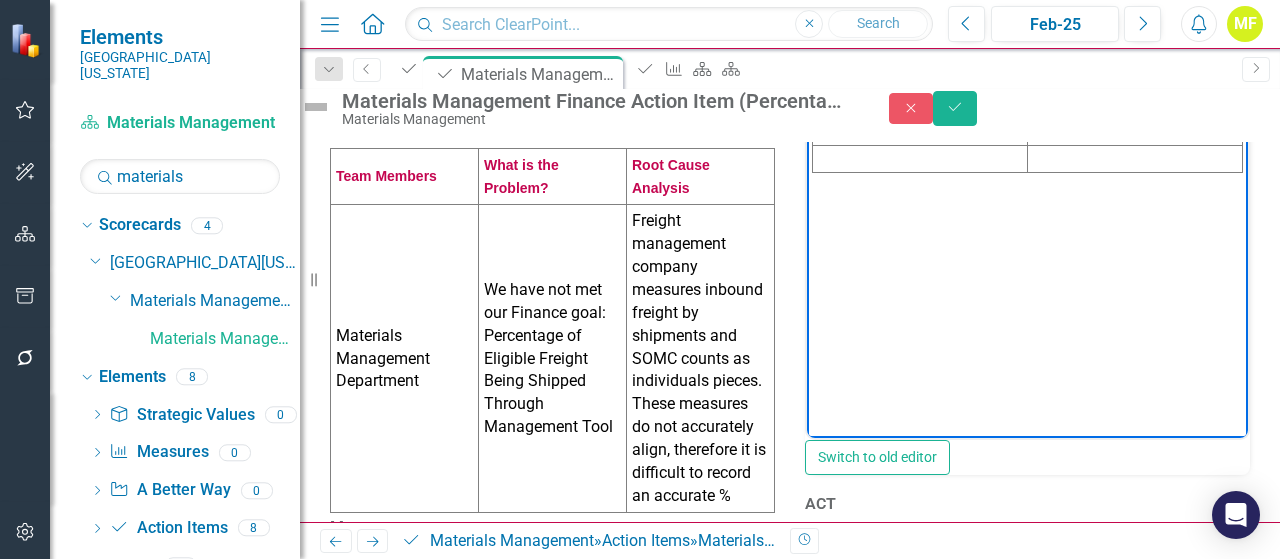 click at bounding box center [920, 158] 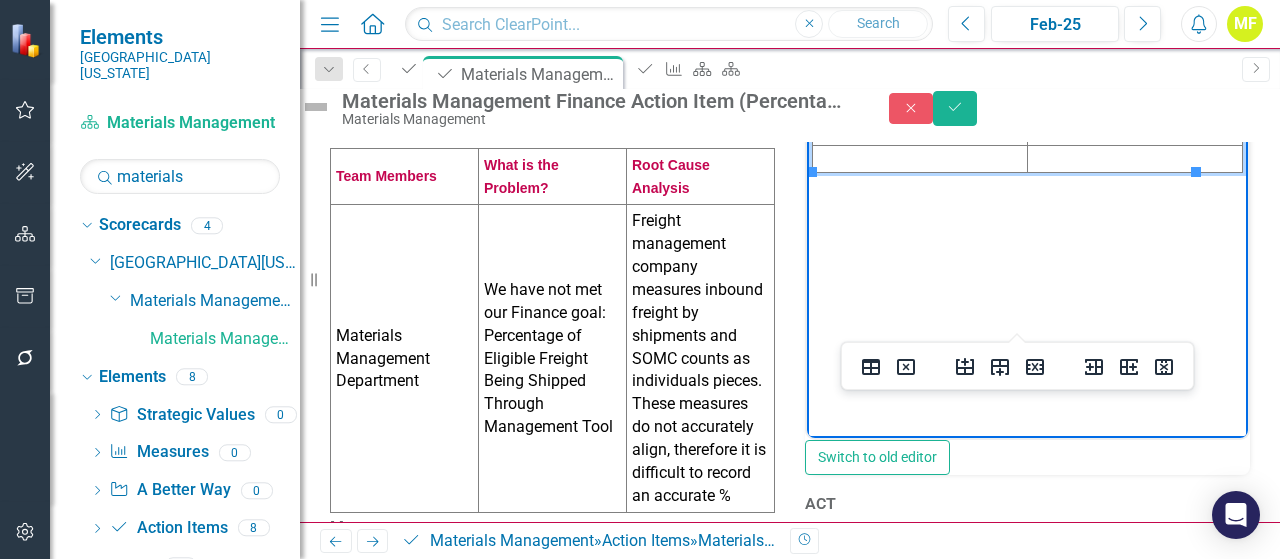 type 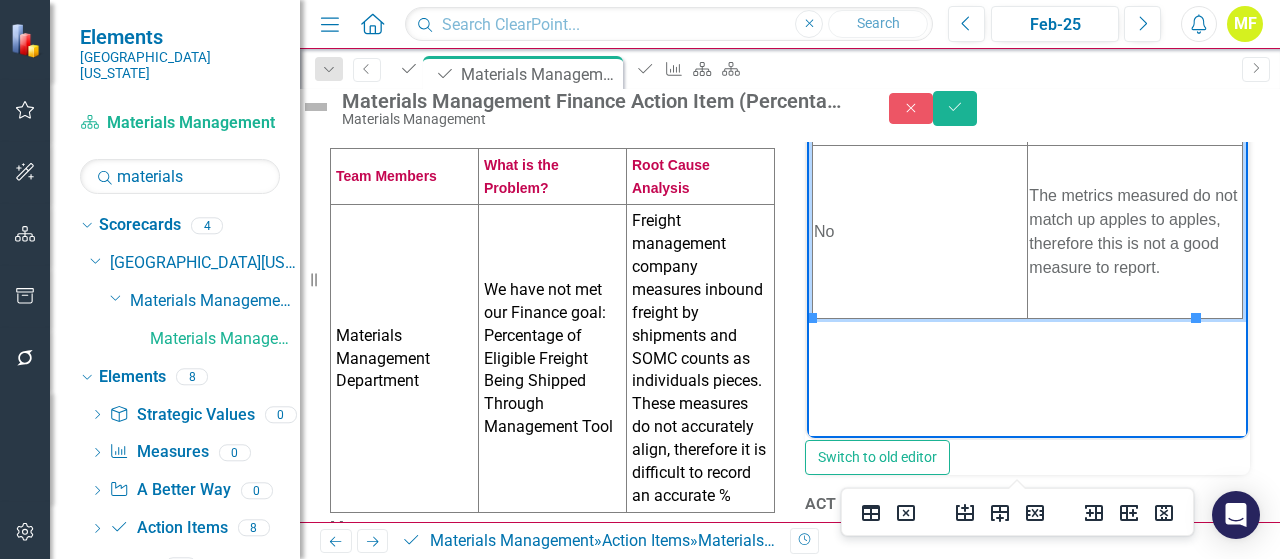 click on "Problem & Root Cause Analysis
Team Members
What is the Problem?
Root Cause Analysis
Materials Management Department
We have not met our Finance goal: Percentage of Eligible Freight Being Shipped Through Management Tool
Freight management company measures inbound freight by shipments and SOMC counts as individuals pieces. These measures do not accurately align, therefore it is difficult to record an accurate %
Measures Percentage of Eligible Freight Being Shipped Through Management Tool (Leading Indicator) Comments Feb-25 PLAN
Owner of Action
What is the Action?
Action Item Start Date
Materials Management
Work with Triose to try to obtain better numbers for tracking measure
ASAP
DO
Challenges We Faced
Lack of available reporting
STUDY Paragraph Switch to old editor ACT
Adopt, Adapt, or Abandon Plan?
Describe the Modification to the Plan or Steps to Sustain." at bounding box center (790, 147) 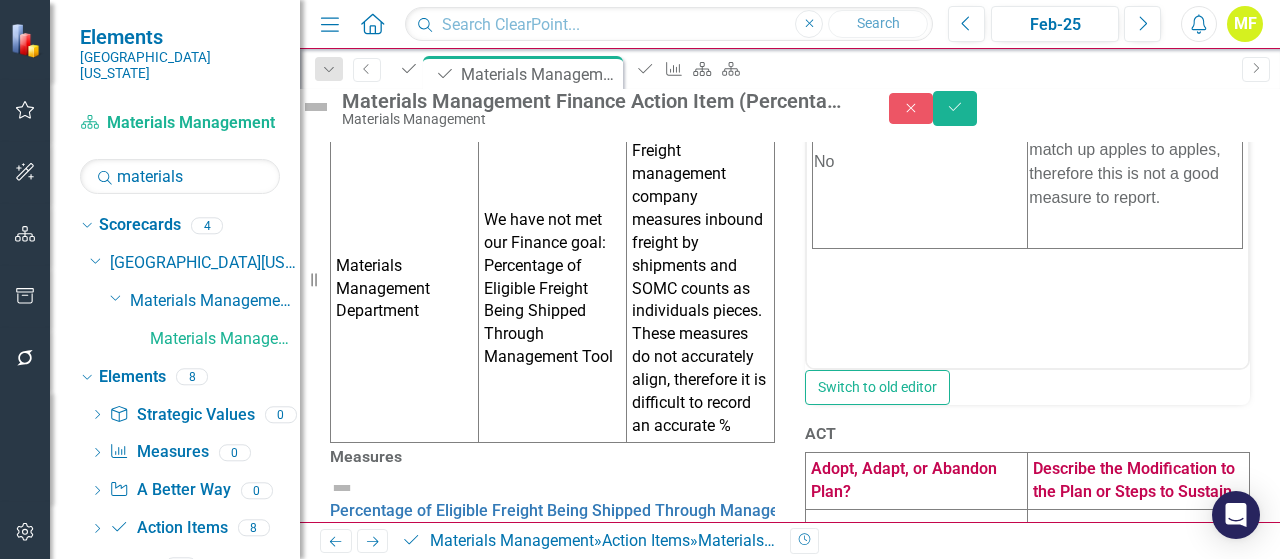 scroll, scrollTop: 838, scrollLeft: 0, axis: vertical 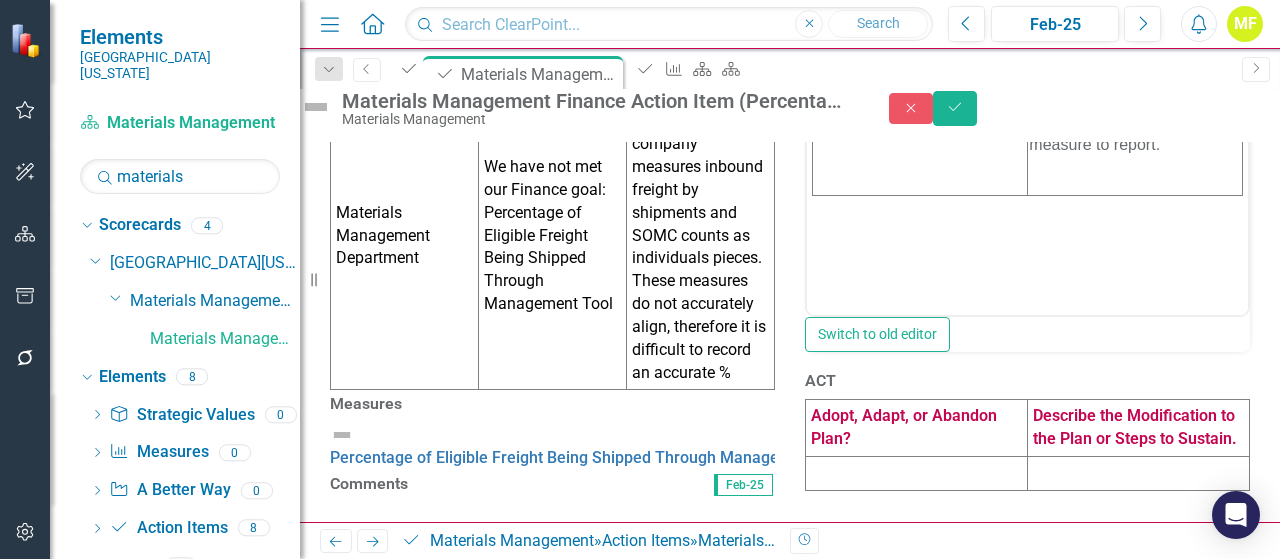 click at bounding box center (917, 473) 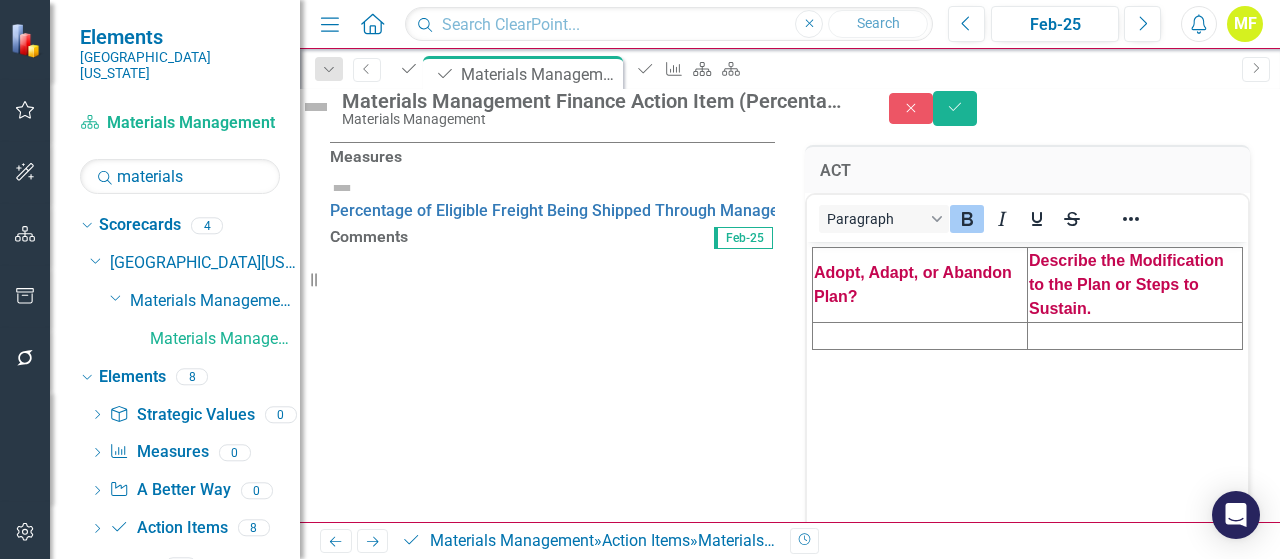 scroll, scrollTop: 0, scrollLeft: 0, axis: both 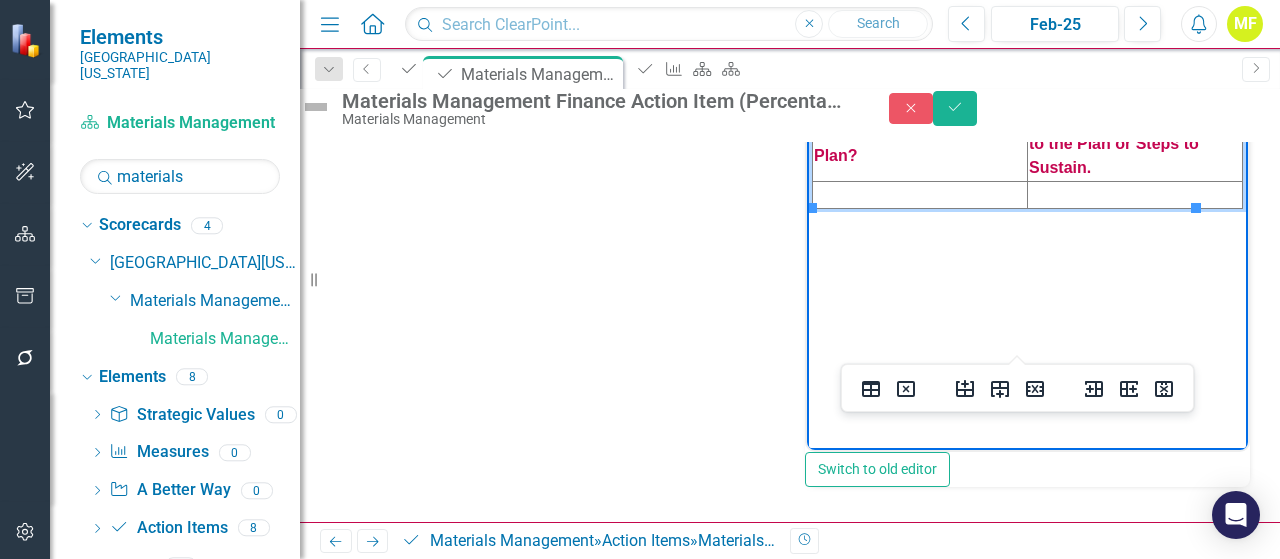 click at bounding box center [920, 195] 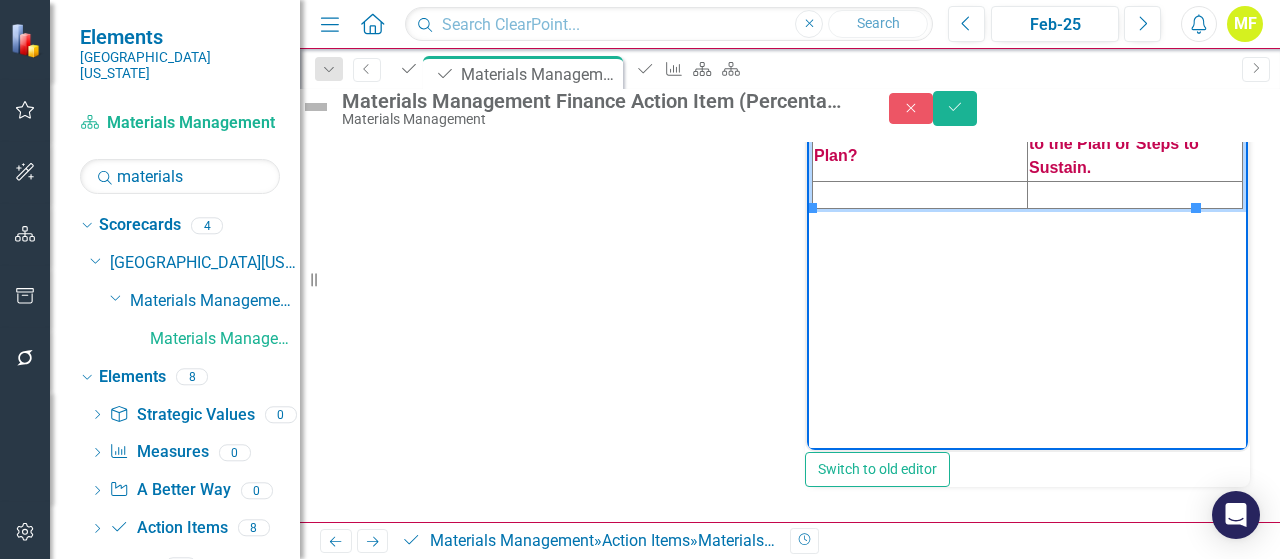 click at bounding box center (920, 195) 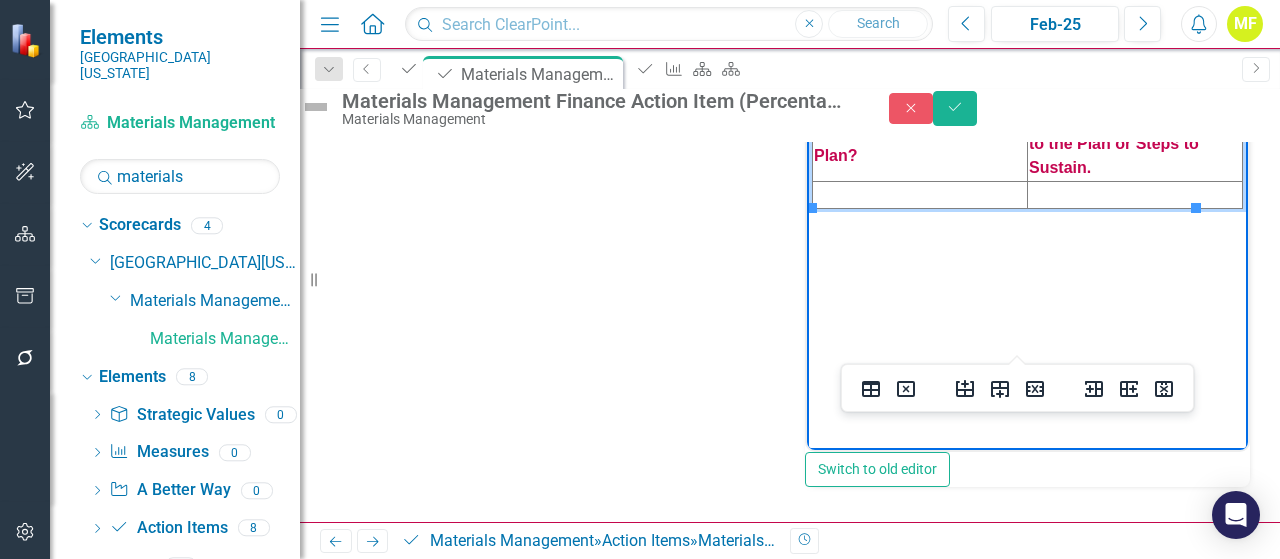 click at bounding box center (1135, 195) 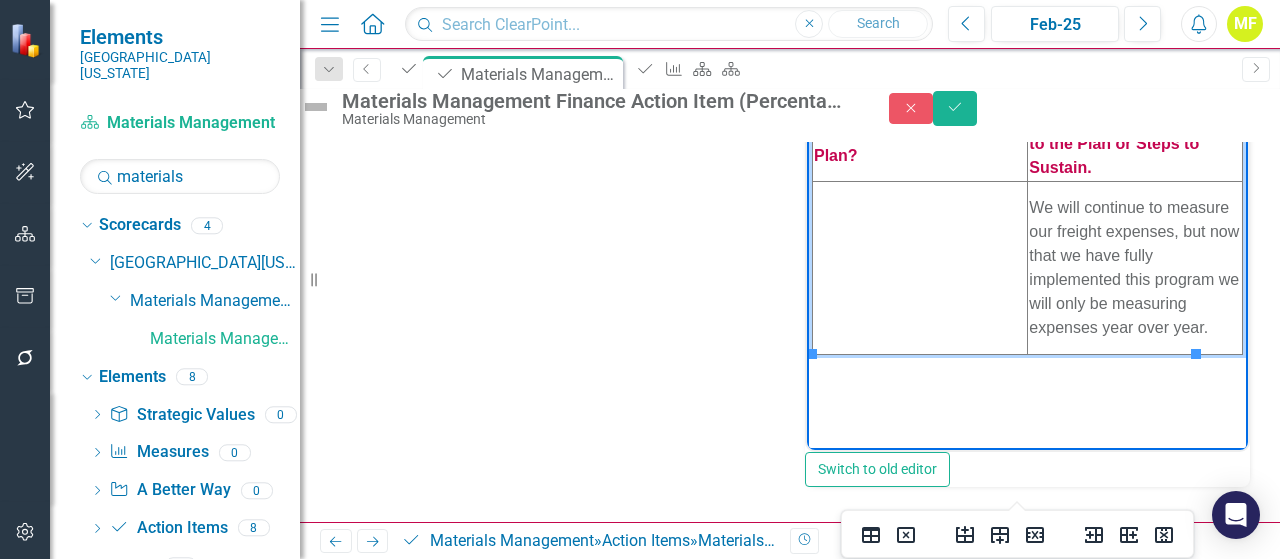 click at bounding box center [920, 268] 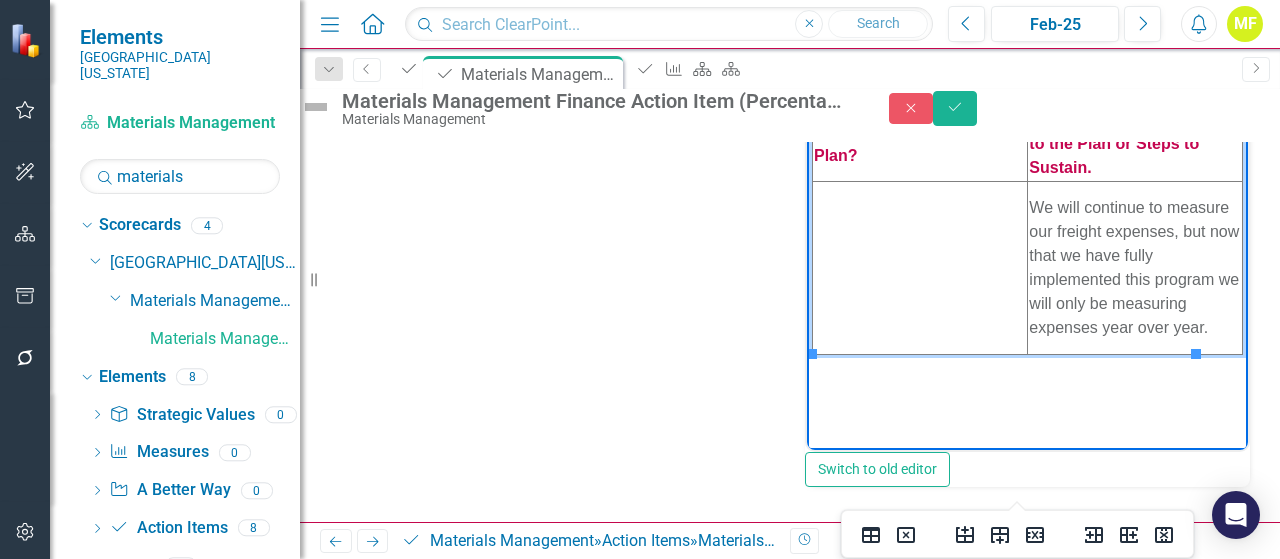 type 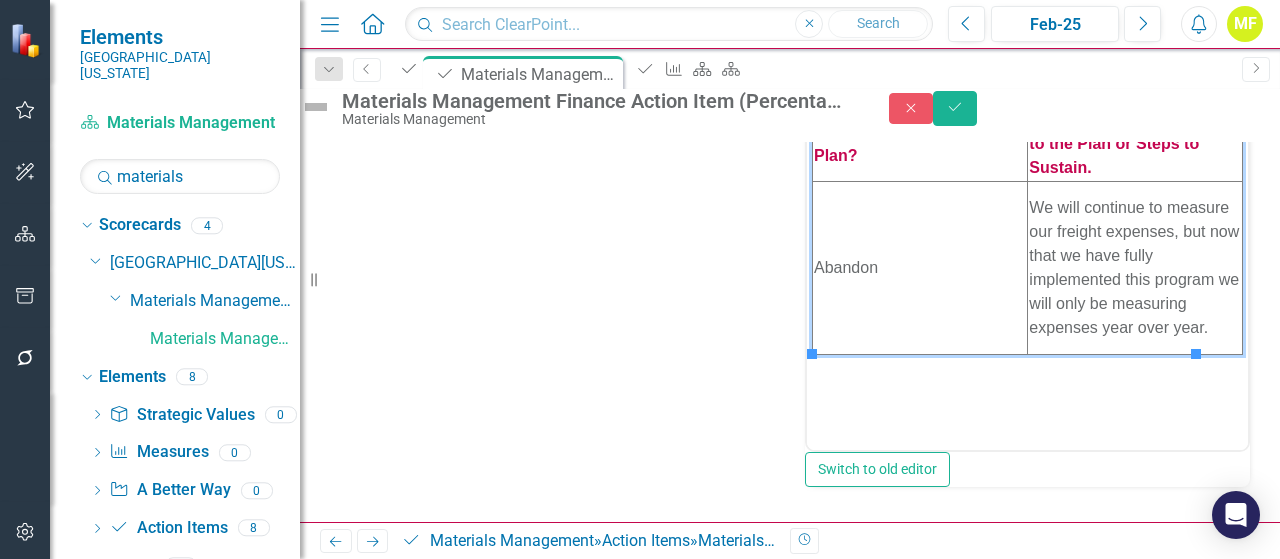 click on "Problem & Root Cause Analysis
Team Members
What is the Problem?
Root Cause Analysis
Materials Management Department
We have not met our Finance goal: Percentage of Eligible Freight Being Shipped Through Management Tool
Freight management company measures inbound freight by shipments and SOMC counts as individuals pieces. These measures do not accurately align, therefore it is difficult to record an accurate %
Measures Percentage of Eligible Freight Being Shipped Through Management Tool (Leading Indicator) Comments Feb-25 PLAN
Owner of Action
What is the Action?
Action Item Start Date
Materials Management
Work with Triose to try to obtain better numbers for tracking measure
ASAP
DO
Challenges We Faced
Lack of available reporting
STUDY Paragraph Switch to old editor ACT Paragraph Switch to old editor" at bounding box center (790, -180) 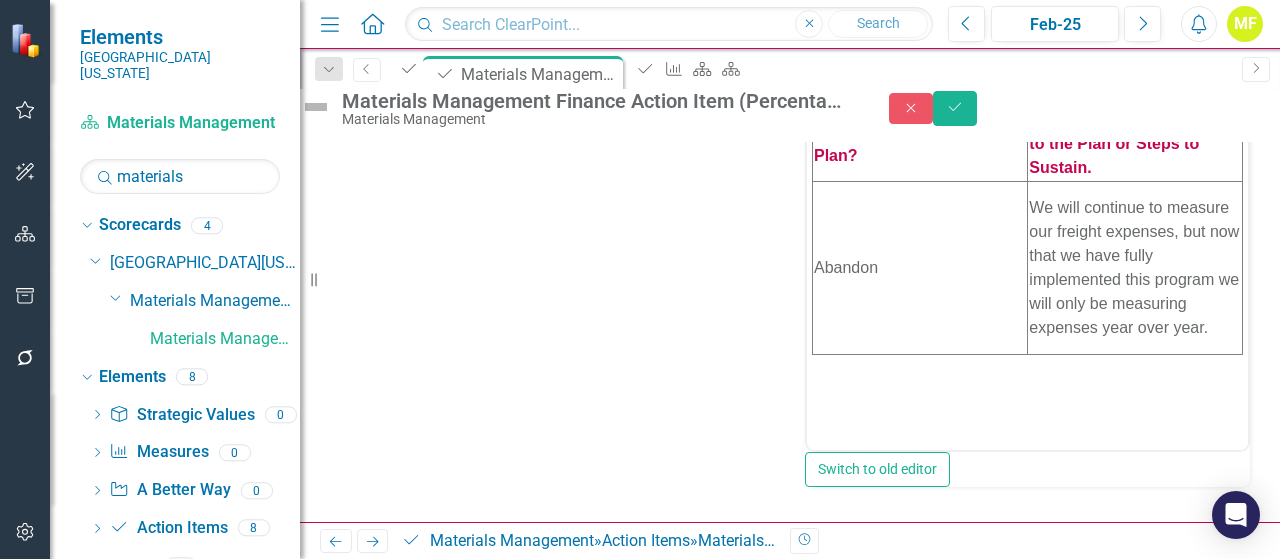 scroll, scrollTop: 705, scrollLeft: 0, axis: vertical 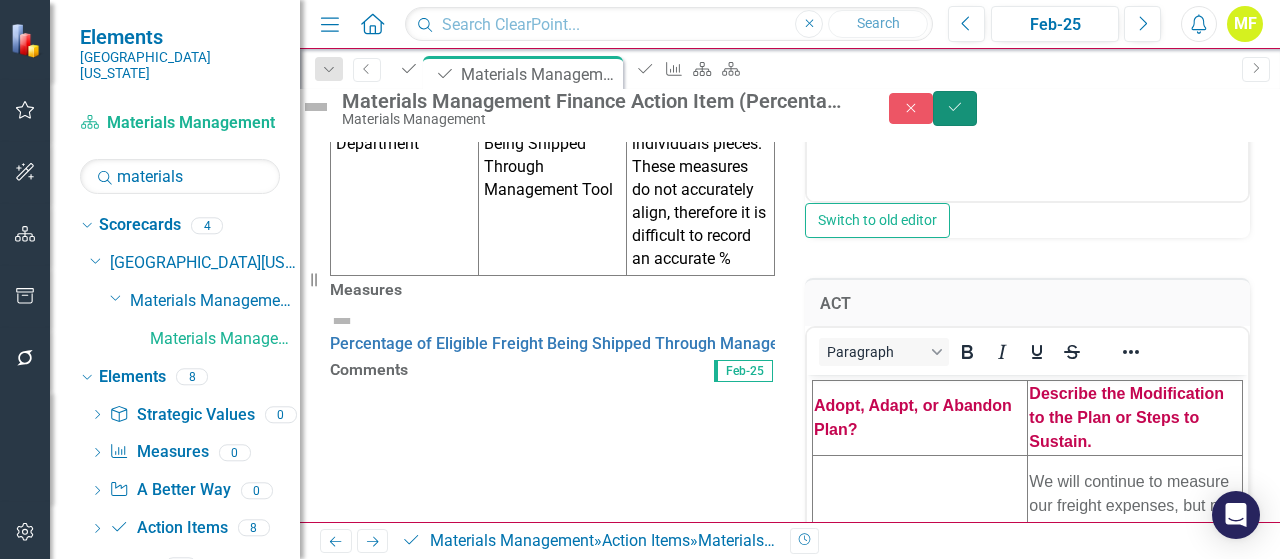 click on "Save" 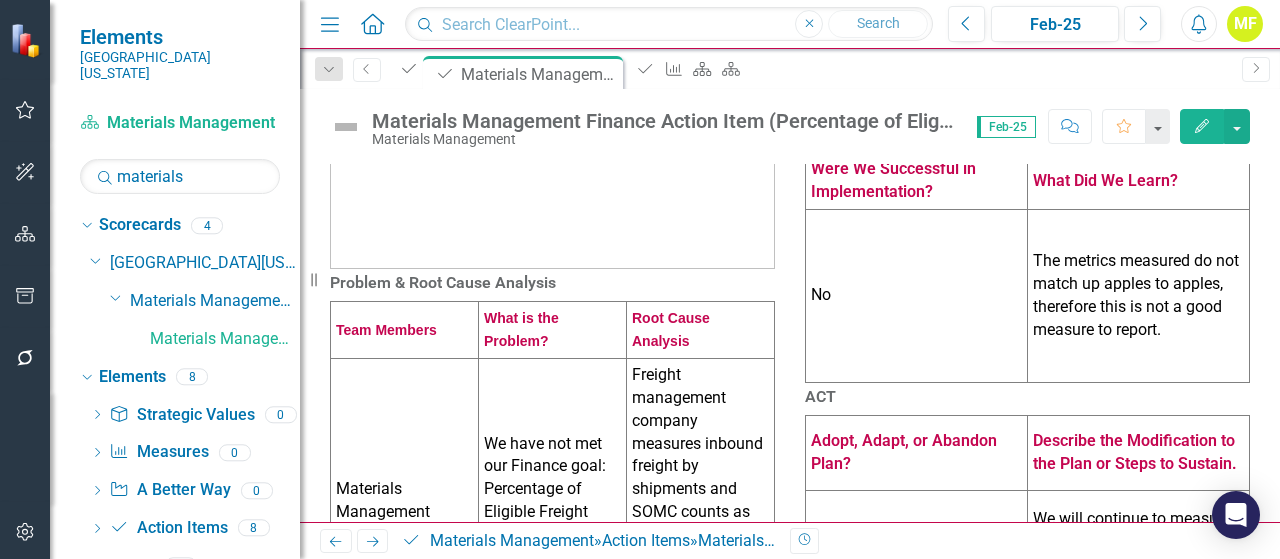 scroll, scrollTop: 0, scrollLeft: 0, axis: both 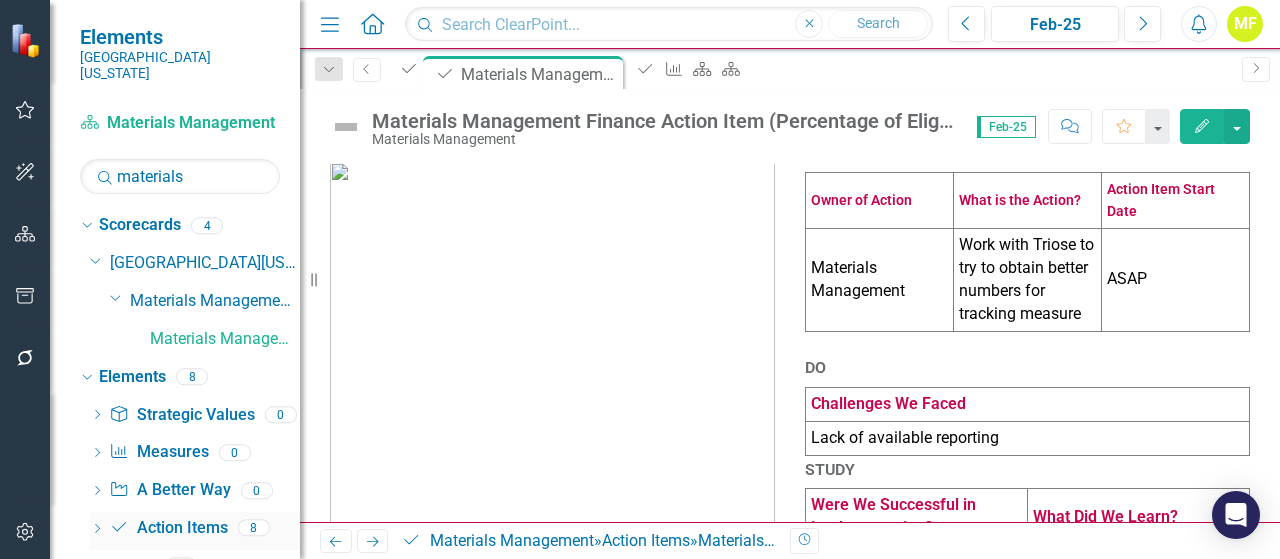 click on "Action Item Action Items" at bounding box center (168, 528) 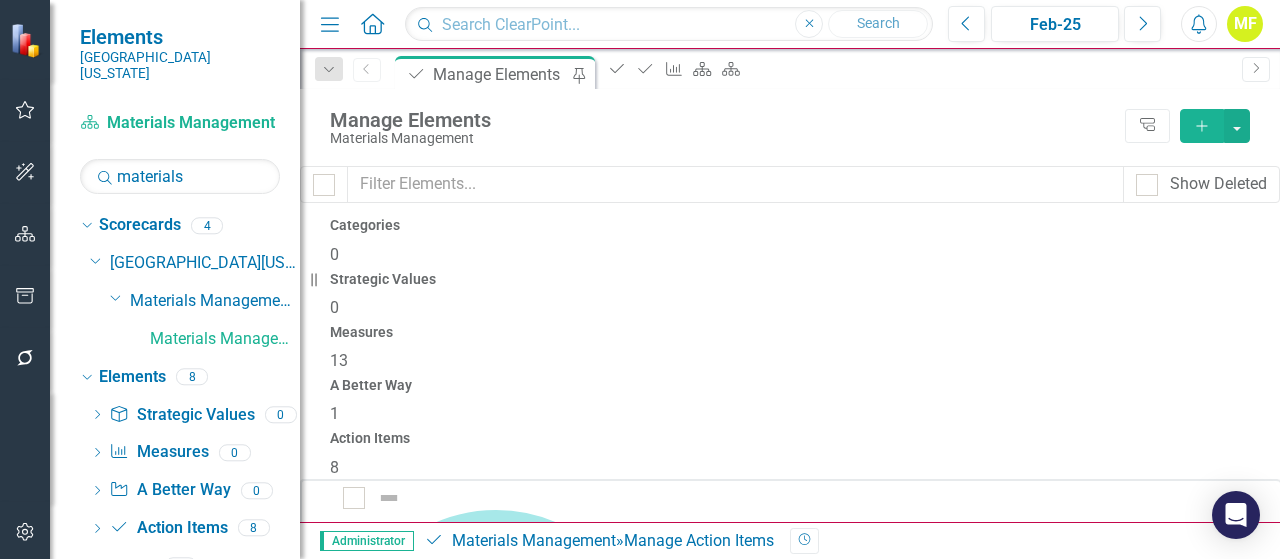scroll, scrollTop: 300, scrollLeft: 0, axis: vertical 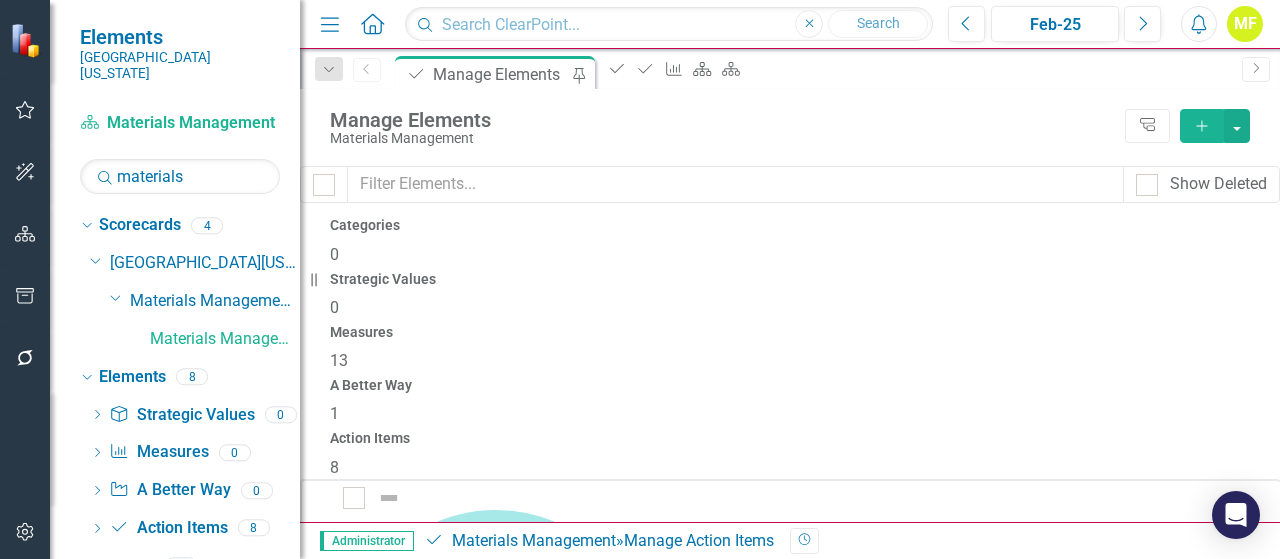 click on "Materials Management Finance Action Item (Percentage of FY24 Monthly Average Total Freight Cost)" at bounding box center (709, 3812) 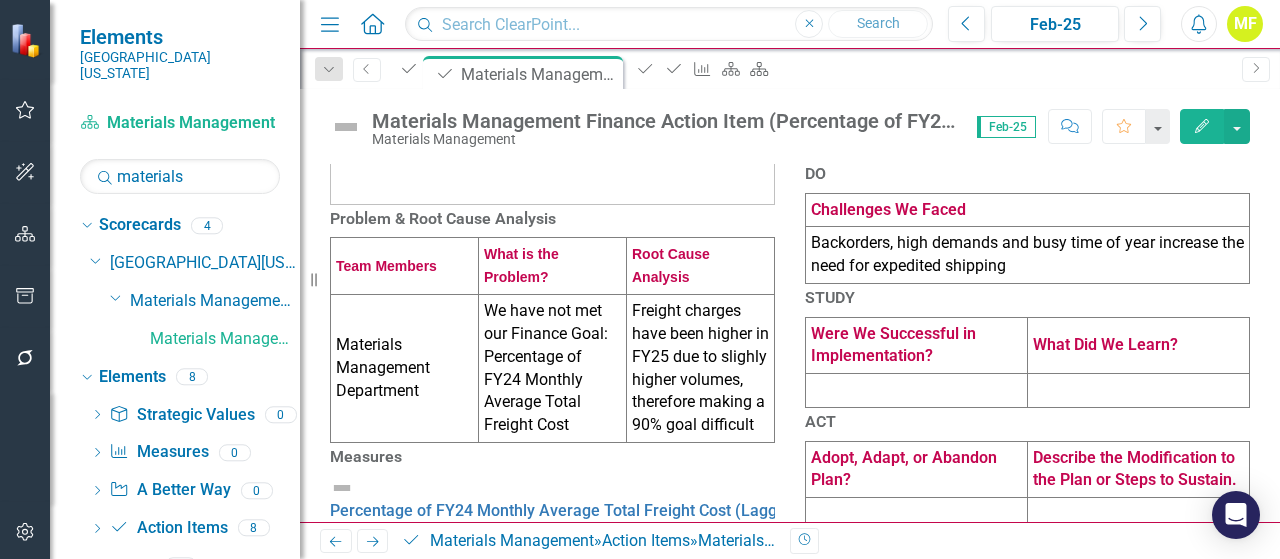scroll, scrollTop: 500, scrollLeft: 0, axis: vertical 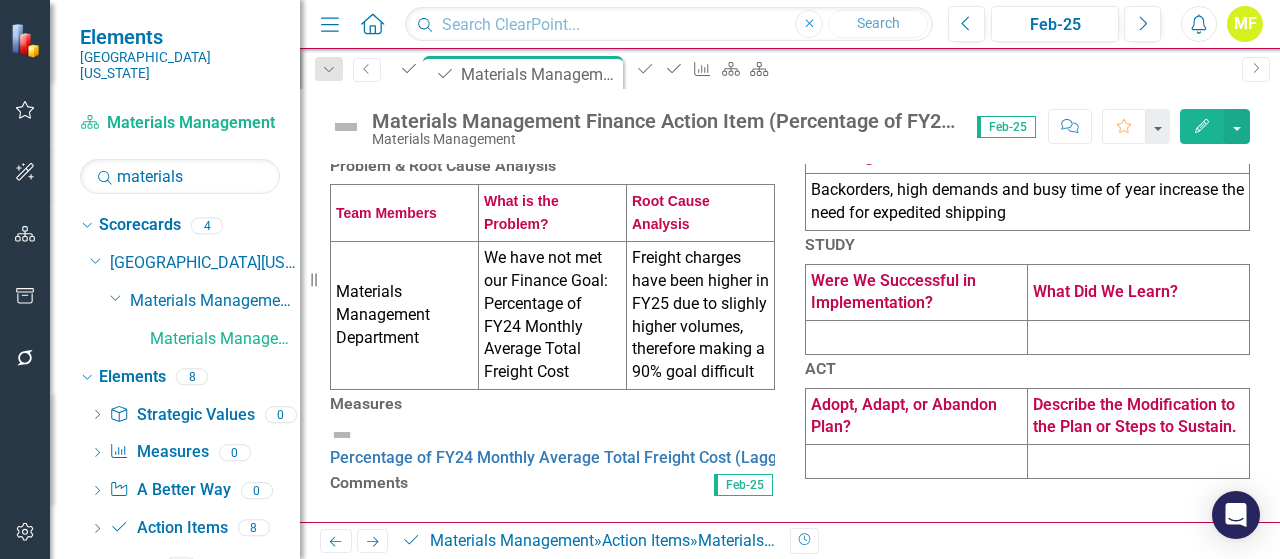 click at bounding box center [917, 338] 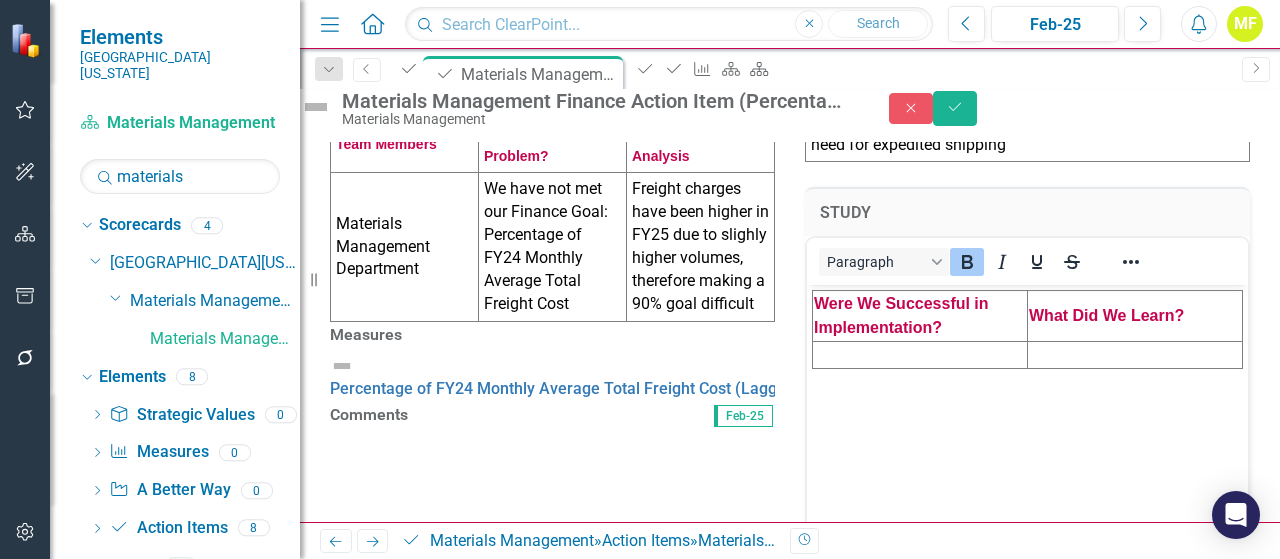 scroll, scrollTop: 0, scrollLeft: 0, axis: both 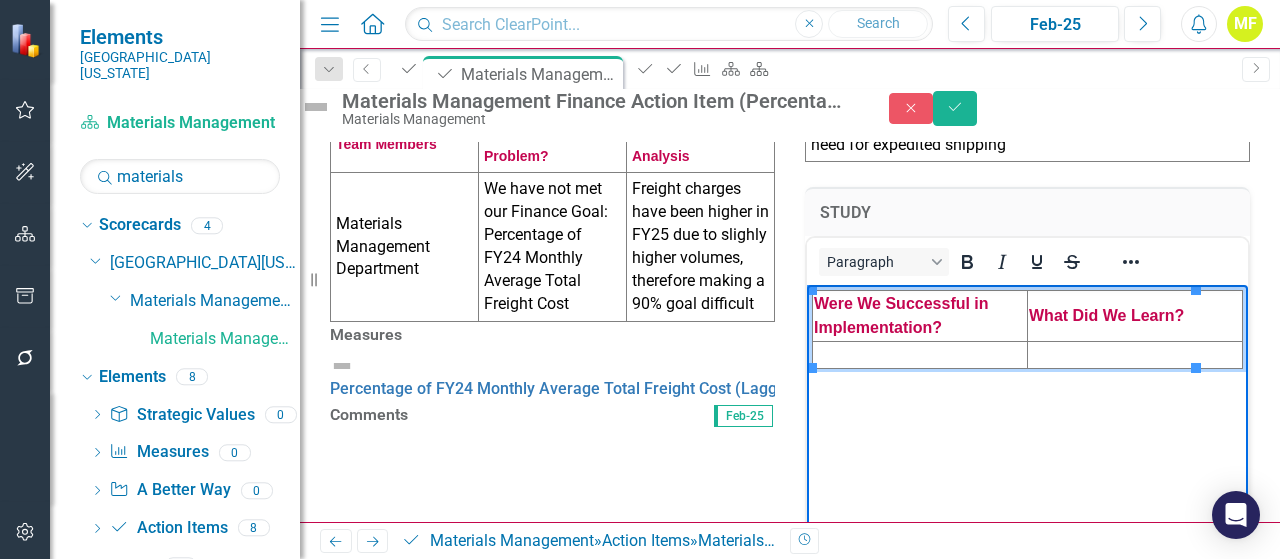 click at bounding box center (920, 355) 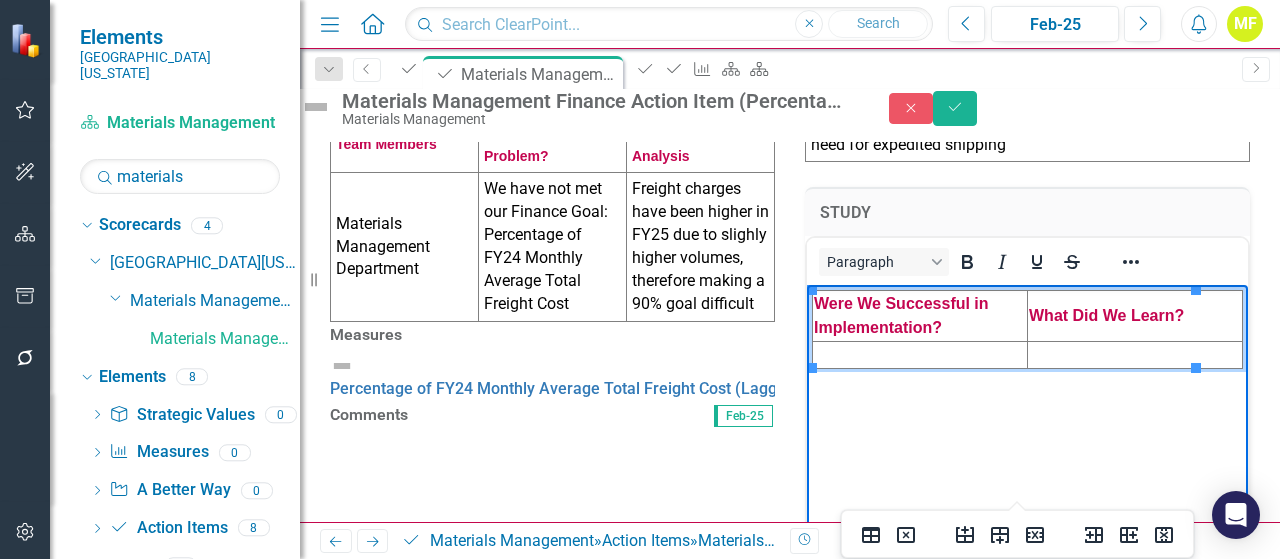 type 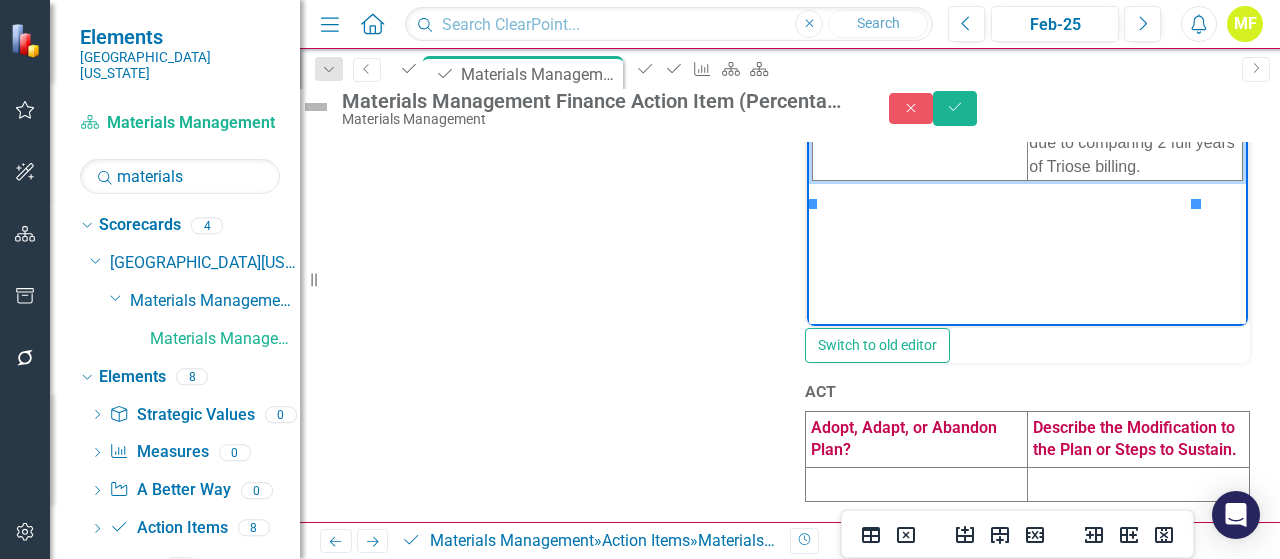scroll, scrollTop: 1023, scrollLeft: 0, axis: vertical 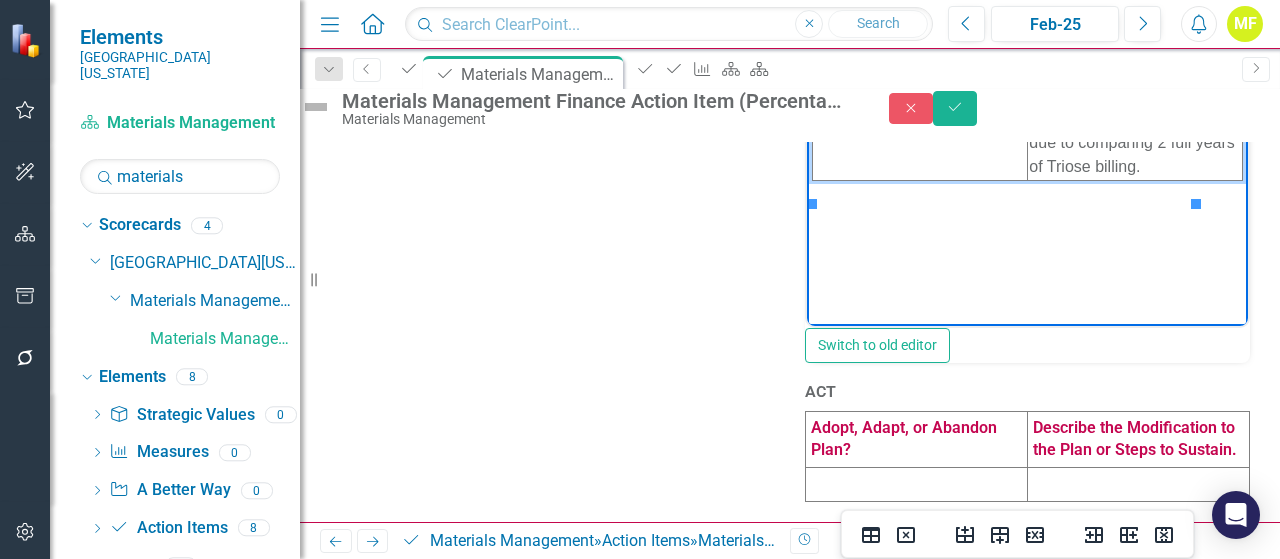 click at bounding box center [917, 485] 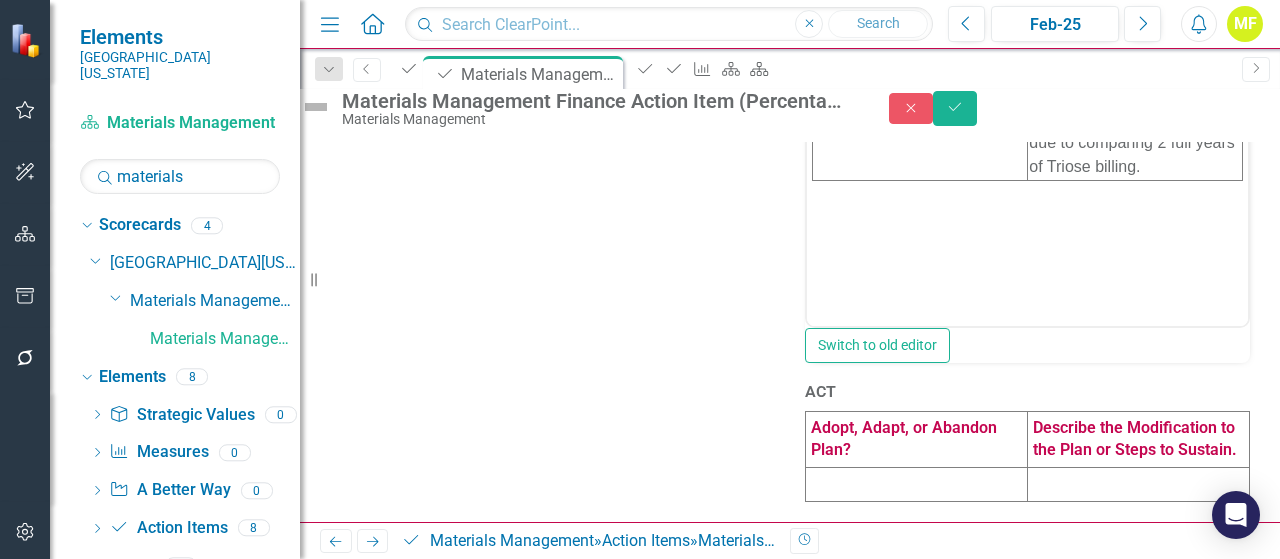 click at bounding box center (917, 485) 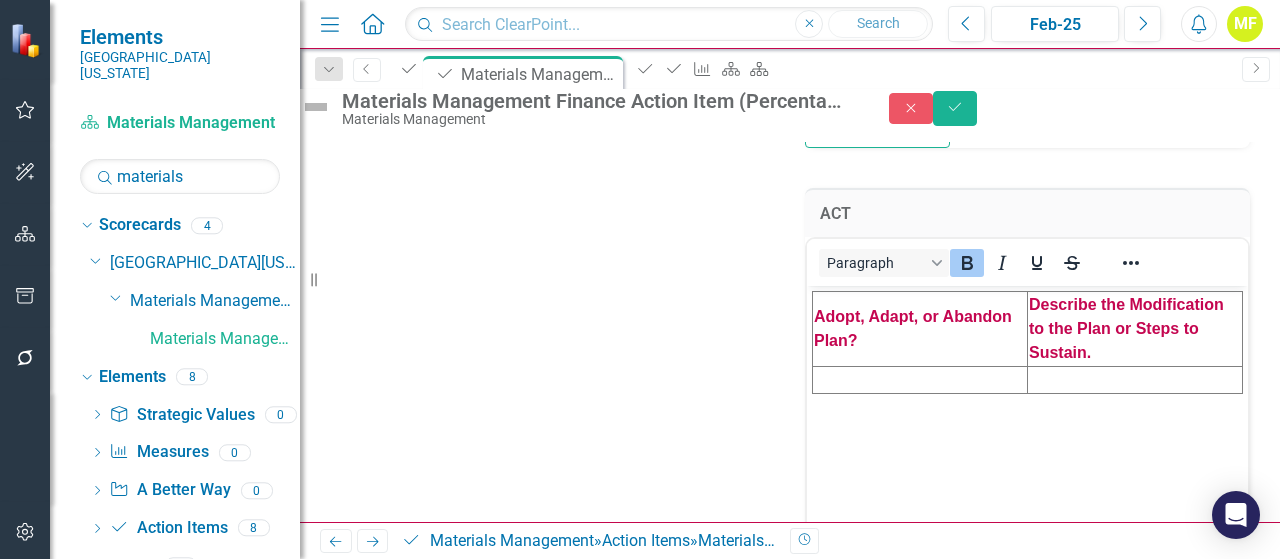 scroll, scrollTop: 0, scrollLeft: 0, axis: both 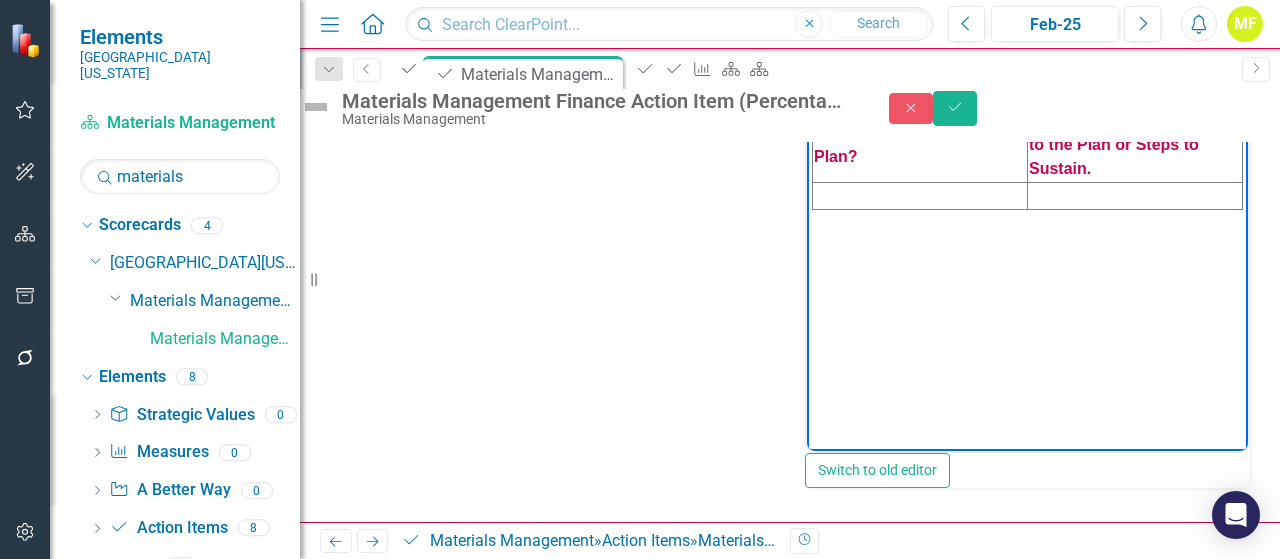 click at bounding box center (920, 195) 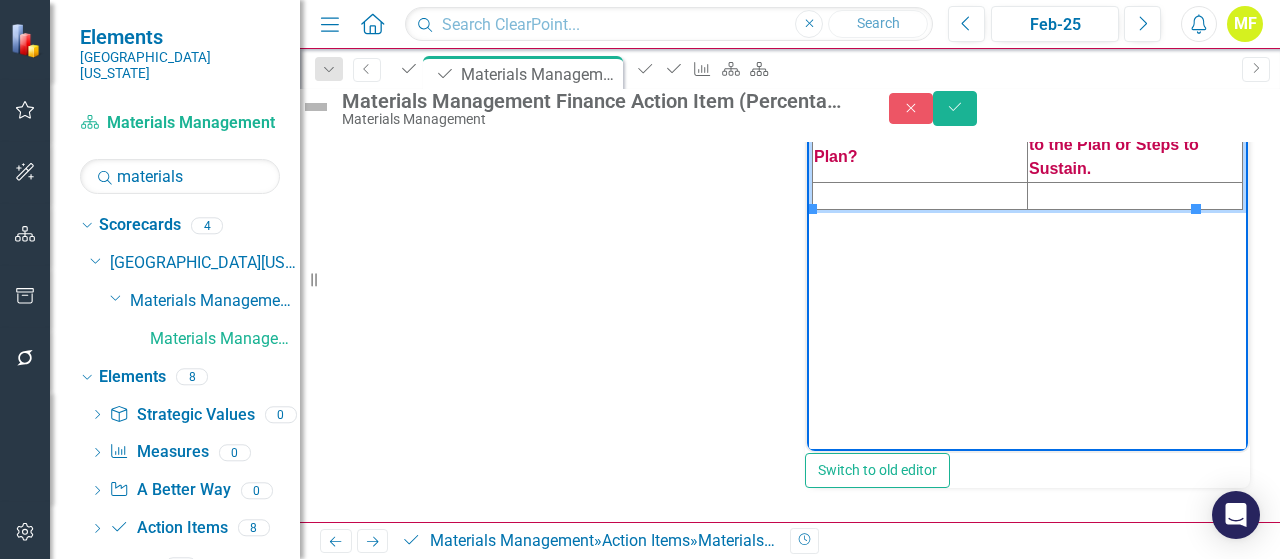 click at bounding box center (920, 195) 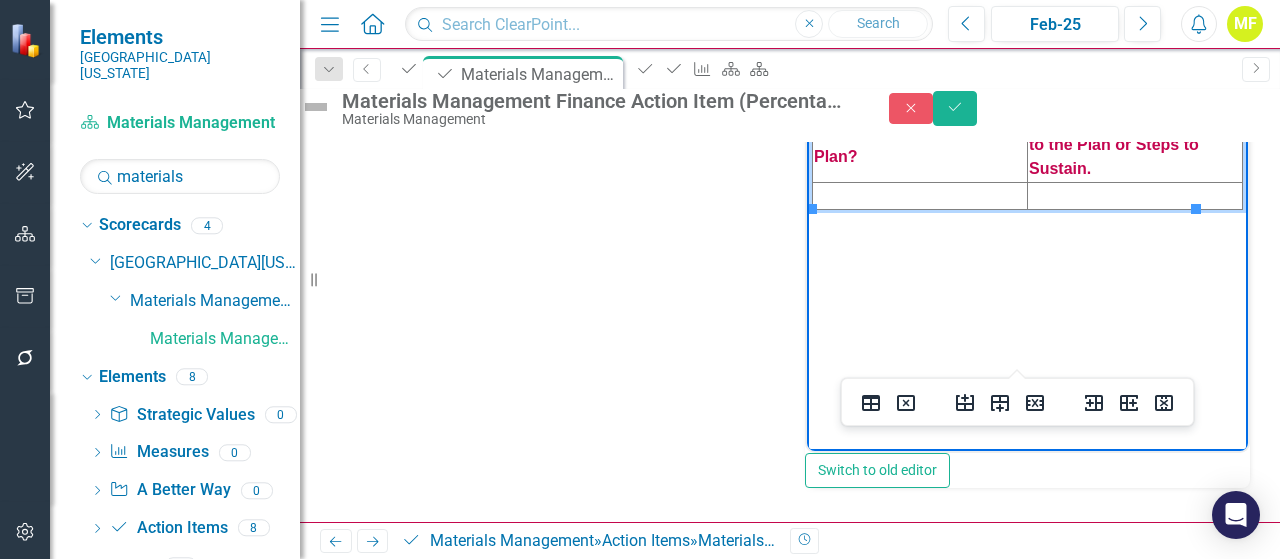 type 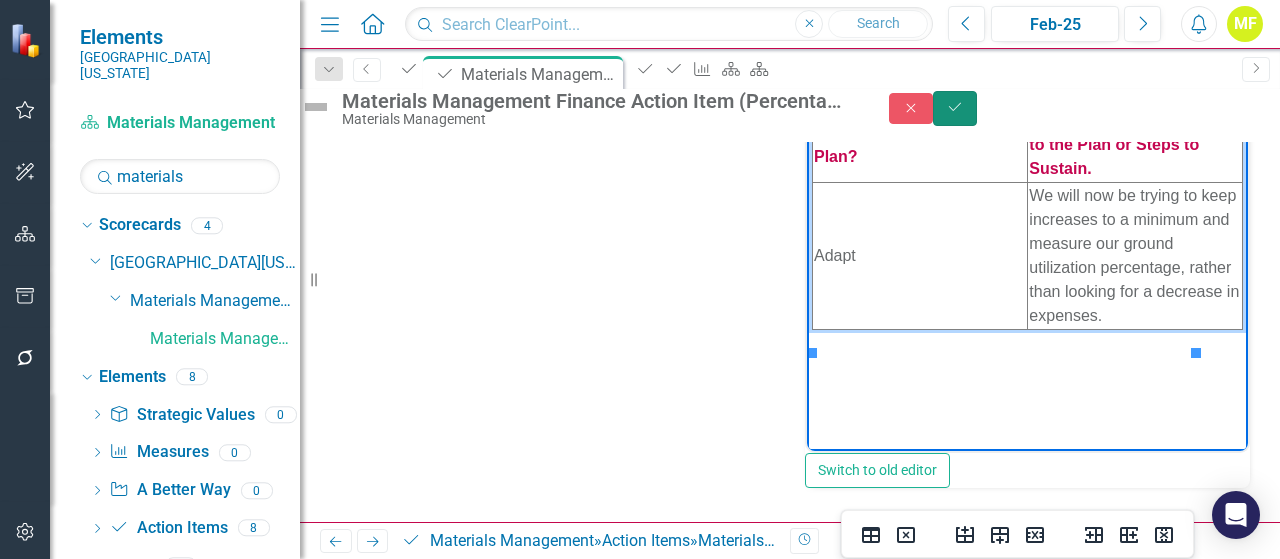 click on "Save" 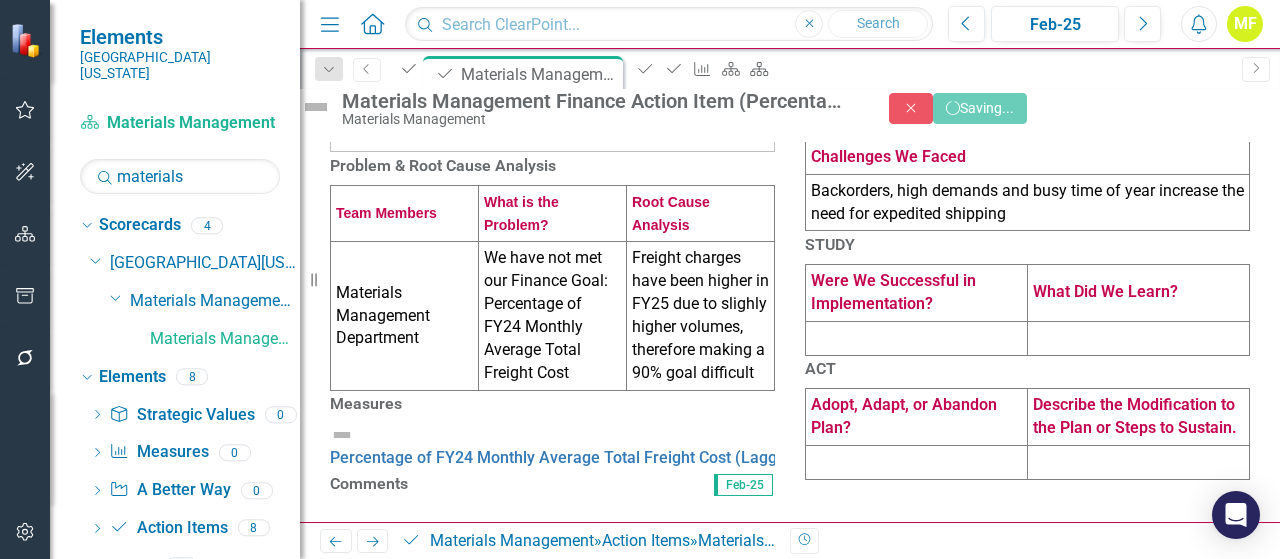 scroll, scrollTop: 698, scrollLeft: 0, axis: vertical 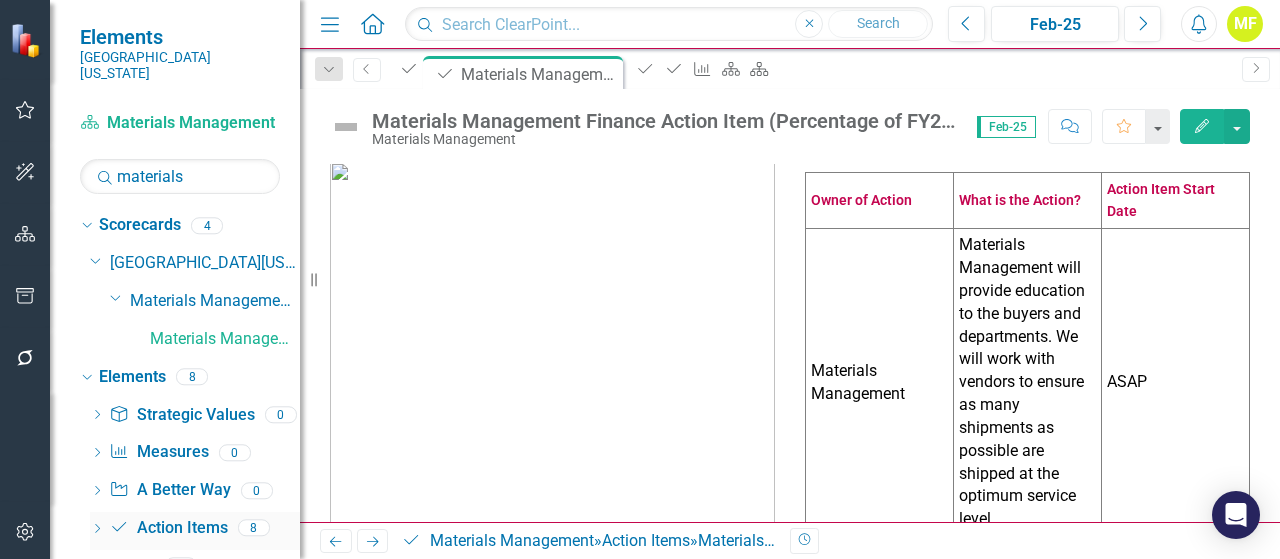 click on "Action Item Action Items" at bounding box center (168, 528) 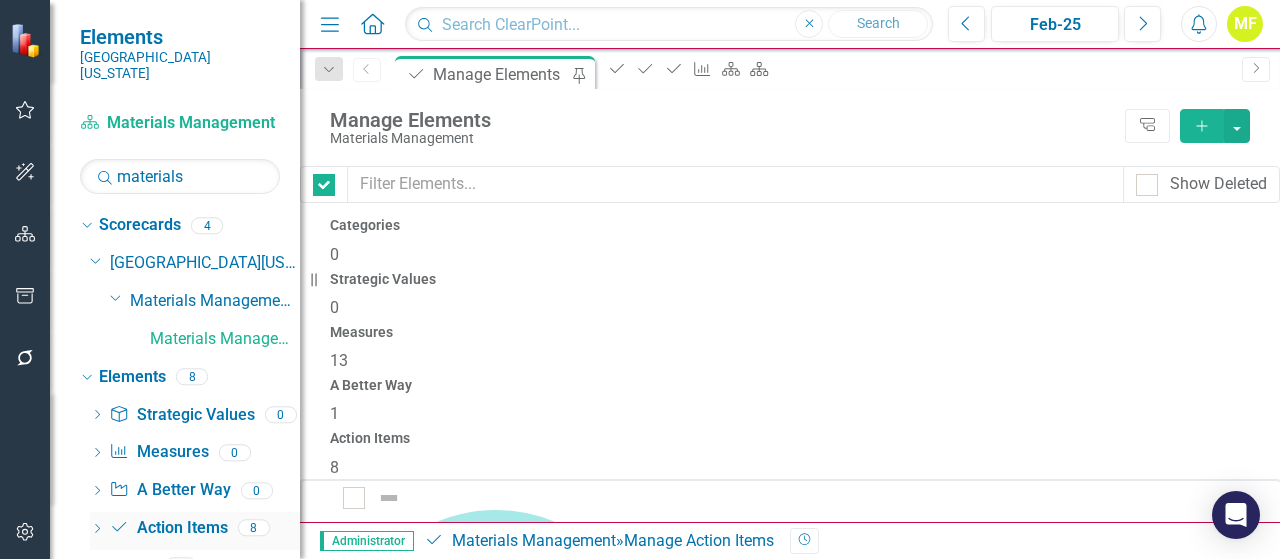 checkbox on "false" 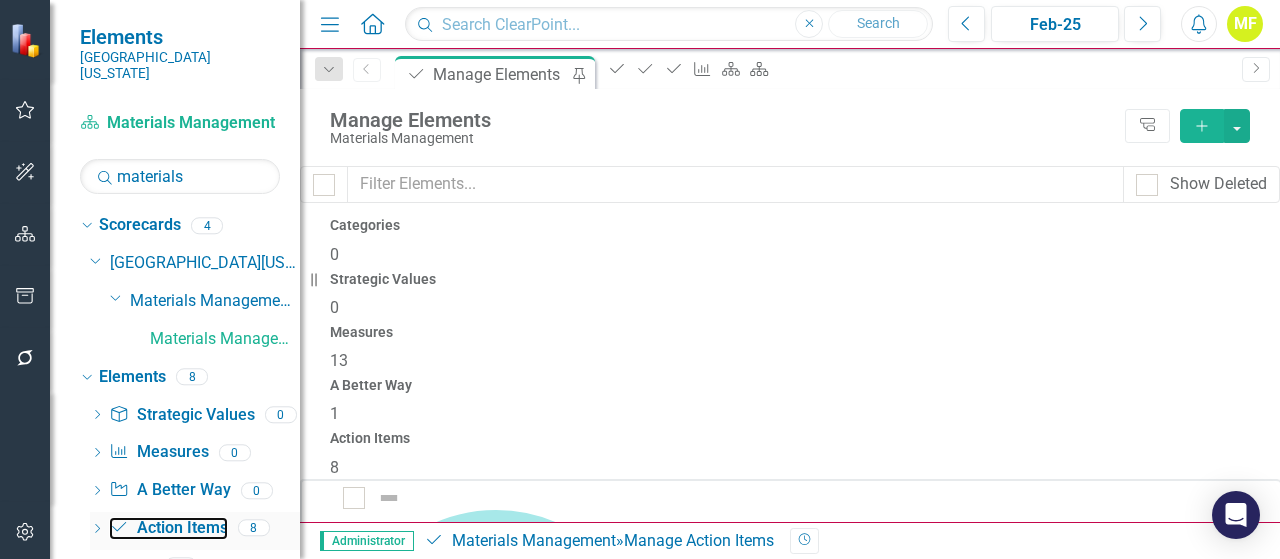 scroll, scrollTop: 11, scrollLeft: 0, axis: vertical 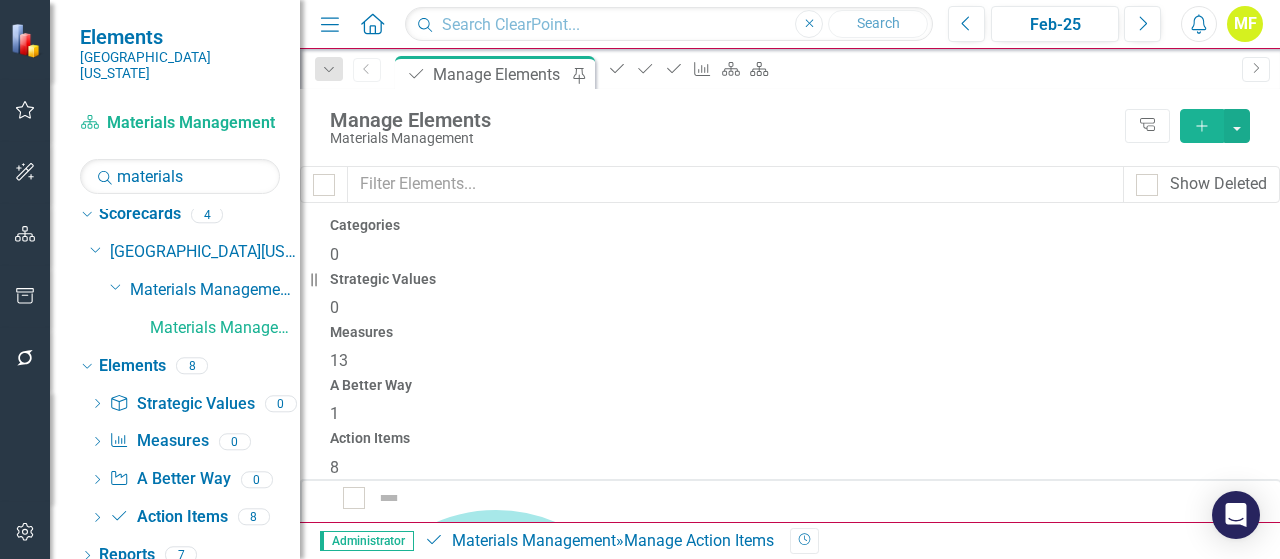 click on "Materials Management Quality Action Item (Fill Rate)" at bounding box center [534, 1283] 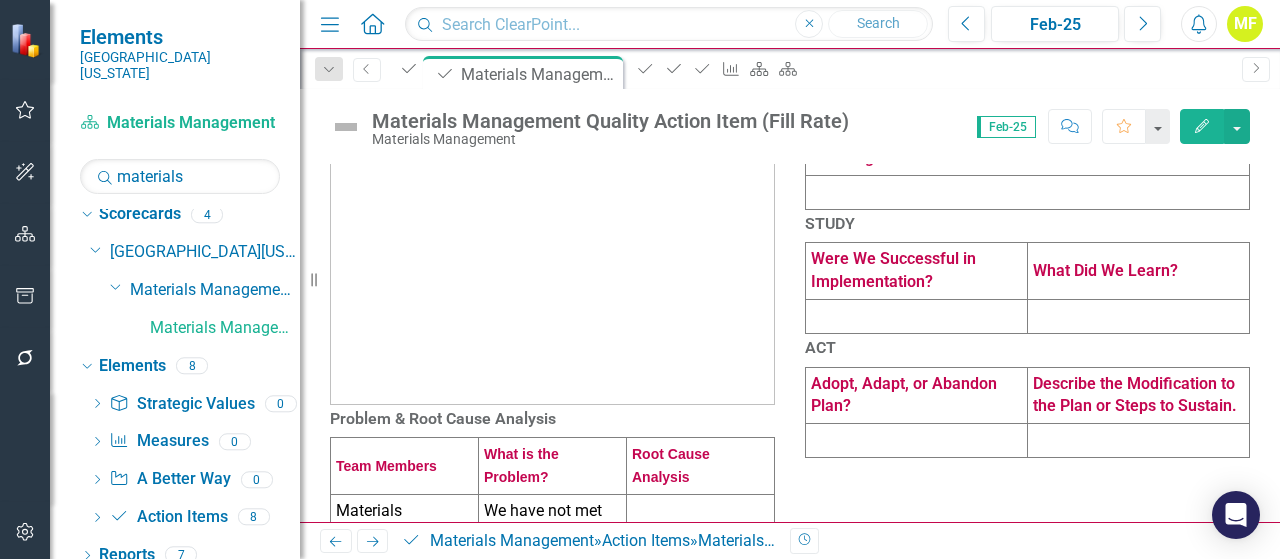 scroll, scrollTop: 400, scrollLeft: 0, axis: vertical 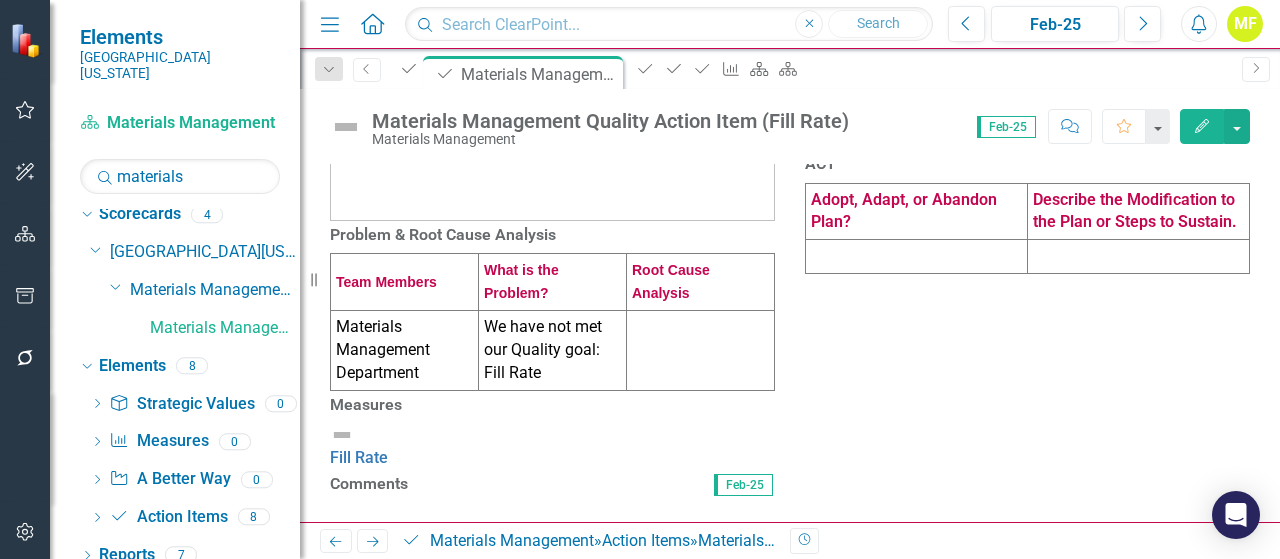 click at bounding box center [701, 351] 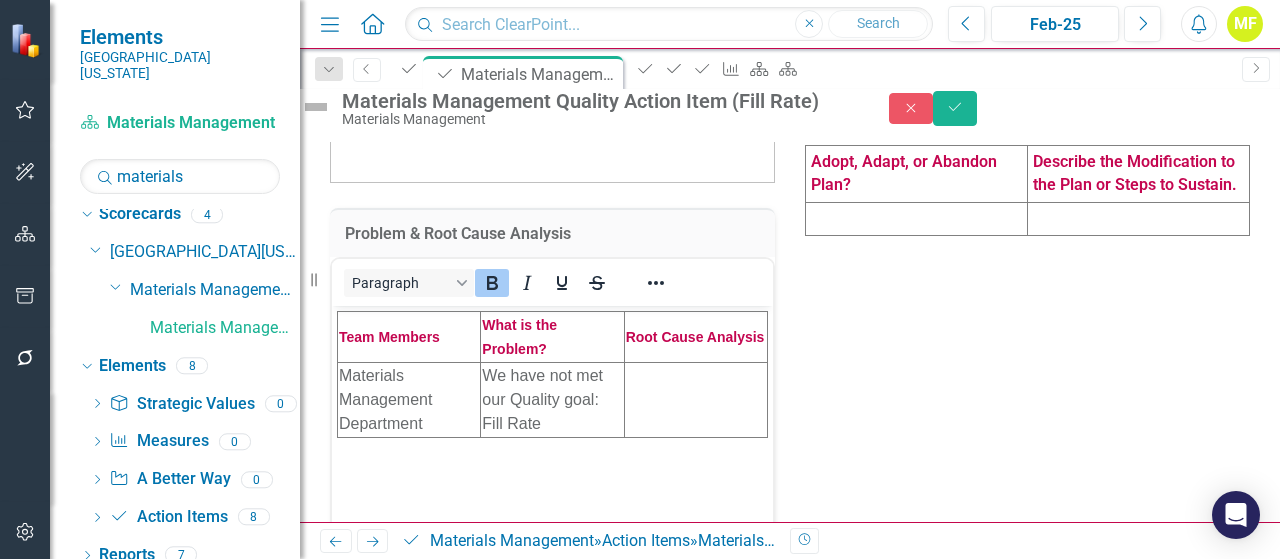 scroll, scrollTop: 0, scrollLeft: 0, axis: both 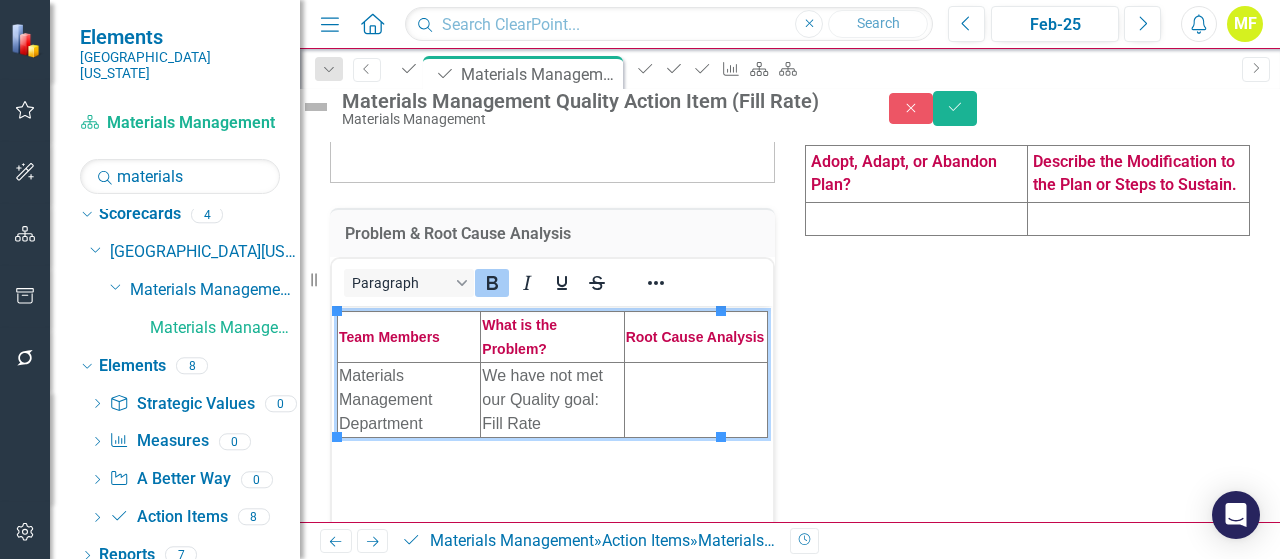 click at bounding box center (695, 399) 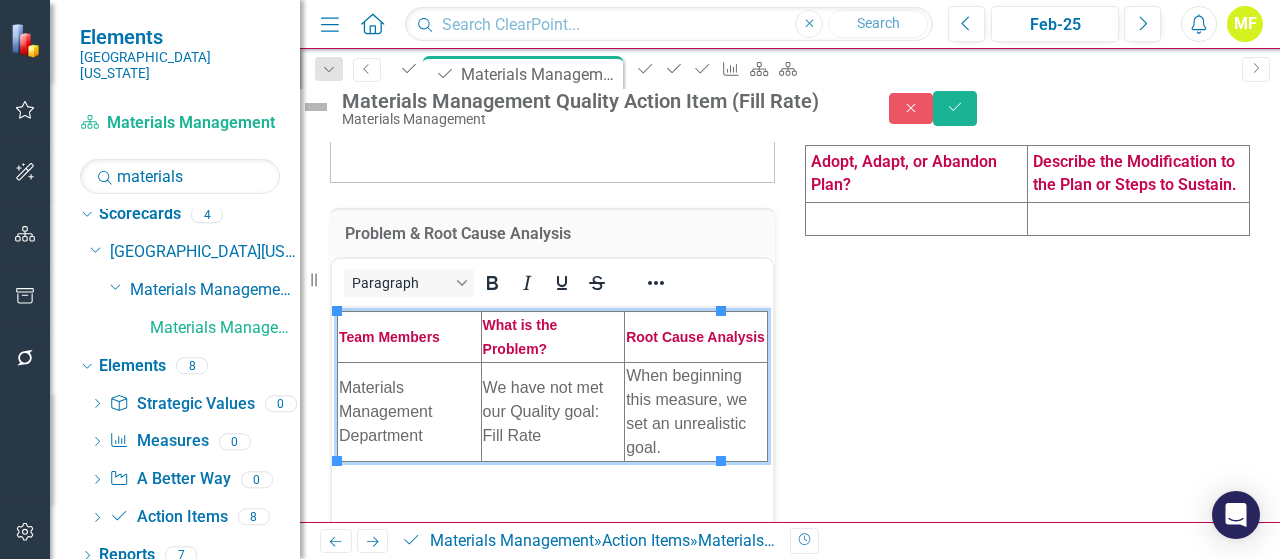click on "Problem & Root Cause Analysis <table style="border-collapse: collapse; width: 100%;" border="1"><colgroup><col style="width: 33.2386%;"><col style="width: 33.2386%;"><col style="width: 33.2386%;"></colgroup>
<tbody>
<tr>
<td><span style="font-size: 14px; font-family: arial, helvetica, sans-serif;"><strong><span style="color: #c40650;">Team Members</span></strong></span></td>
<td><span style="font-size: 14px; font-family: arial, helvetica, sans-serif;"><strong><span style="color: #c40650;">What is the Problem?</span></strong></span></td>
<td><span style="font-size: 14px; font-family: arial, helvetica, sans-serif;"><strong><span style="color: #c40650;">Root Cause Analysis</span></strong></span></td>
</tr>
<tr>
<td>Materials Management Department</td>
<td>We have not met our Quality goal: Fill Rate</td>
<td>&nbsp;</td>
</tr>
</tbody>
</table> Paragraph Switch to old editor" at bounding box center [552, 445] 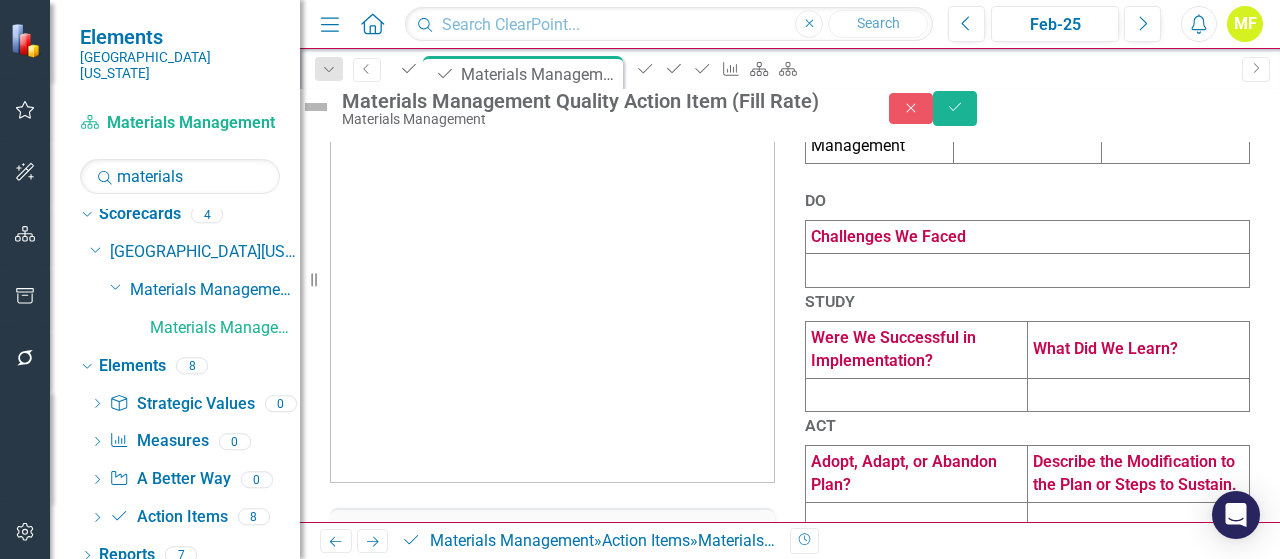 scroll, scrollTop: 0, scrollLeft: 0, axis: both 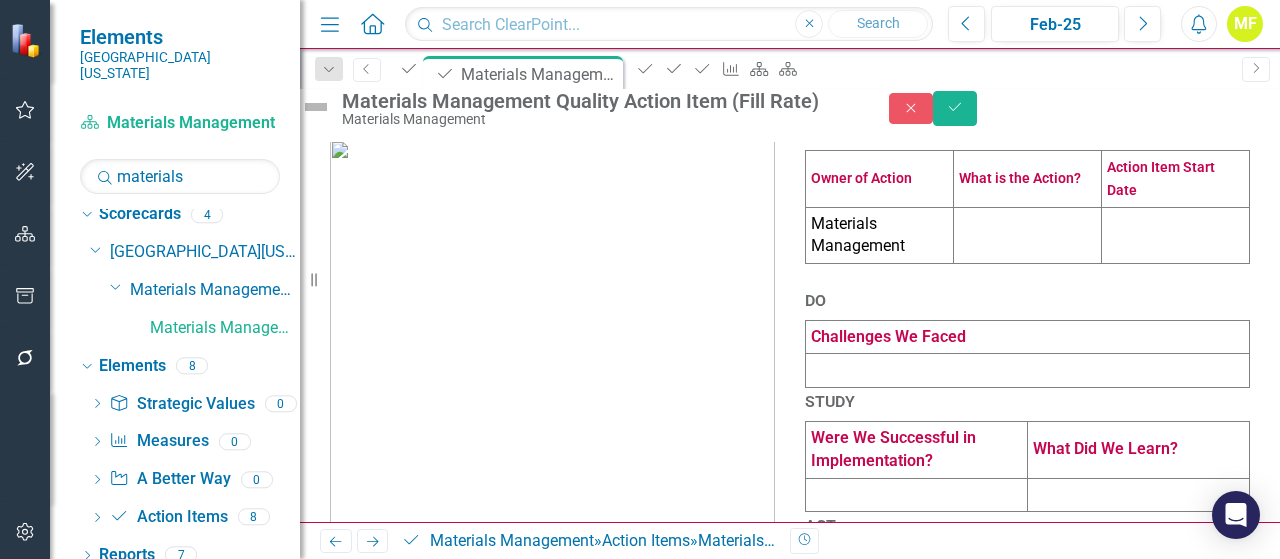 click at bounding box center (1028, 235) 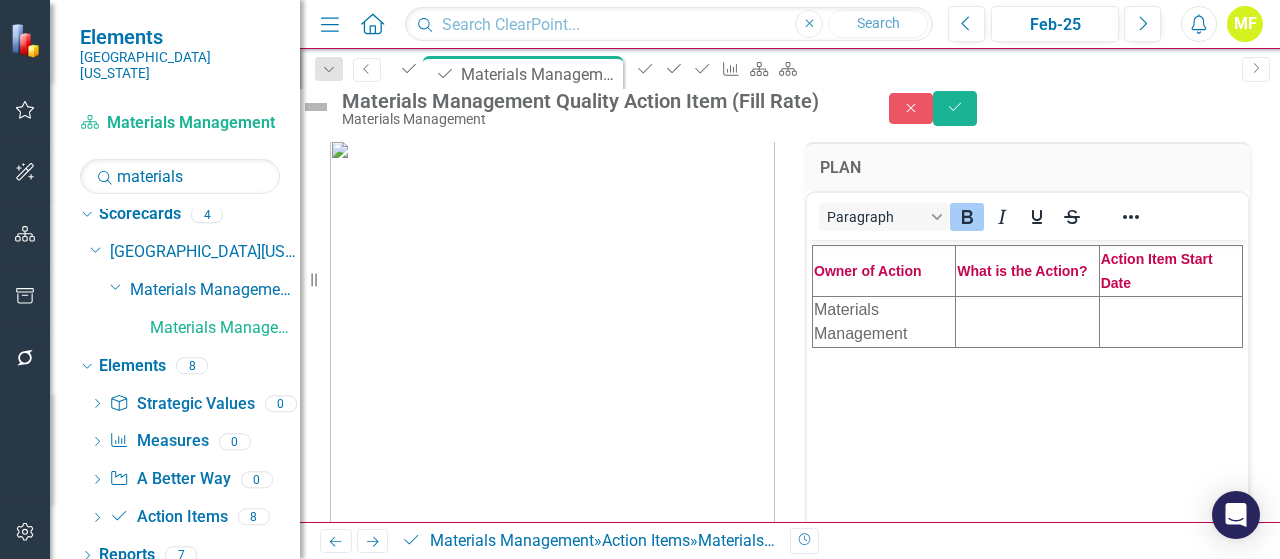 scroll, scrollTop: 0, scrollLeft: 0, axis: both 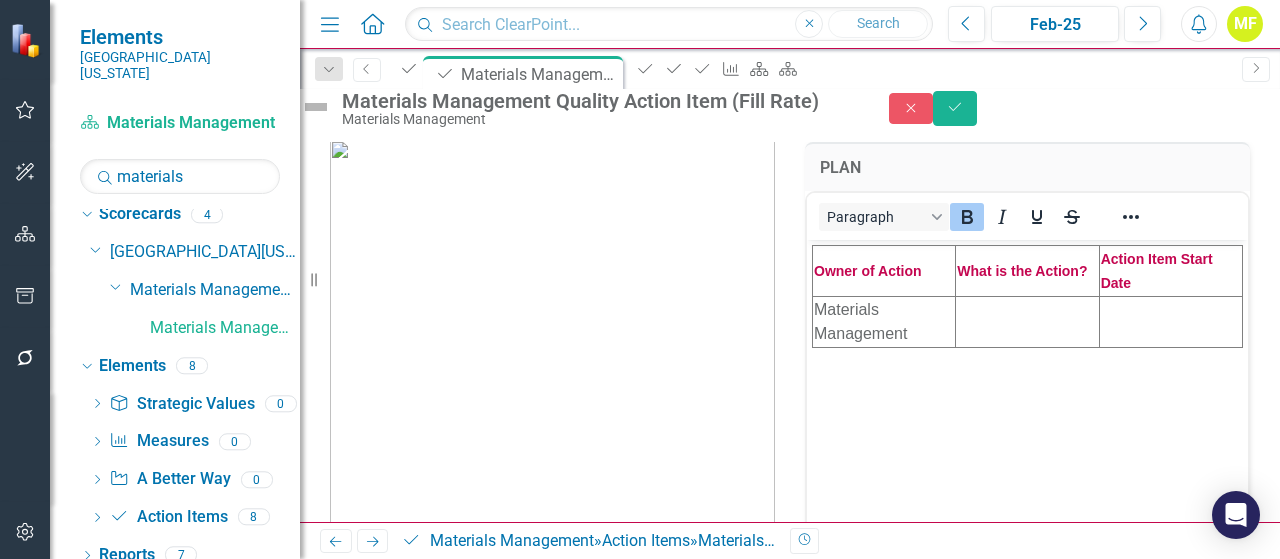 click at bounding box center (1027, 321) 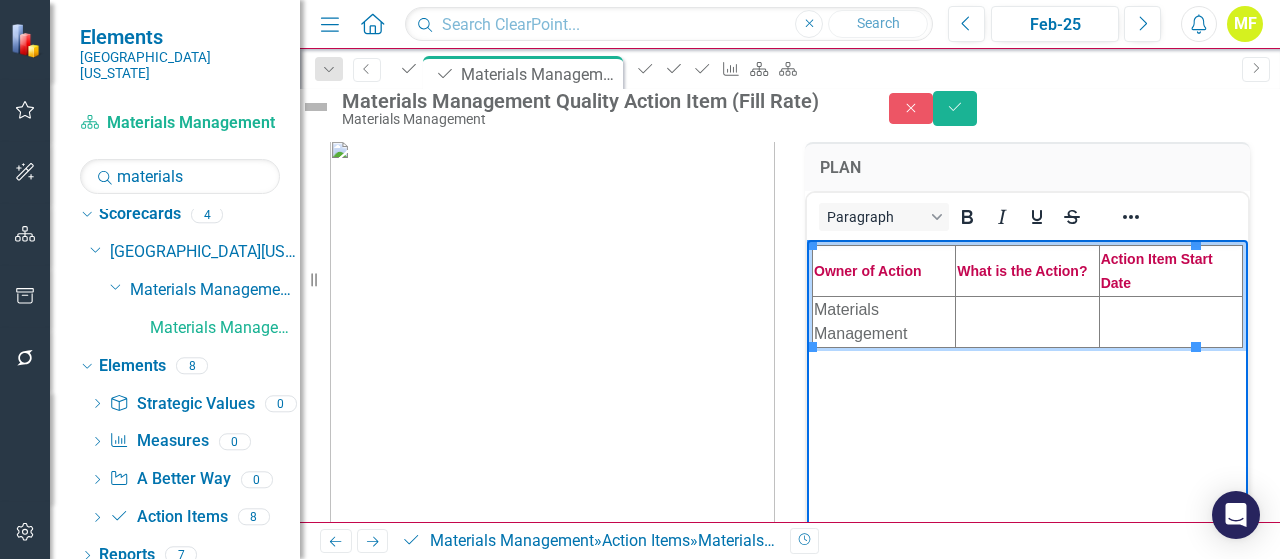 click at bounding box center [1027, 321] 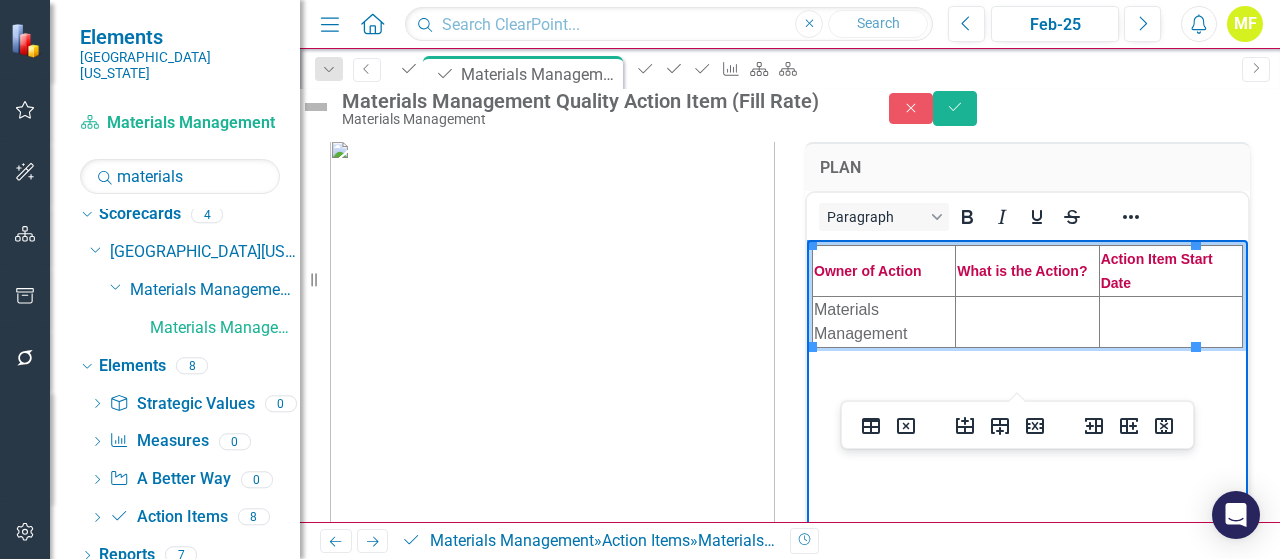 paste 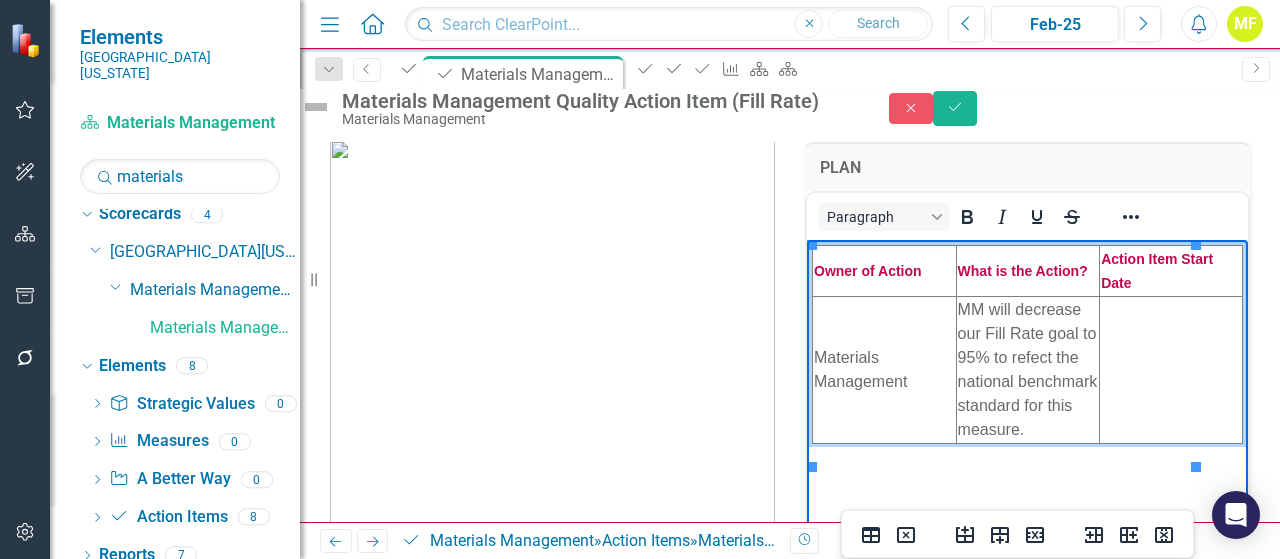 click at bounding box center [1171, 369] 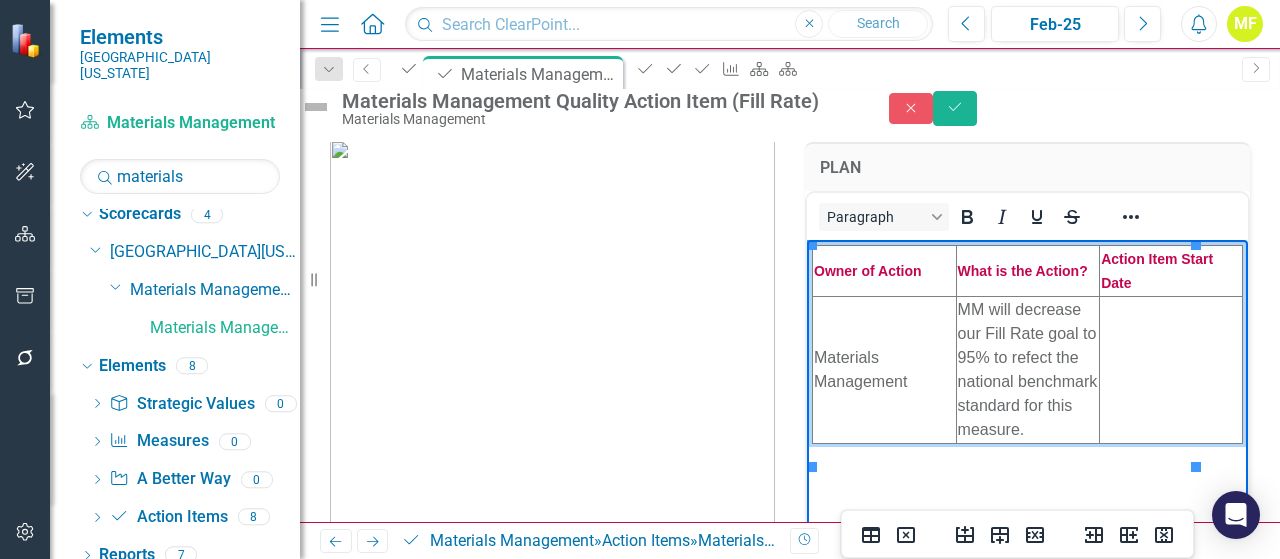 type 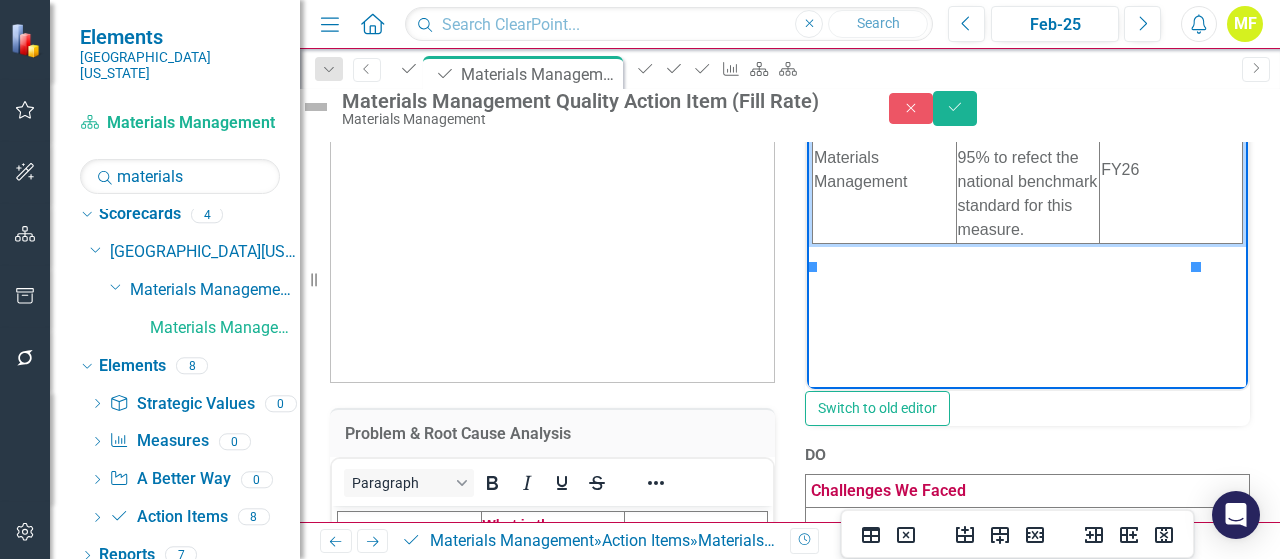 scroll, scrollTop: 500, scrollLeft: 0, axis: vertical 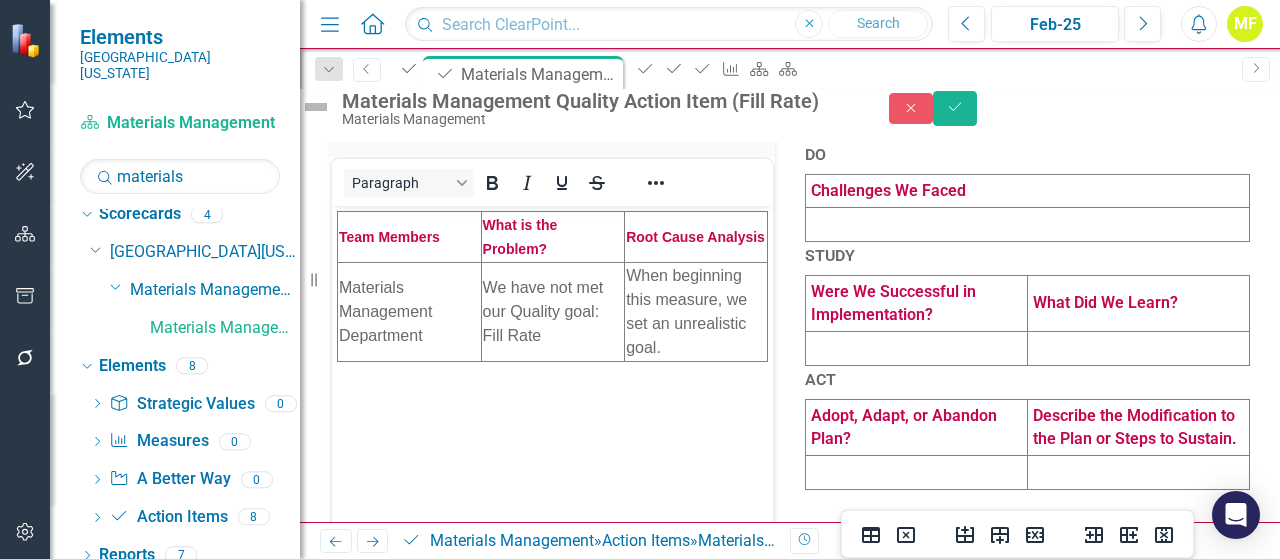 drag, startPoint x: 907, startPoint y: 333, endPoint x: 919, endPoint y: 339, distance: 13.416408 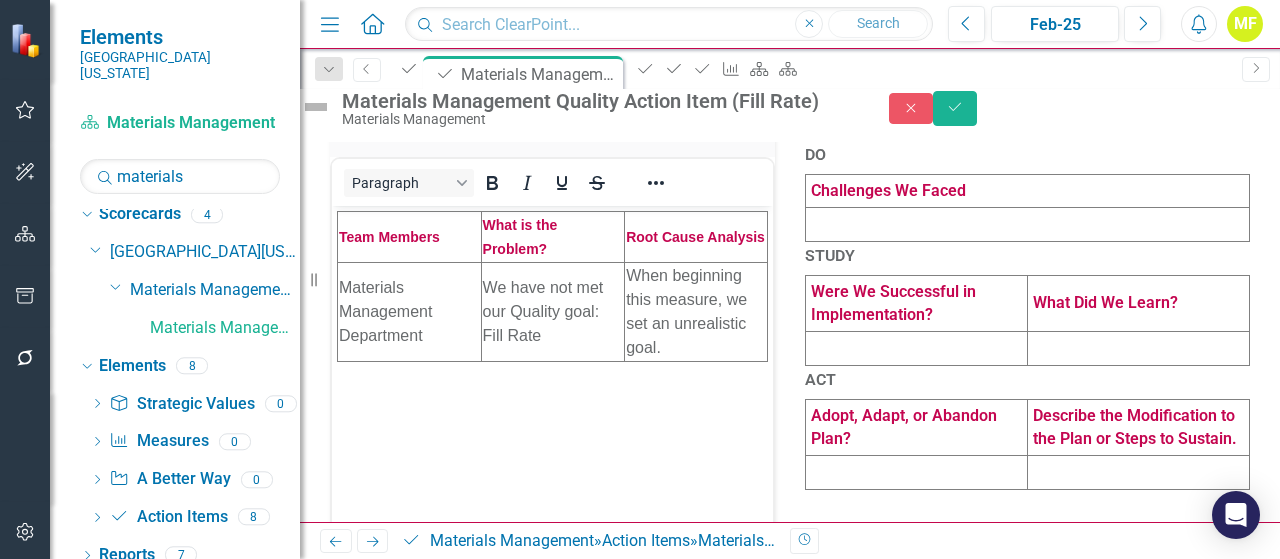 click at bounding box center (1028, 225) 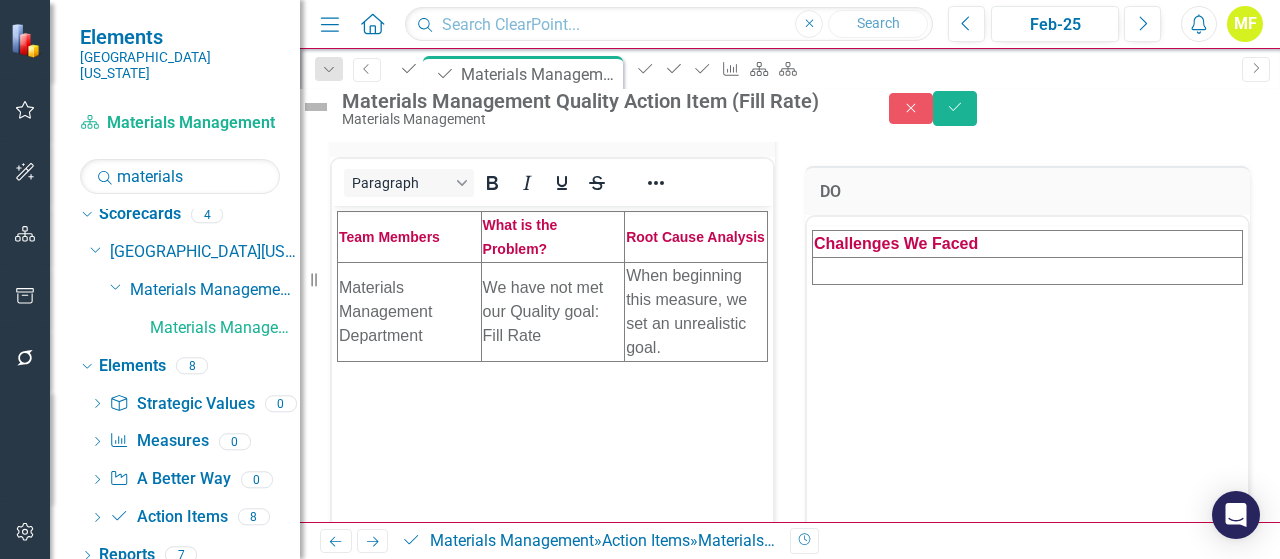 scroll, scrollTop: 0, scrollLeft: 0, axis: both 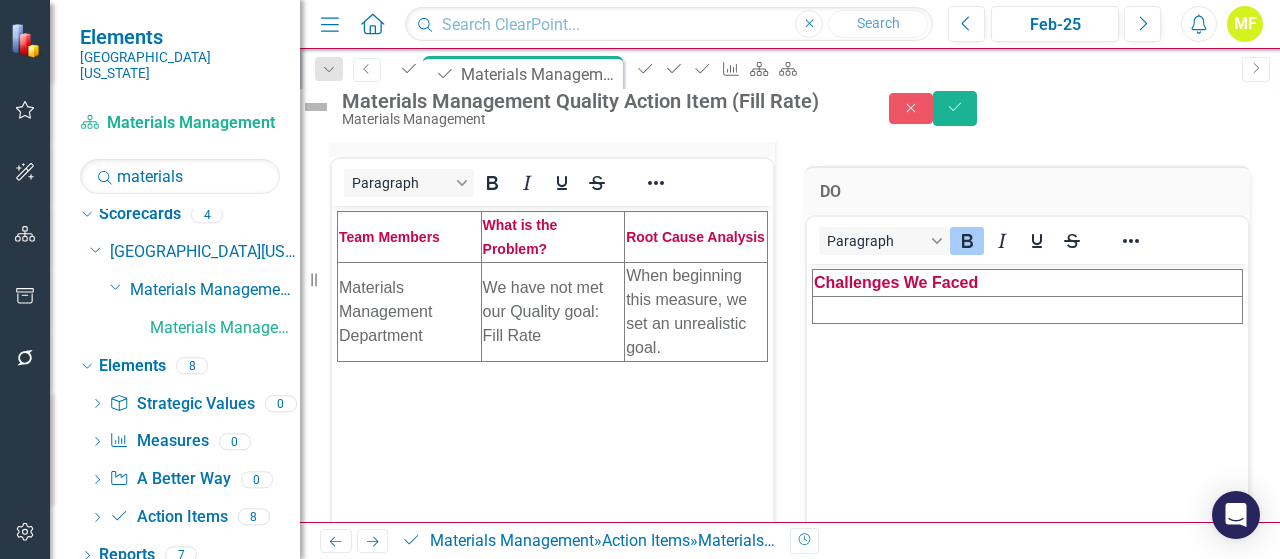 click at bounding box center [1028, 309] 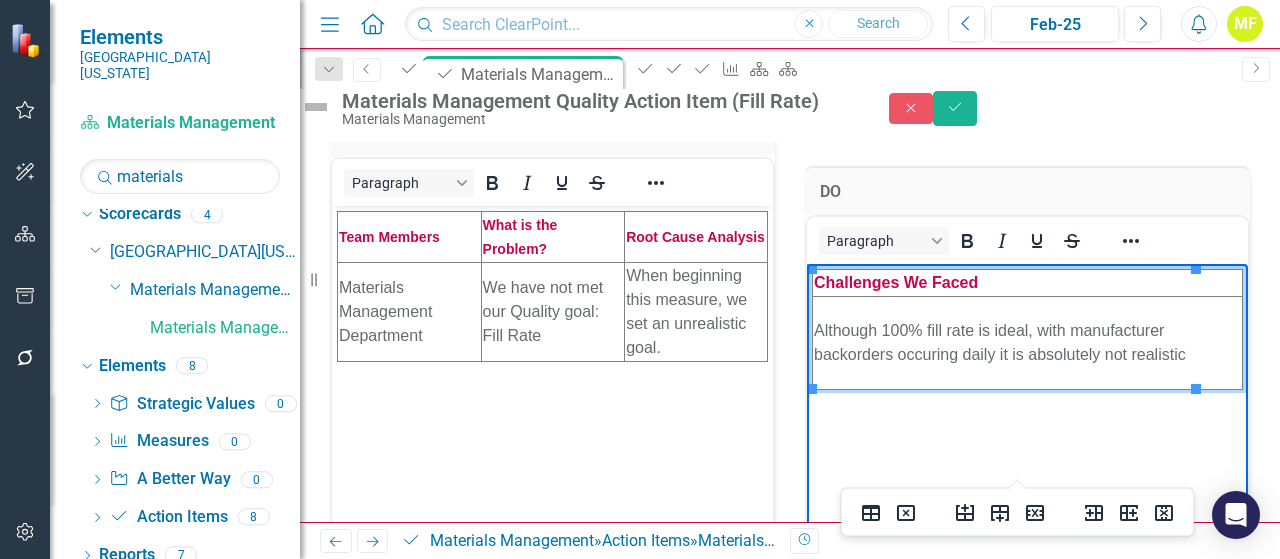 click on "DO" at bounding box center [1027, 194] 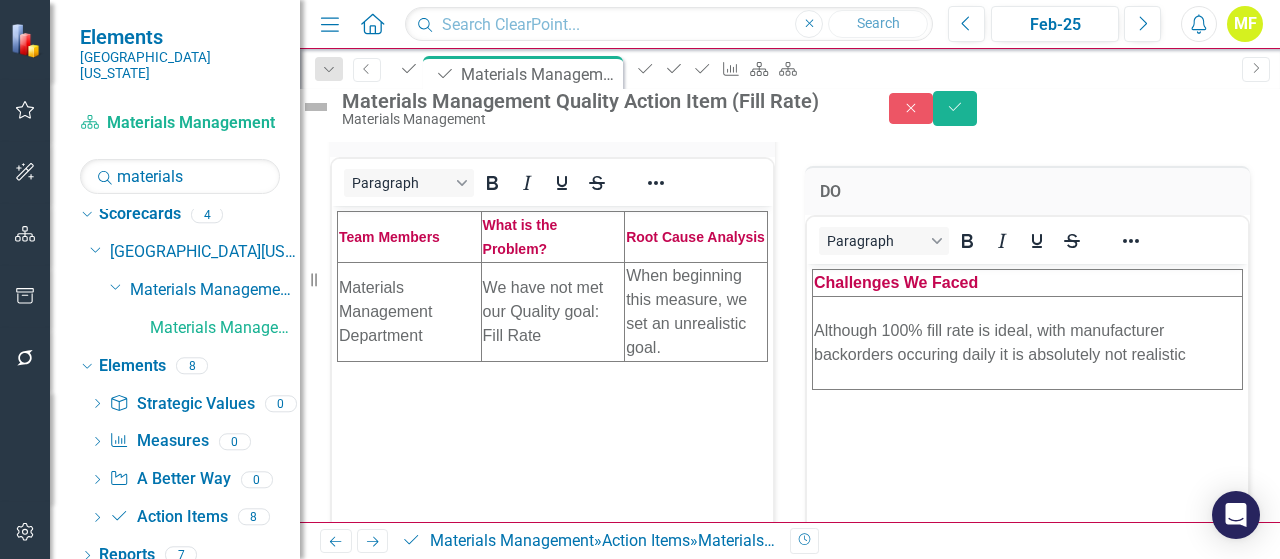 click on "Although 100% fill rate is ideal, with manufacturer backorders occuring daily it is absolutely not realistic" at bounding box center (1028, 342) 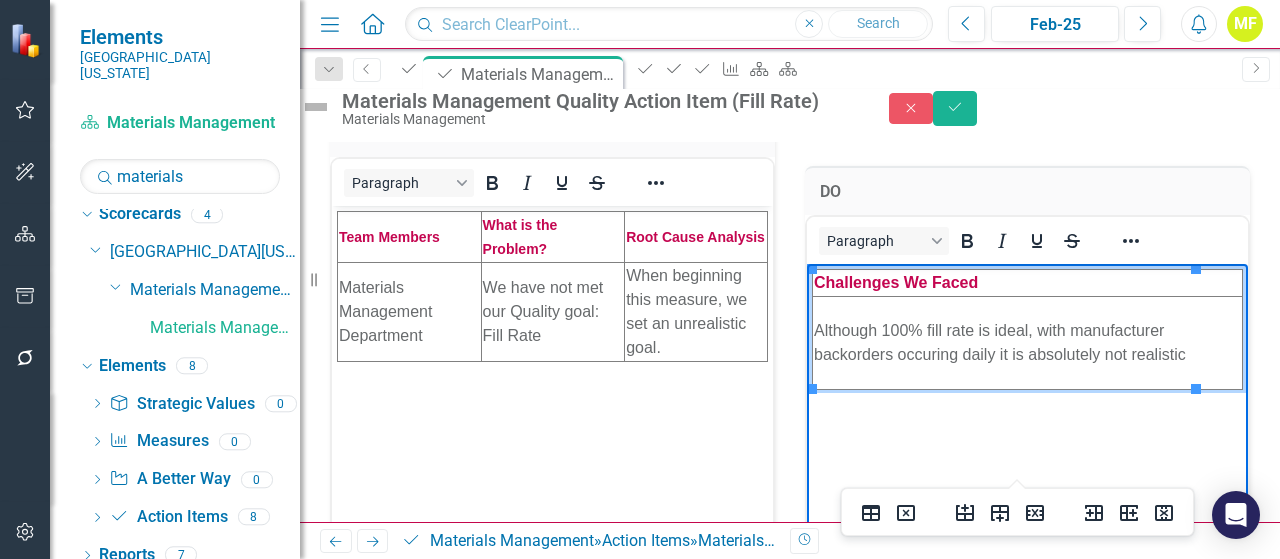 type 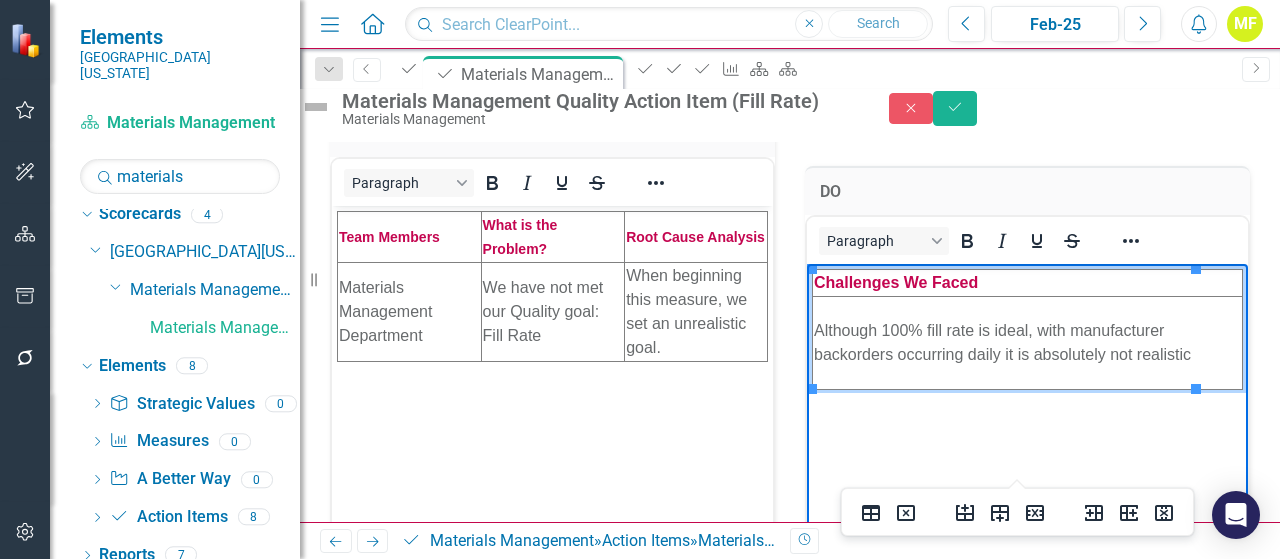 click on "DO" at bounding box center [1027, 190] 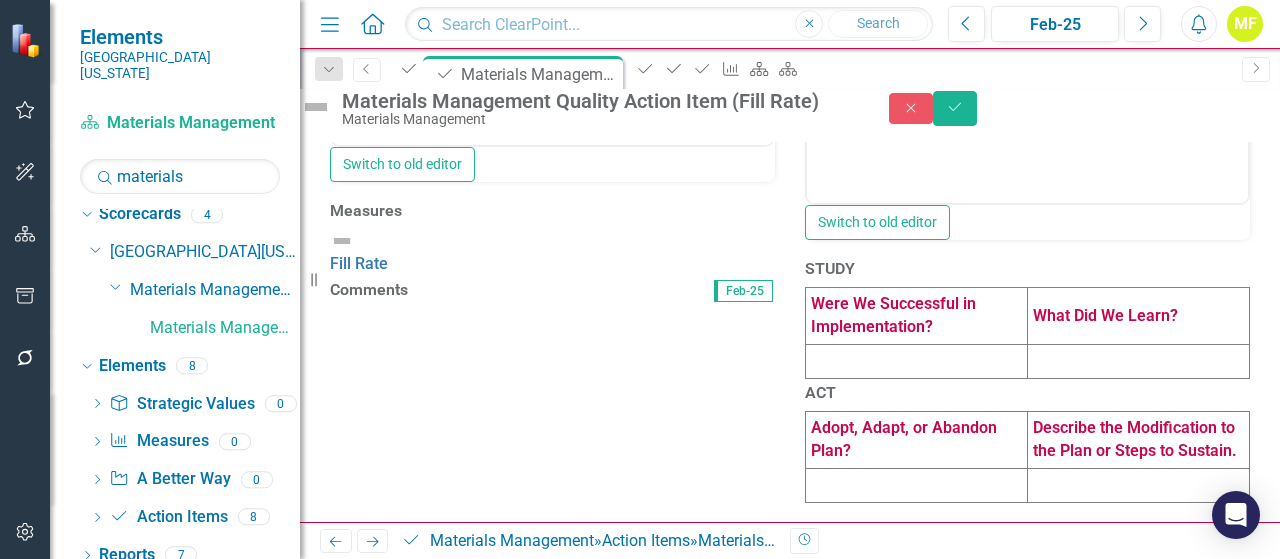 scroll, scrollTop: 1100, scrollLeft: 0, axis: vertical 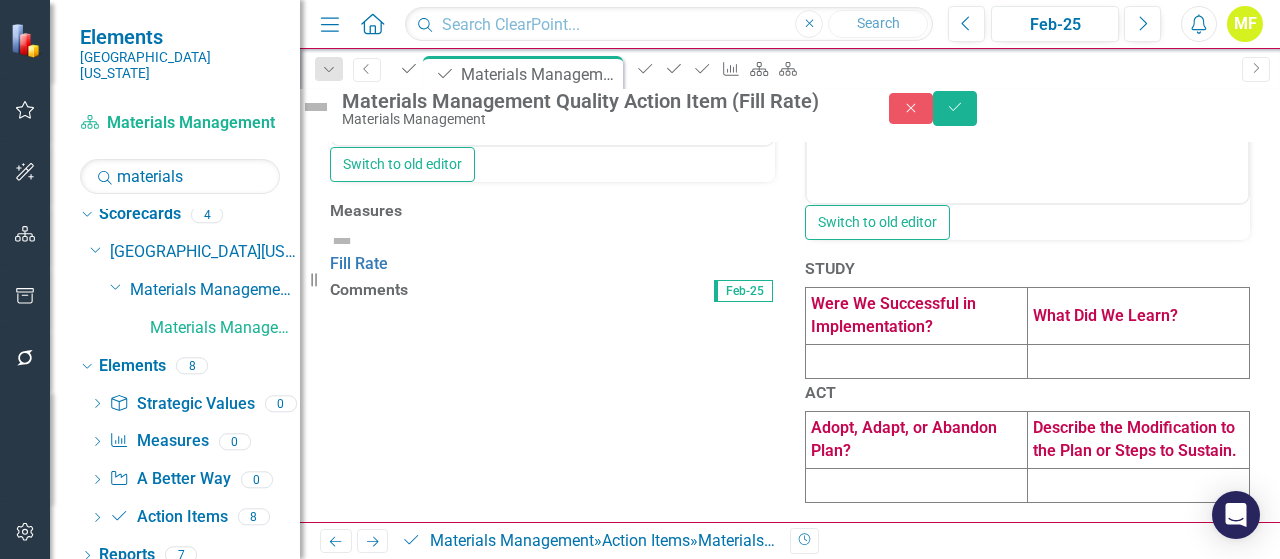 click at bounding box center [917, 361] 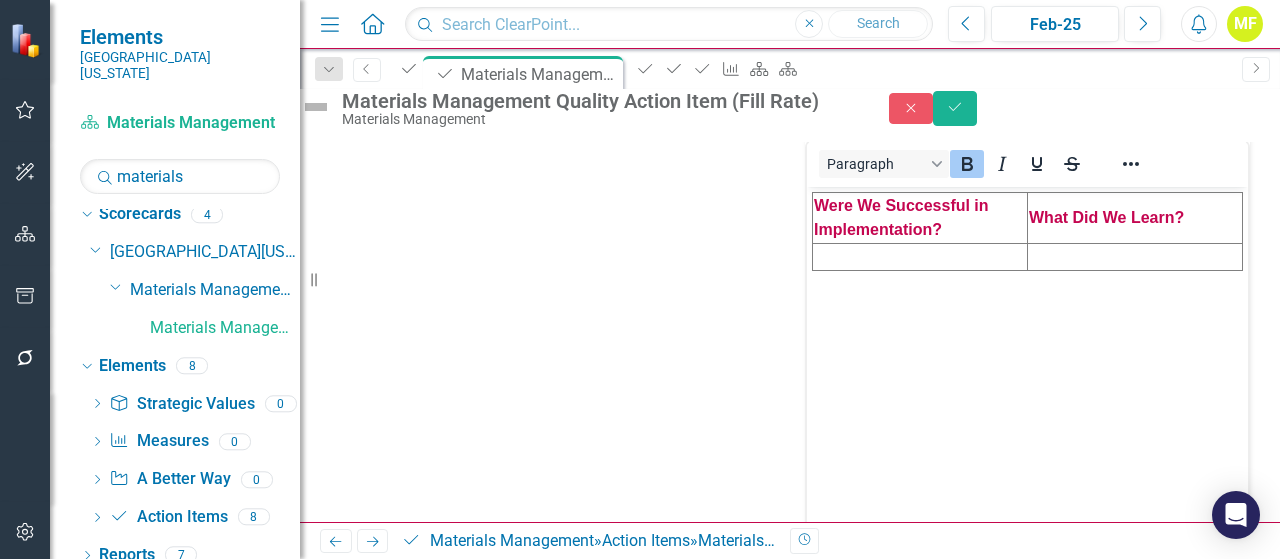 scroll, scrollTop: 0, scrollLeft: 0, axis: both 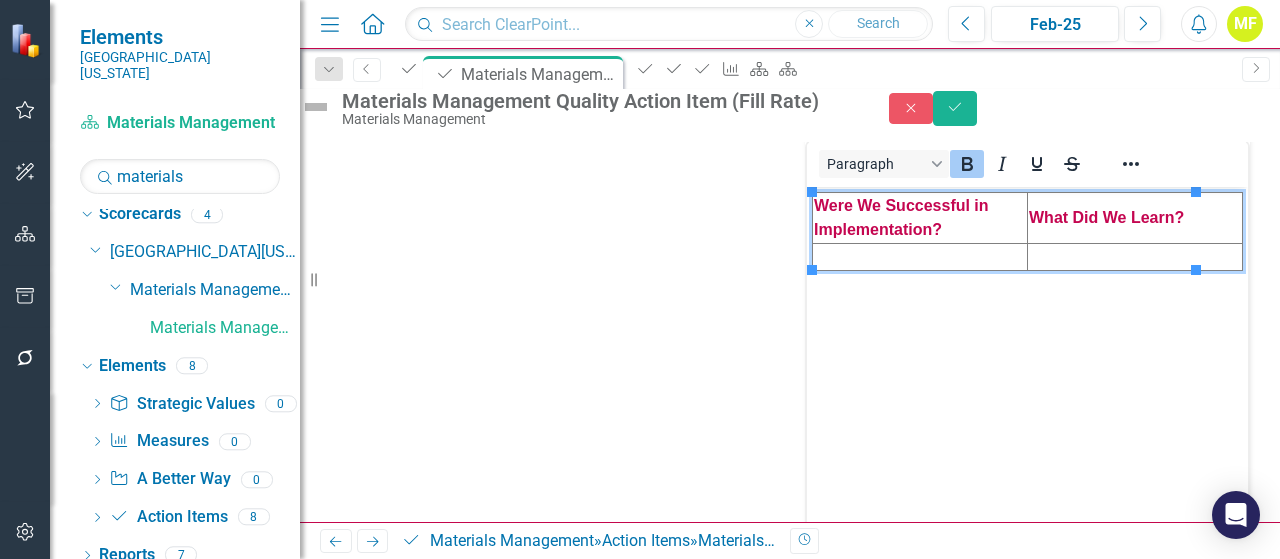 click at bounding box center [920, 257] 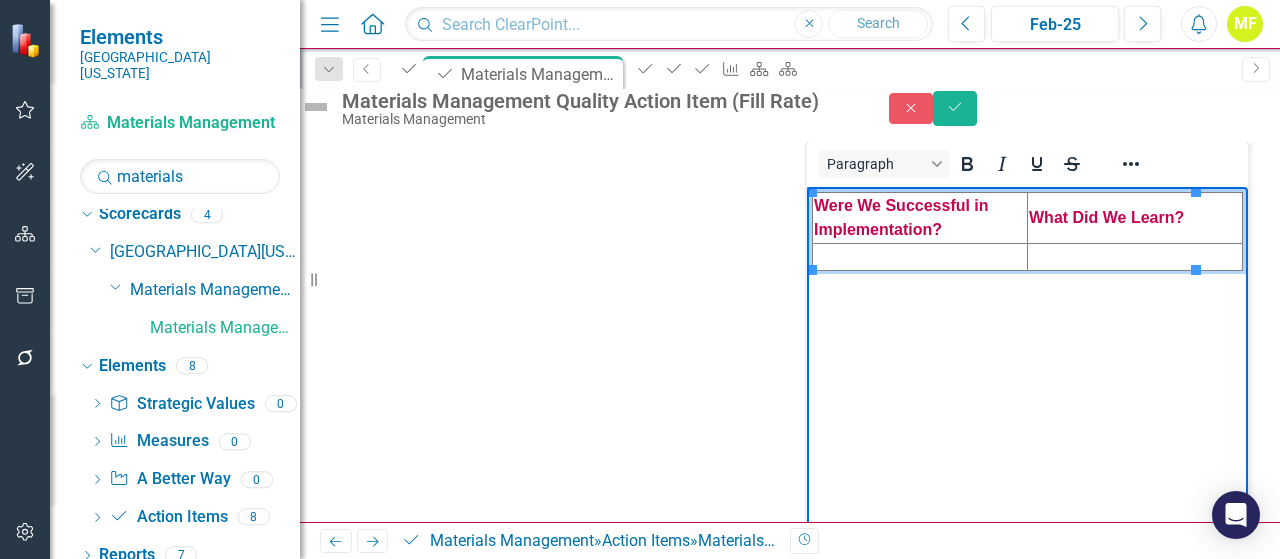 click at bounding box center [920, 257] 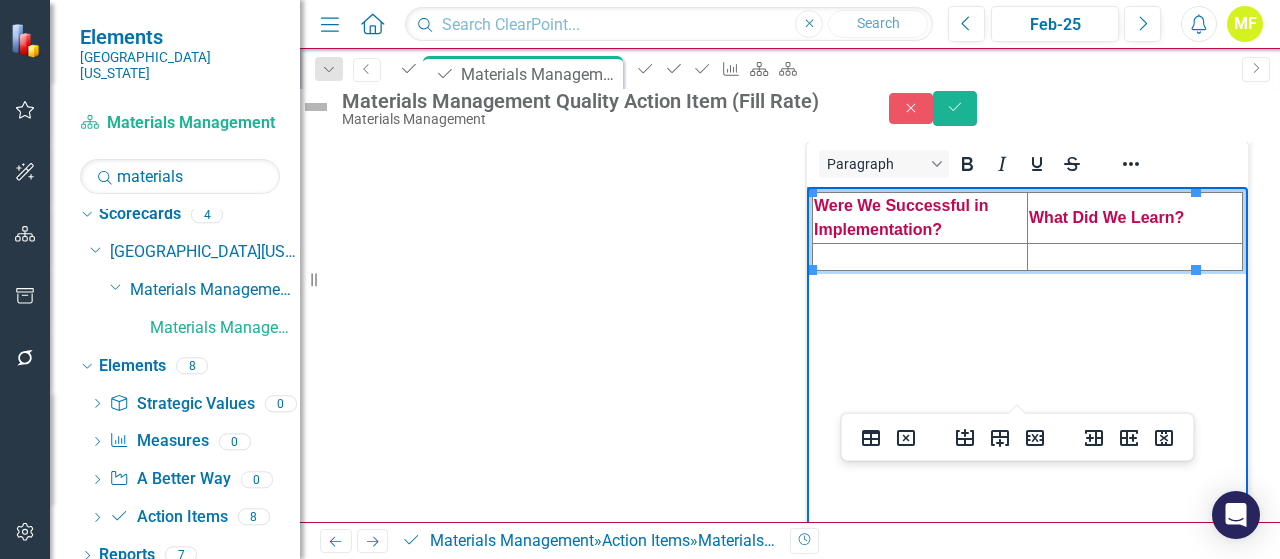 type 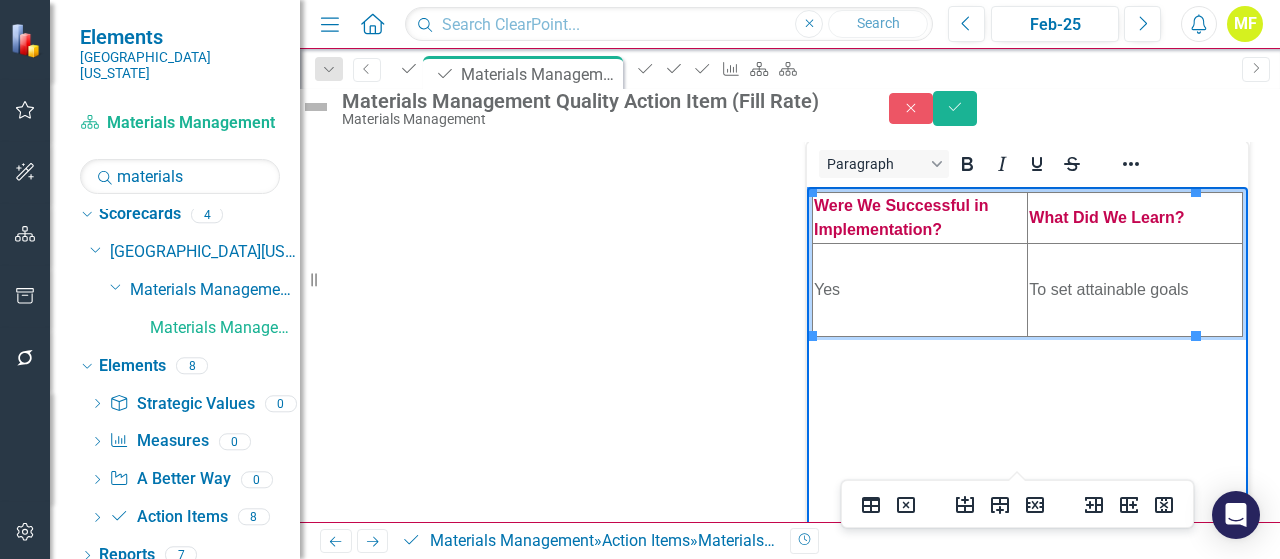 click on "Problem & Root Cause Analysis <table style="border-collapse: collapse; width: 100%;" border="1"><colgroup><col style="width: 33.2386%;"><col style="width: 33.2386%;"><col style="width: 33.2386%;"></colgroup>
<tbody>
<tr>
<td><span style="font-size: 14px; font-family: arial, helvetica, sans-serif;"><strong><span style="color: #c40650;">Team Members</span></strong></span></td>
<td><span style="font-size: 14px; font-family: arial, helvetica, sans-serif;"><strong><span style="color: #c40650;">What is the Problem?</span></strong></span></td>
<td><span style="font-size: 14px; font-family: arial, helvetica, sans-serif;"><strong><span style="color: #c40650;">Root Cause Analysis</span></strong></span></td>
</tr>
<tr>
<td>Materials Management Department</td>
<td>We have not met our Quality goal: Fill Rate</td>
<td>&nbsp;</td>
</tr>
</tbody>
</table> Paragraph Switch to old editor Measures Fill Rate Comments Feb-25 PLAN Paragraph Switch to old editor DO Paragraph Switch to old editor STUDY Paragraph Switch to old editor" at bounding box center (790, -136) 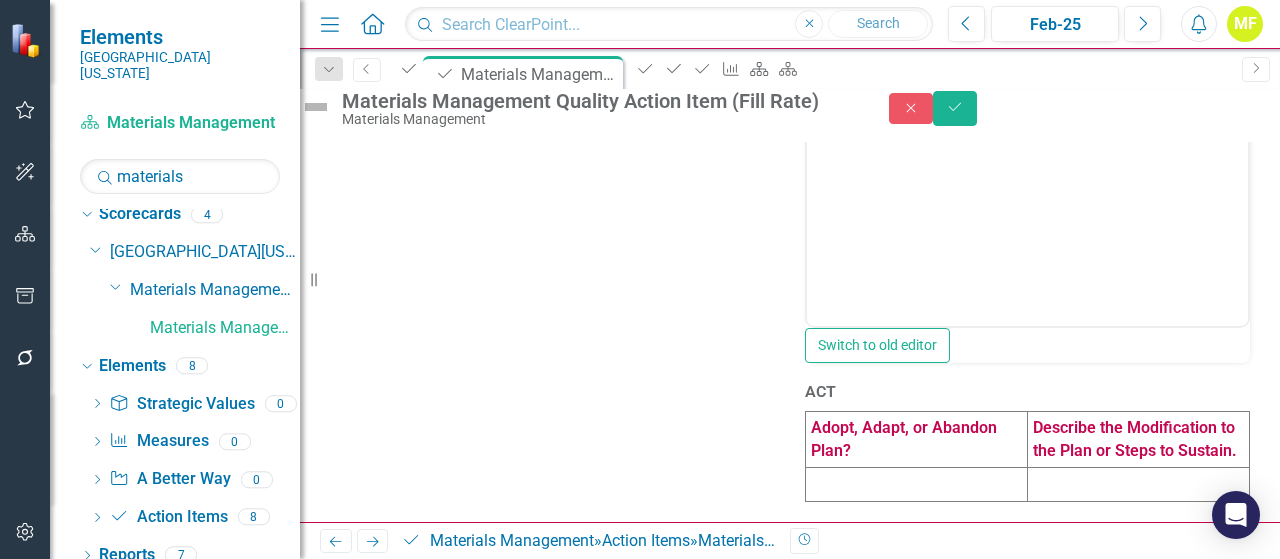 scroll, scrollTop: 1526, scrollLeft: 0, axis: vertical 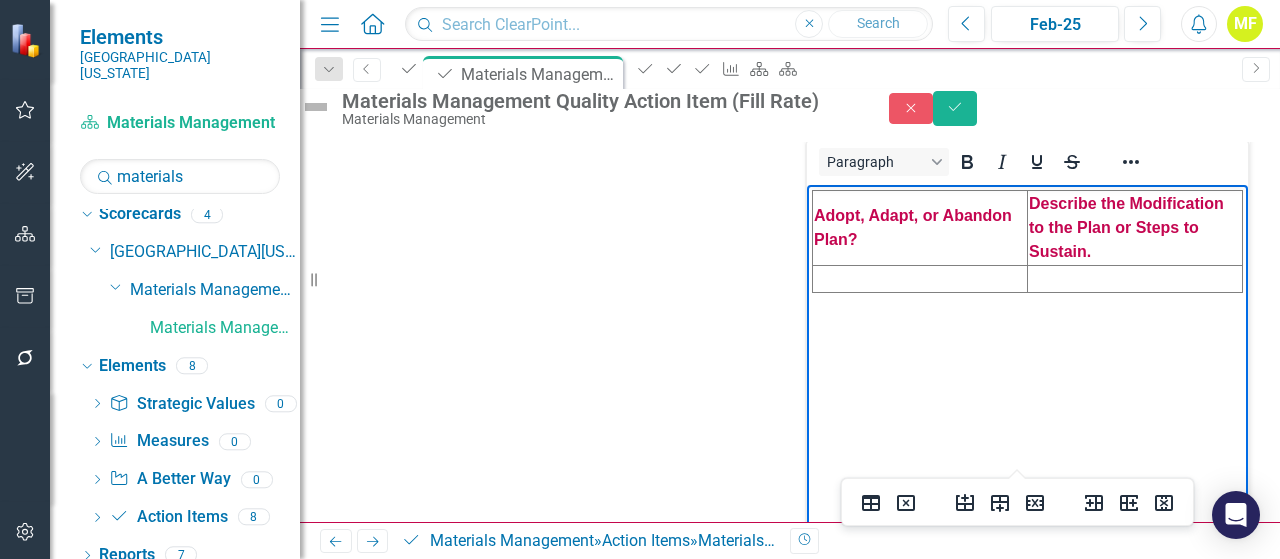 click at bounding box center (920, 278) 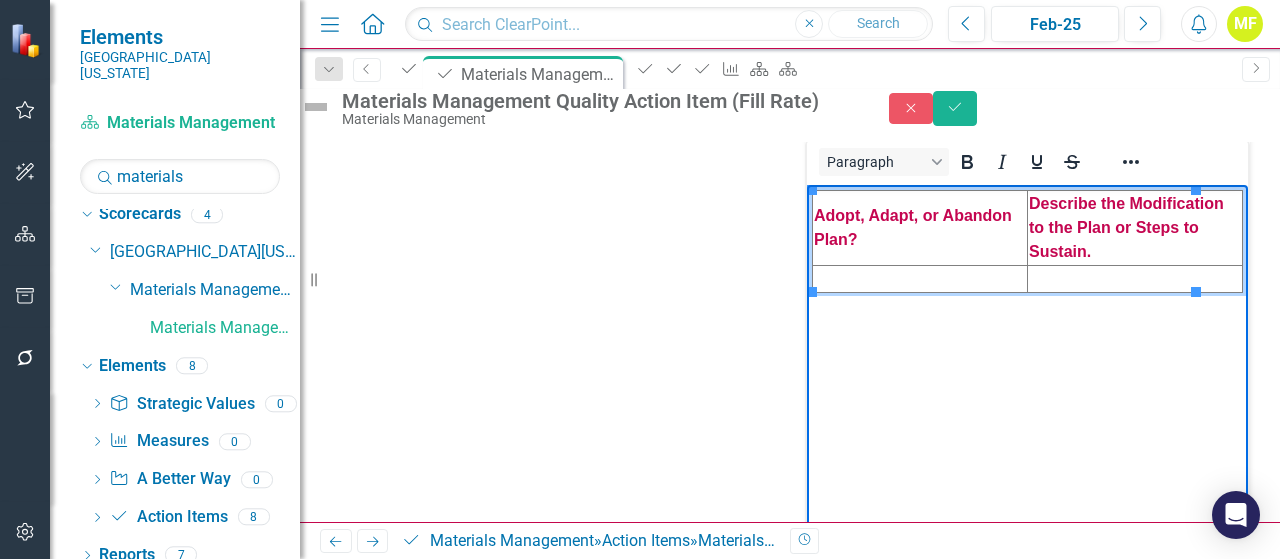 click at bounding box center [920, 278] 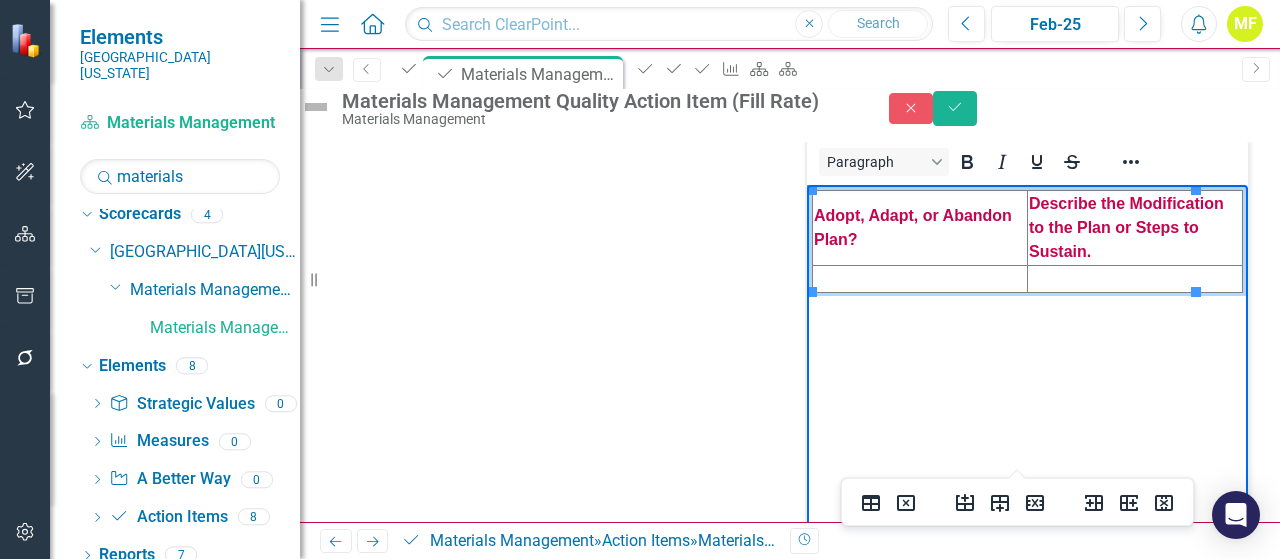 type 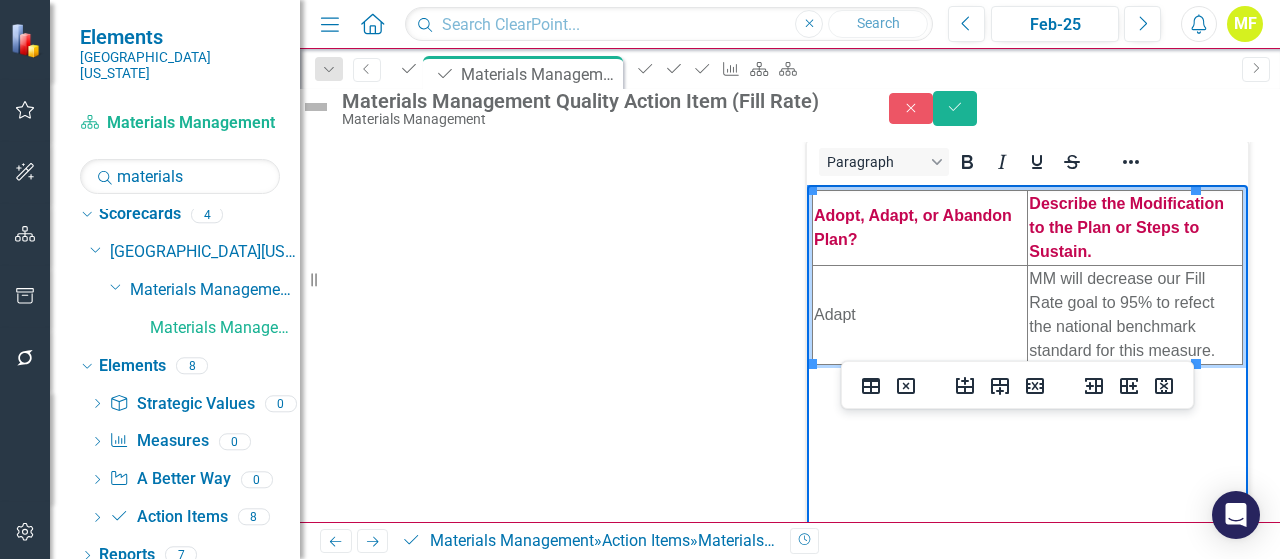 click on "Problem & Root Cause Analysis <table style="border-collapse: collapse; width: 100%;" border="1"><colgroup><col style="width: 33.2386%;"><col style="width: 33.2386%;"><col style="width: 33.2386%;"></colgroup>
<tbody>
<tr>
<td><span style="font-size: 14px; font-family: arial, helvetica, sans-serif;"><strong><span style="color: #c40650;">Team Members</span></strong></span></td>
<td><span style="font-size: 14px; font-family: arial, helvetica, sans-serif;"><strong><span style="color: #c40650;">What is the Problem?</span></strong></span></td>
<td><span style="font-size: 14px; font-family: arial, helvetica, sans-serif;"><strong><span style="color: #c40650;">Root Cause Analysis</span></strong></span></td>
</tr>
<tr>
<td>Materials Management Department</td>
<td>We have not met our Quality goal: Fill Rate</td>
<td>&nbsp;</td>
</tr>
</tbody>
</table> Paragraph Switch to old editor Measures Fill Rate Comments Feb-25 PLAN Paragraph Switch to old editor DO Paragraph Switch to old editor STUDY Paragraph Switch to old editor" at bounding box center [790, -462] 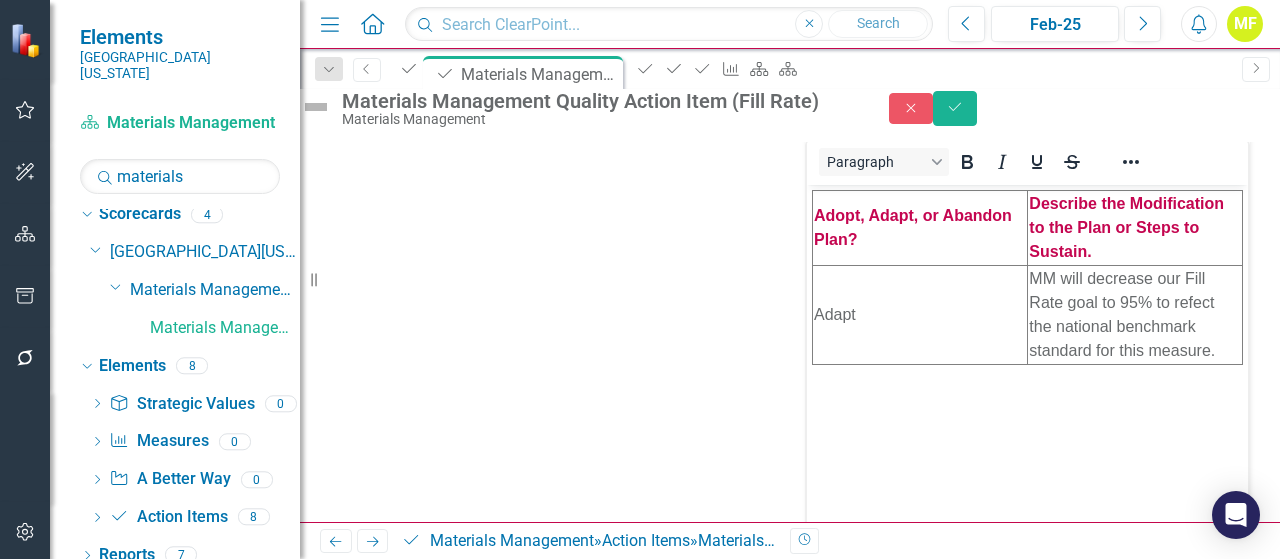 scroll, scrollTop: 1726, scrollLeft: 0, axis: vertical 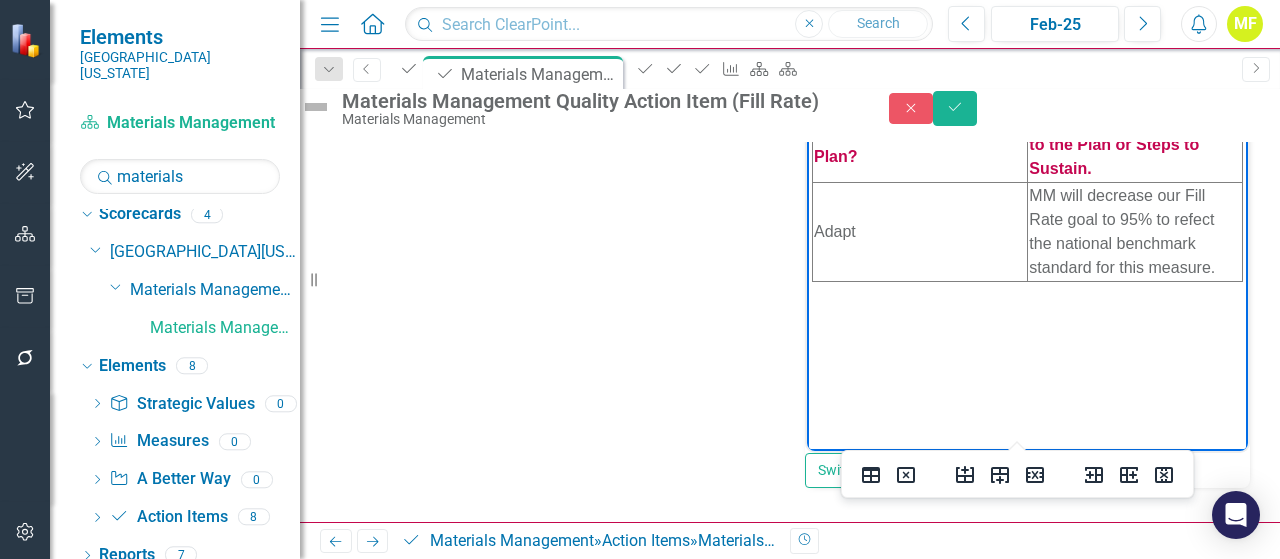click on "MM will decrease our Fill Rate goal to 95% to refect the national benchmark standard for this measure." at bounding box center (1135, 231) 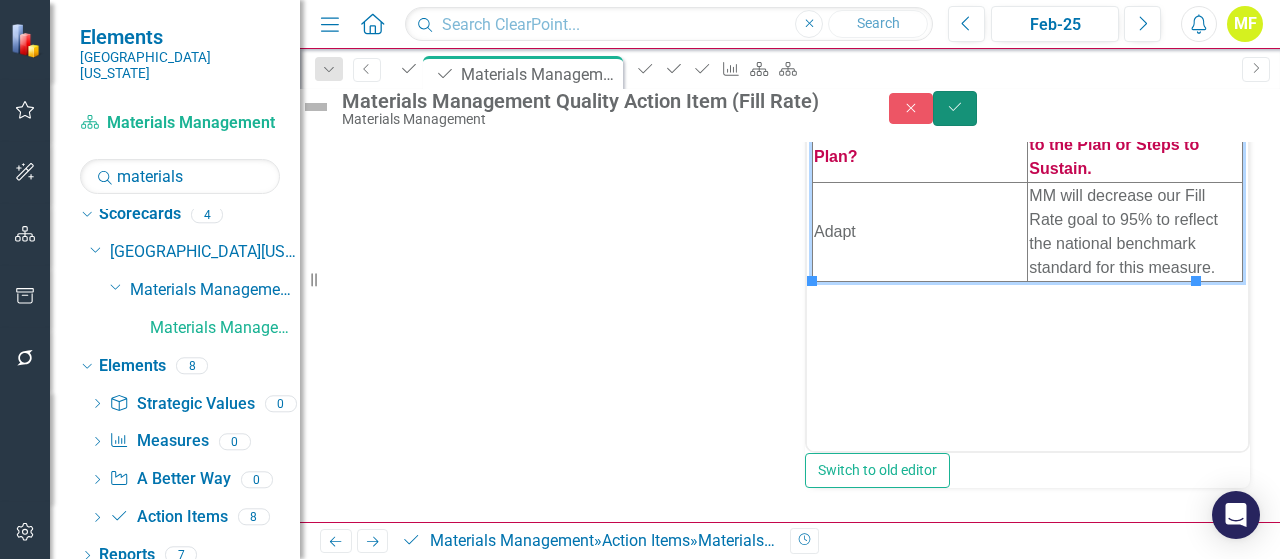 click on "Save" 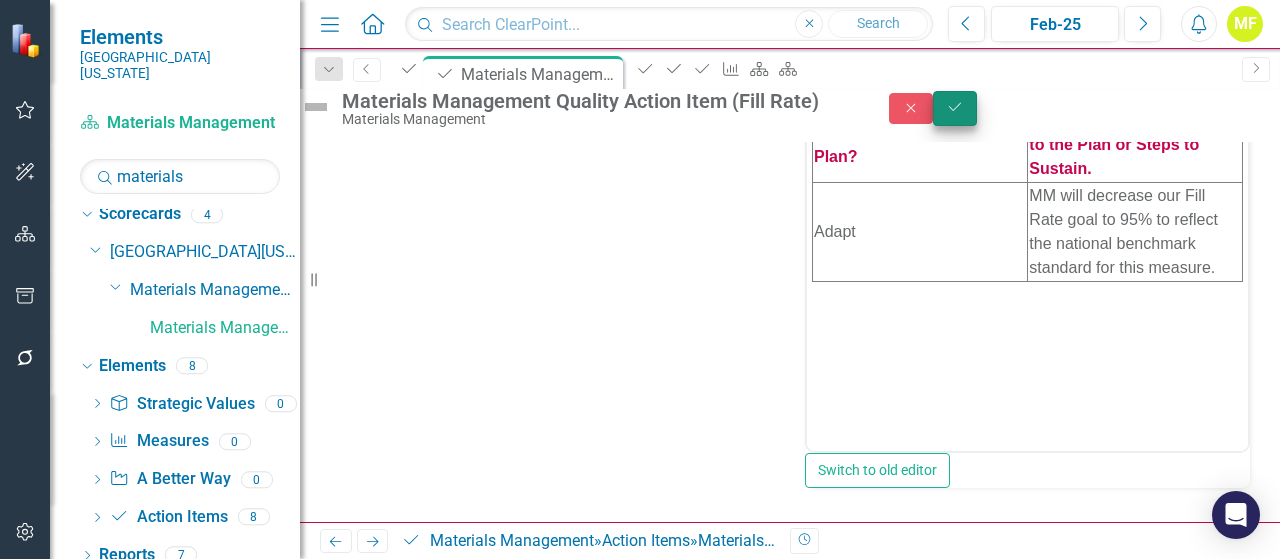scroll, scrollTop: 638, scrollLeft: 0, axis: vertical 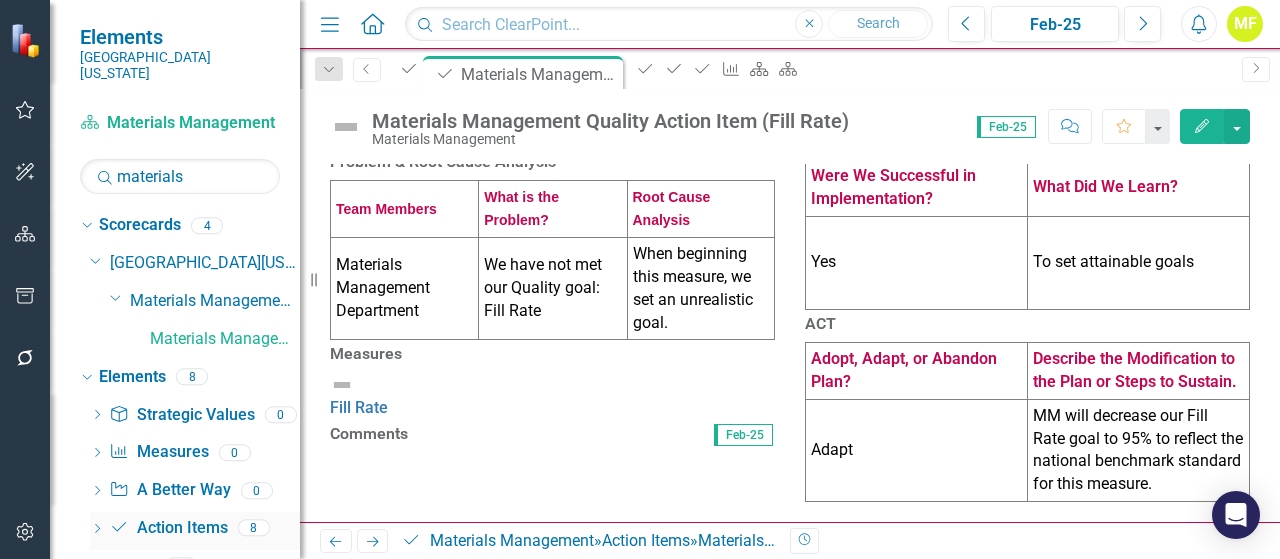 click on "Action Item Action Items" at bounding box center (168, 528) 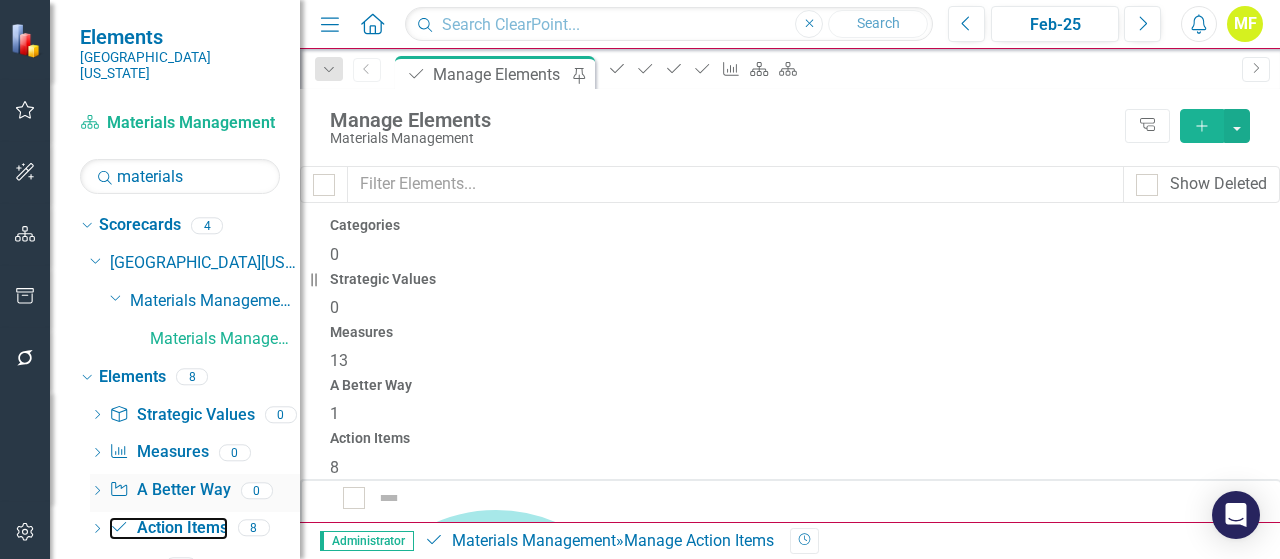 checkbox on "false" 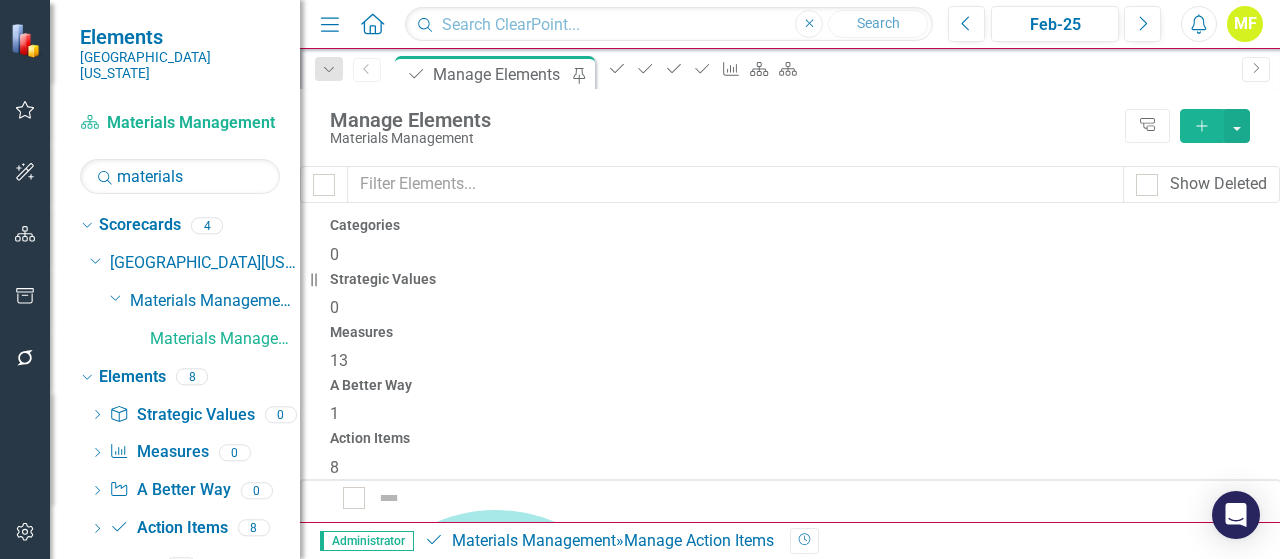 scroll, scrollTop: 100, scrollLeft: 0, axis: vertical 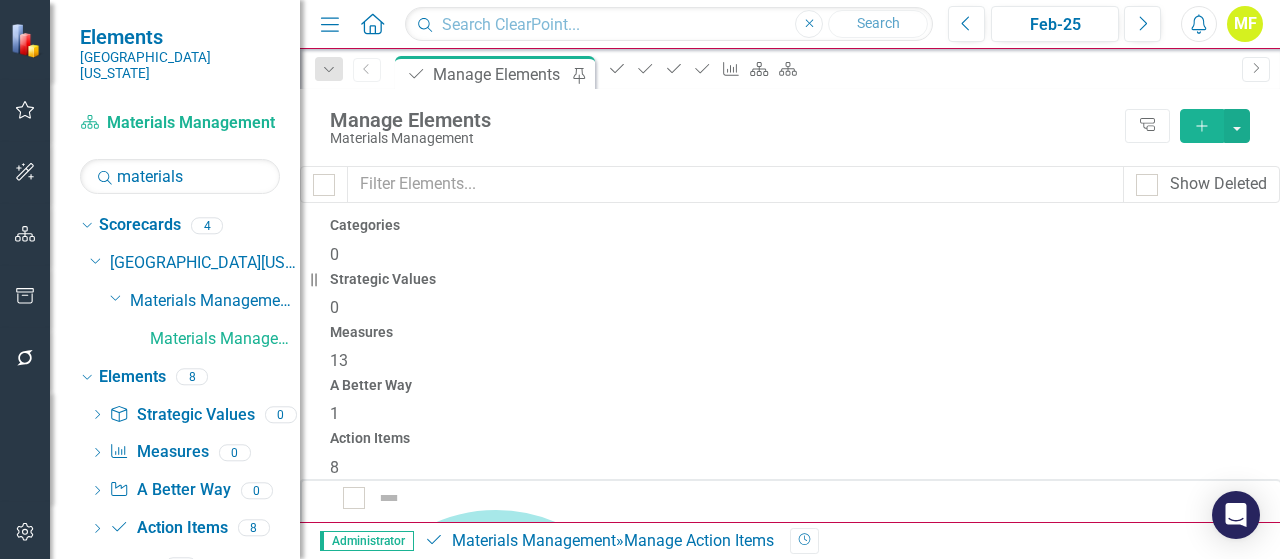click on "Materials Management Safety Action Item" at bounding box center (496, 826) 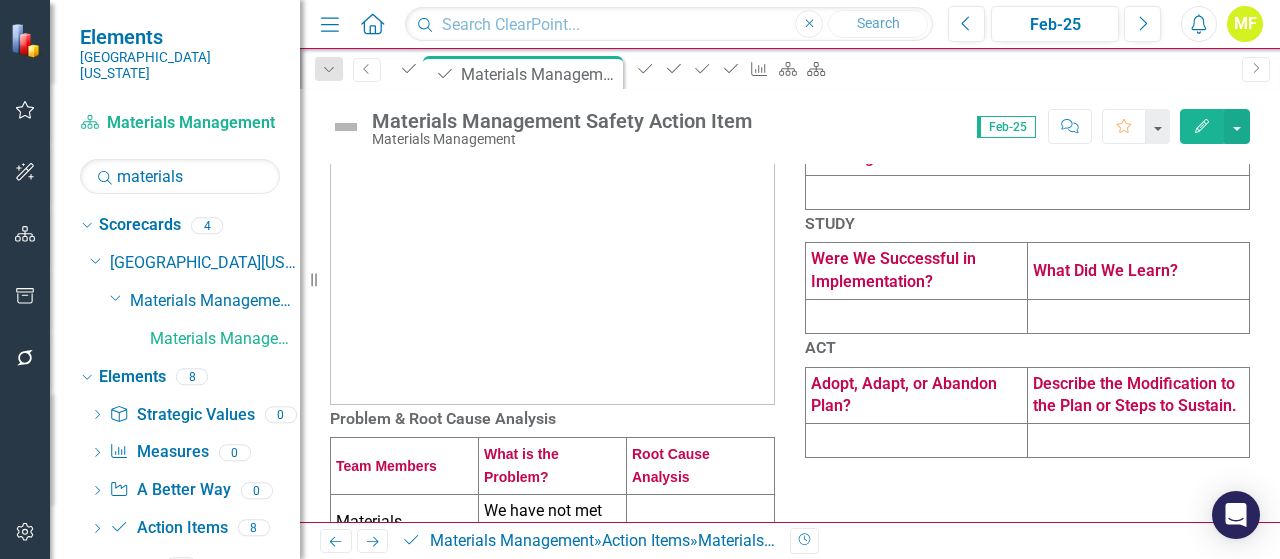 scroll, scrollTop: 400, scrollLeft: 0, axis: vertical 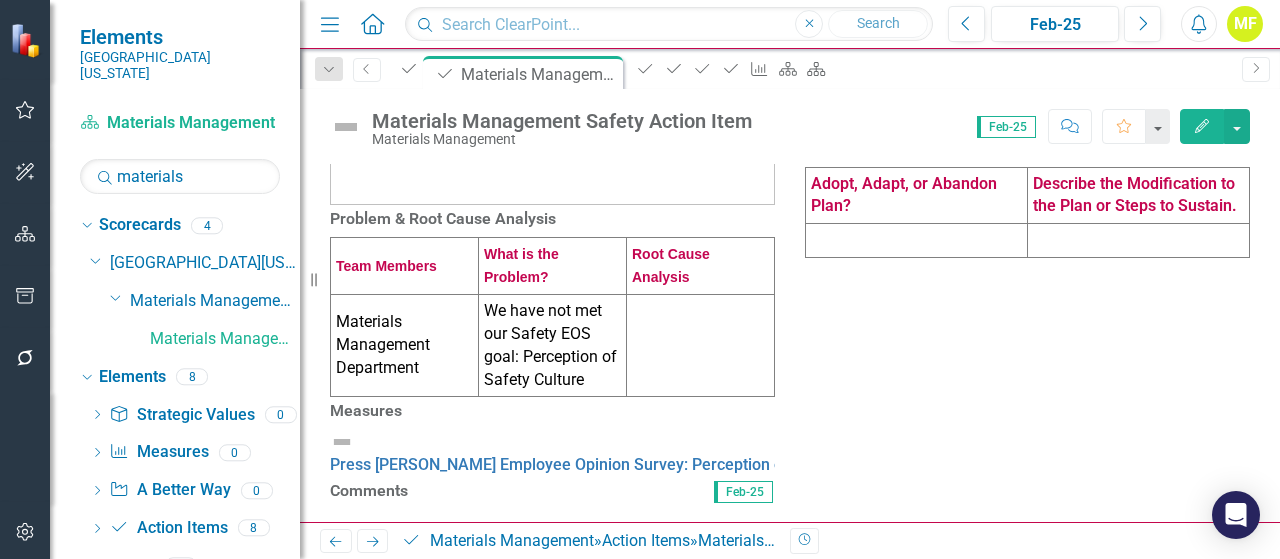 click at bounding box center [701, 346] 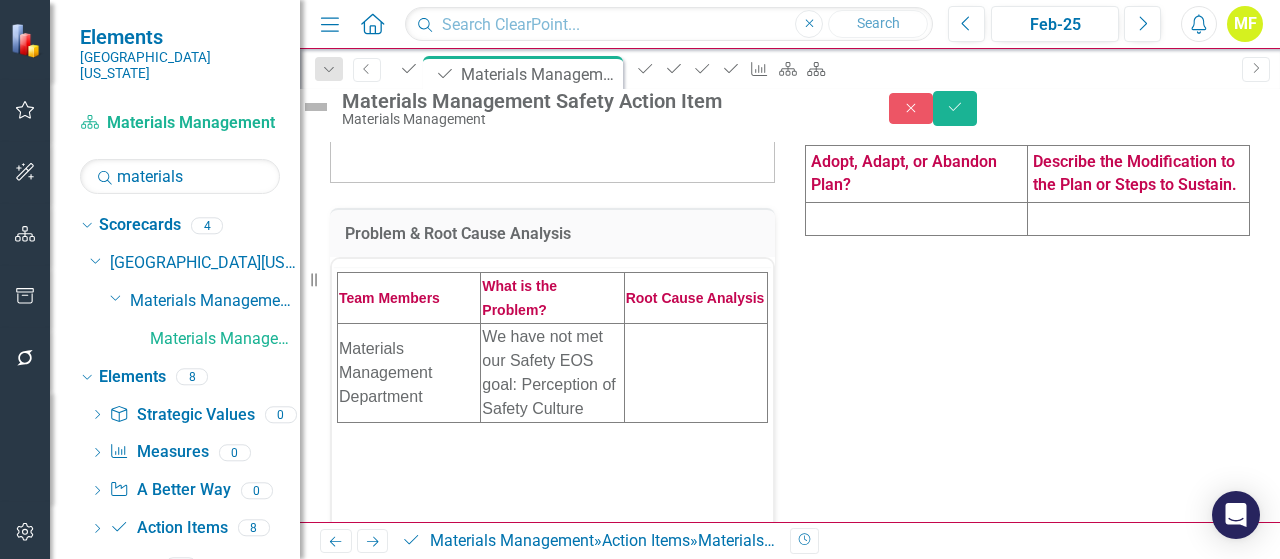 scroll, scrollTop: 0, scrollLeft: 0, axis: both 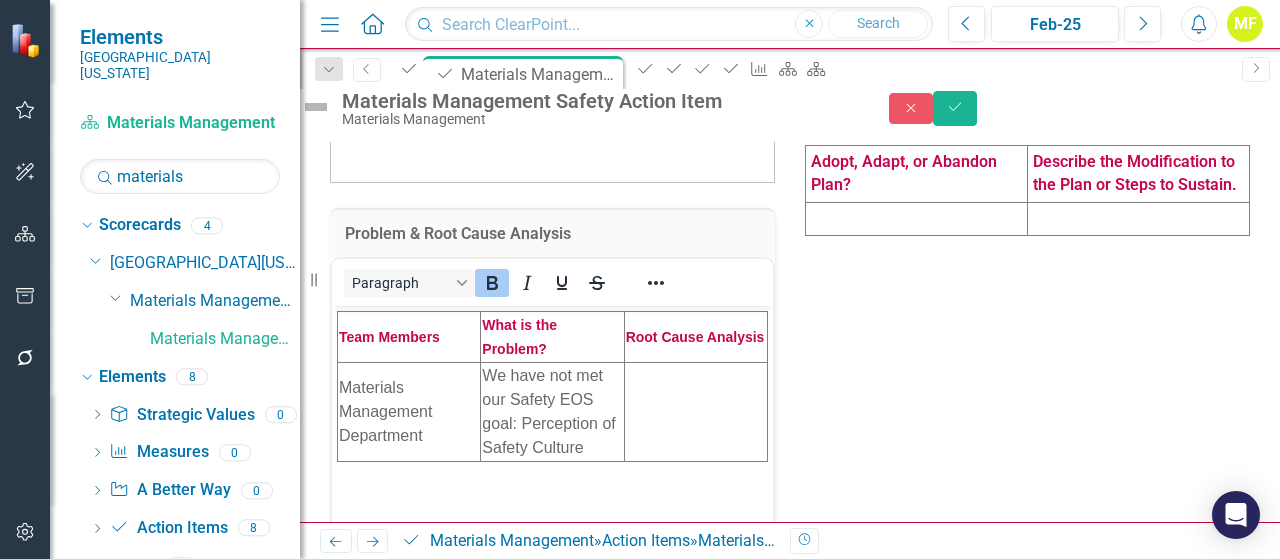 click at bounding box center (695, 411) 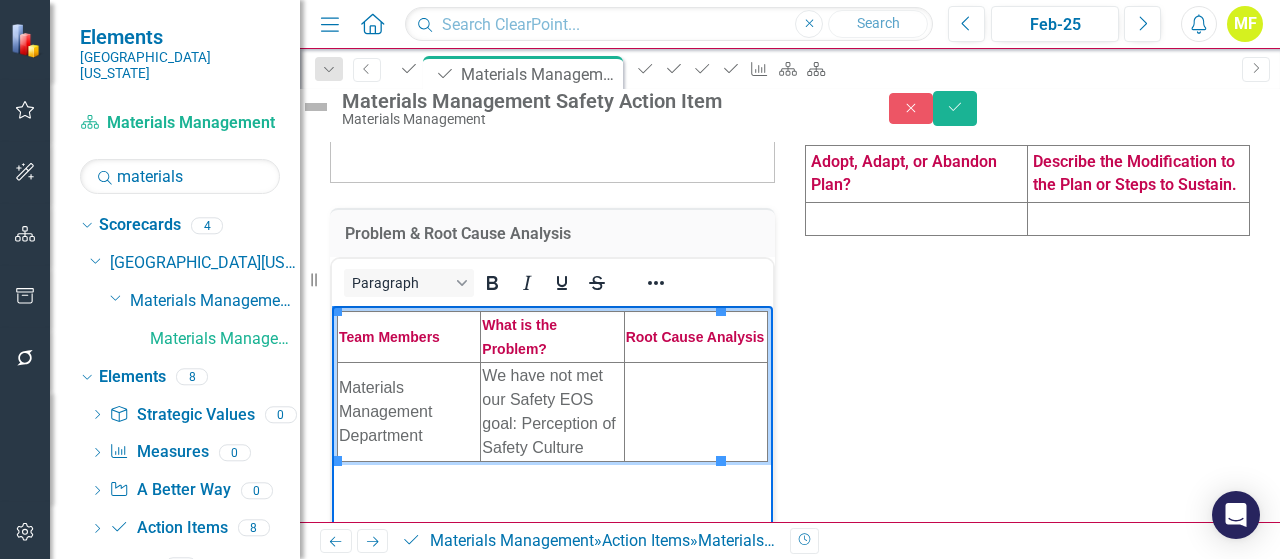 click at bounding box center (695, 411) 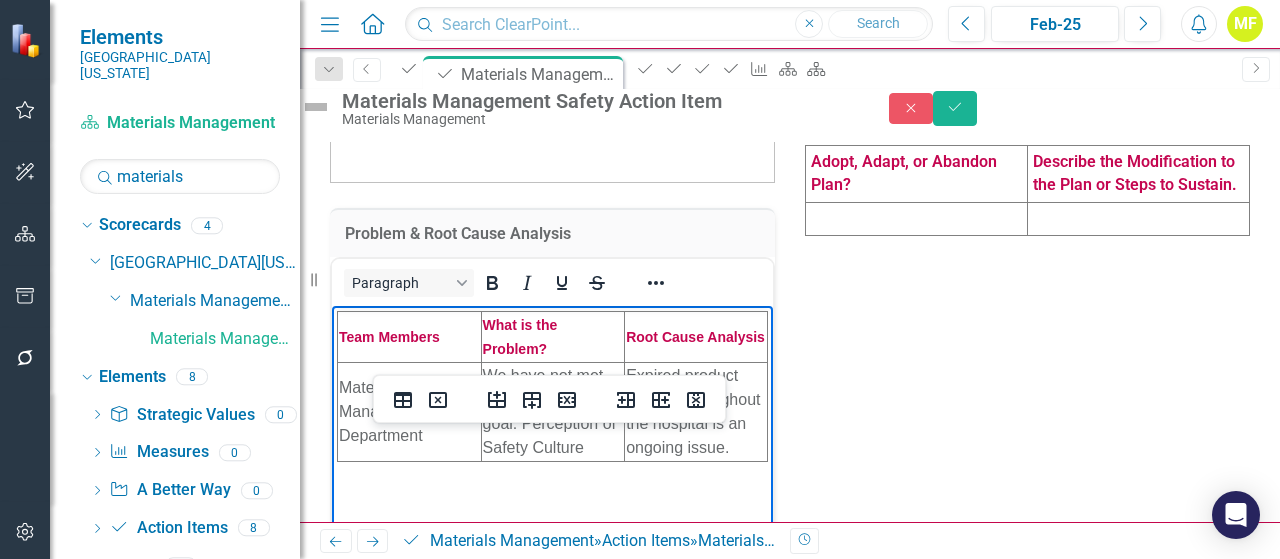 click on "STUDY
Were We Successful in Implementation?
What Did We Learn?" at bounding box center [1027, 50] 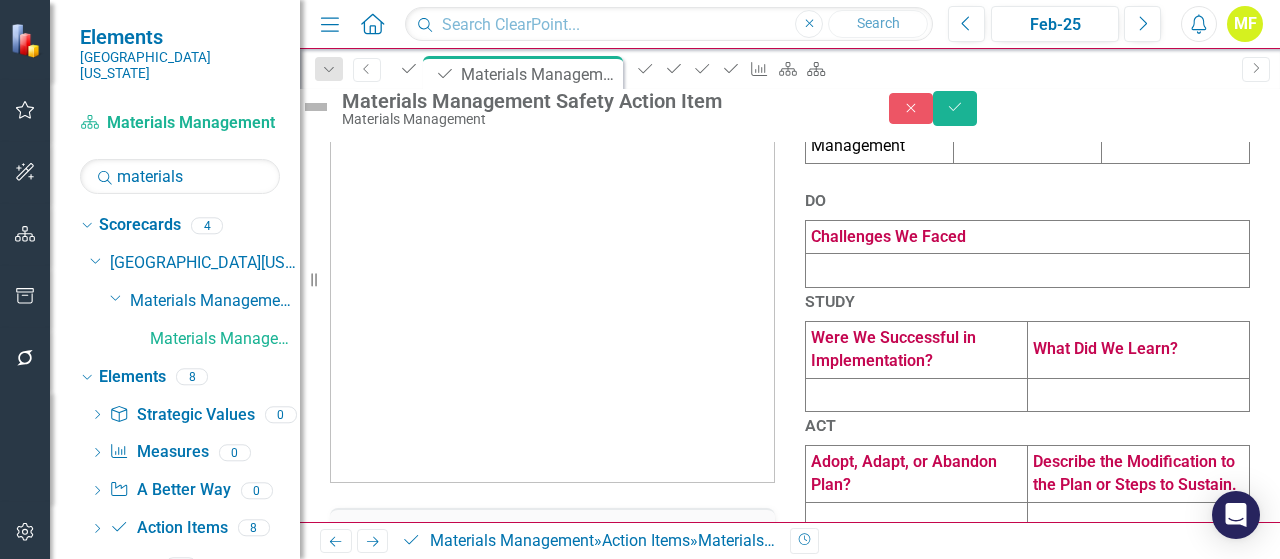 scroll, scrollTop: 0, scrollLeft: 0, axis: both 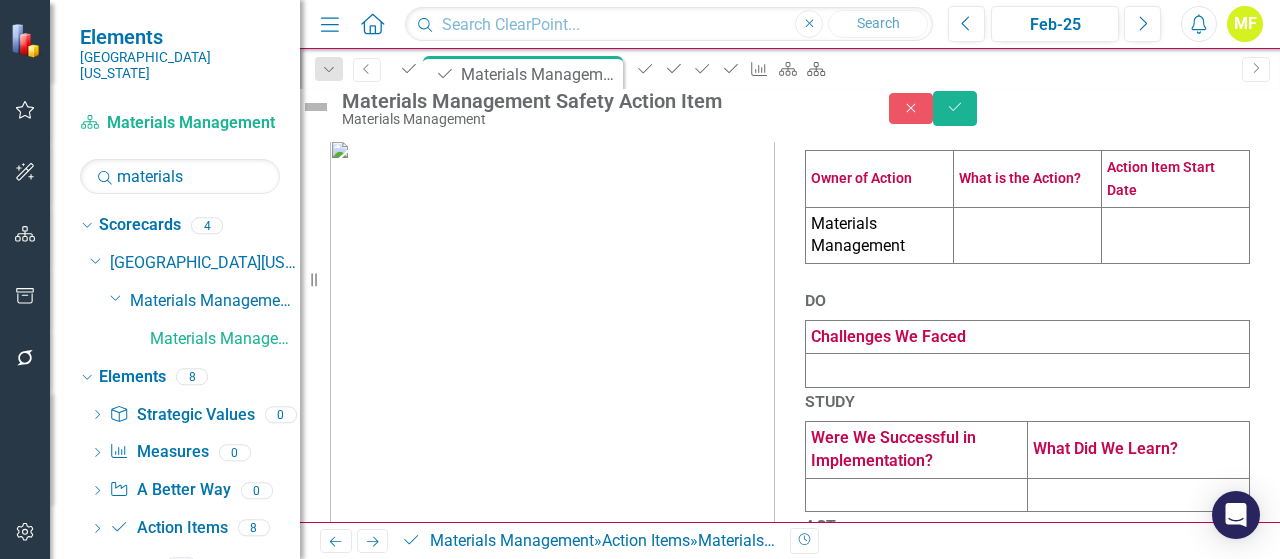 click at bounding box center [1028, 235] 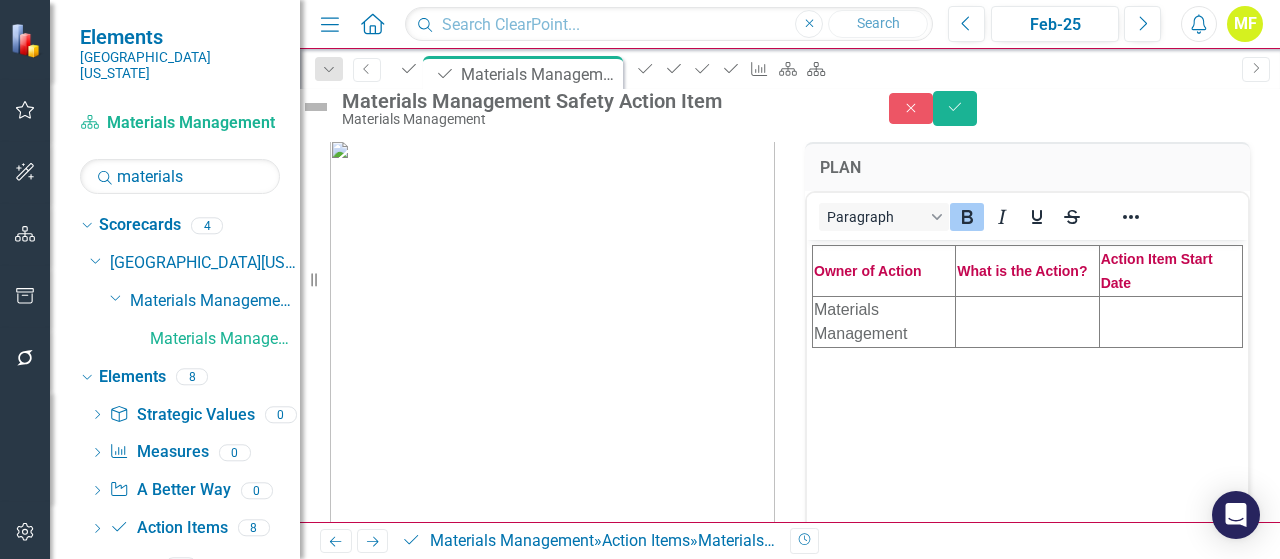 scroll, scrollTop: 0, scrollLeft: 0, axis: both 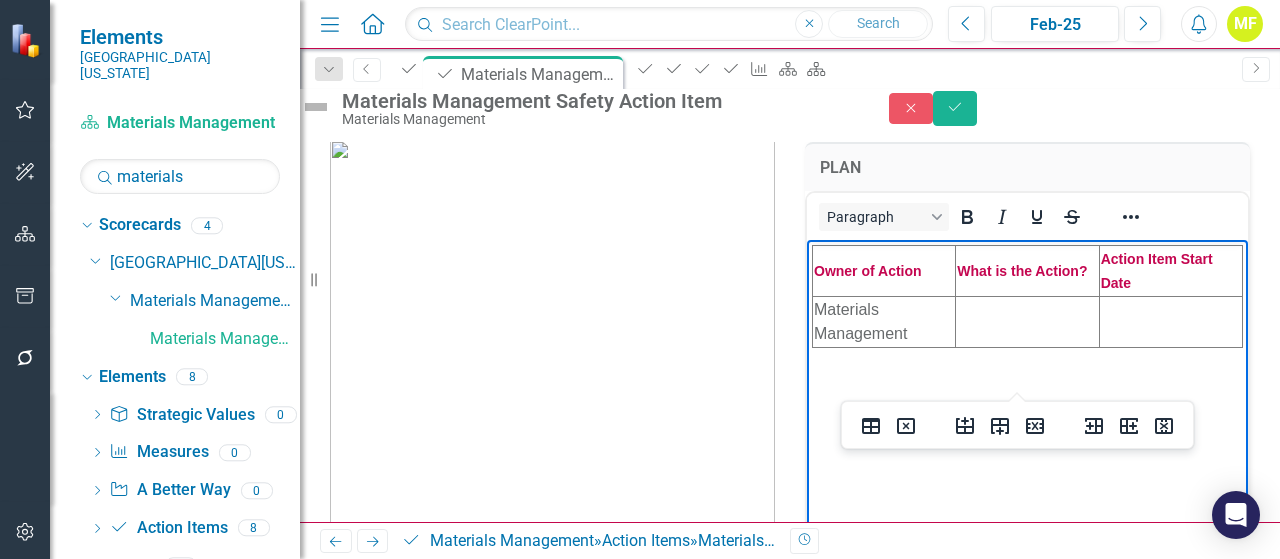 click at bounding box center [1027, 321] 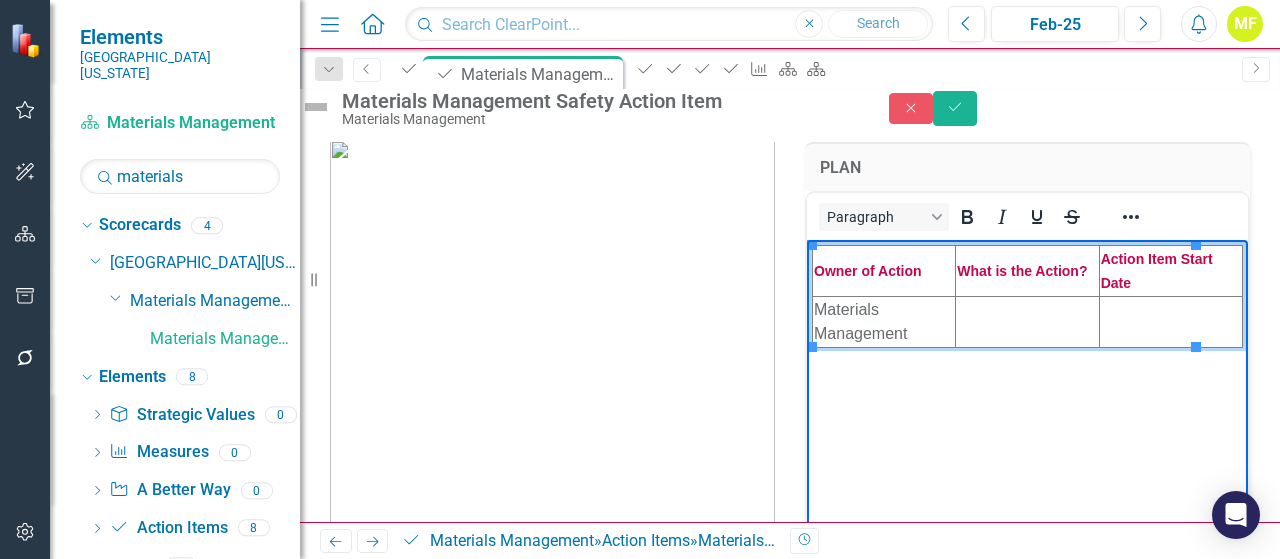 click at bounding box center [1027, 321] 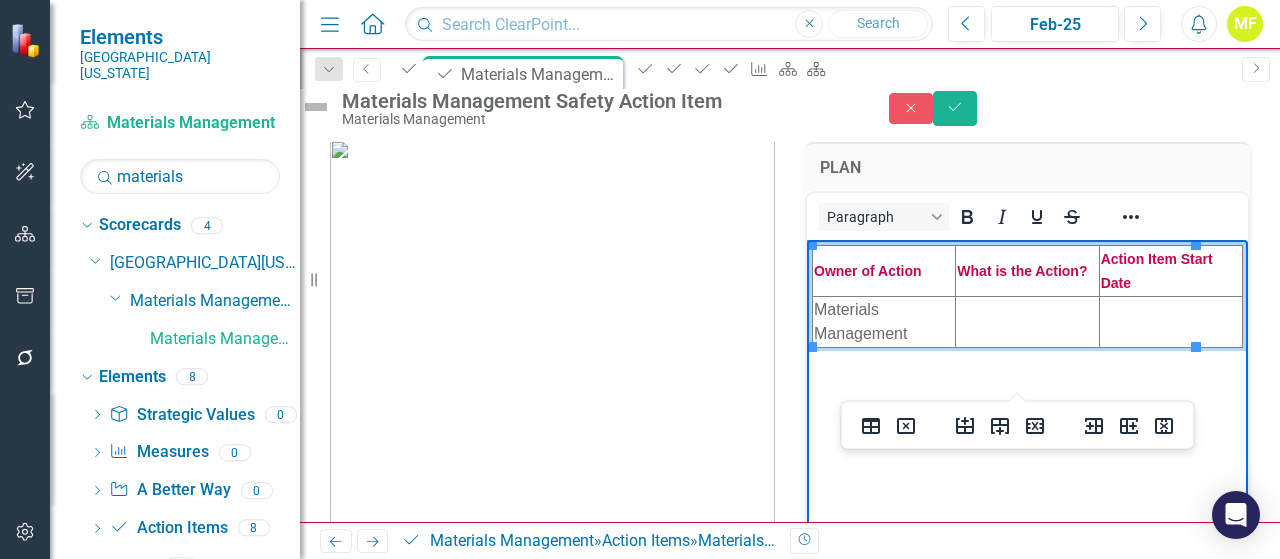 paste 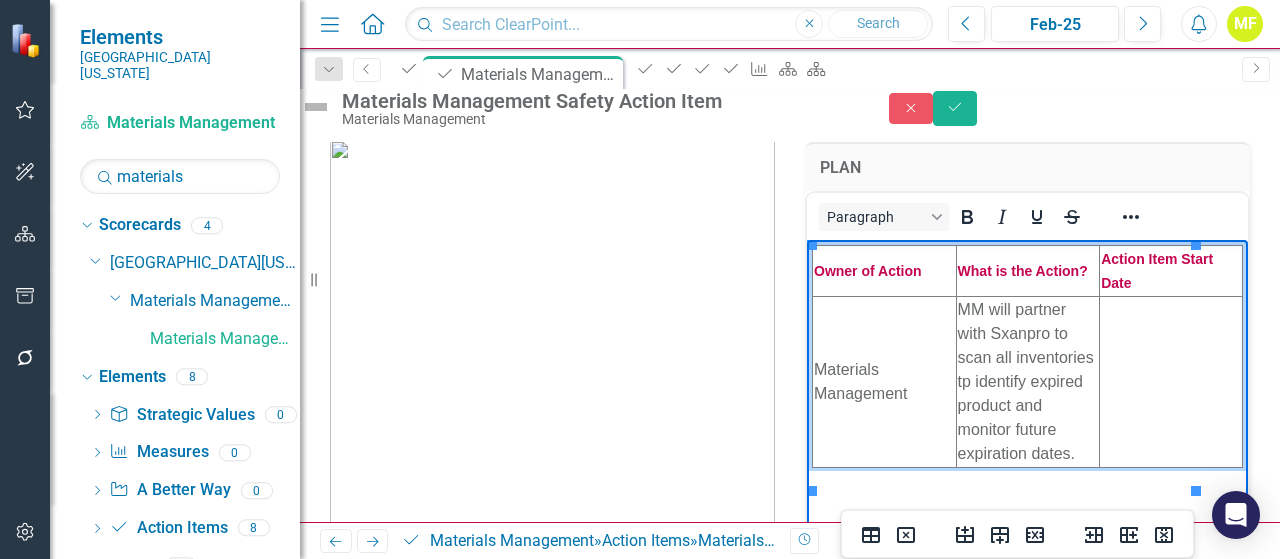click at bounding box center [1171, 381] 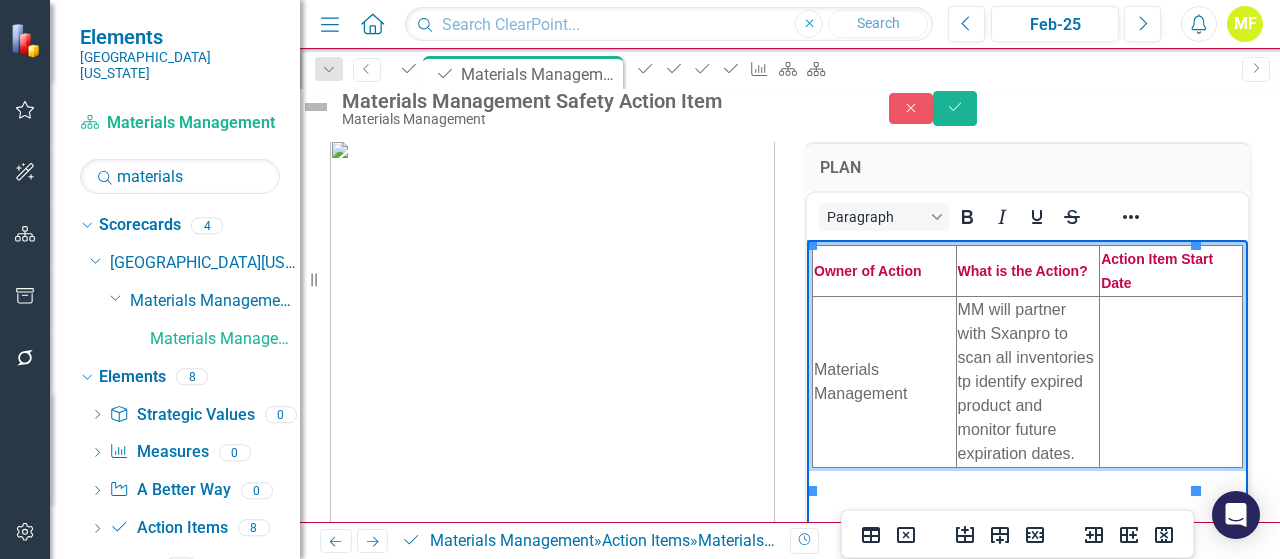 type 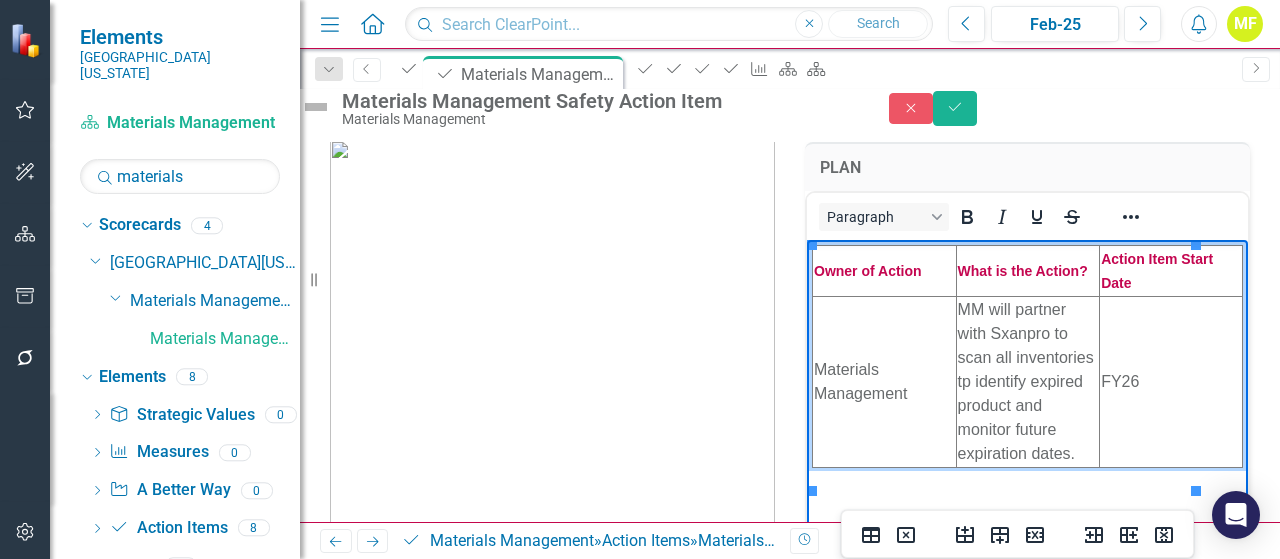click on "MM will partner with Sxanpro to scan all inventories tp identify expired product and monitor future expiration dates." at bounding box center [1028, 381] 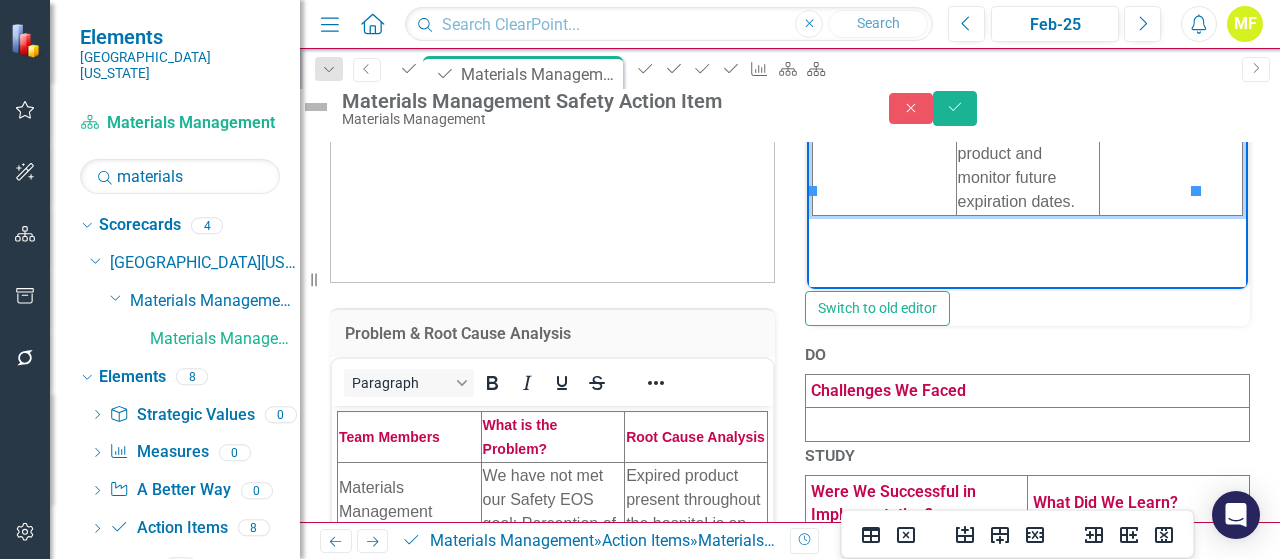 scroll, scrollTop: 400, scrollLeft: 0, axis: vertical 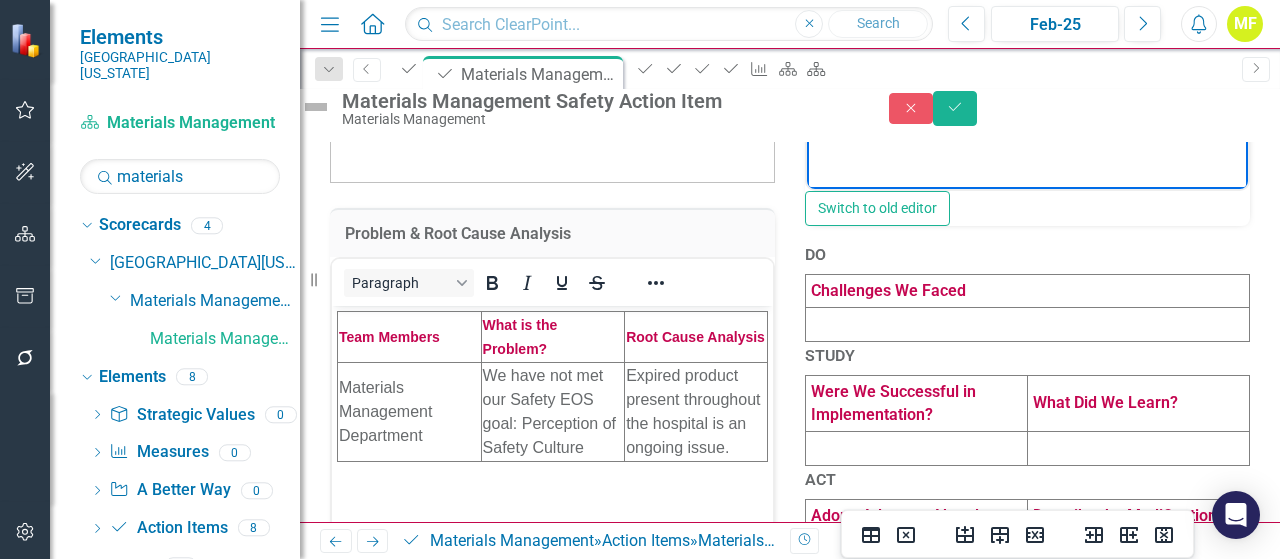 click at bounding box center [1028, 325] 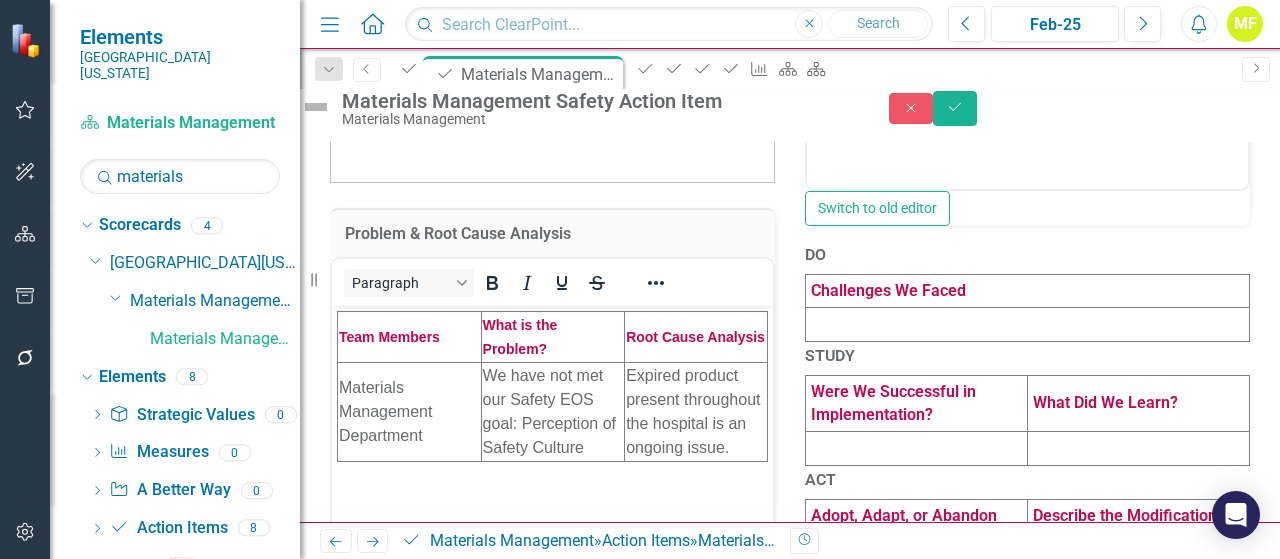 click at bounding box center (1028, 325) 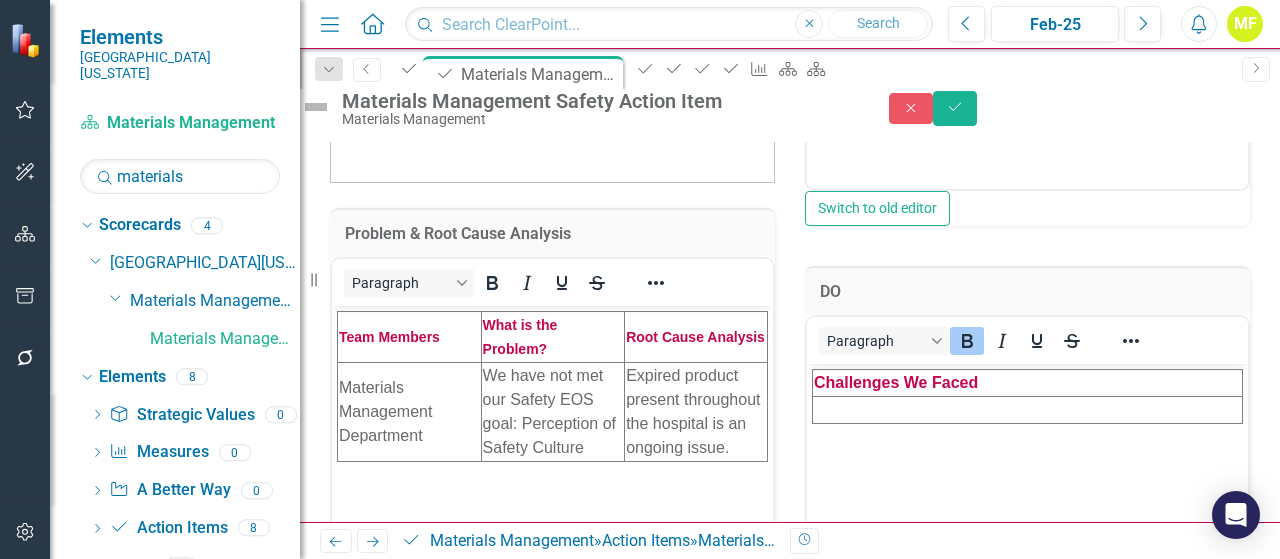 scroll, scrollTop: 0, scrollLeft: 0, axis: both 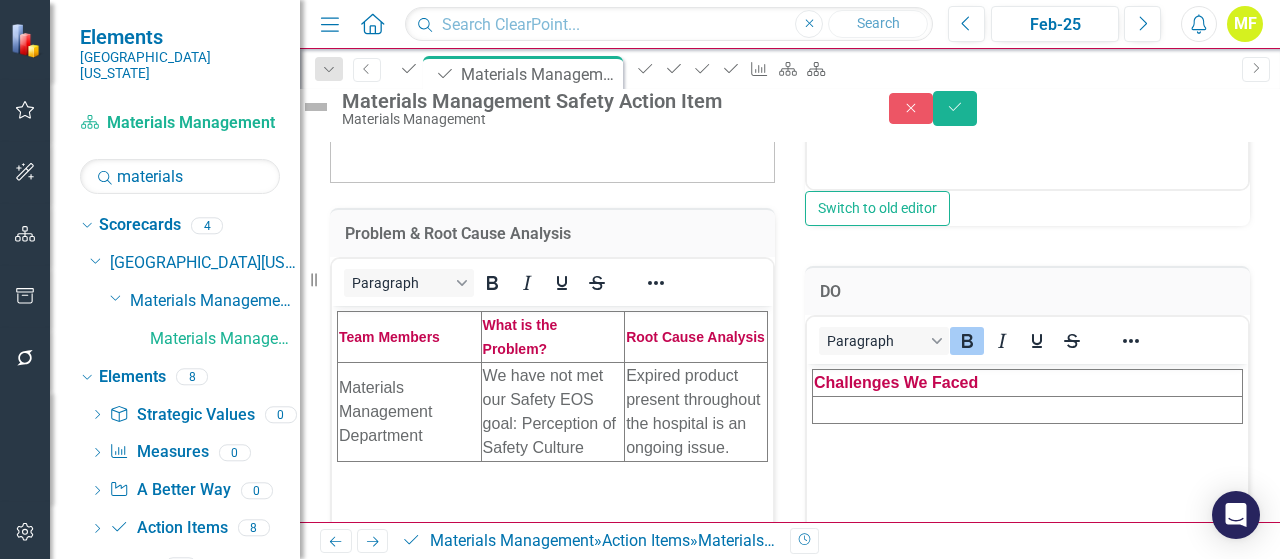 click at bounding box center (1028, 409) 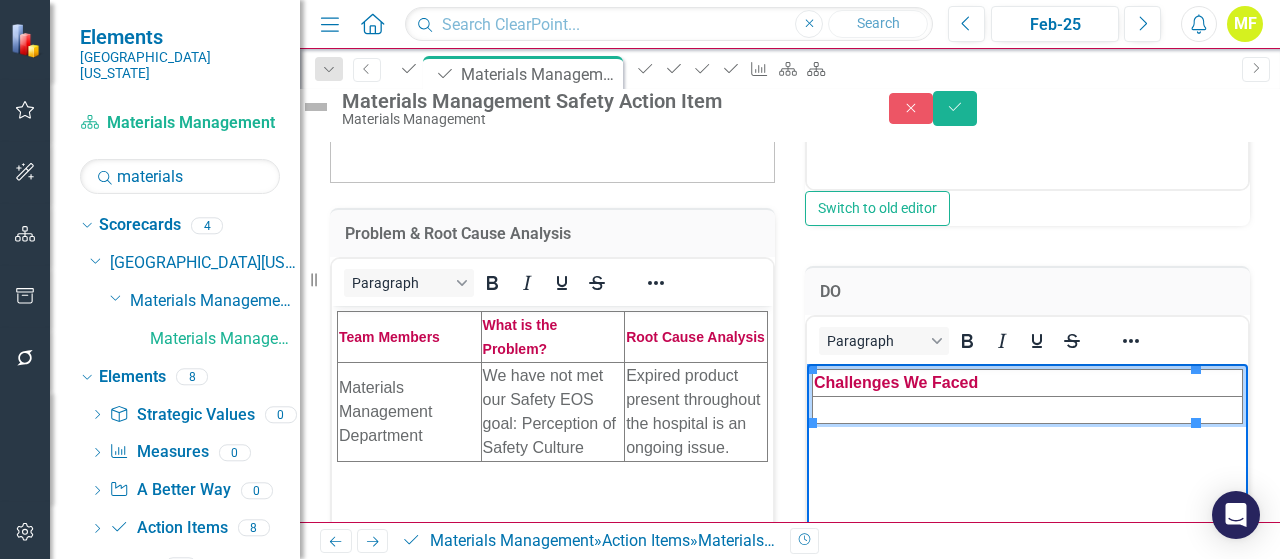 click at bounding box center (1028, 409) 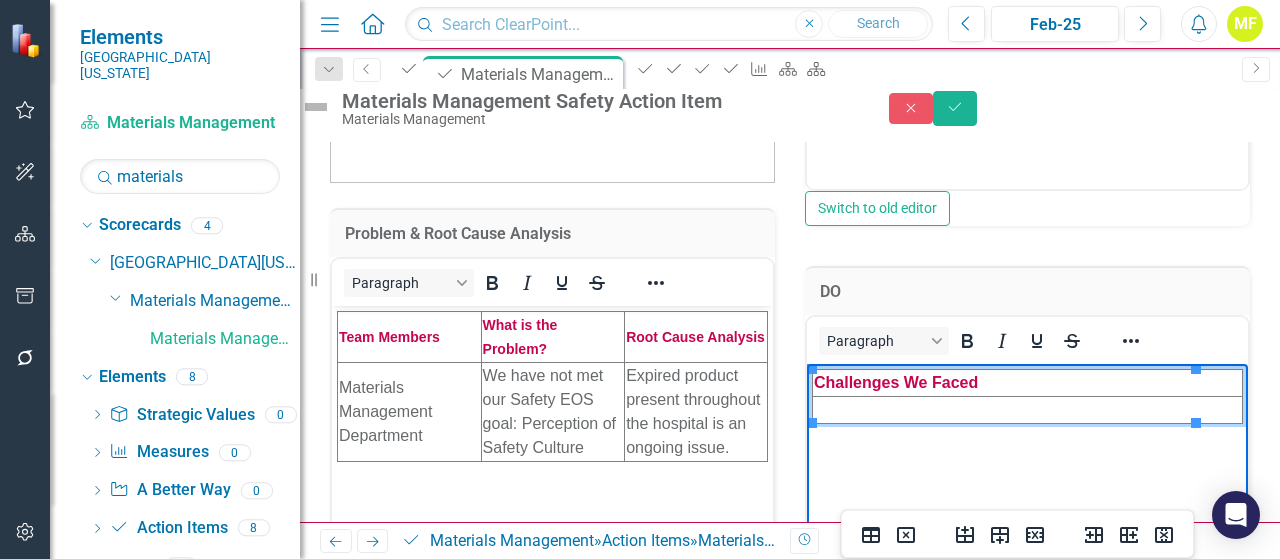 click at bounding box center [1028, 409] 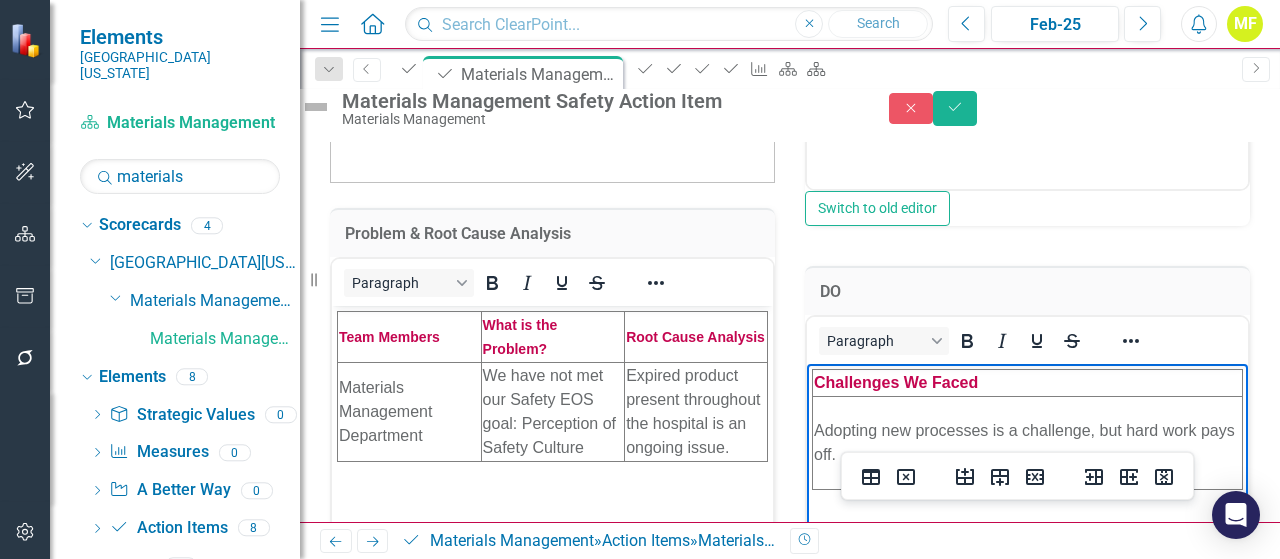 click on "<table style="border-collapse: collapse; width: 100%; height: 57px;" border="1"><colgroup><col style="width: 33.2386%;"><col style="width: 33.2386%;"><col style="width: 33.2386%;"></colgroup>
<tbody>
<tr style="height: 30px;">
<td><strong><span style="color: #c40650; font-size: 14px;">Owner of Action</span></strong></td>
<td><span style="font-size: 14px; color: #c40650;"><strong>What is the Action?</strong></span></td>
<td><span style="color: #c40650; font-size: 14px;"><strong>Action Item Start Date</strong></span></td>
</tr>
<tr style="height: 27px;">
<td>Materials Management</td>
<td>&nbsp;</td>
<td>&nbsp;</td>
</tr>
</tbody>
</table>
<p>&nbsp;</p> Paragraph Switch to old editor" at bounding box center (1027, 8) 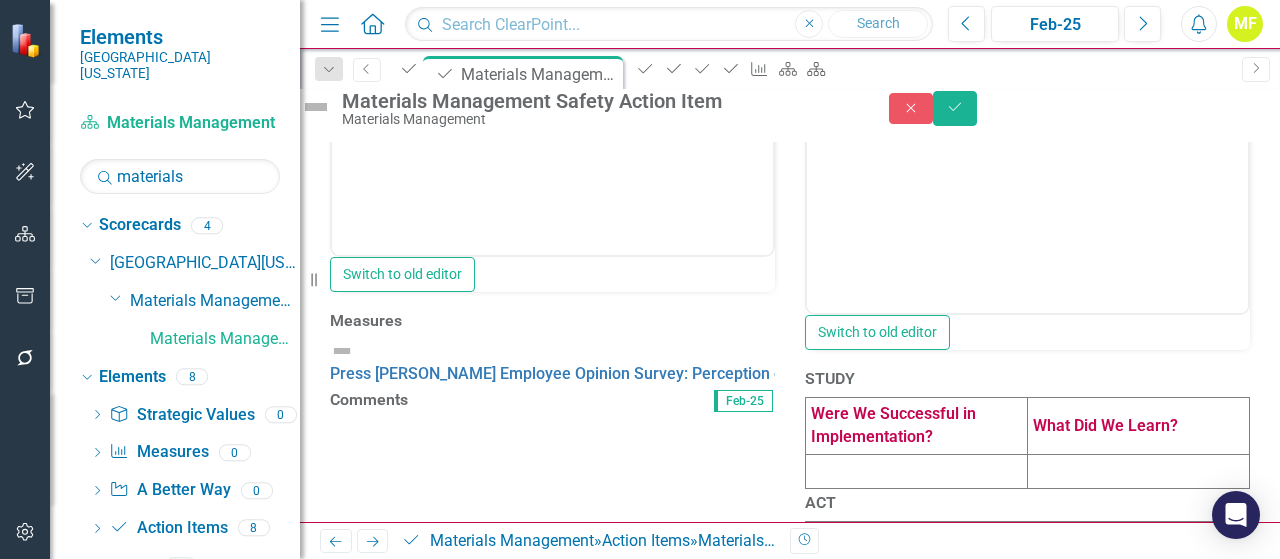 scroll, scrollTop: 1000, scrollLeft: 0, axis: vertical 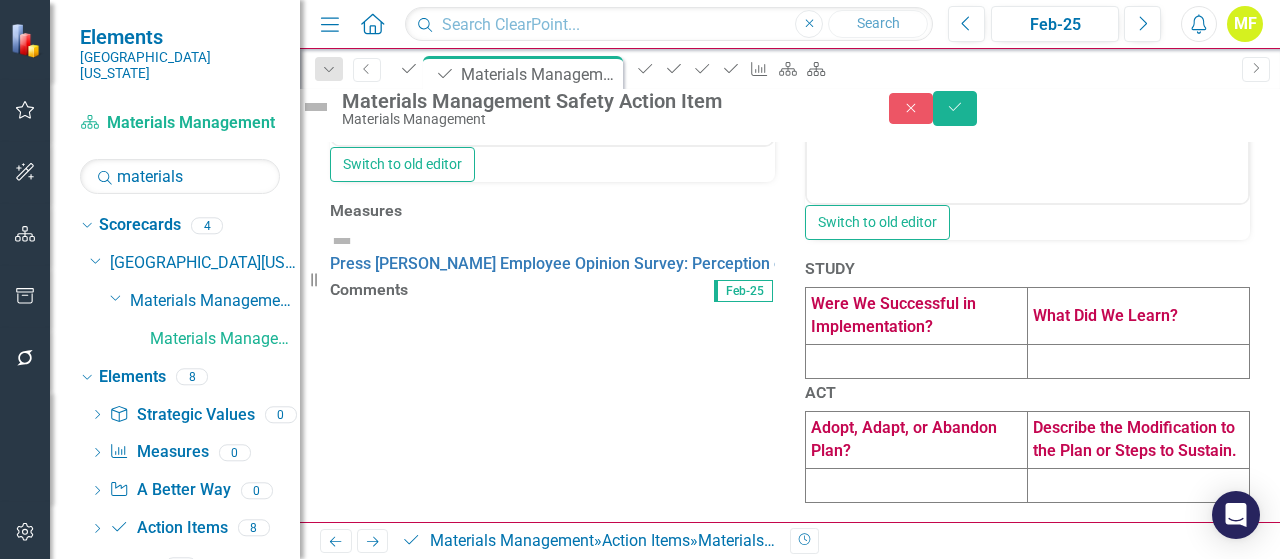 click at bounding box center (917, 361) 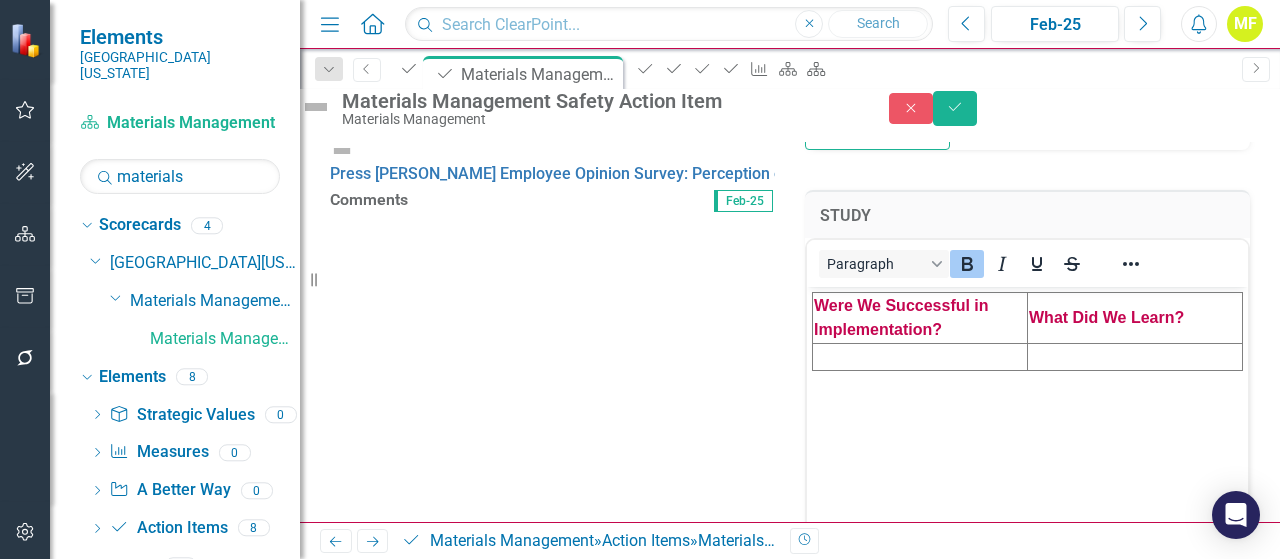 scroll, scrollTop: 0, scrollLeft: 0, axis: both 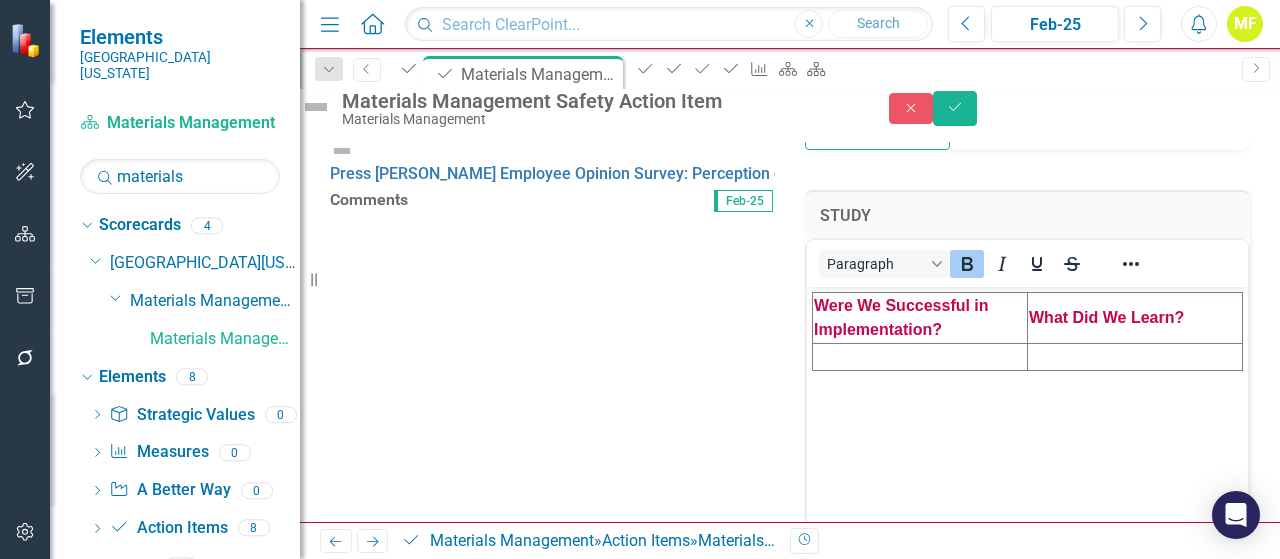 click at bounding box center [920, 357] 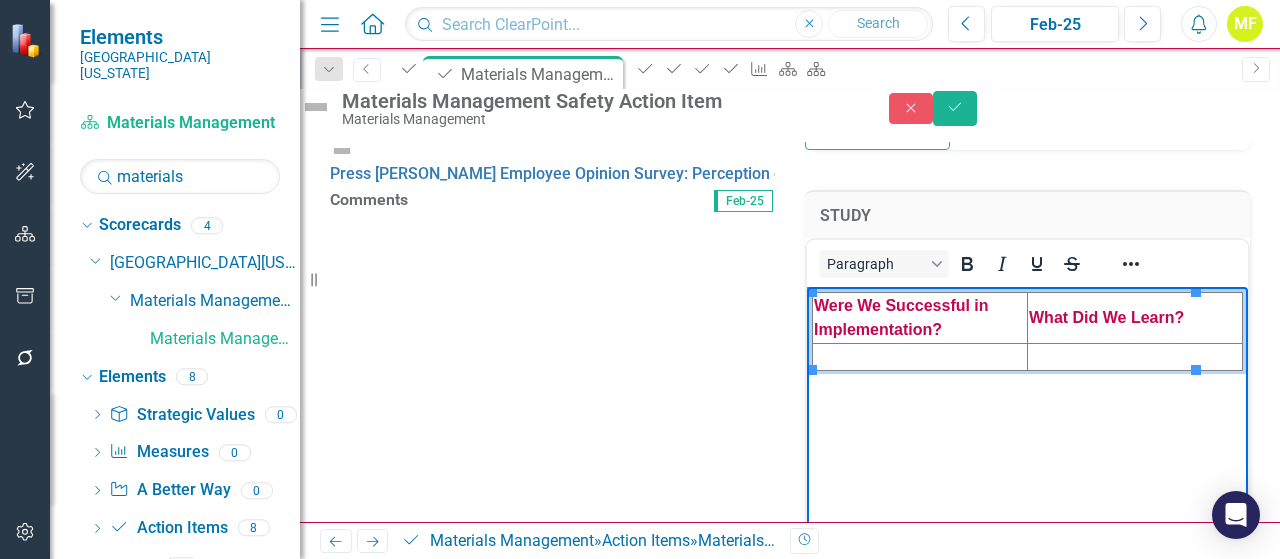 click at bounding box center [920, 357] 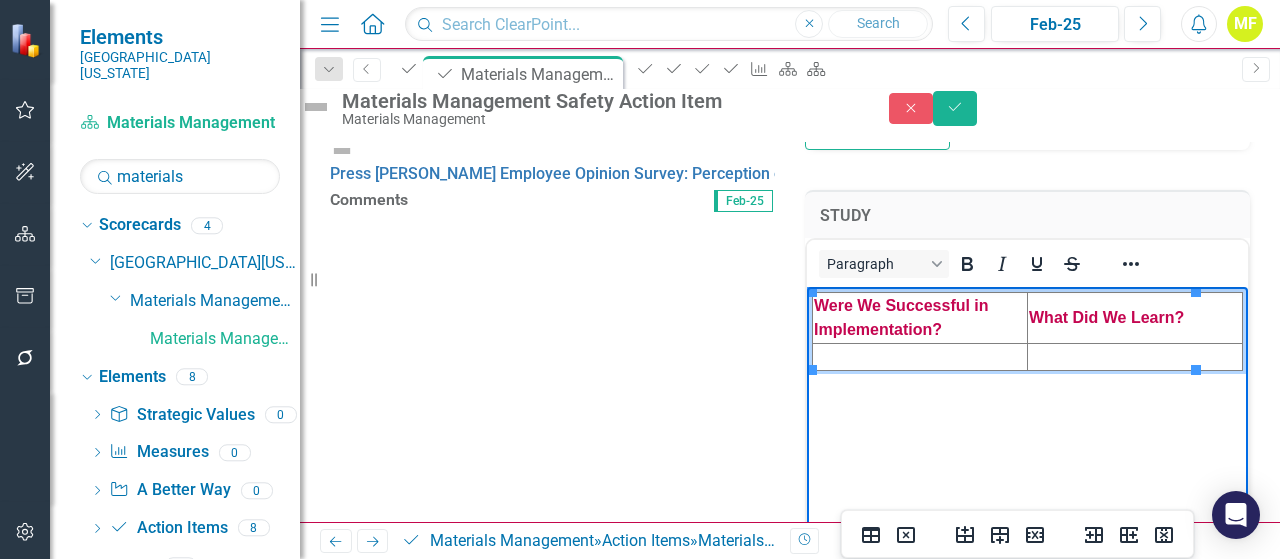 type 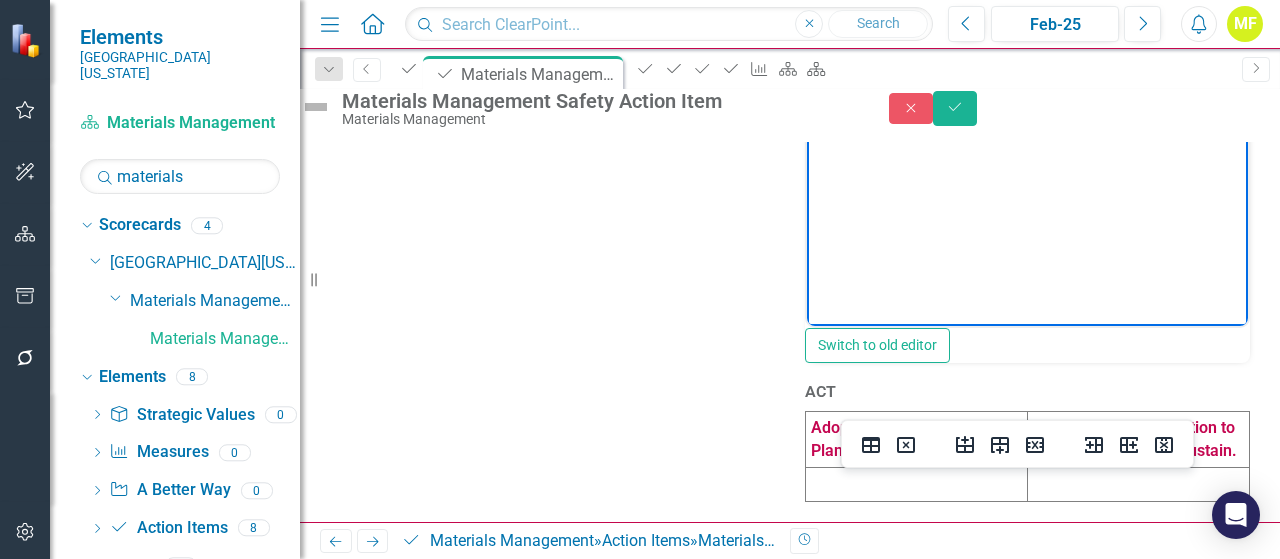 scroll, scrollTop: 1526, scrollLeft: 0, axis: vertical 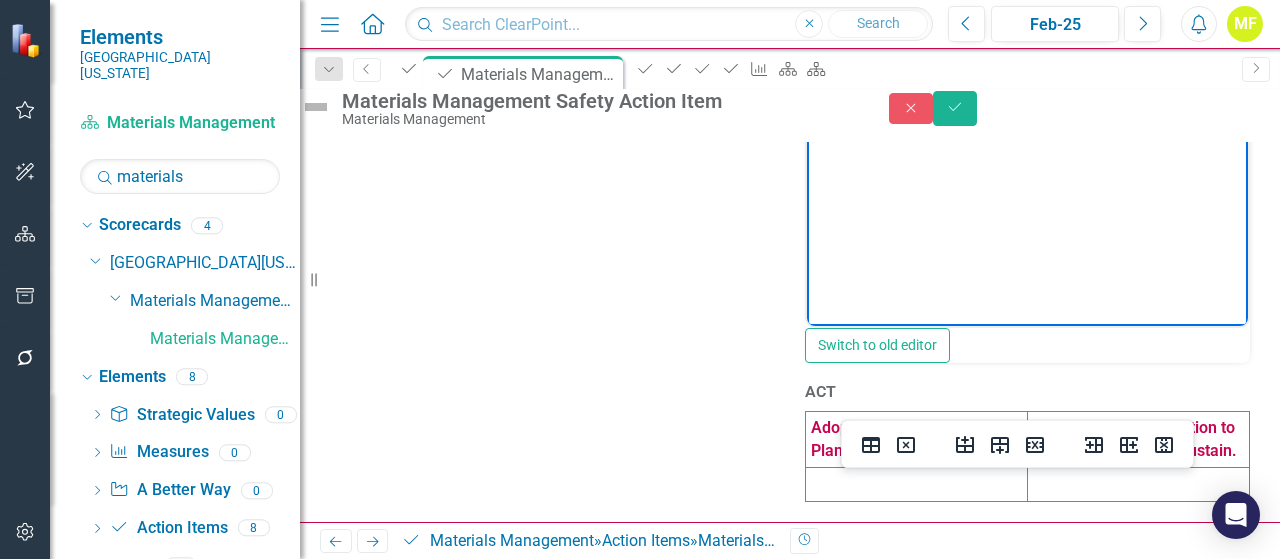 click on "Problem & Root Cause Analysis <table style="border-collapse: collapse; width: 100%;" border="1"><colgroup><col style="width: 33.2386%;"><col style="width: 33.2386%;"><col style="width: 33.2386%;"></colgroup>
<tbody>
<tr>
<td><span style="font-size: 14px; font-family: arial, helvetica, sans-serif;"><strong><span style="color: #c40650;">Team Members</span></strong></span></td>
<td><span style="font-size: 14px; font-family: arial, helvetica, sans-serif;"><strong><span style="color: #c40650;">What is the Problem?</span></strong></span></td>
<td><span style="font-size: 14px; font-family: arial, helvetica, sans-serif;"><strong><span style="color: #c40650;">Root Cause Analysis</span></strong></span></td>
</tr>
<tr>
<td>Materials Management Department</td>
<td>We have not met our Safety EOS goal: Perception of Safety Culture</td>
<td>&nbsp;</td>
</tr>
</tbody>
</table> Paragraph Switch to old editor Measures Press [PERSON_NAME] Employee Opinion Survey: Perception of Safety Culture Comments Feb-25 PLAN Paragraph DO Paragraph" at bounding box center (790, -346) 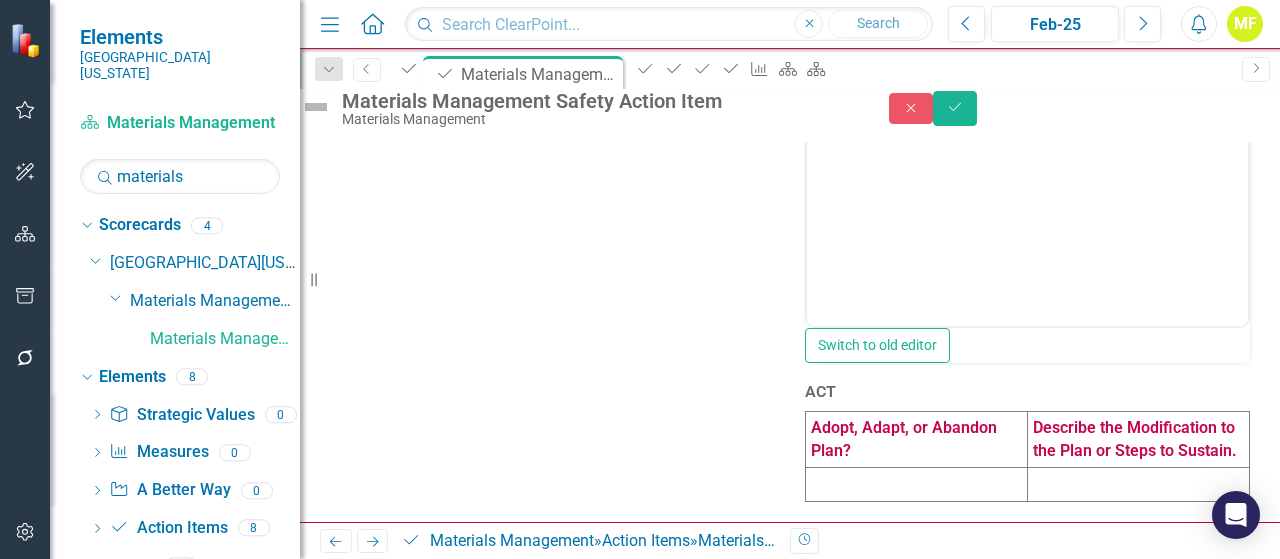 click at bounding box center (917, 485) 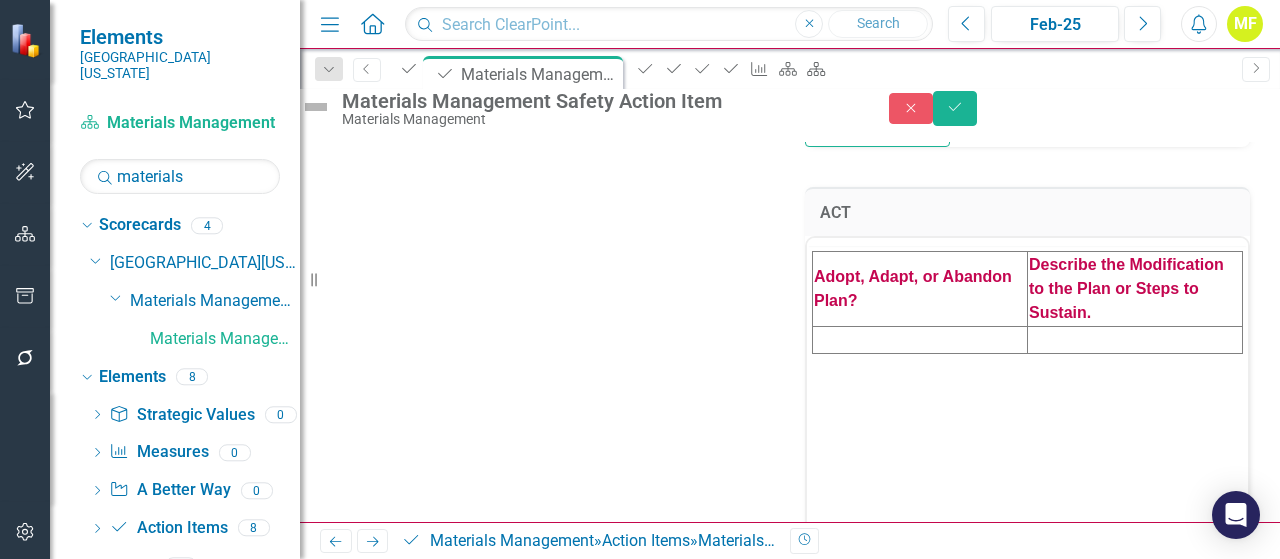 scroll, scrollTop: 0, scrollLeft: 0, axis: both 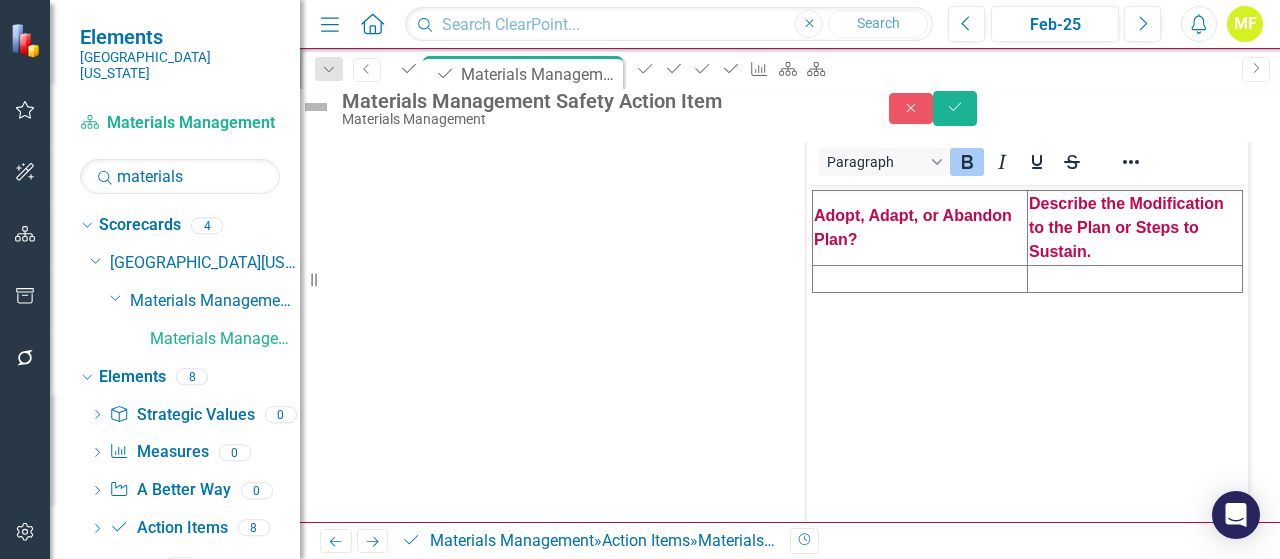 click at bounding box center (920, 278) 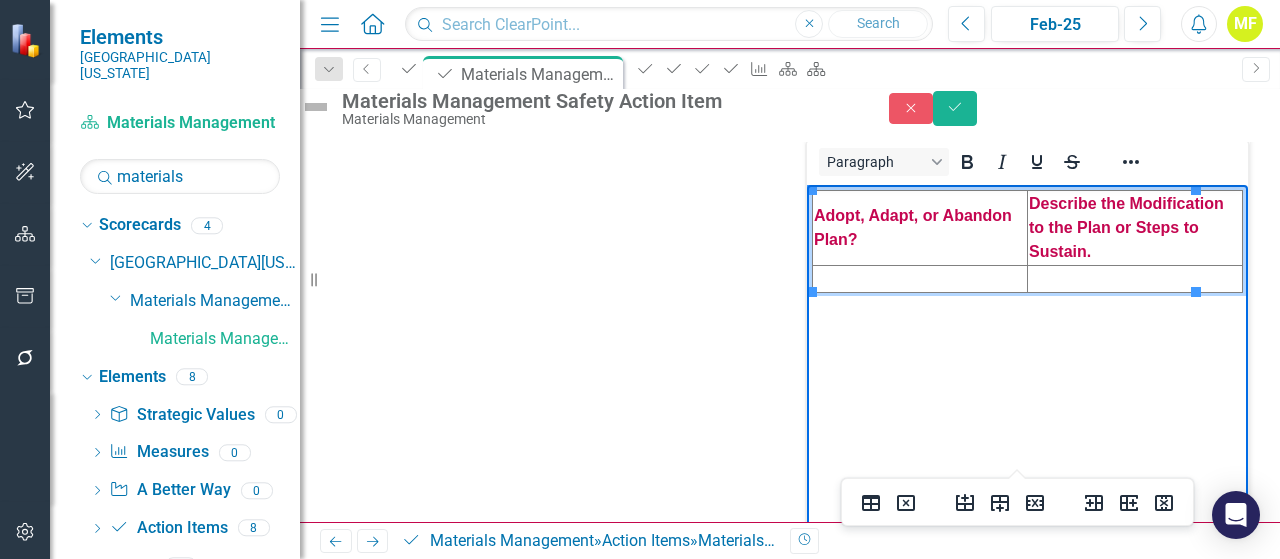 type 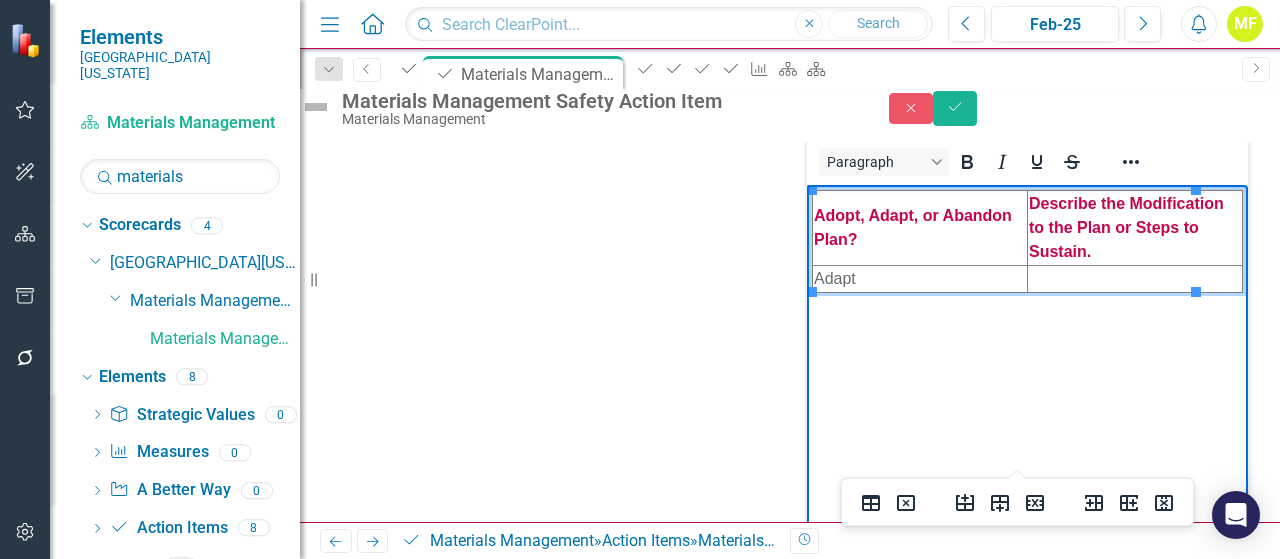 click at bounding box center [1135, 278] 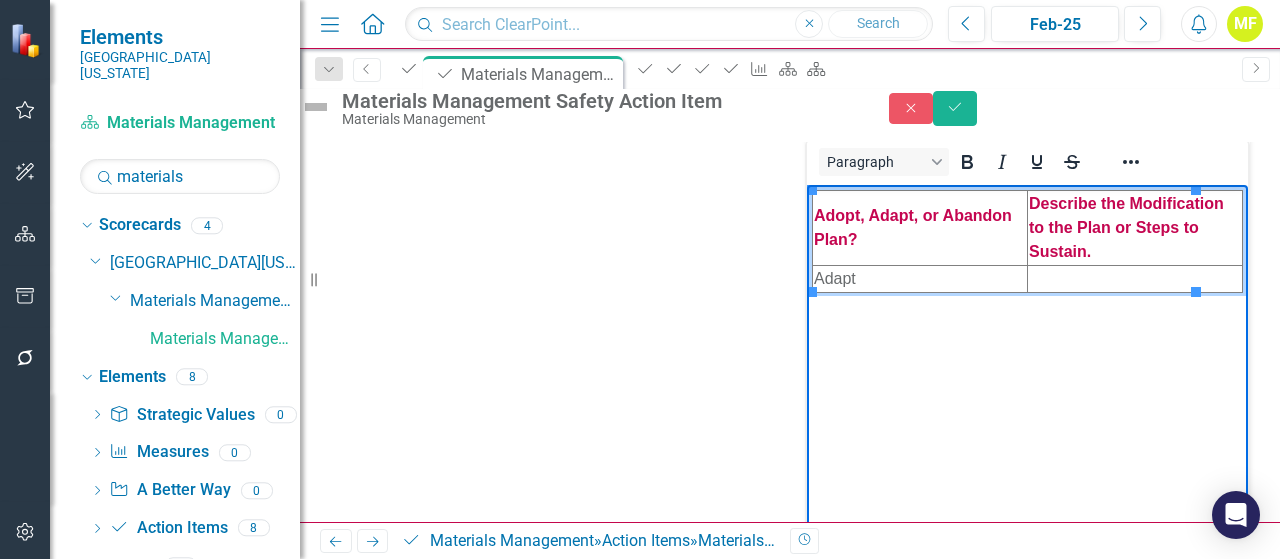 click at bounding box center (1135, 278) 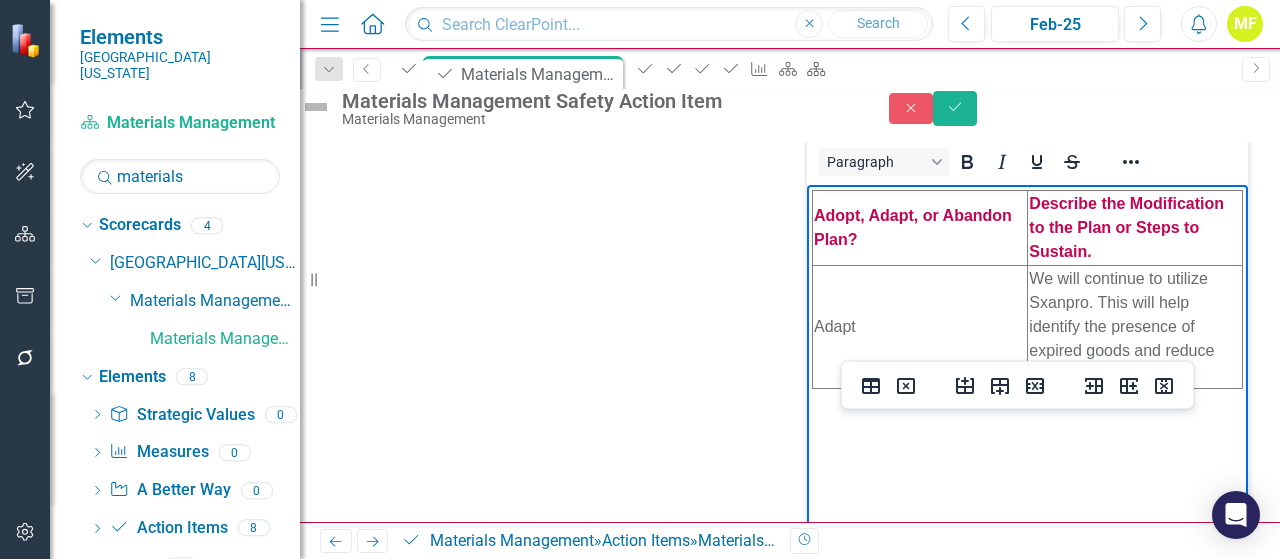 click on "Problem & Root Cause Analysis <table style="border-collapse: collapse; width: 100%;" border="1"><colgroup><col style="width: 33.2386%;"><col style="width: 33.2386%;"><col style="width: 33.2386%;"></colgroup>
<tbody>
<tr>
<td><span style="font-size: 14px; font-family: arial, helvetica, sans-serif;"><strong><span style="color: #c40650;">Team Members</span></strong></span></td>
<td><span style="font-size: 14px; font-family: arial, helvetica, sans-serif;"><strong><span style="color: #c40650;">What is the Problem?</span></strong></span></td>
<td><span style="font-size: 14px; font-family: arial, helvetica, sans-serif;"><strong><span style="color: #c40650;">Root Cause Analysis</span></strong></span></td>
</tr>
<tr>
<td>Materials Management Department</td>
<td>We have not met our Safety EOS goal: Perception of Safety Culture</td>
<td>&nbsp;</td>
</tr>
</tbody>
</table> Paragraph Switch to old editor Measures Press [PERSON_NAME] Employee Opinion Survey: Perception of Safety Culture Comments Feb-25 PLAN Paragraph DO Paragraph" at bounding box center [790, -462] 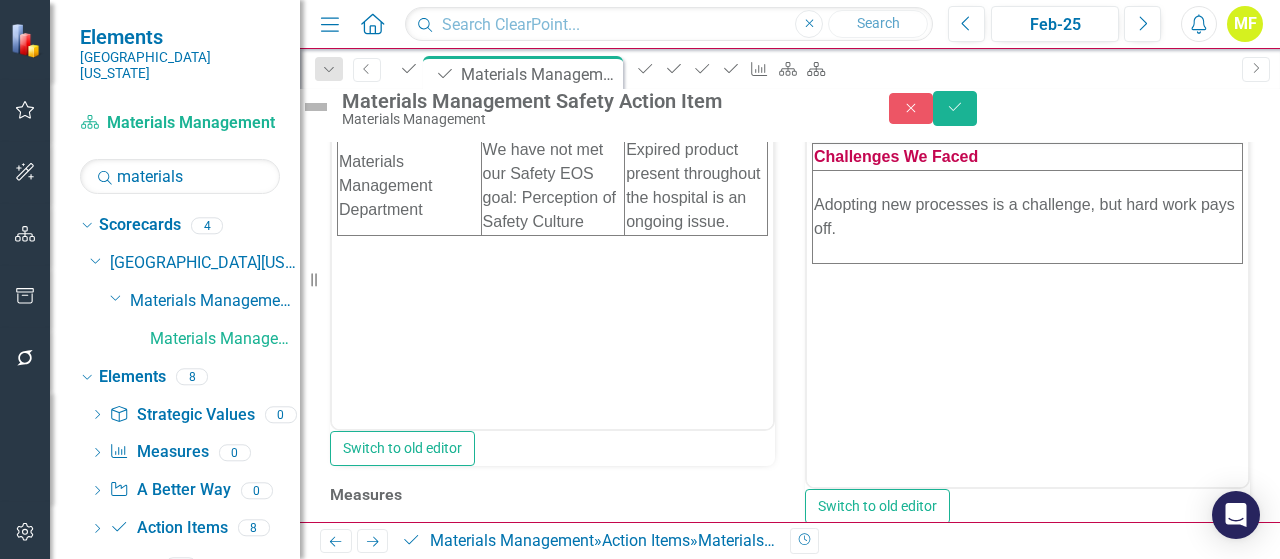 scroll, scrollTop: 126, scrollLeft: 0, axis: vertical 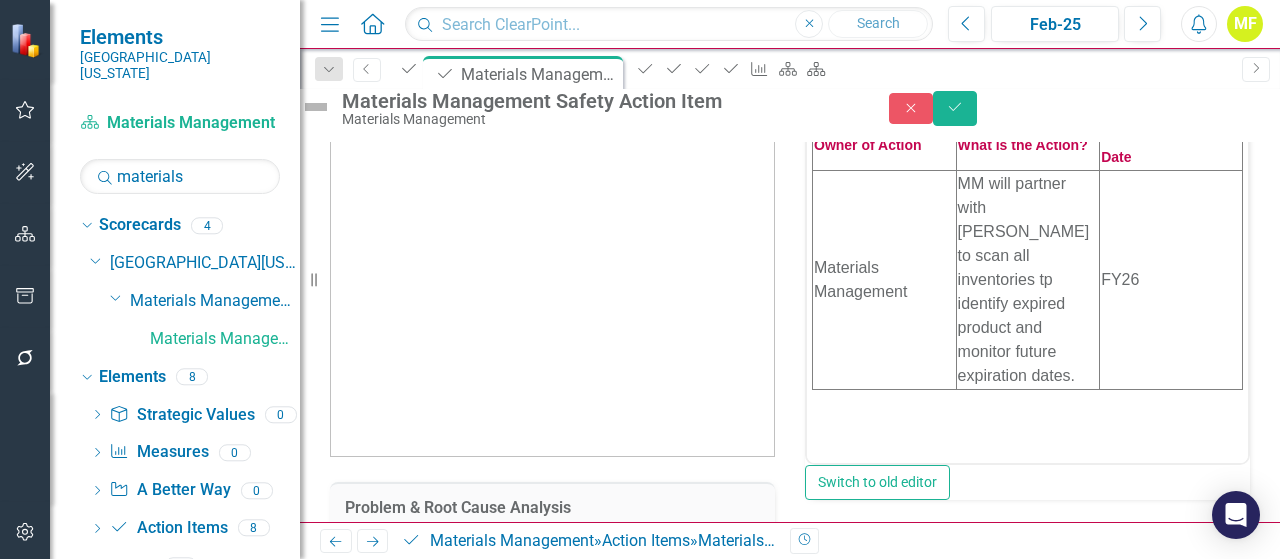 click on "MM will partner with [PERSON_NAME] to scan all inventories tp identify expired product and monitor future expiration dates." at bounding box center [1028, 279] 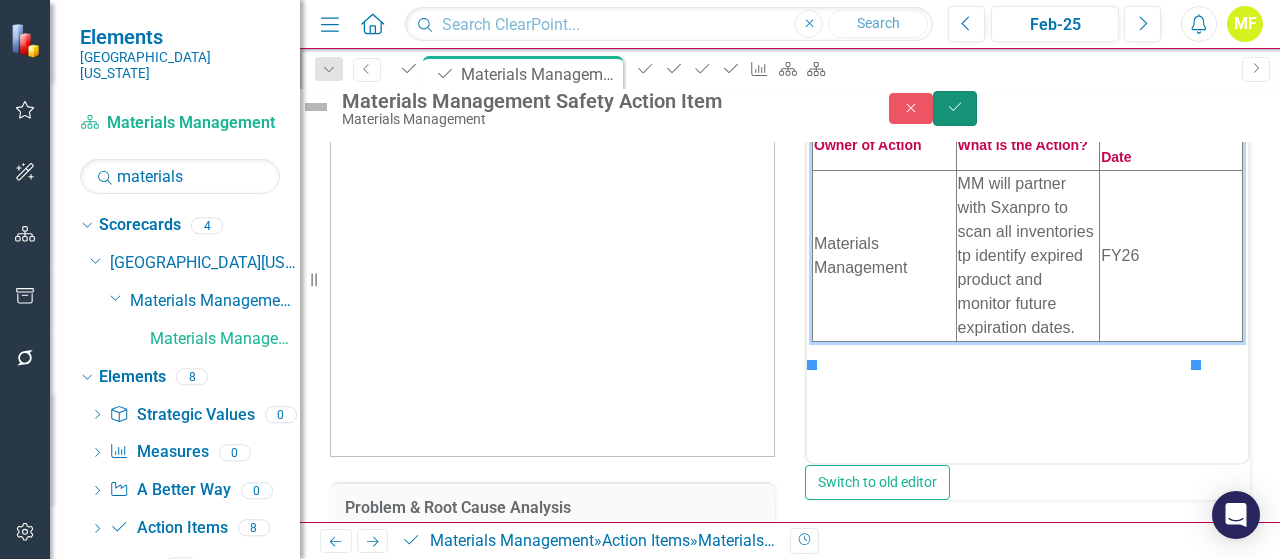 click on "Save" 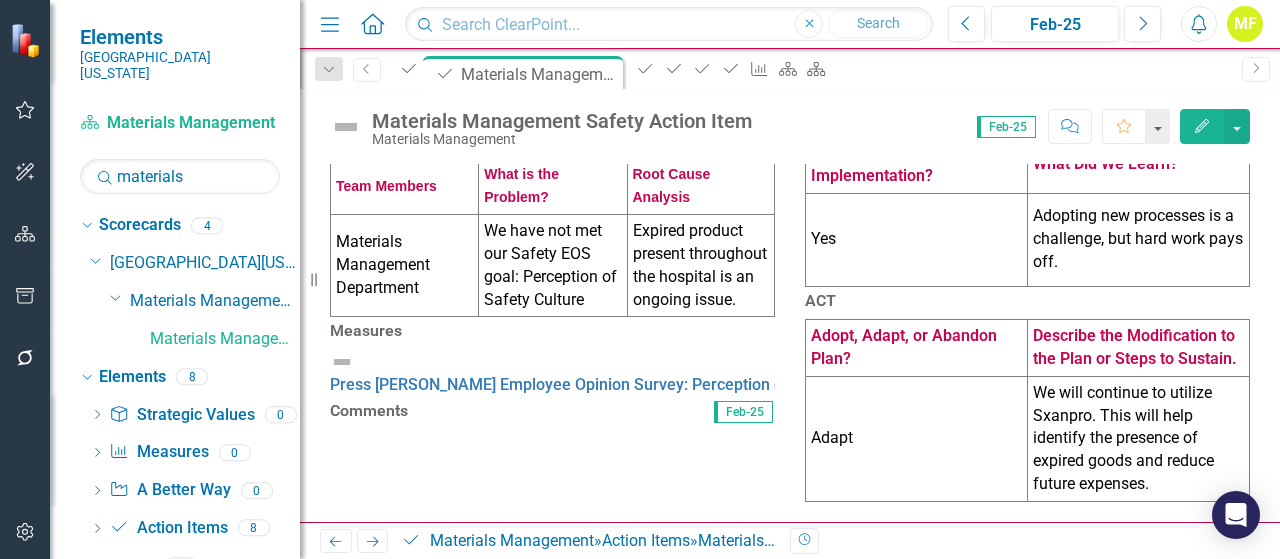 scroll, scrollTop: 0, scrollLeft: 0, axis: both 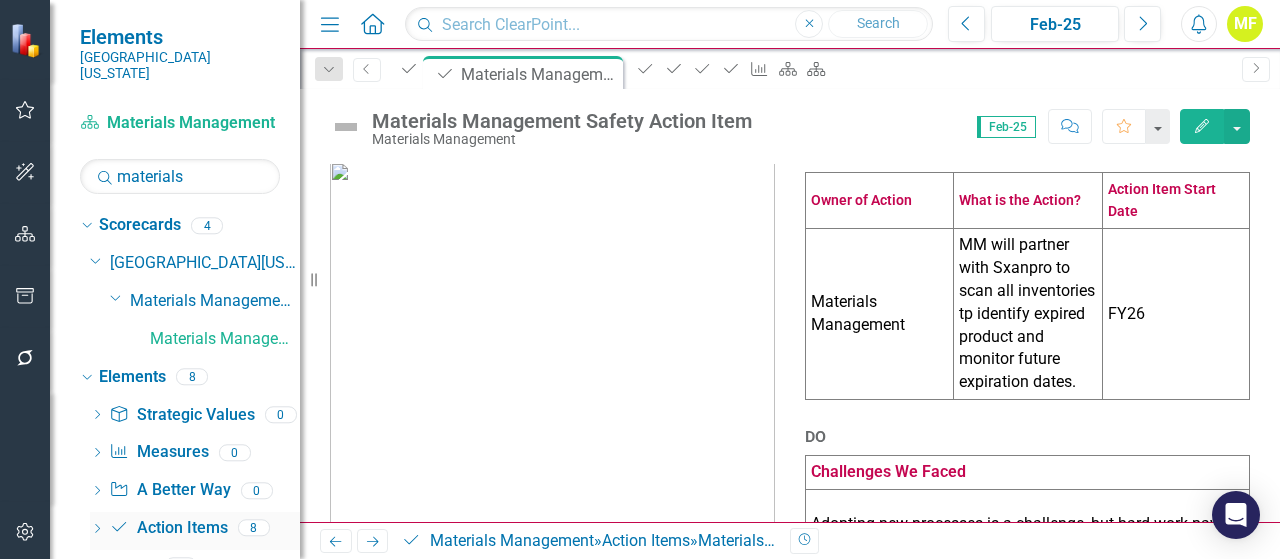 click on "Action Item Action Items" at bounding box center [168, 528] 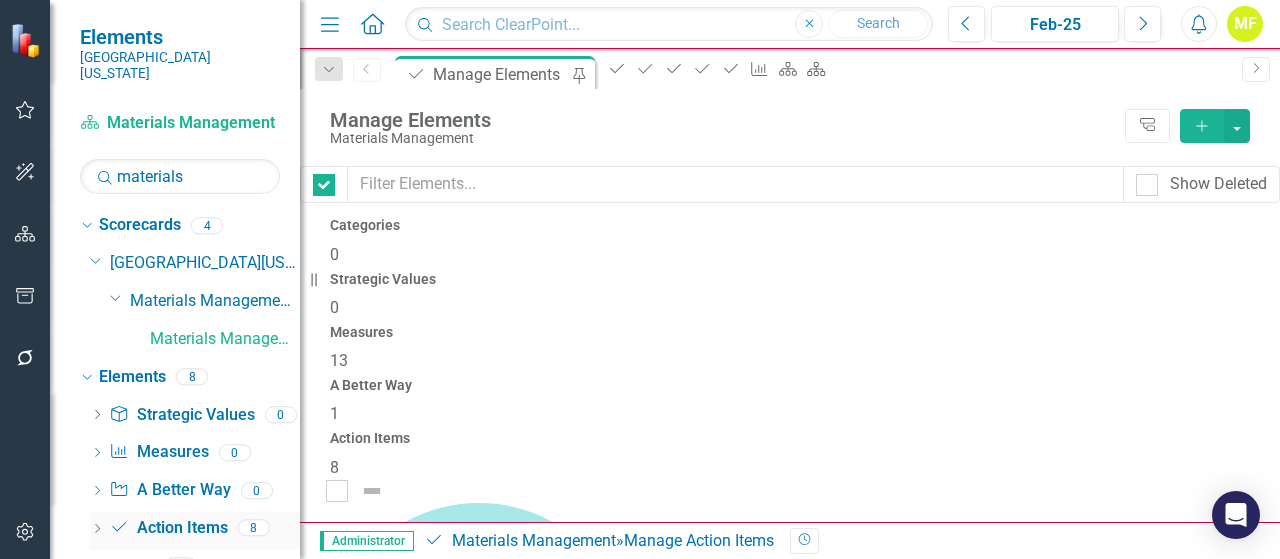 checkbox on "false" 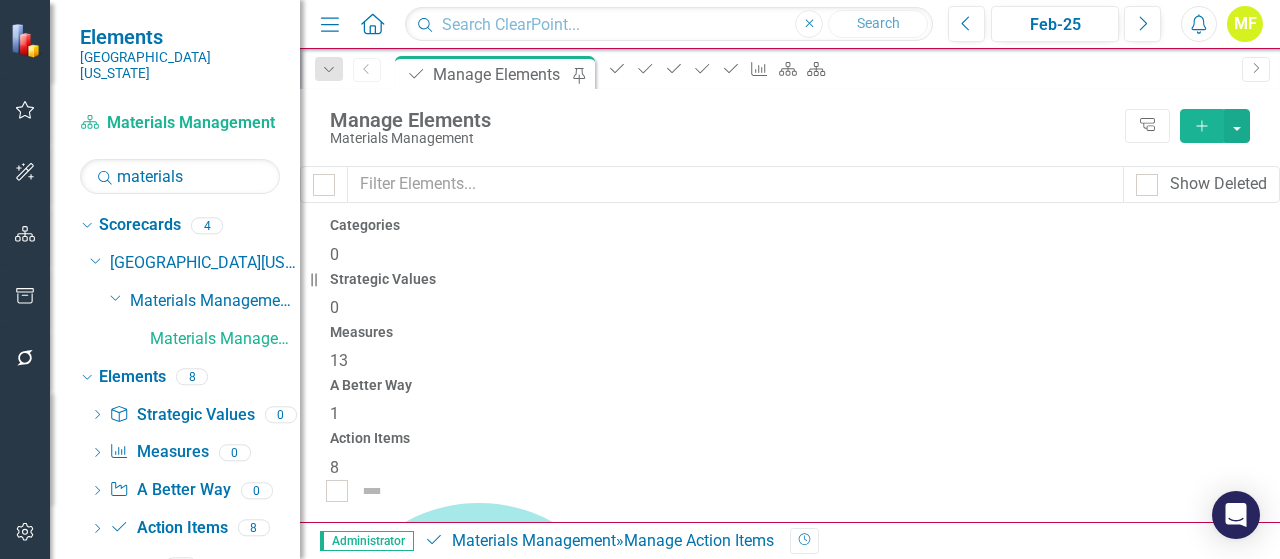 scroll, scrollTop: 200, scrollLeft: 0, axis: vertical 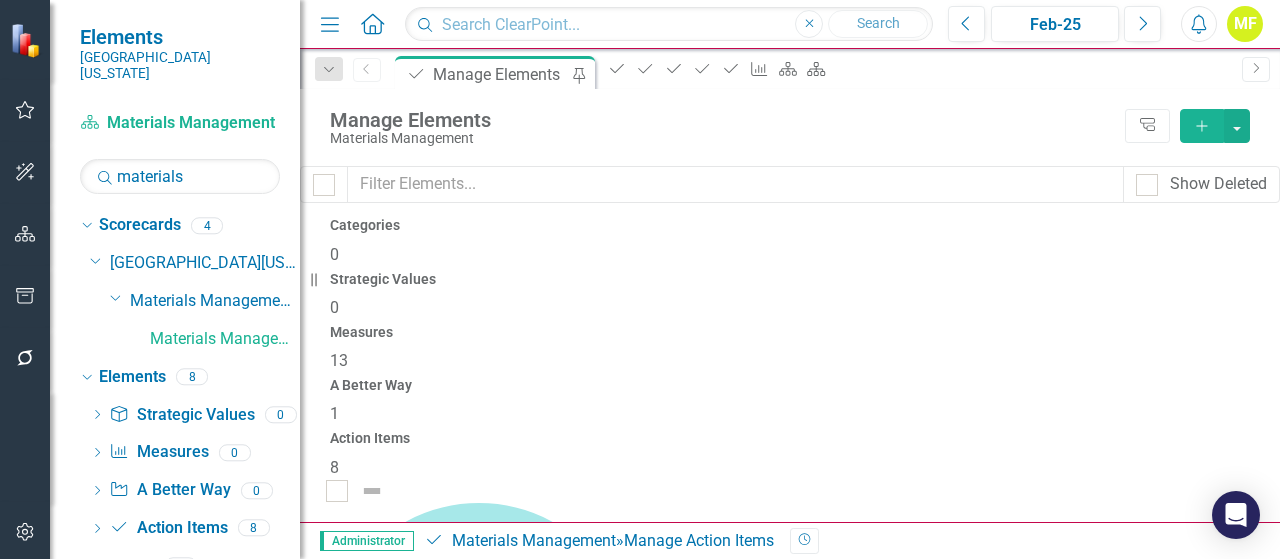 click on "Materials Management Teamwork Action Item" at bounding box center (510, 2079) 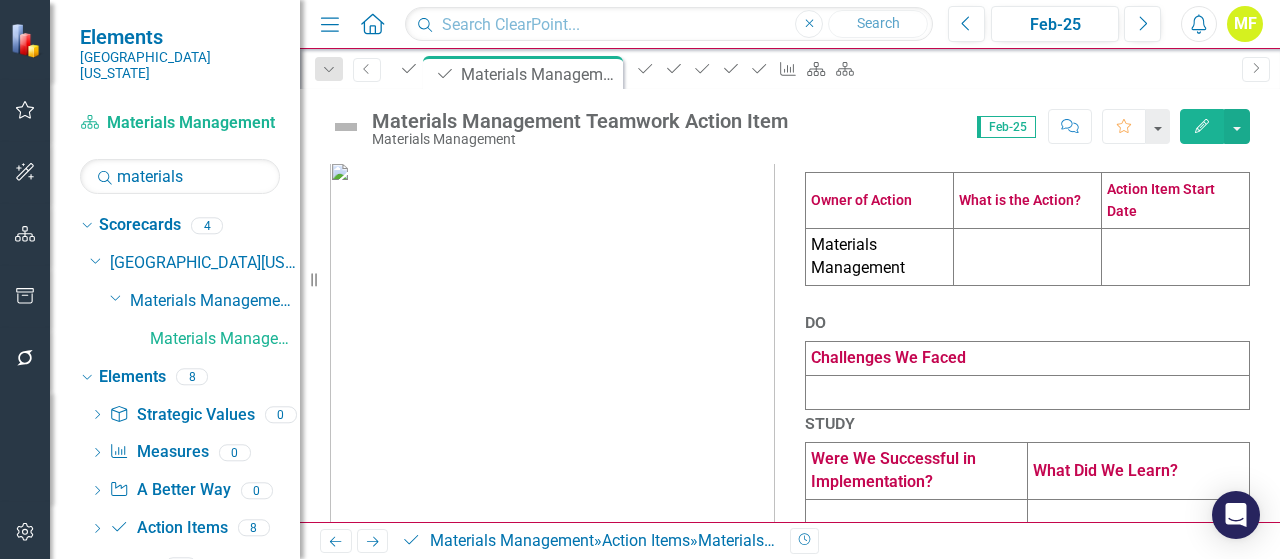 scroll, scrollTop: 300, scrollLeft: 0, axis: vertical 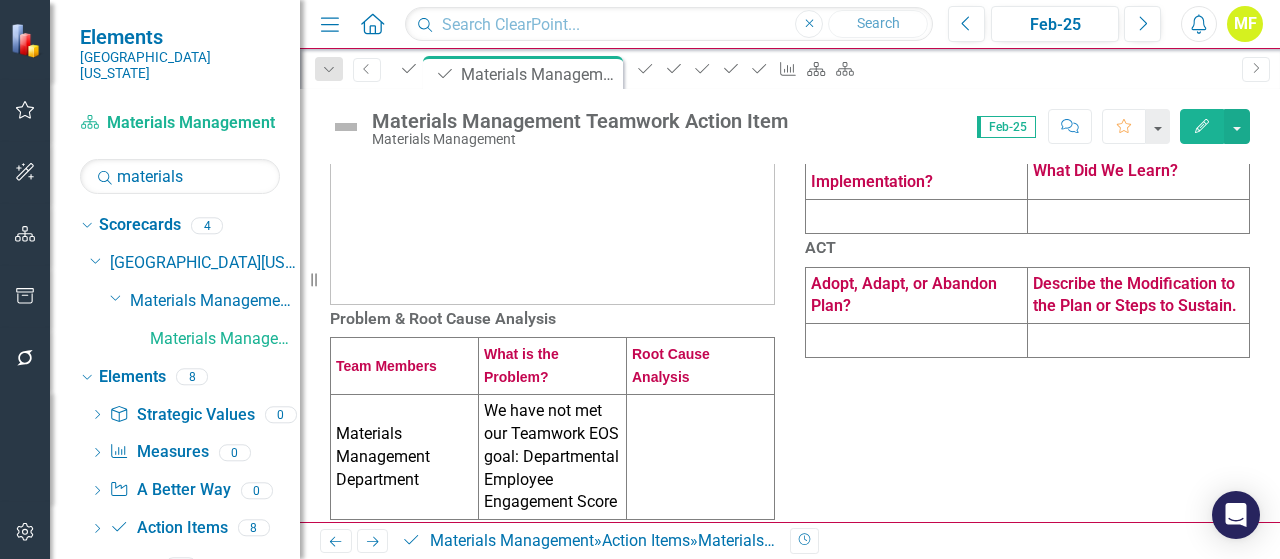click at bounding box center (701, 457) 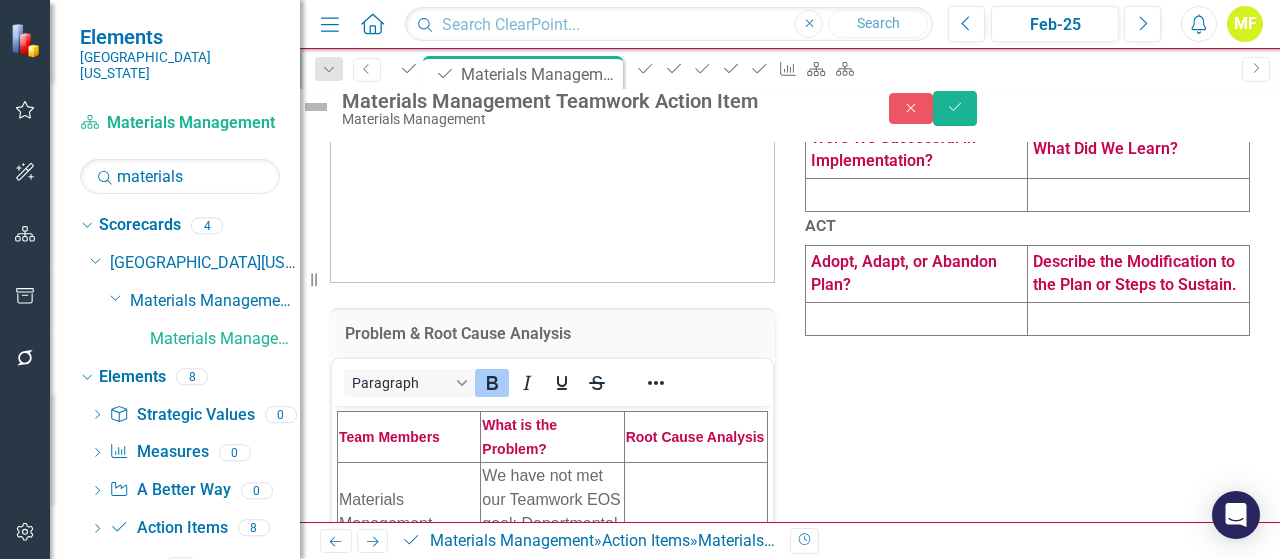 scroll, scrollTop: 0, scrollLeft: 0, axis: both 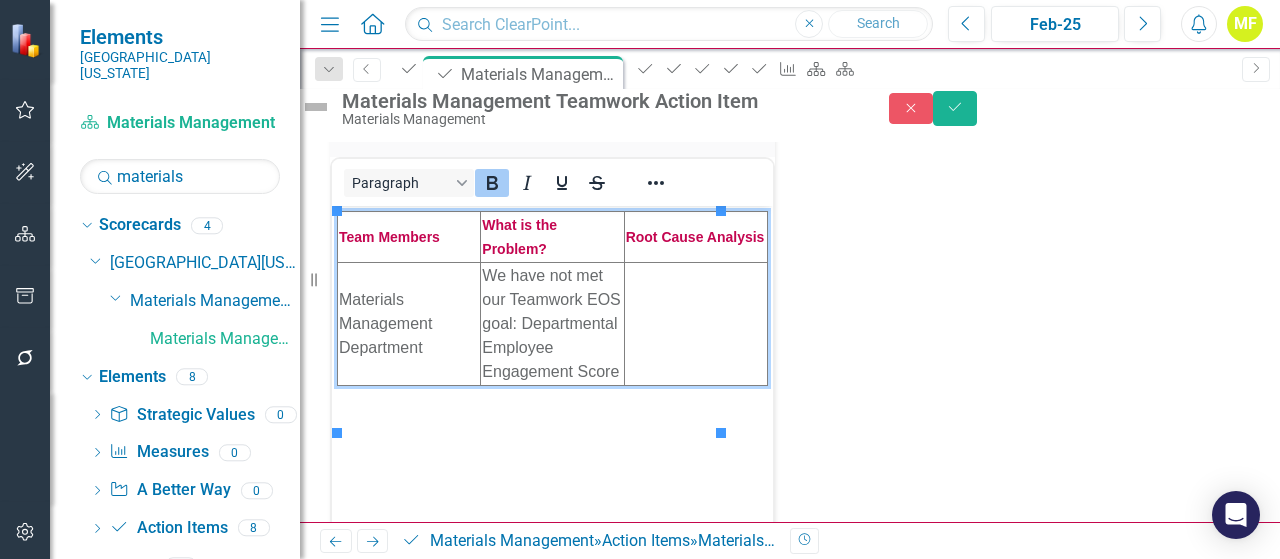 click at bounding box center [695, 323] 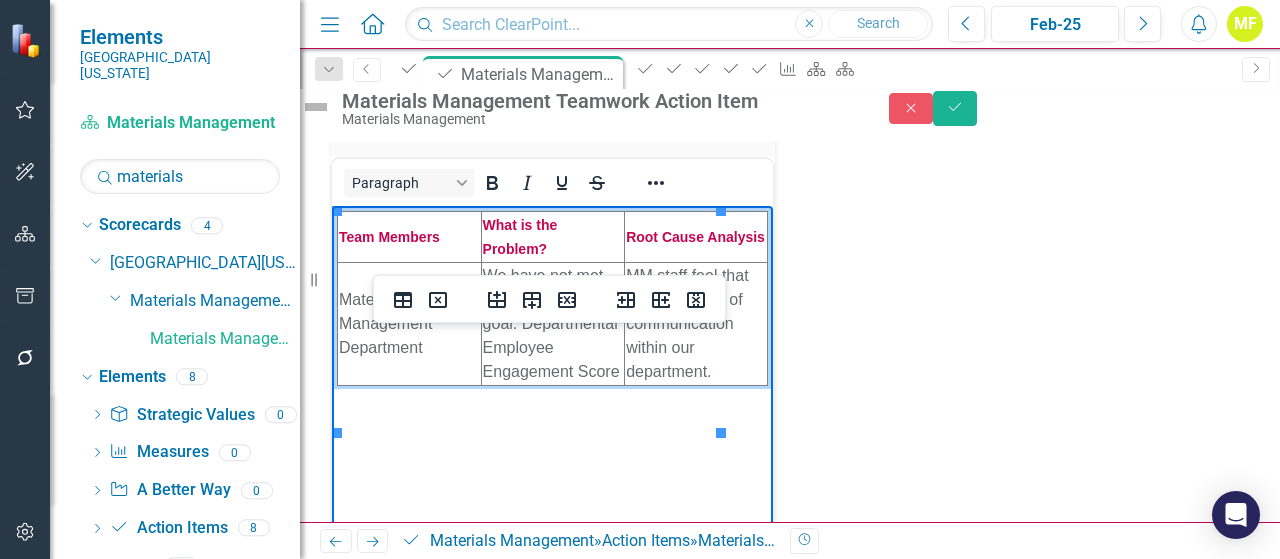 click on "Problem & Root Cause Analysis" at bounding box center (552, 132) 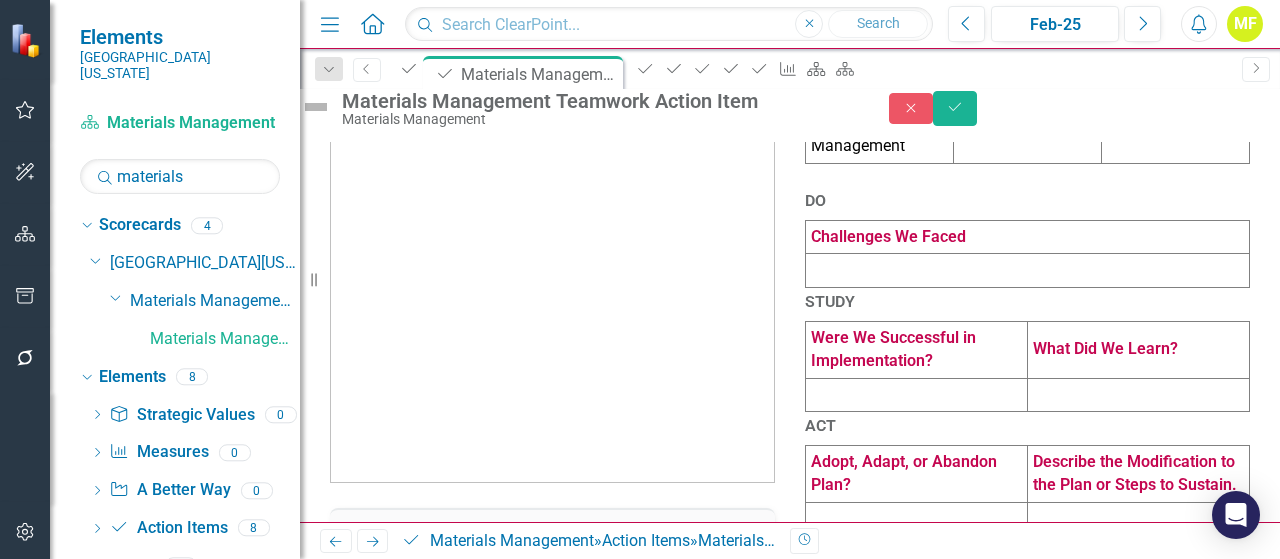 scroll, scrollTop: 0, scrollLeft: 0, axis: both 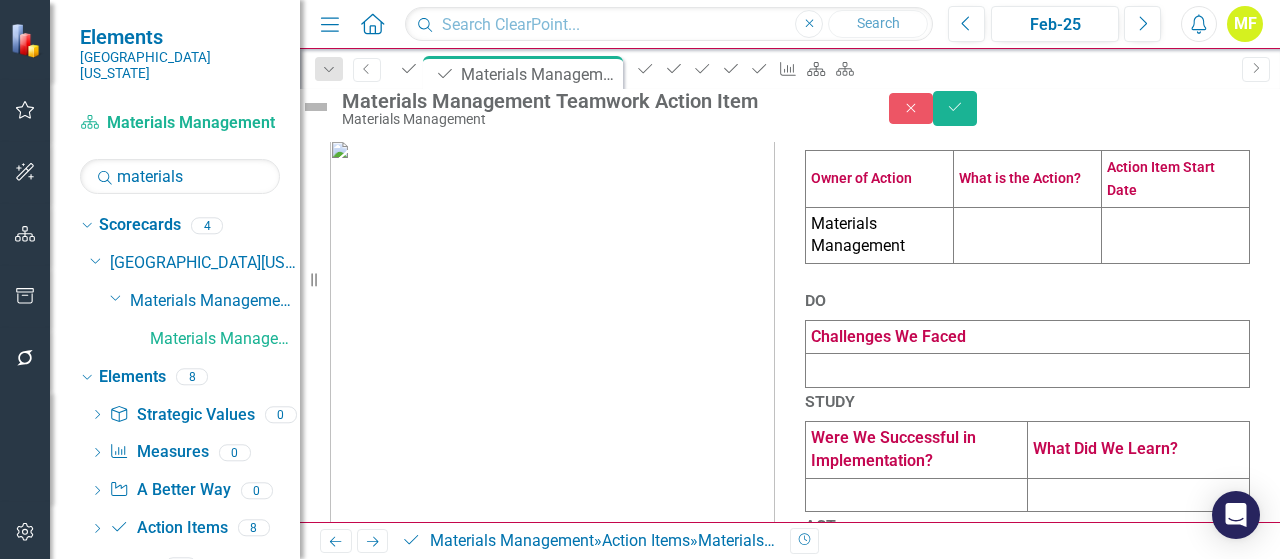 click at bounding box center [1028, 235] 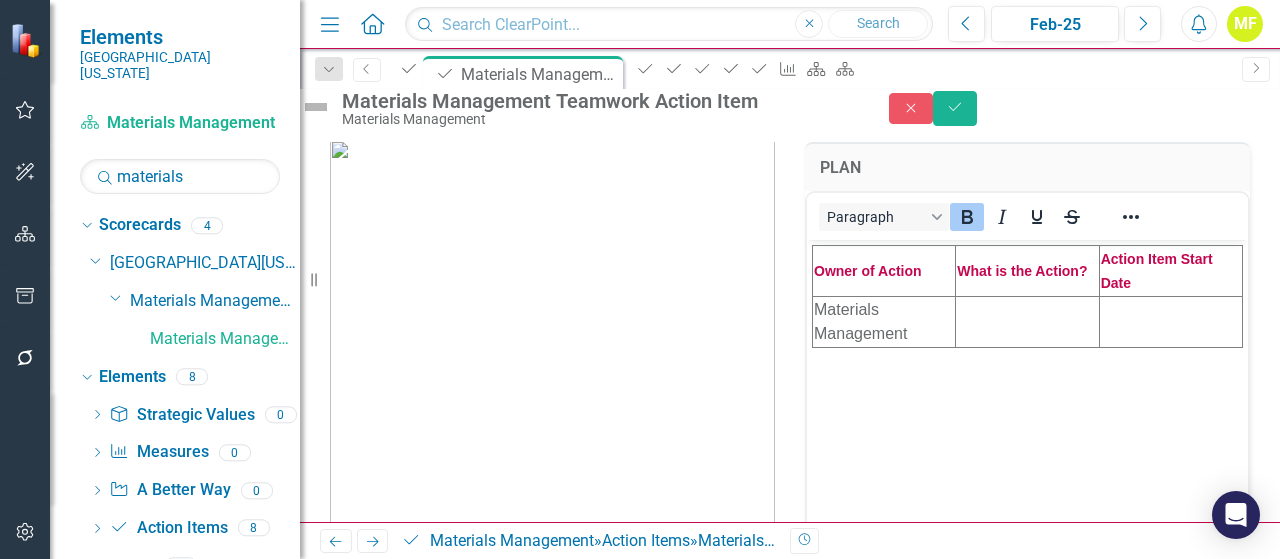 scroll, scrollTop: 0, scrollLeft: 0, axis: both 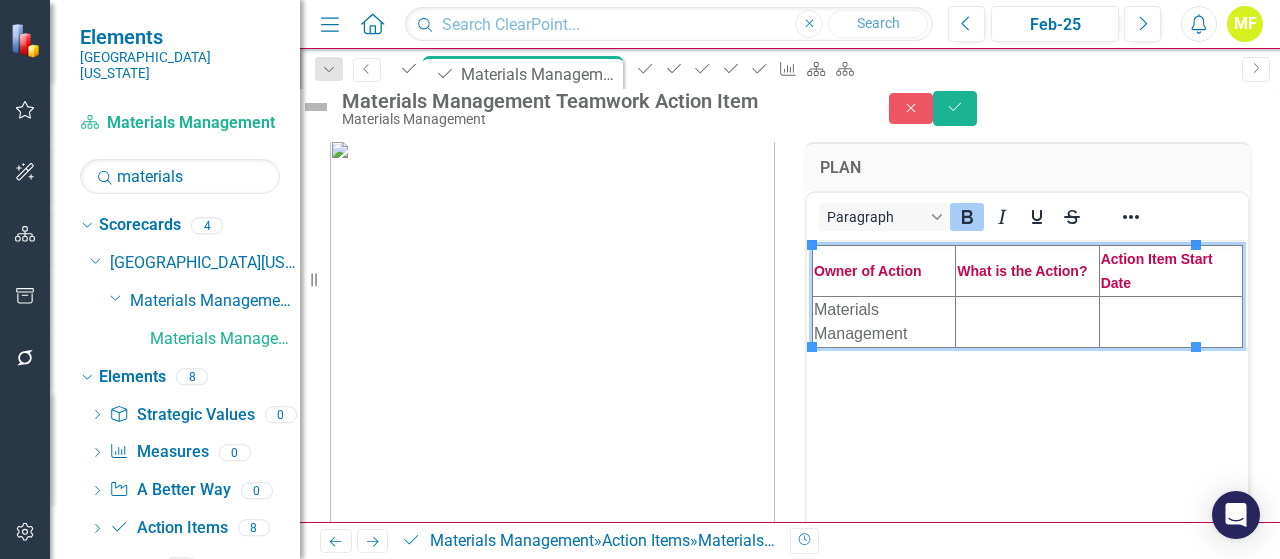 click at bounding box center [1027, 321] 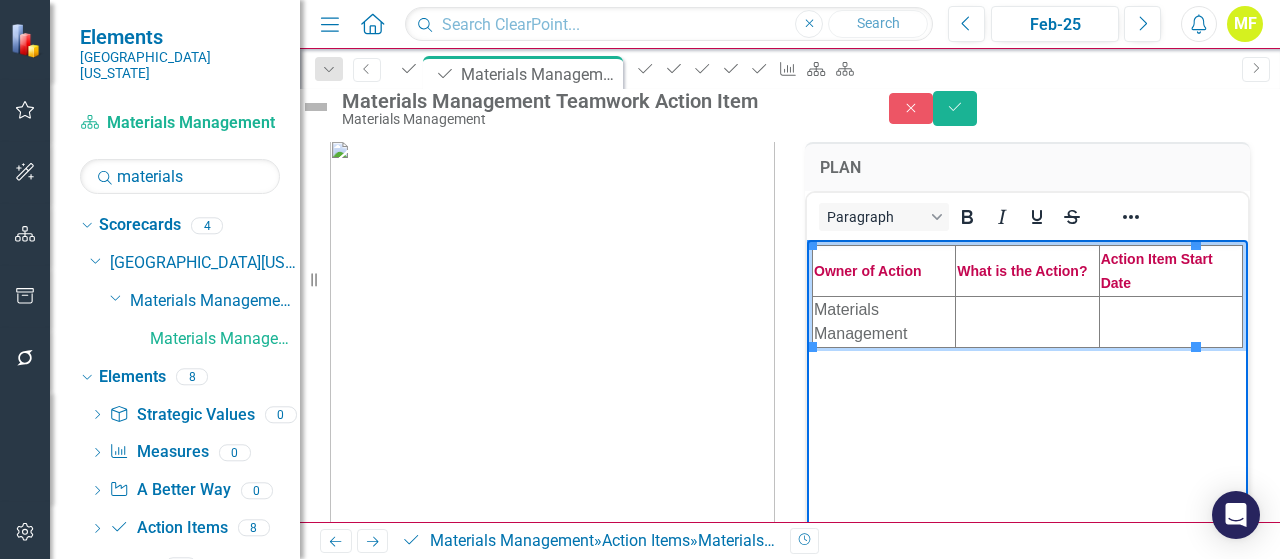click at bounding box center (1027, 321) 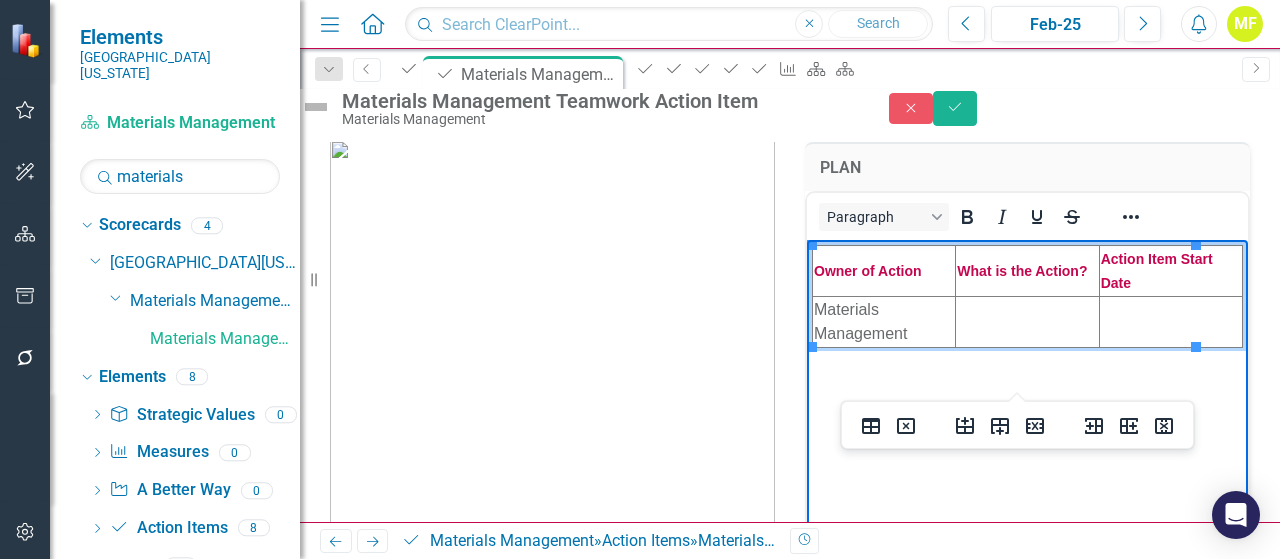 paste 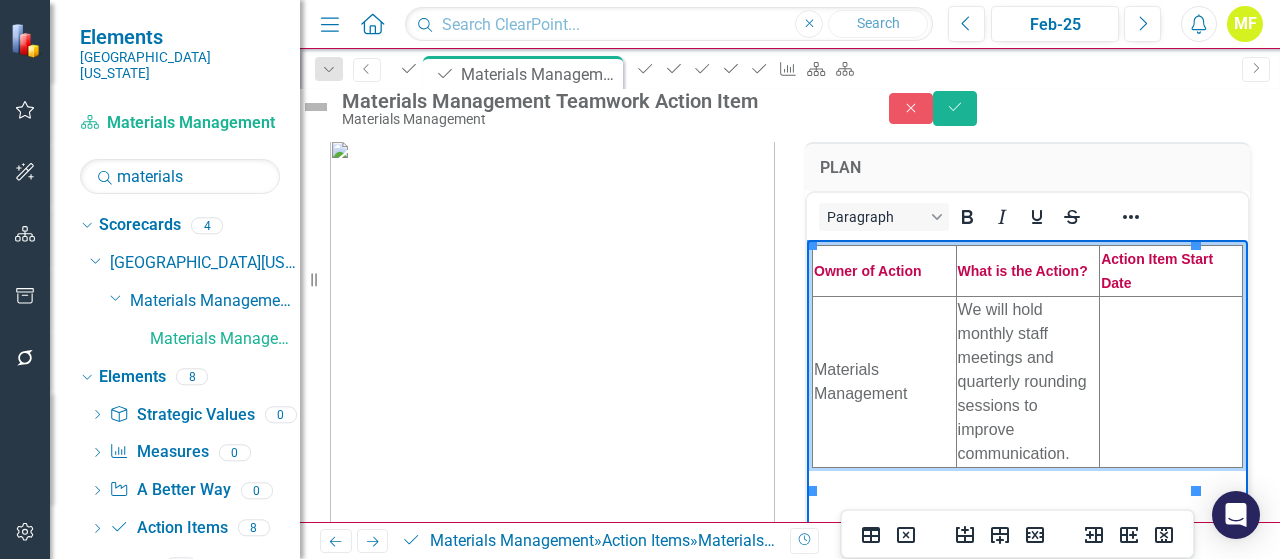 click at bounding box center (1171, 381) 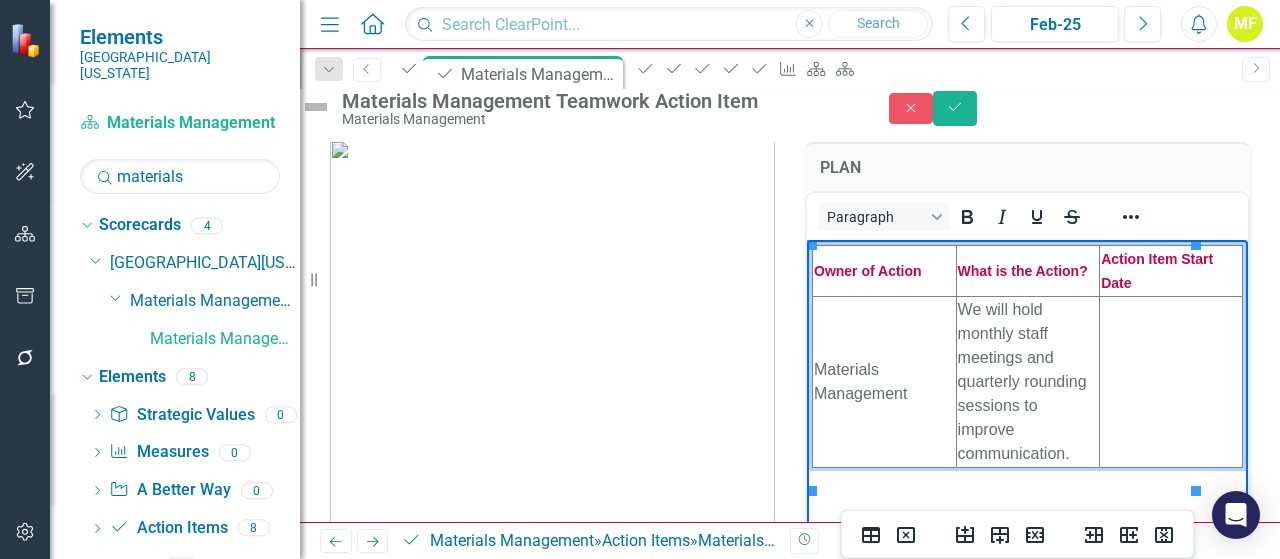 type 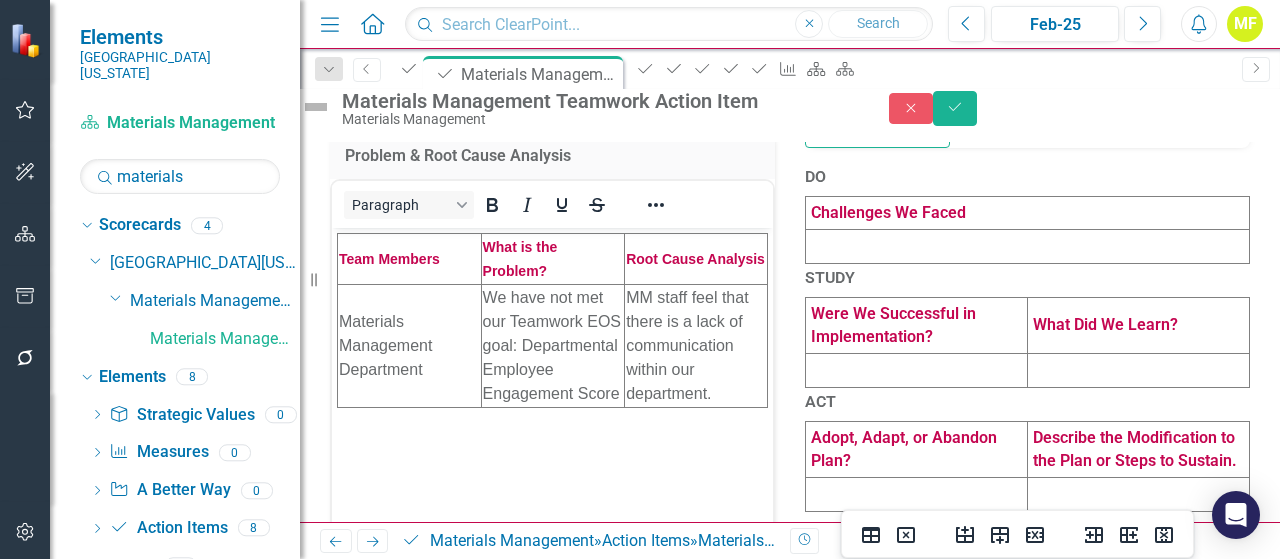 scroll, scrollTop: 481, scrollLeft: 0, axis: vertical 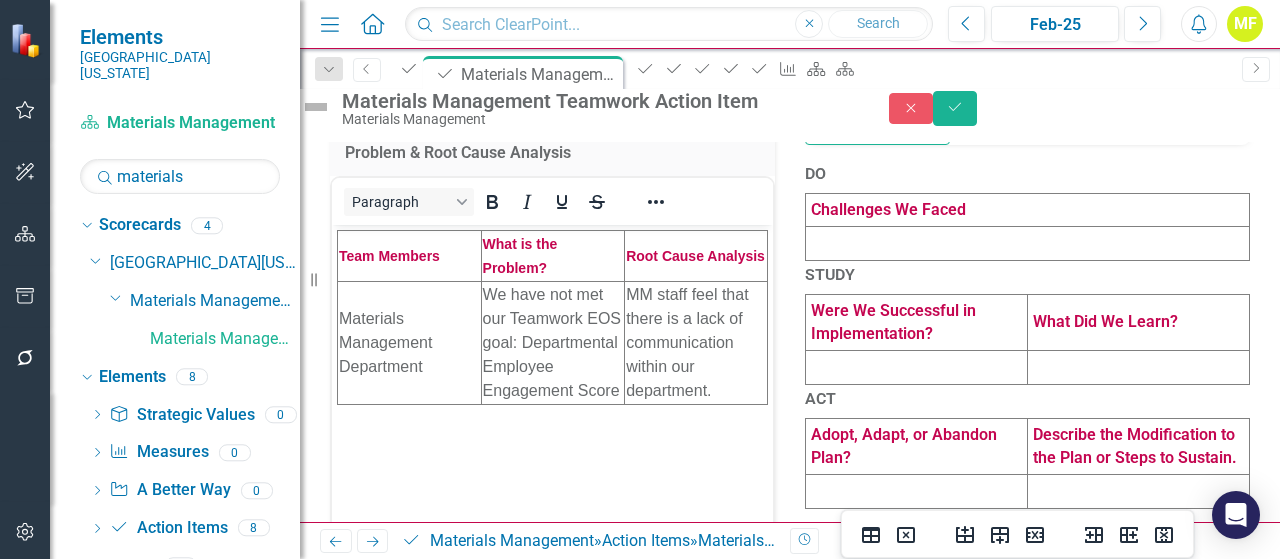 click at bounding box center (1028, 244) 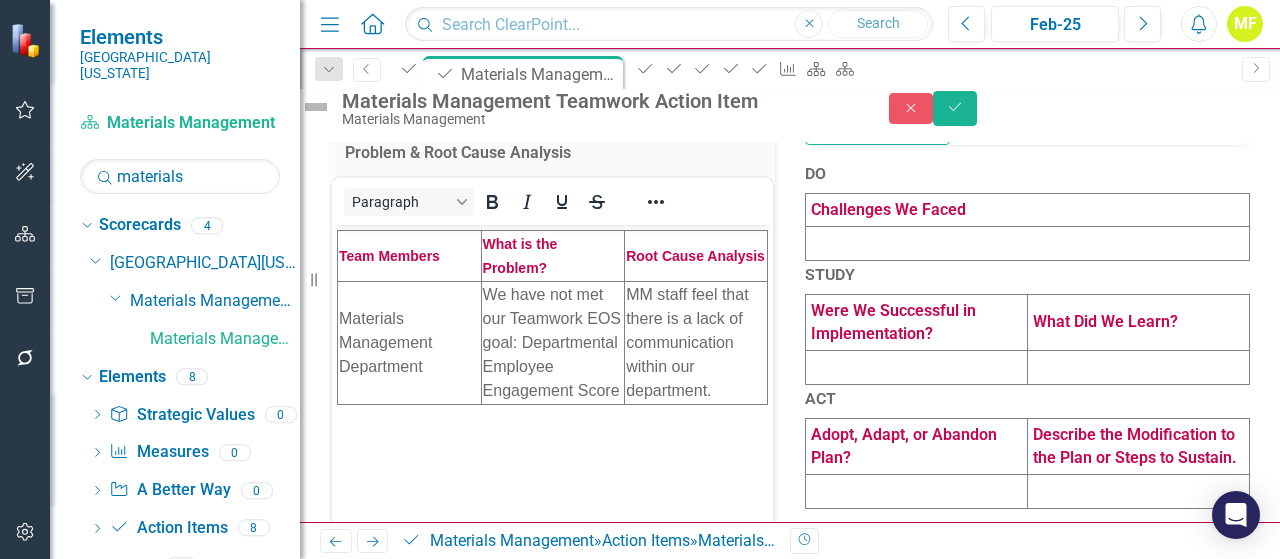 click at bounding box center [1028, 244] 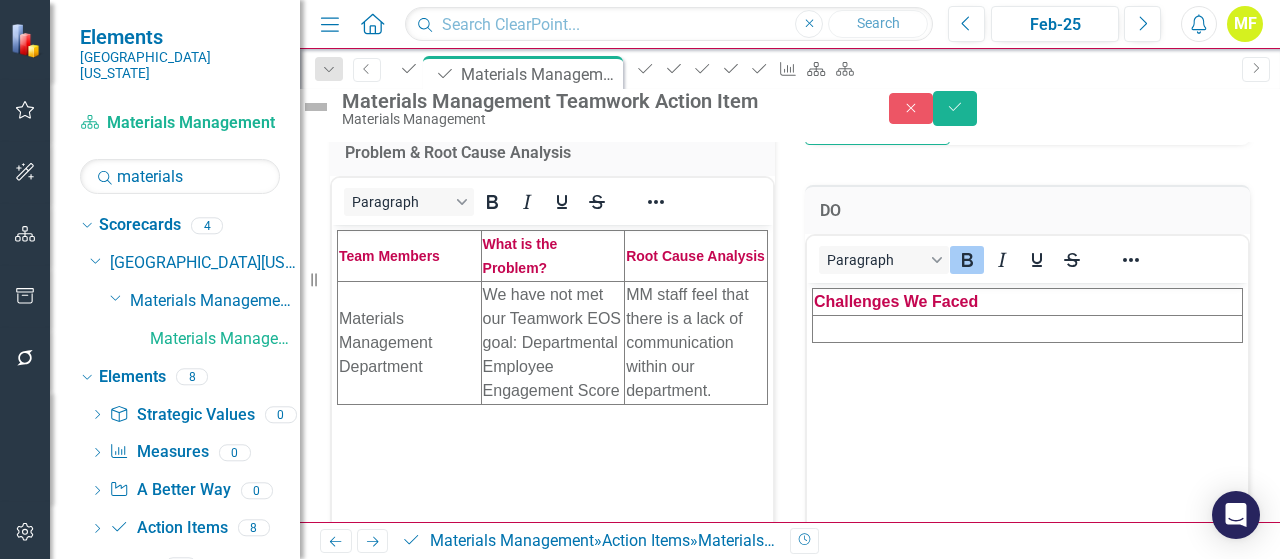 scroll, scrollTop: 0, scrollLeft: 0, axis: both 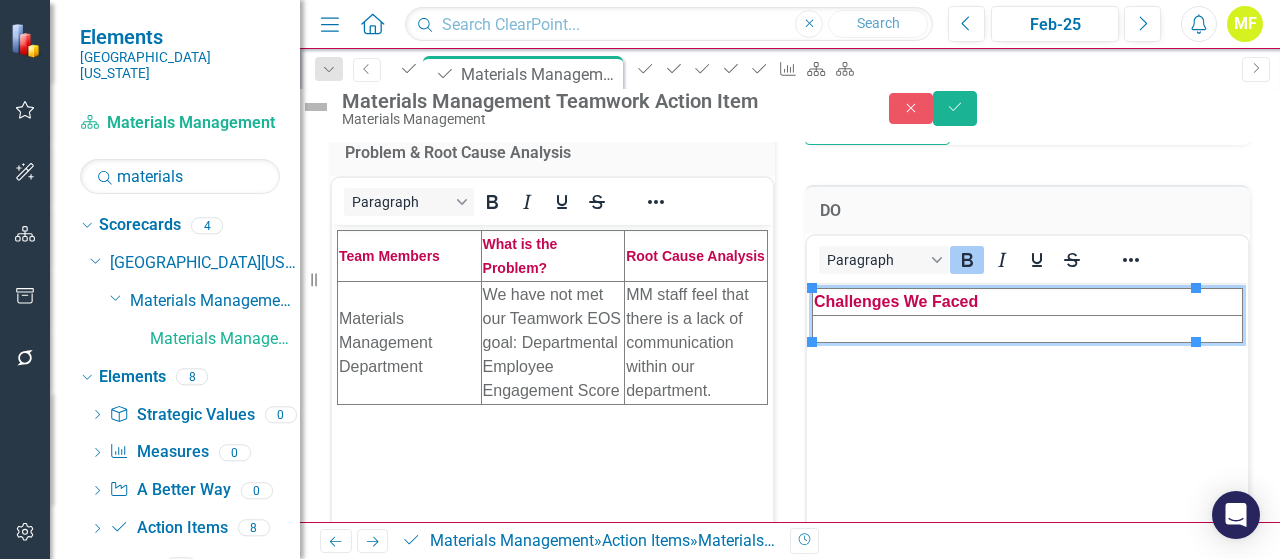 click at bounding box center (1028, 328) 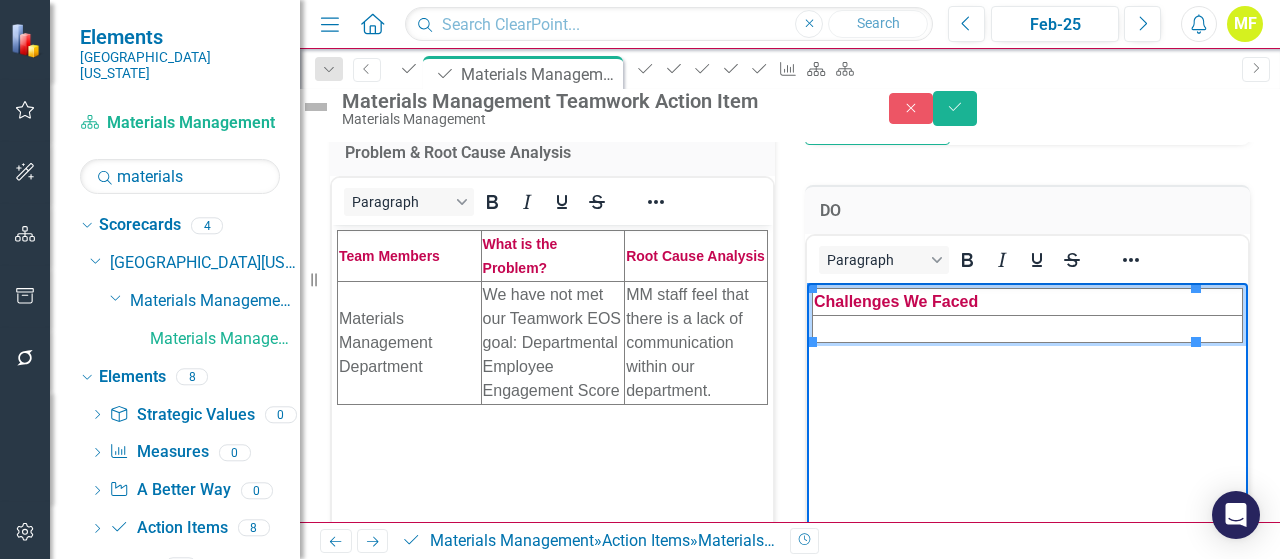 click at bounding box center [1028, 328] 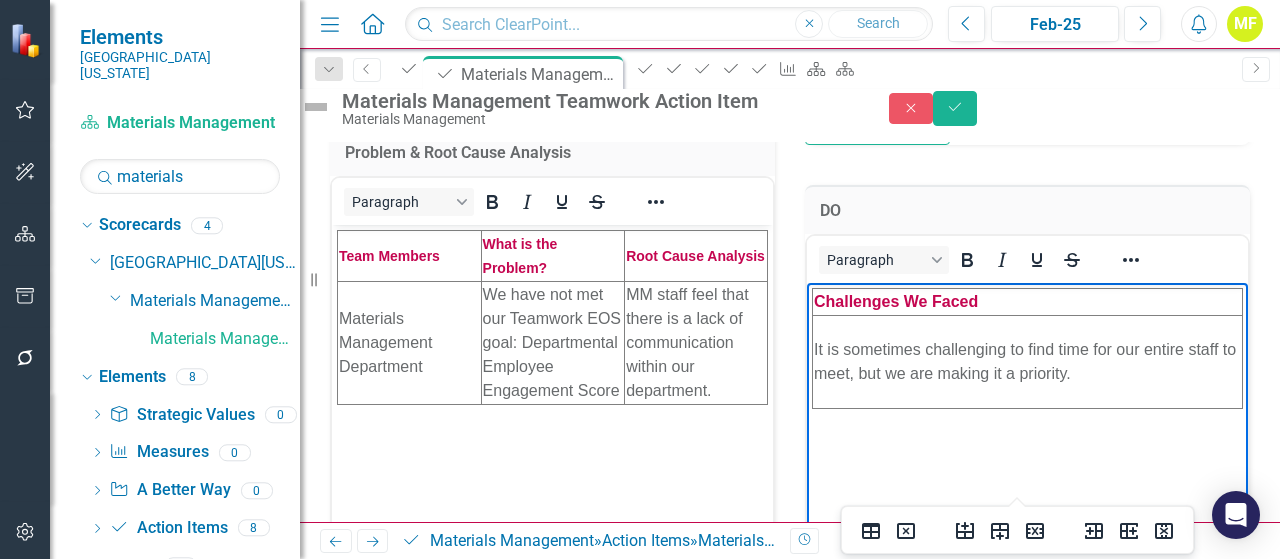 click on "DO" at bounding box center (1027, 211) 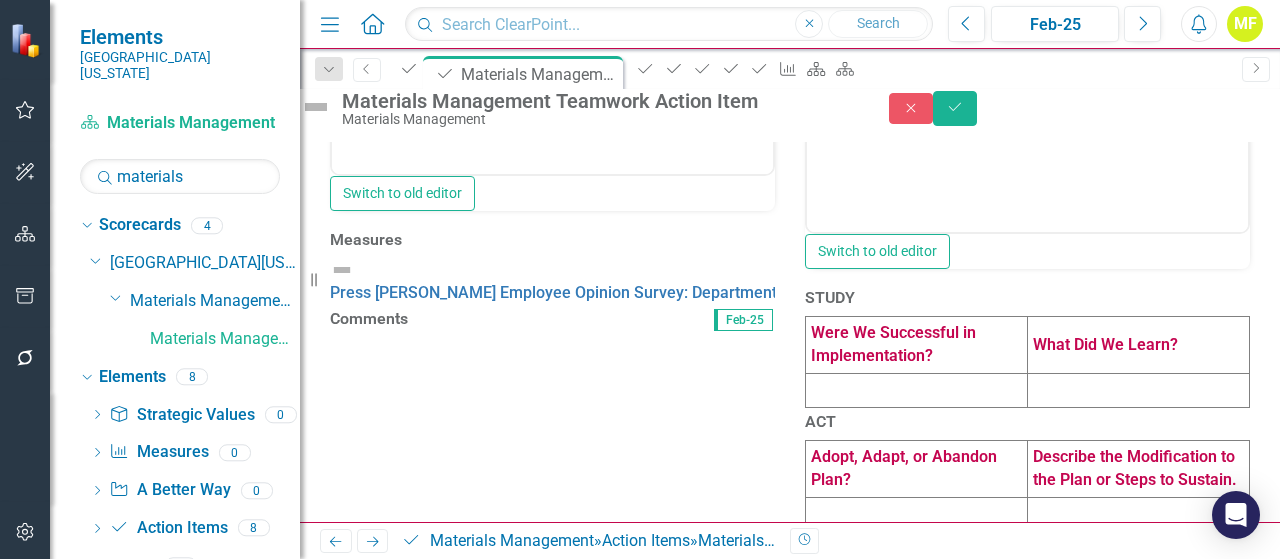 scroll, scrollTop: 1145, scrollLeft: 0, axis: vertical 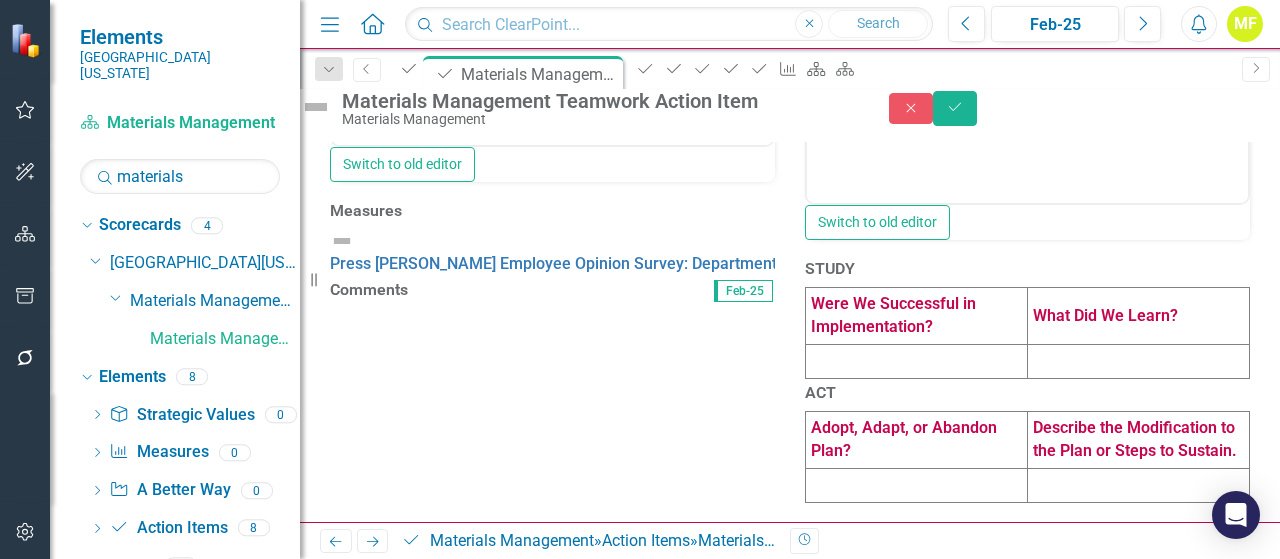 click at bounding box center [917, 361] 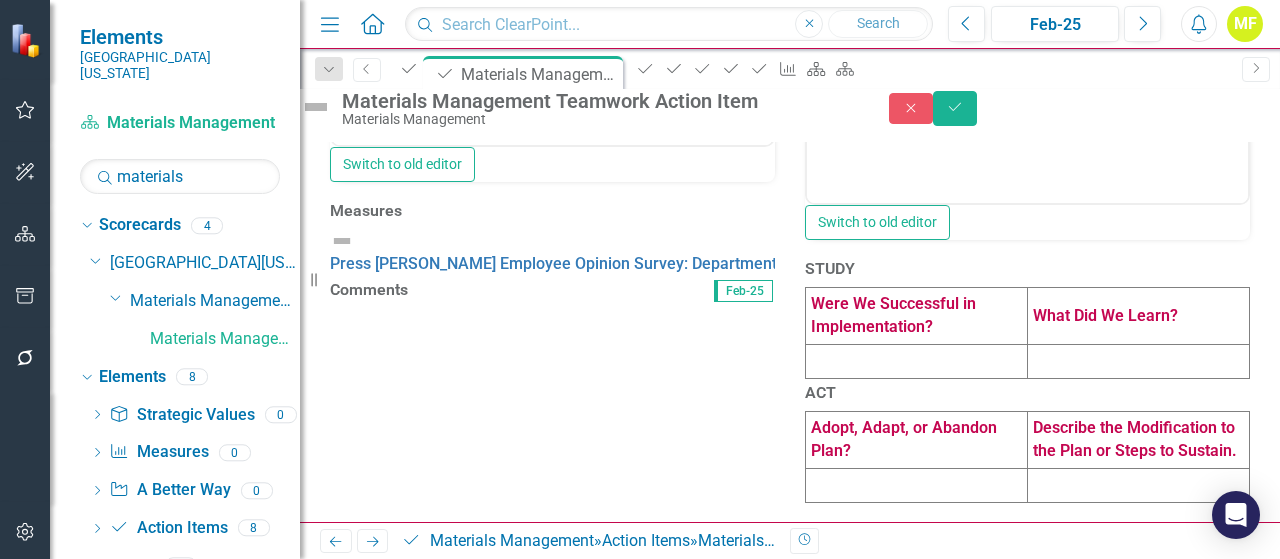 click at bounding box center [917, 361] 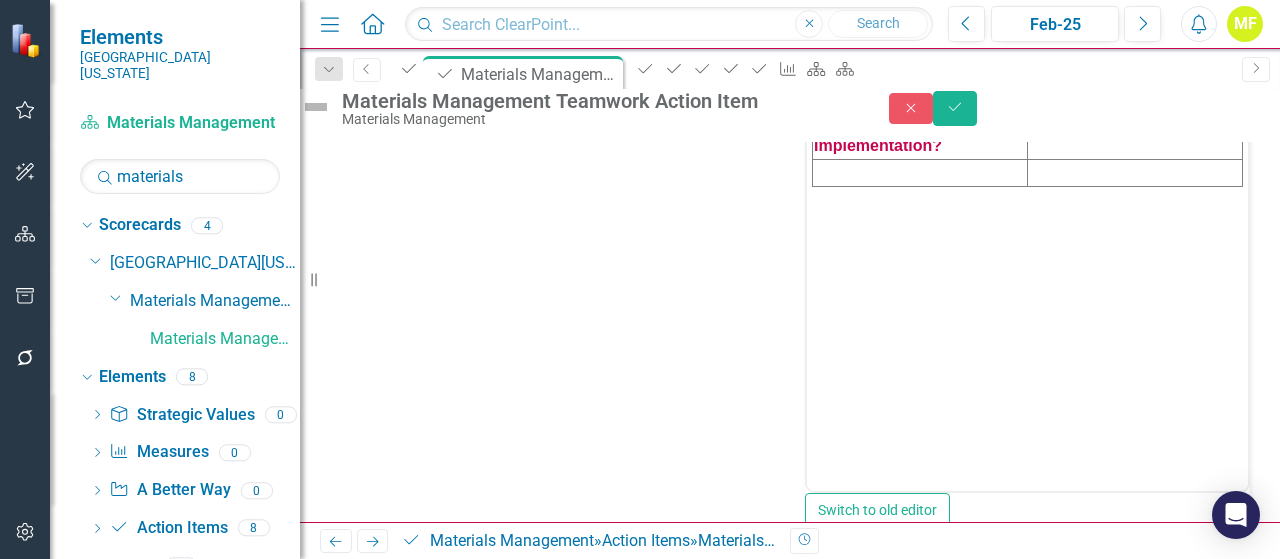 scroll, scrollTop: 0, scrollLeft: 0, axis: both 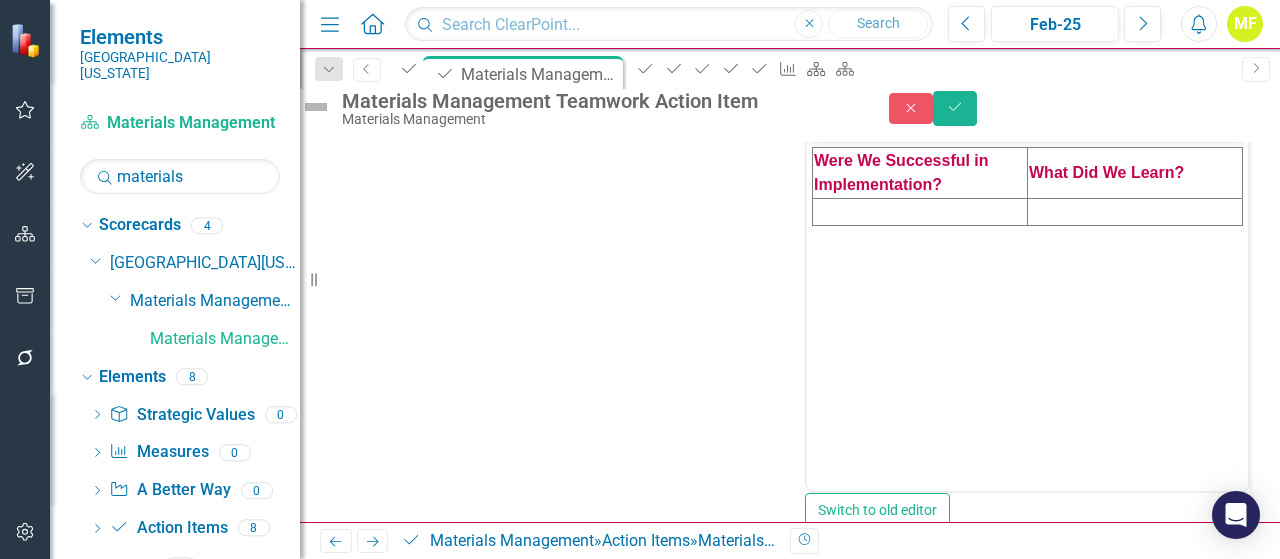 click at bounding box center (920, 212) 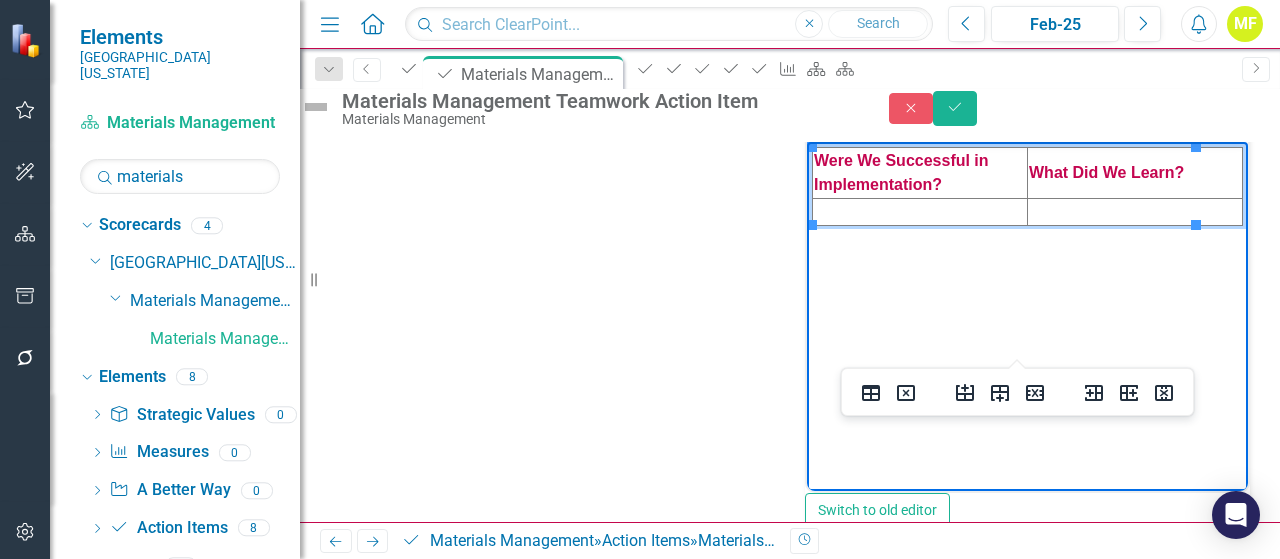 type 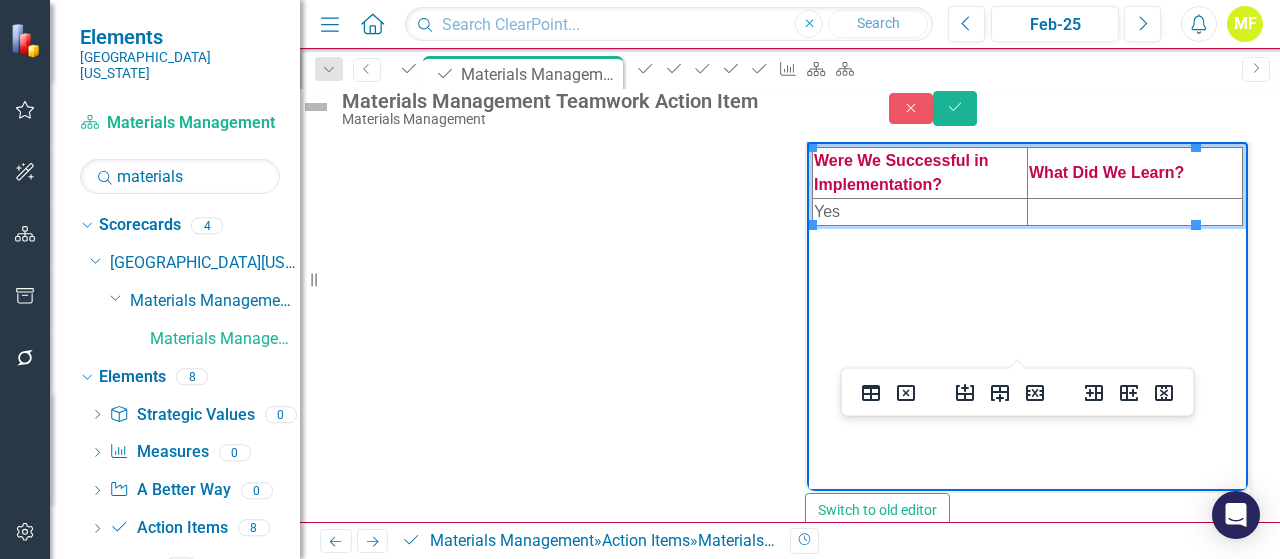 drag, startPoint x: 1037, startPoint y: 208, endPoint x: 1052, endPoint y: 216, distance: 17 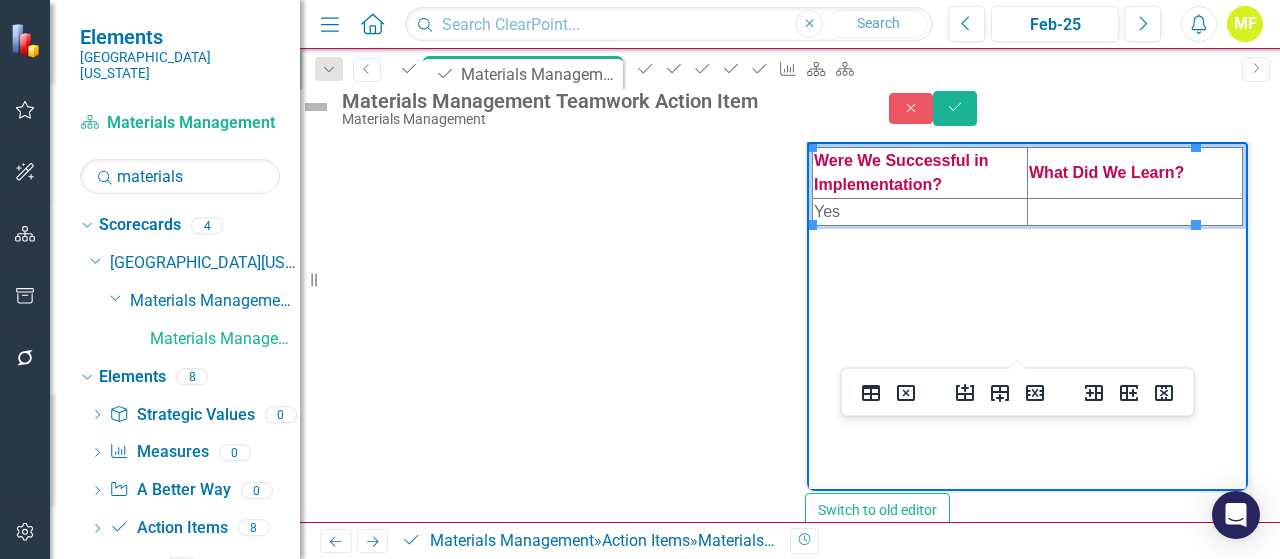 click at bounding box center (1135, 212) 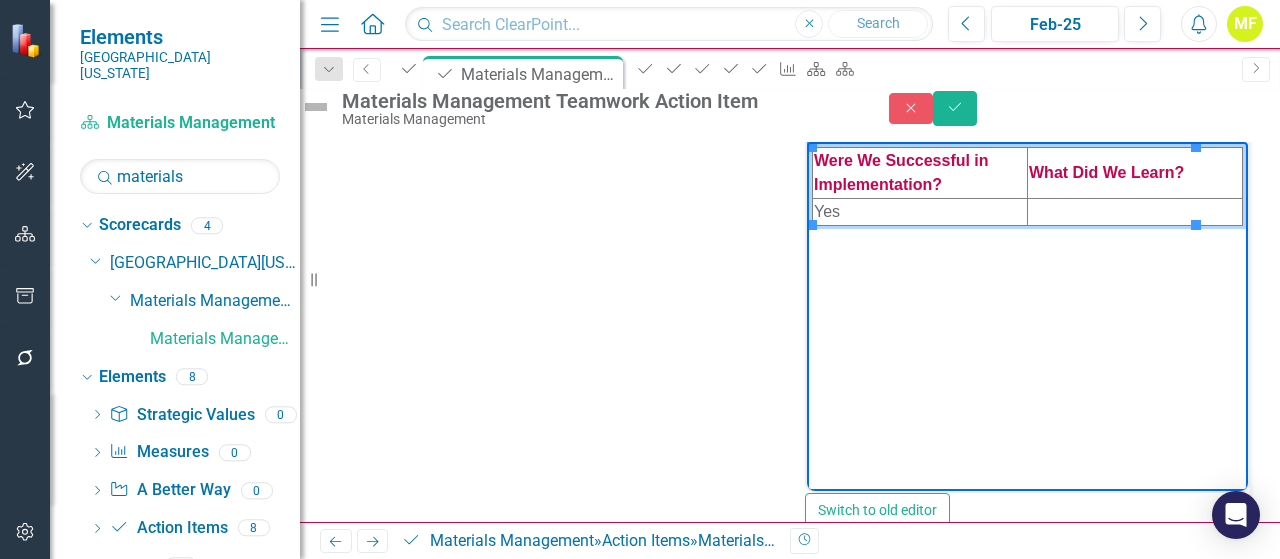click at bounding box center (1135, 212) 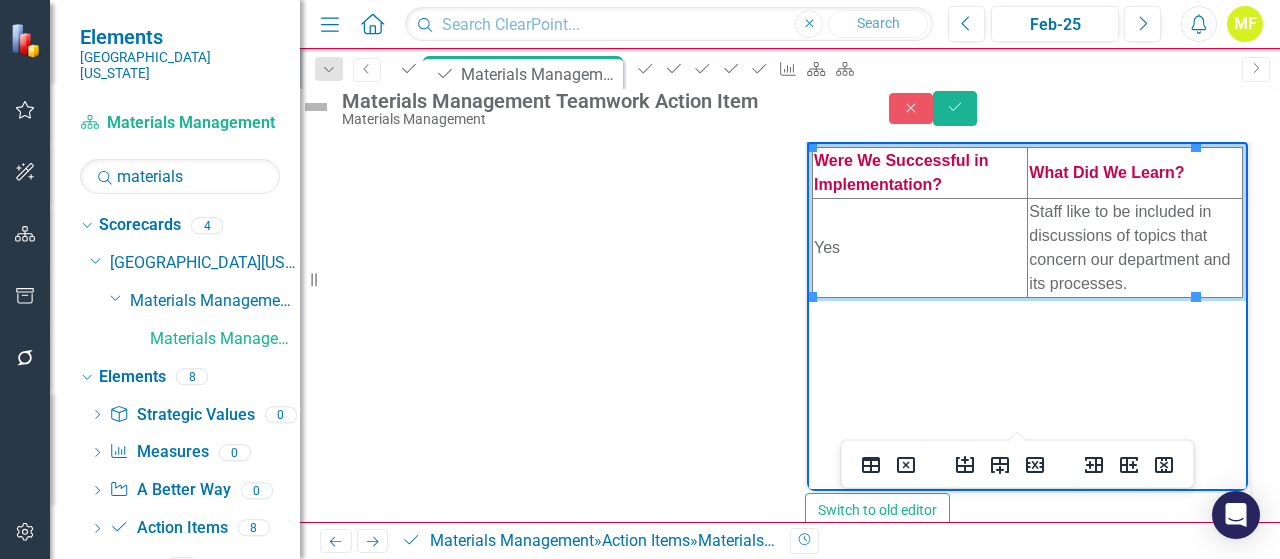 click on "Problem & Root Cause Analysis <table style="border-collapse: collapse; width: 100%;" border="1"><colgroup><col style="width: 33.2386%;"><col style="width: 33.2386%;"><col style="width: 33.2386%;"></colgroup>
<tbody>
<tr>
<td><span style="font-size: 14px; font-family: arial, helvetica, sans-serif;"><strong><span style="color: #c40650;">Team Members</span></strong></span></td>
<td><span style="font-size: 14px; font-family: arial, helvetica, sans-serif;"><strong><span style="color: #c40650;">What is the Problem?</span></strong></span></td>
<td><span style="font-size: 14px; font-family: arial, helvetica, sans-serif;"><strong><span style="color: #c40650;">Root Cause Analysis</span></strong></span></td>
</tr>
<tr>
<td>Materials Management Department</td>
<td>We have not met our Teamwork EOS goal: Departmental Employee Engagement Score</td>
<td>&nbsp;</td>
</tr>
</tbody>
</table> Paragraph Switch to old editor Measures Press [PERSON_NAME] Employee Opinion Survey: Departmental Employee Engagement Score Comments Feb-25 PLAN" at bounding box center (790, -181) 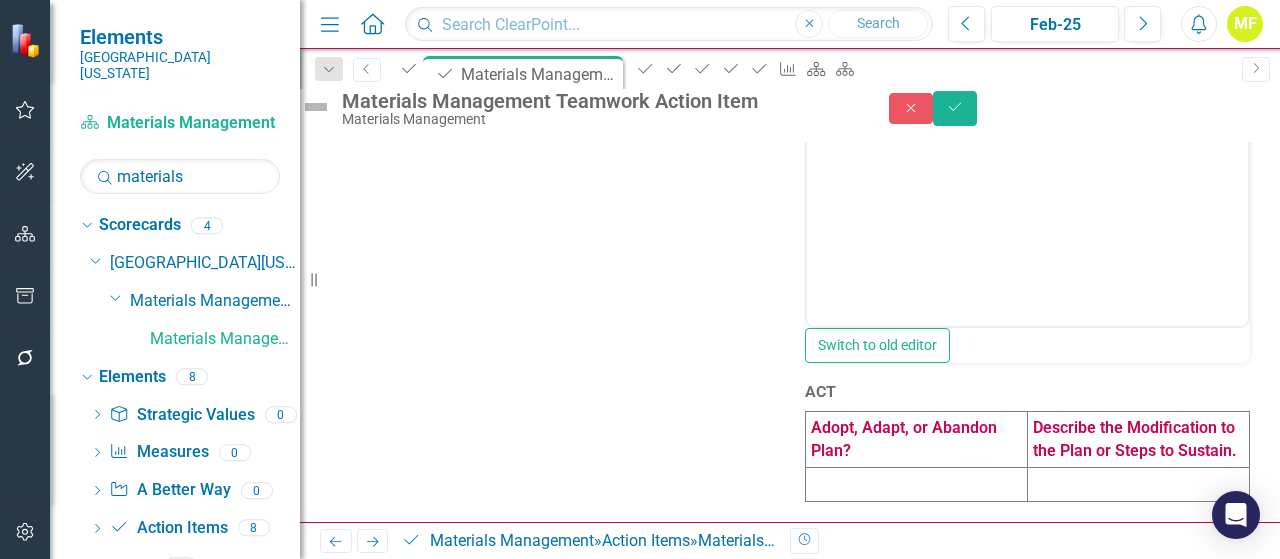scroll, scrollTop: 1526, scrollLeft: 0, axis: vertical 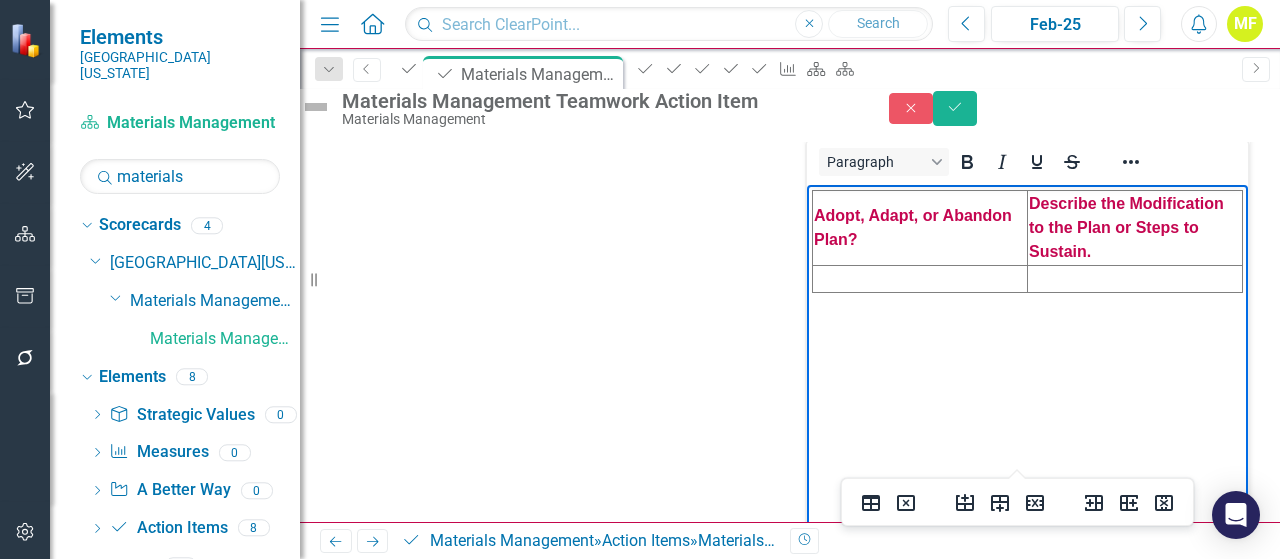 click at bounding box center [920, 278] 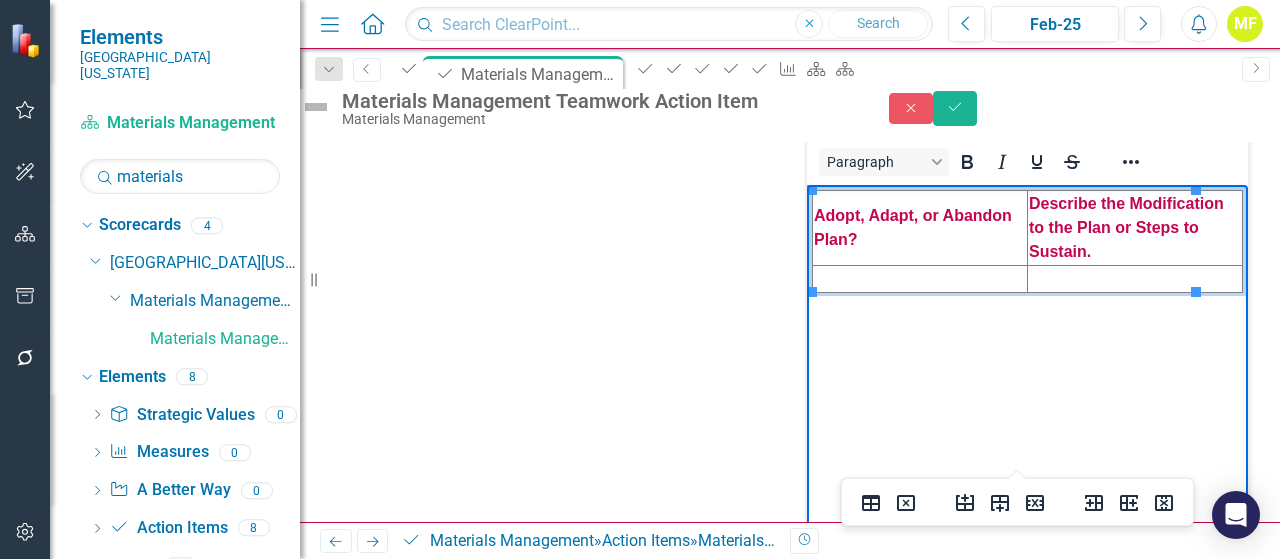 type 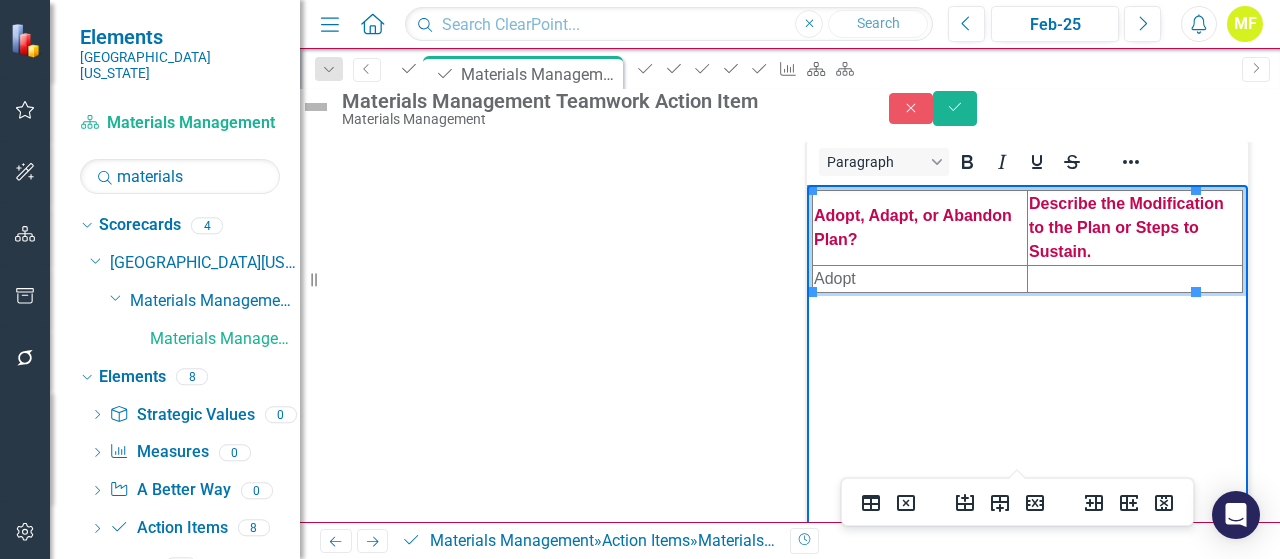 click at bounding box center [1135, 278] 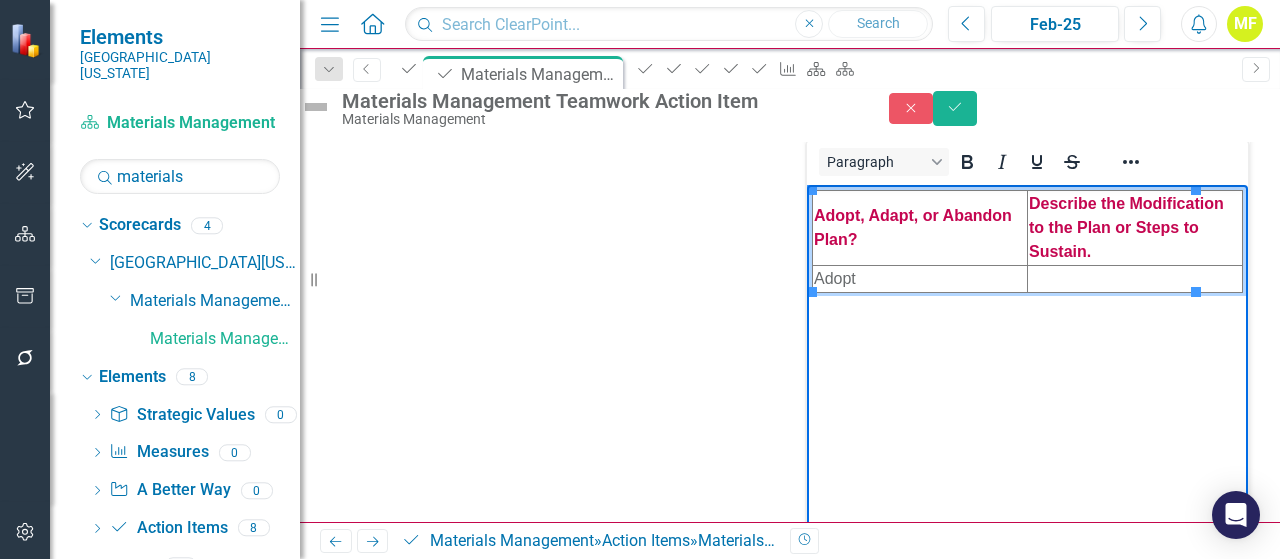 click at bounding box center (1135, 278) 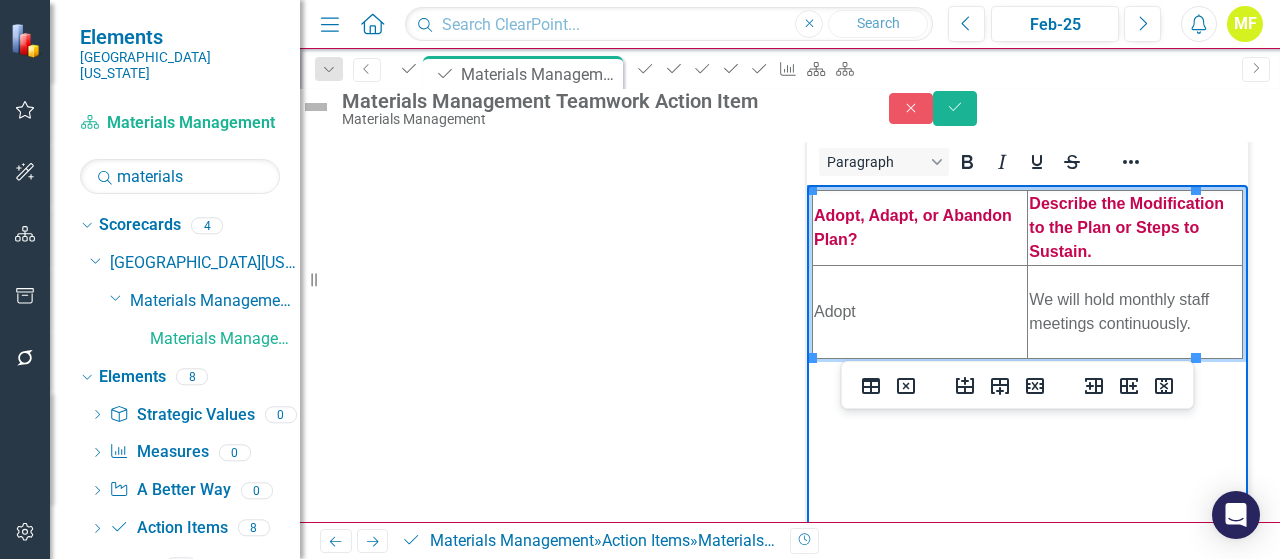 click on "Problem & Root Cause Analysis <table style="border-collapse: collapse; width: 100%;" border="1"><colgroup><col style="width: 33.2386%;"><col style="width: 33.2386%;"><col style="width: 33.2386%;"></colgroup>
<tbody>
<tr>
<td><span style="font-size: 14px; font-family: arial, helvetica, sans-serif;"><strong><span style="color: #c40650;">Team Members</span></strong></span></td>
<td><span style="font-size: 14px; font-family: arial, helvetica, sans-serif;"><strong><span style="color: #c40650;">What is the Problem?</span></strong></span></td>
<td><span style="font-size: 14px; font-family: arial, helvetica, sans-serif;"><strong><span style="color: #c40650;">Root Cause Analysis</span></strong></span></td>
</tr>
<tr>
<td>Materials Management Department</td>
<td>We have not met our Teamwork EOS goal: Departmental Employee Engagement Score</td>
<td>&nbsp;</td>
</tr>
</tbody>
</table> Paragraph Switch to old editor Measures Press [PERSON_NAME] Employee Opinion Survey: Departmental Employee Engagement Score Comments Feb-25 PLAN" at bounding box center [790, -462] 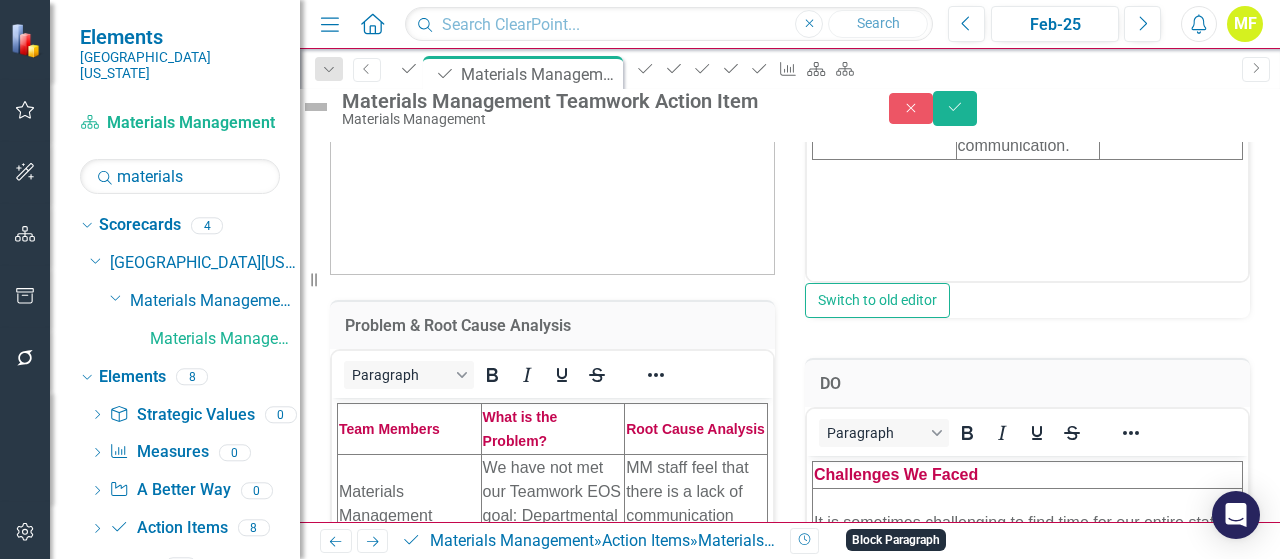 scroll, scrollTop: 0, scrollLeft: 0, axis: both 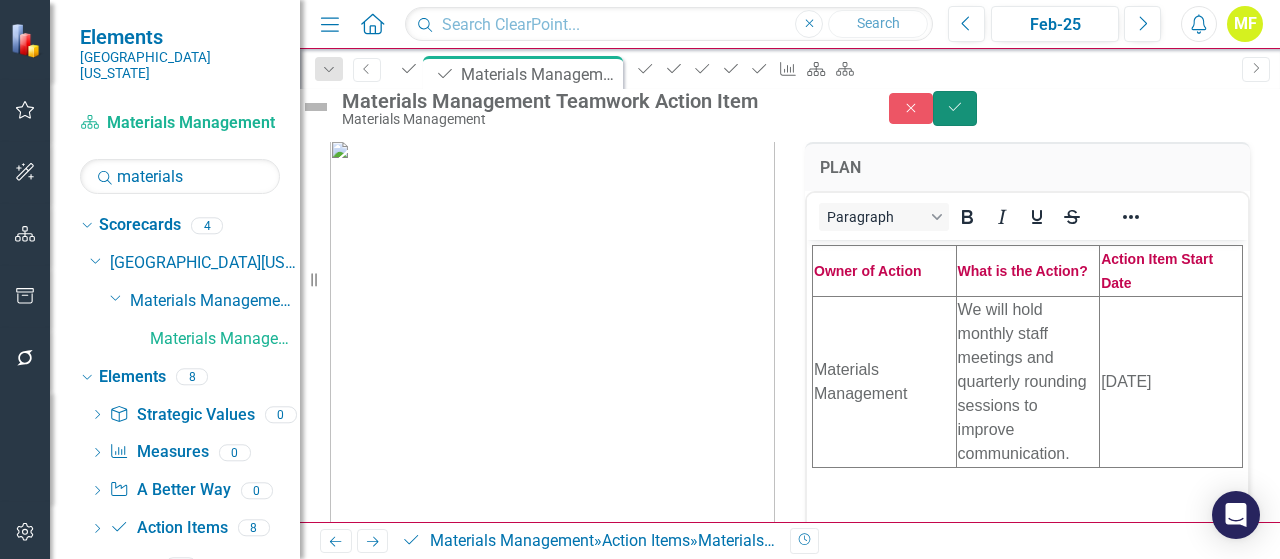 click on "Save" 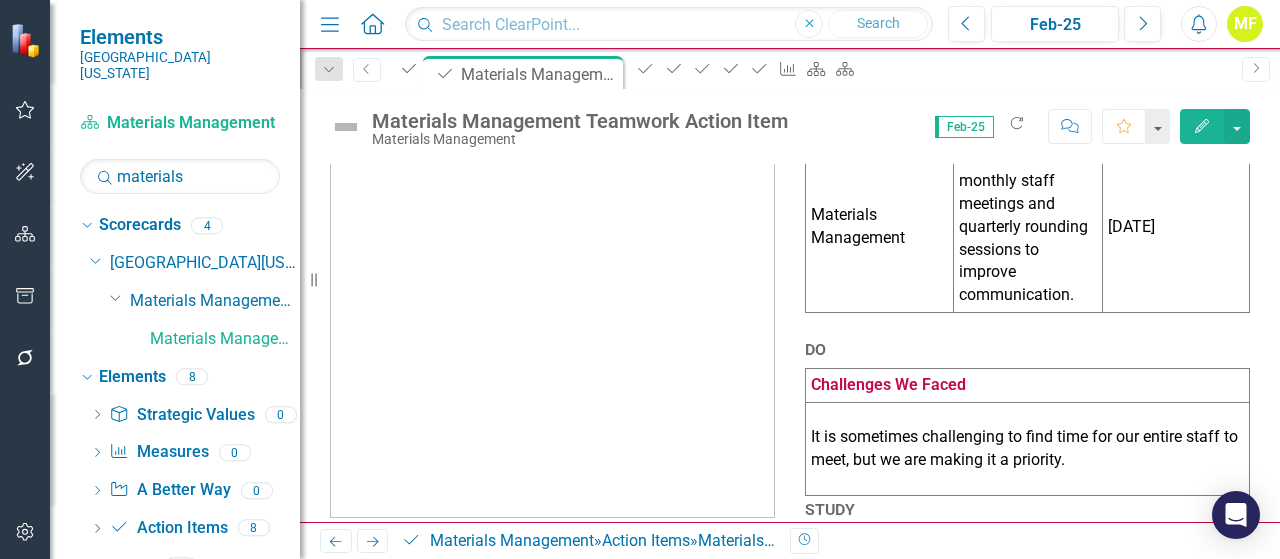 scroll, scrollTop: 0, scrollLeft: 0, axis: both 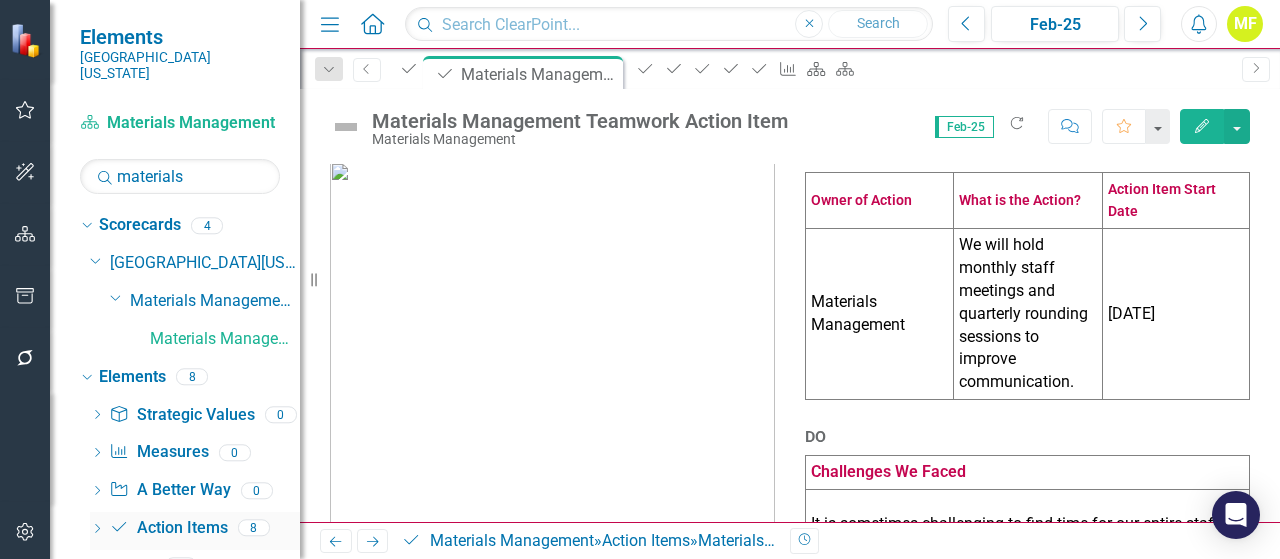 click on "Action Item Action Items" at bounding box center [168, 528] 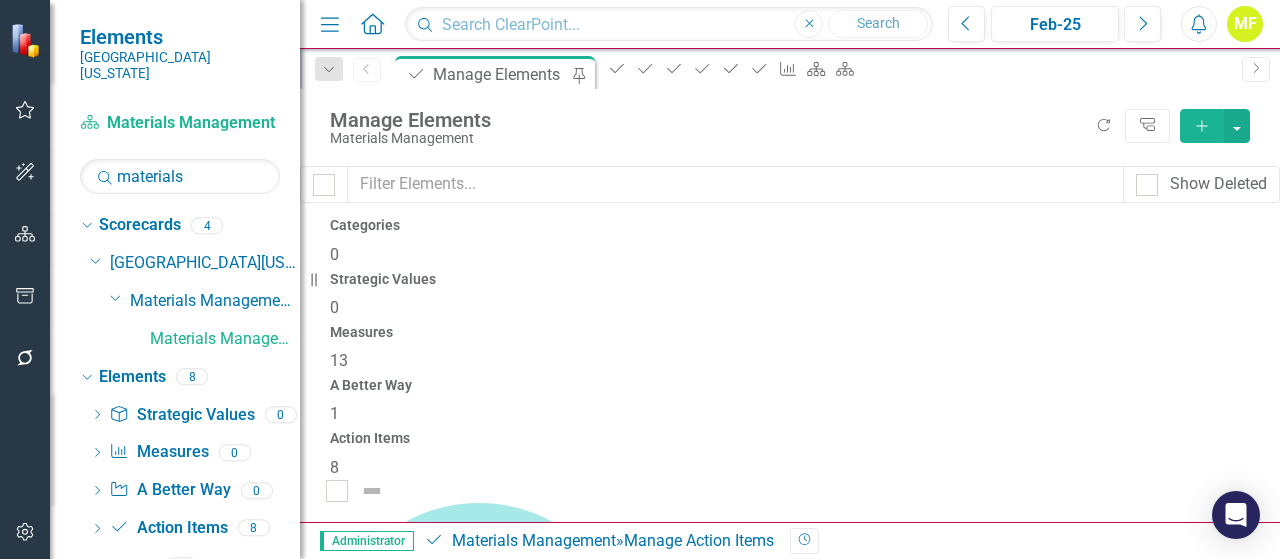 scroll, scrollTop: 341, scrollLeft: 0, axis: vertical 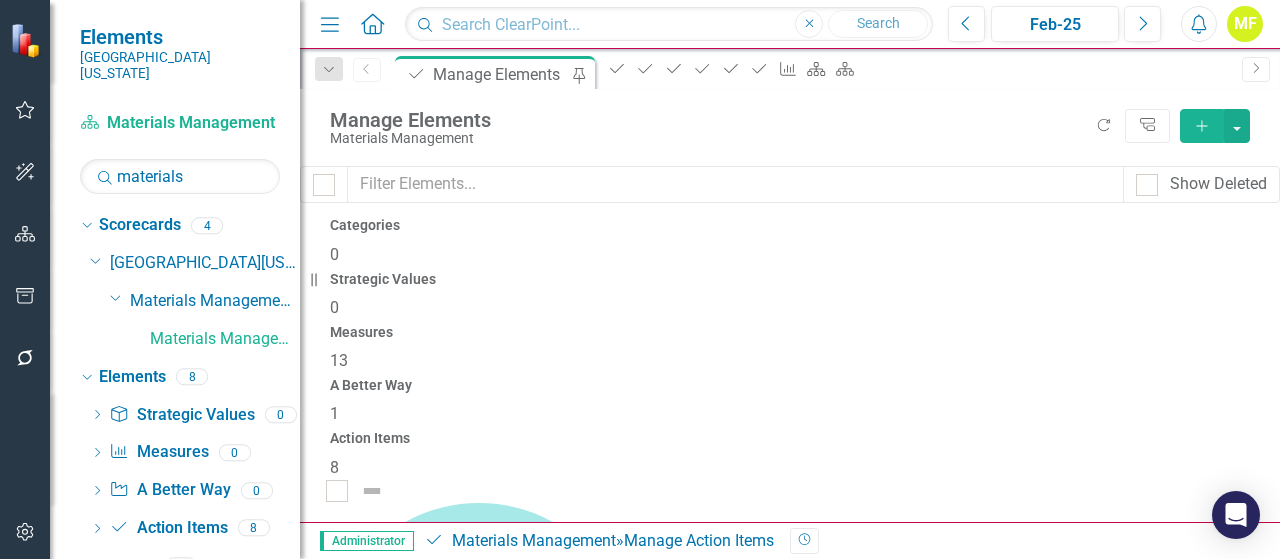 click on "Dropdown Menu" 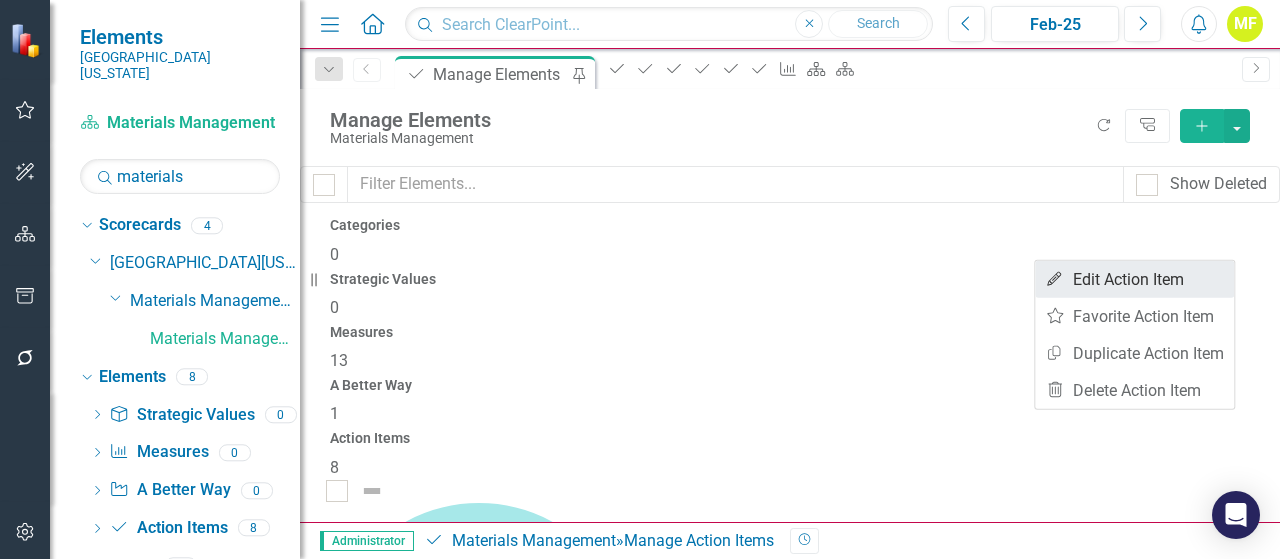 click on "Edit Edit Action Item" at bounding box center (1134, 279) 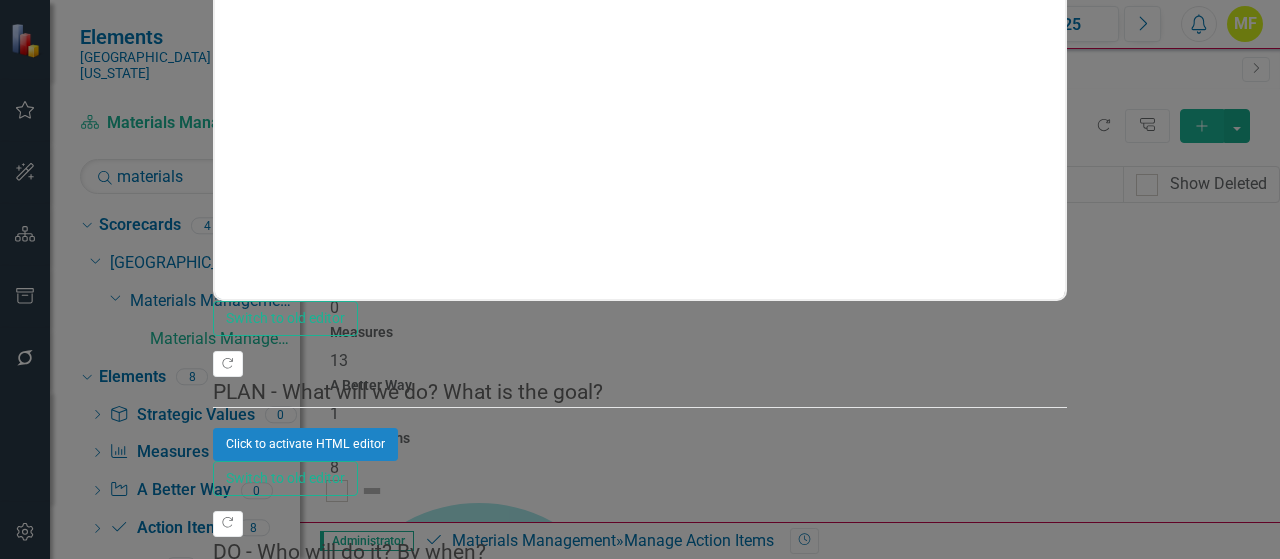 scroll, scrollTop: 0, scrollLeft: 0, axis: both 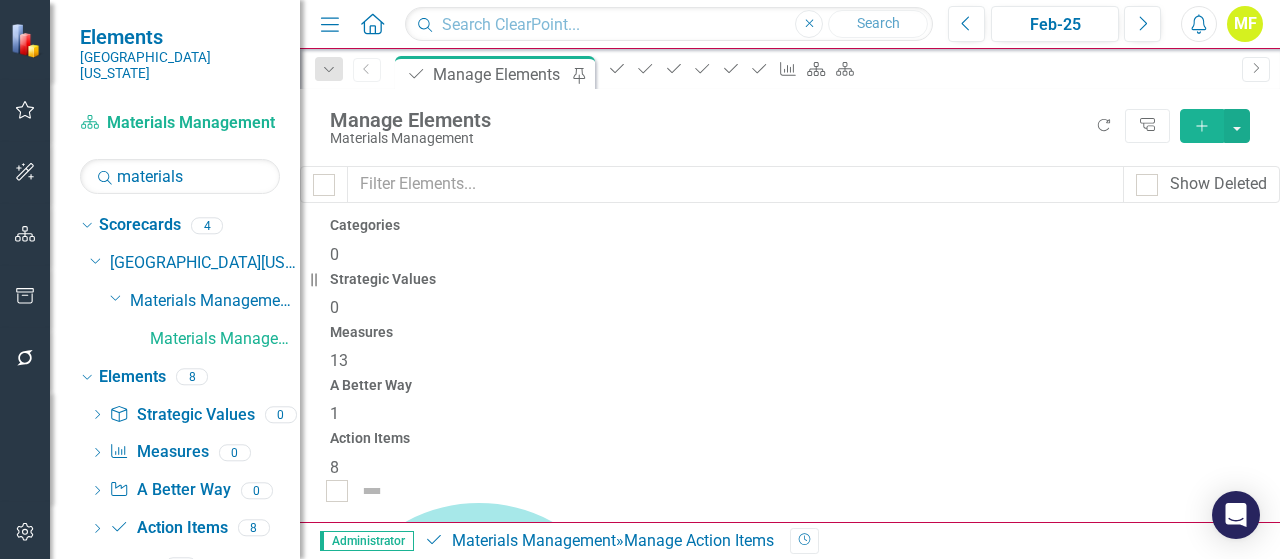 click on "Dropdown Menu" 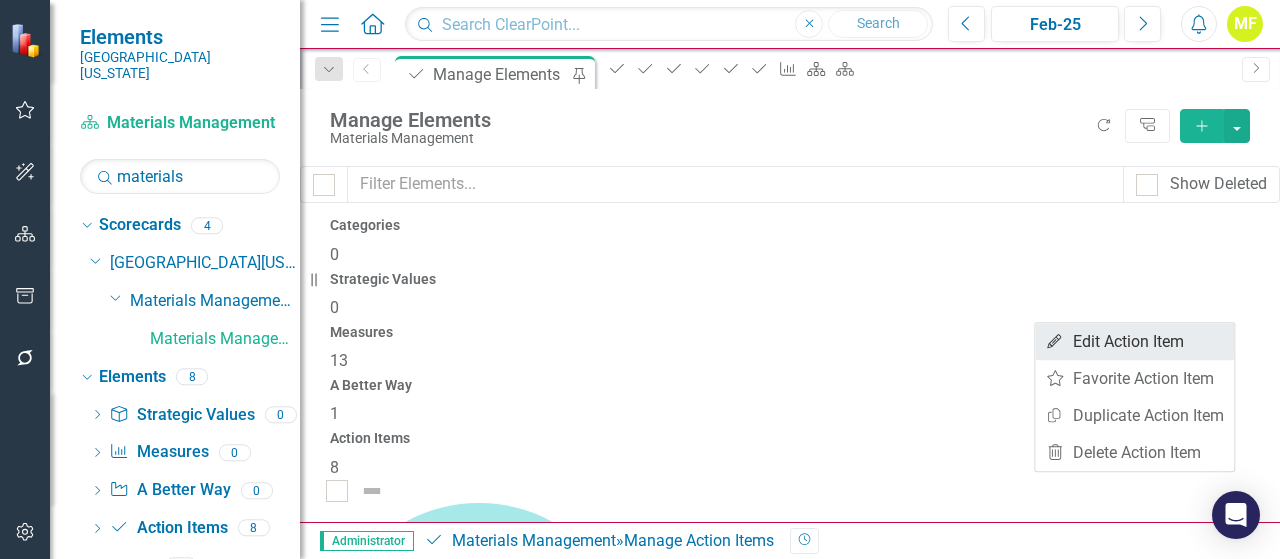 click on "Edit Edit Action Item" at bounding box center (1134, 341) 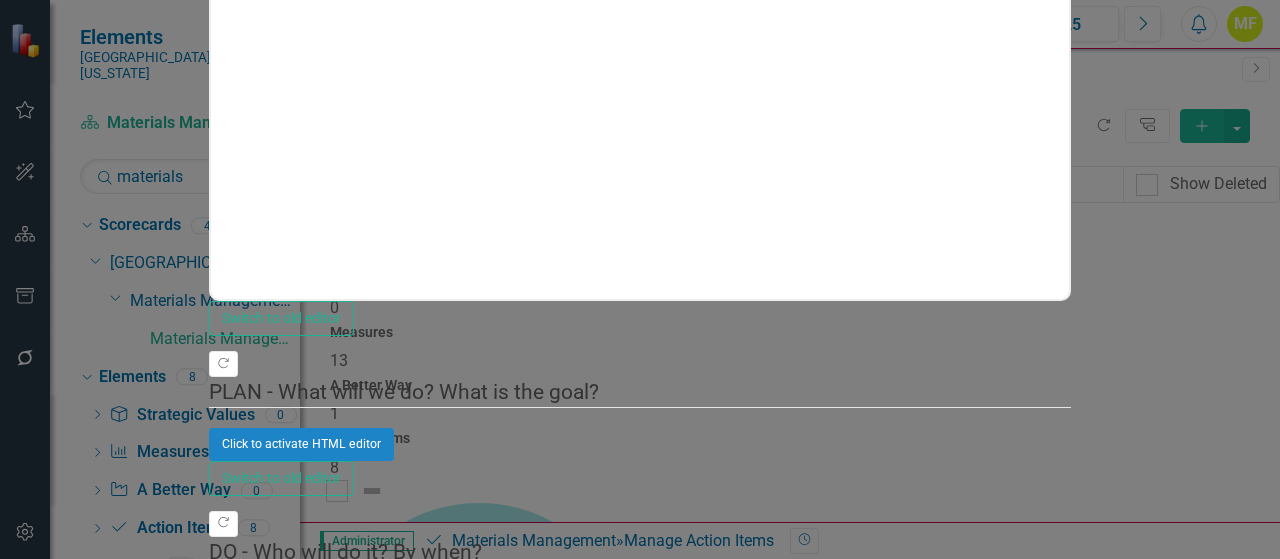 scroll, scrollTop: 0, scrollLeft: 0, axis: both 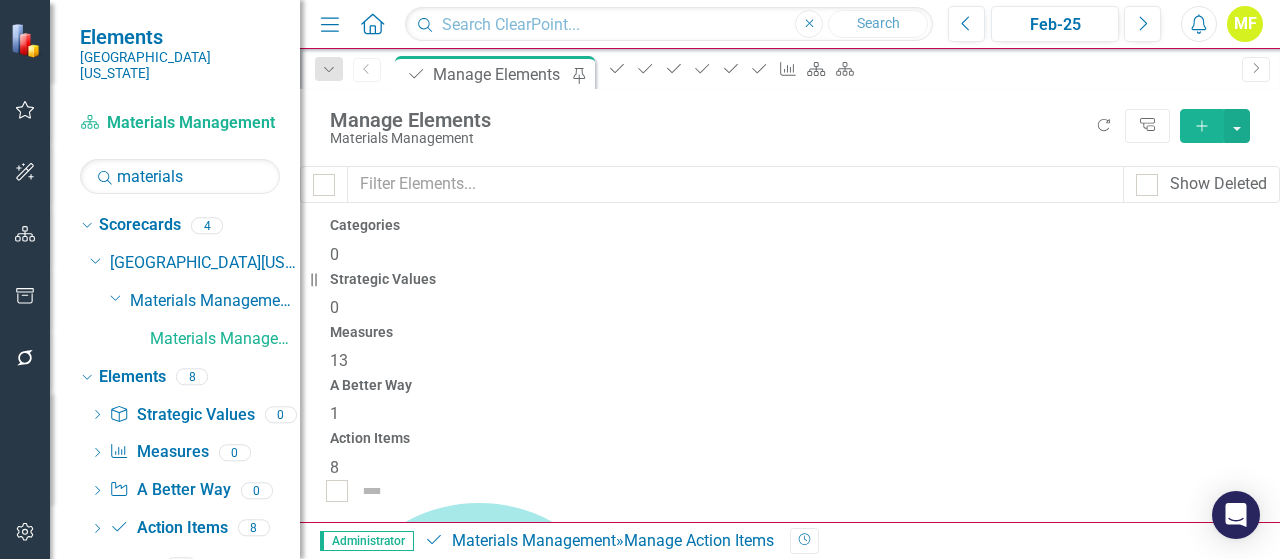 click on "Materials Management Finance Action Item: Total Operating Expenses Actual to Budget Variance (Store Room)" at bounding box center [743, 5549] 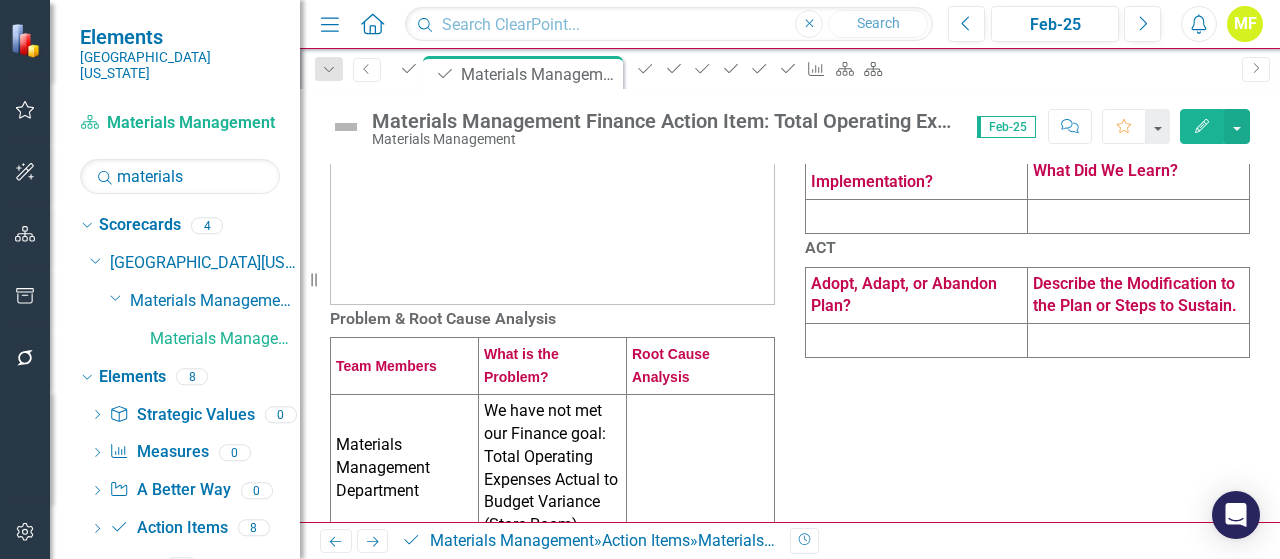 scroll, scrollTop: 400, scrollLeft: 0, axis: vertical 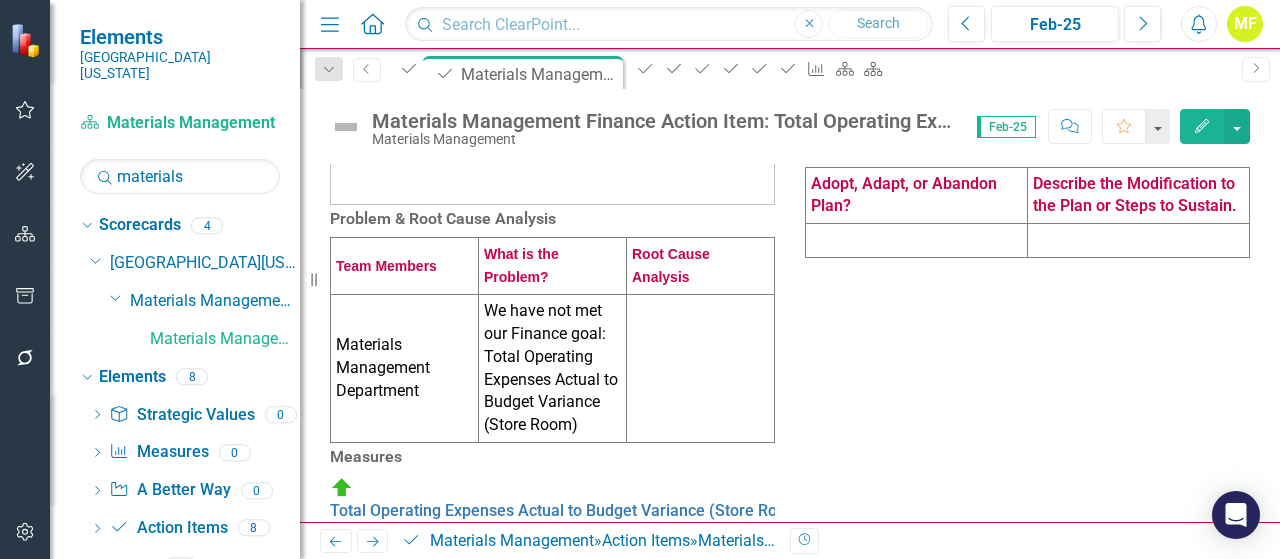 click at bounding box center [701, 369] 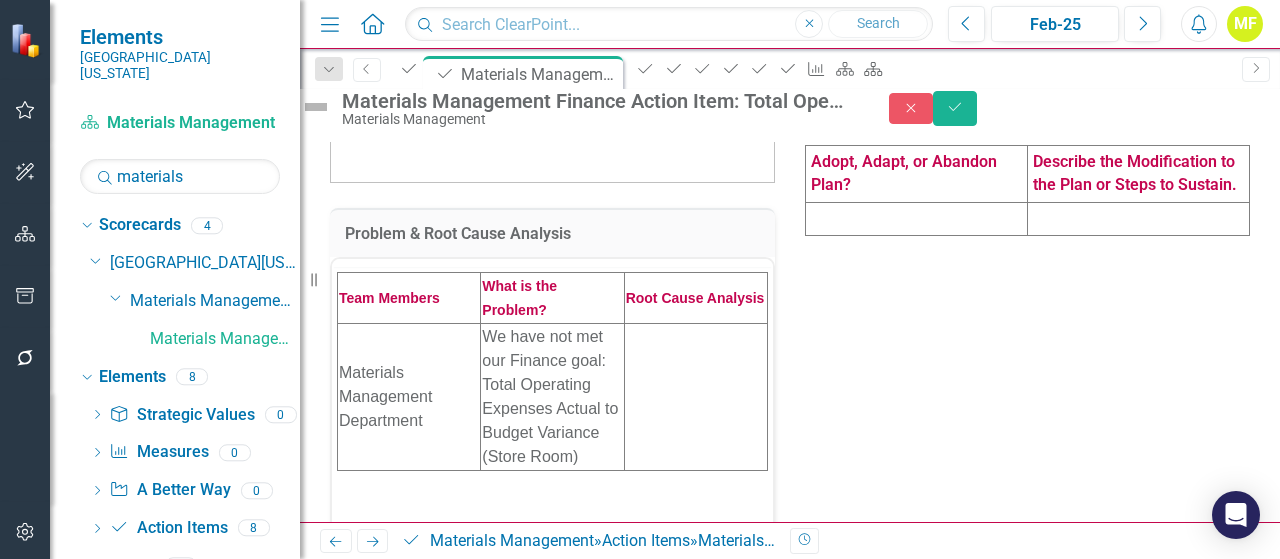 scroll, scrollTop: 0, scrollLeft: 0, axis: both 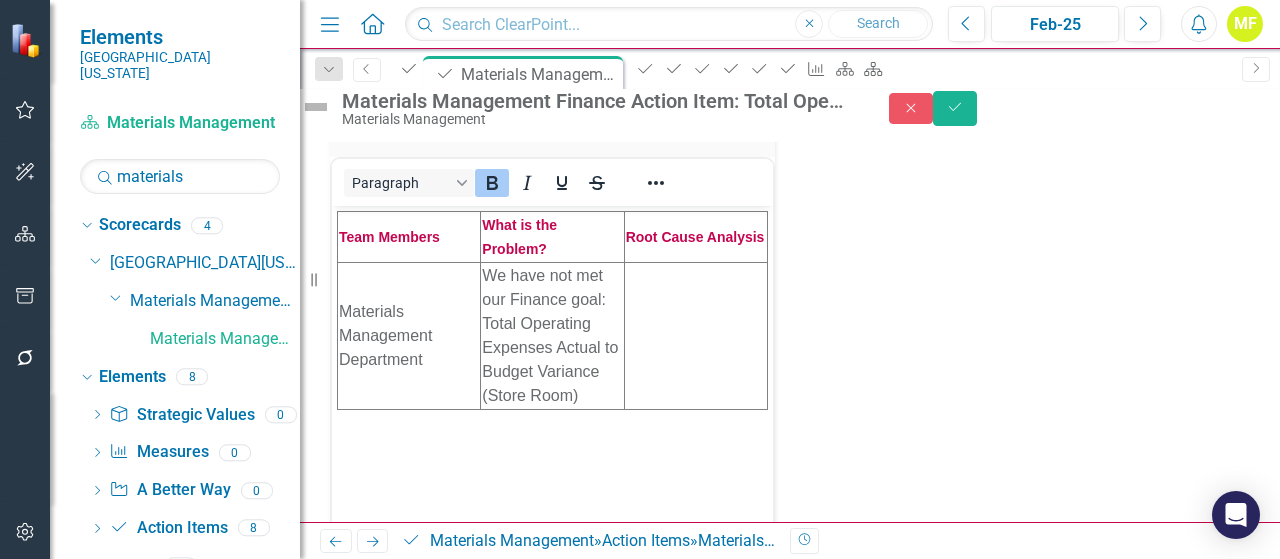 click at bounding box center [695, 335] 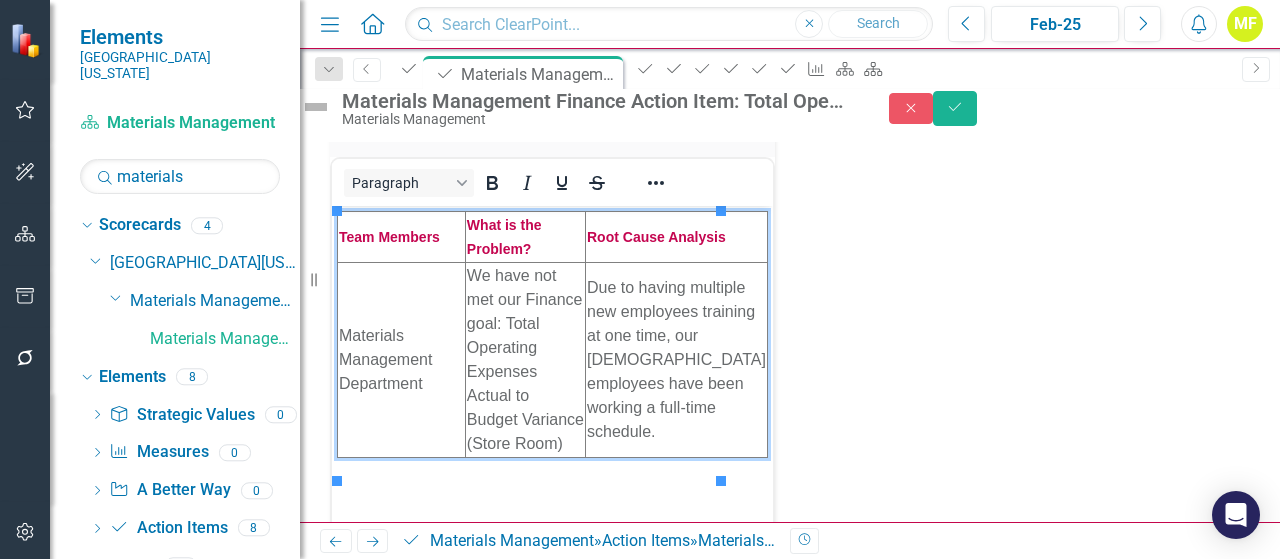 click on "Problem & Root Cause Analysis <table style="border-collapse: collapse; width: 100%;" border="1"><colgroup><col style="width: 33.2386%;"><col style="width: 33.2386%;"><col style="width: 33.2386%;"></colgroup>
<tbody>
<tr>
<td><span style="font-size: 14px; font-family: arial, helvetica, sans-serif;"><strong><span style="color: #c40650;">Team Members</span></strong></span></td>
<td><span style="font-size: 14px; font-family: arial, helvetica, sans-serif;"><strong><span style="color: #c40650;">What is the Problem?</span></strong></span></td>
<td><span style="font-size: 14px; font-family: arial, helvetica, sans-serif;"><strong><span style="color: #c40650;">Root Cause Analysis</span></strong></span></td>
</tr>
<tr>
<td>Materials Management Department</td>
<td>We have not met our Finance goal: Total Operating Expenses Actual to Budget Variance (Store Room)</td>
<td>&nbsp;</td>
</tr>
</tbody>
</table> Paragraph Switch to old editor Measures Total Operating Expenses Actual to Budget Variance (Store Room) Comments PLAN" at bounding box center (790, 167) 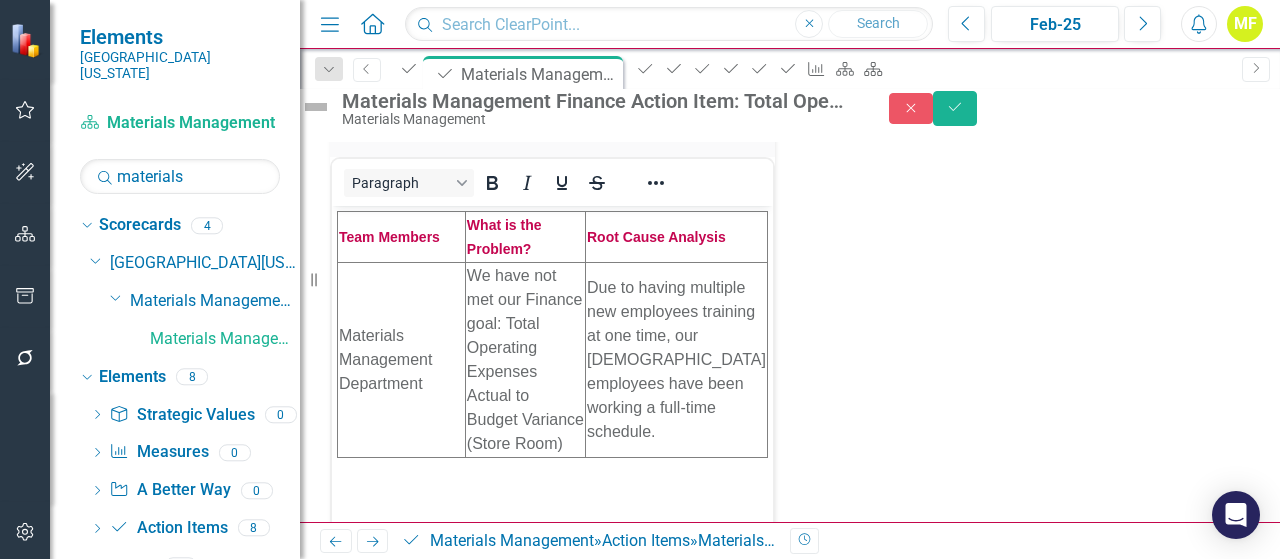 scroll, scrollTop: 0, scrollLeft: 0, axis: both 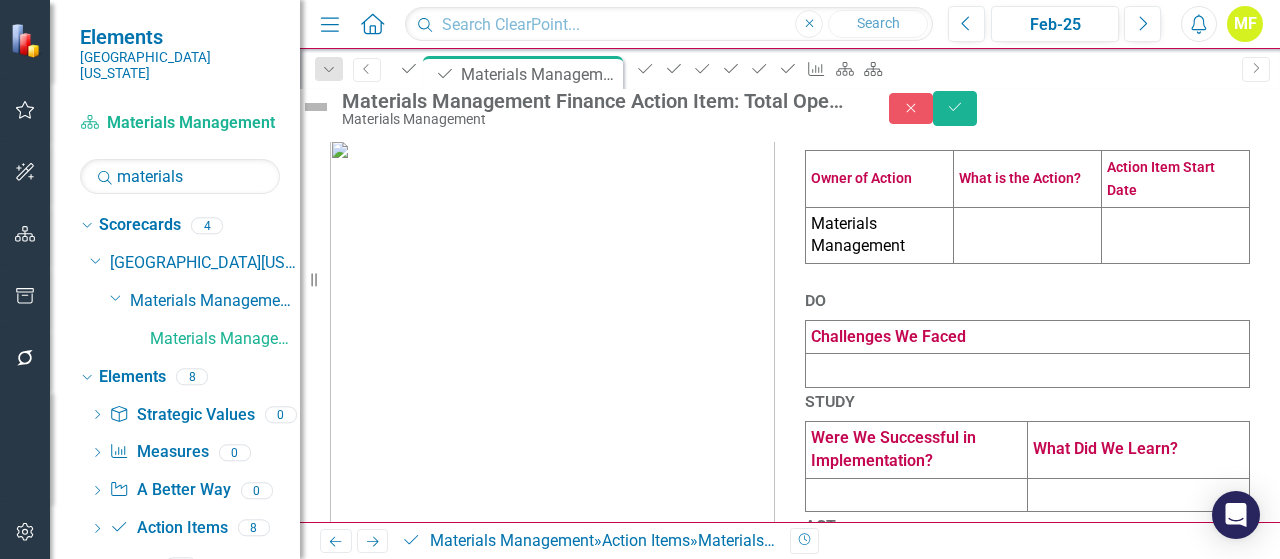 click at bounding box center [1028, 235] 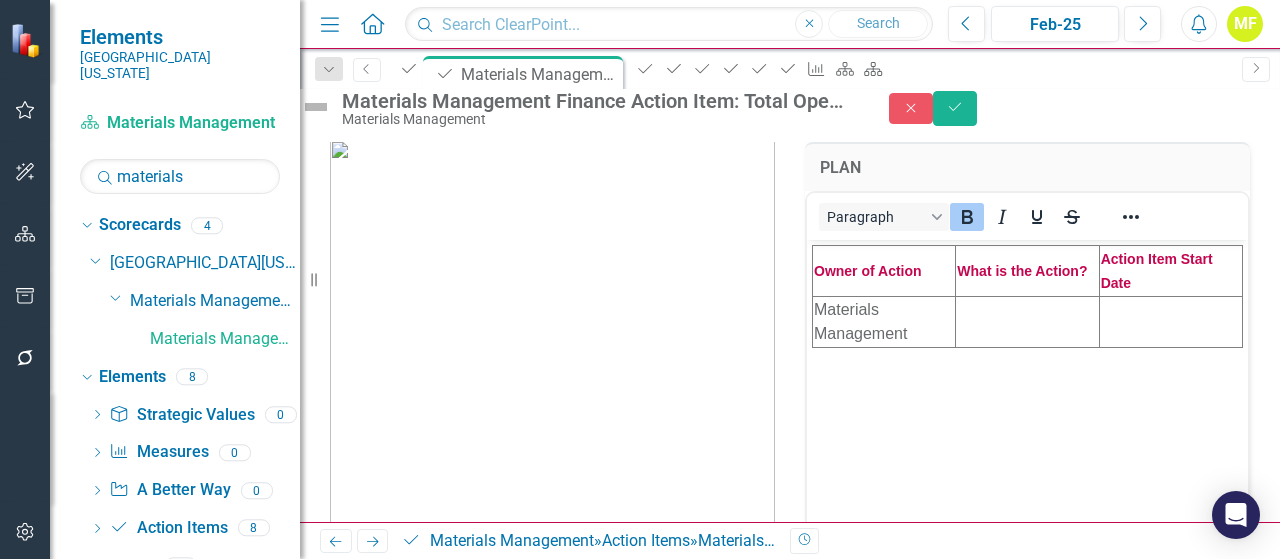 scroll, scrollTop: 0, scrollLeft: 0, axis: both 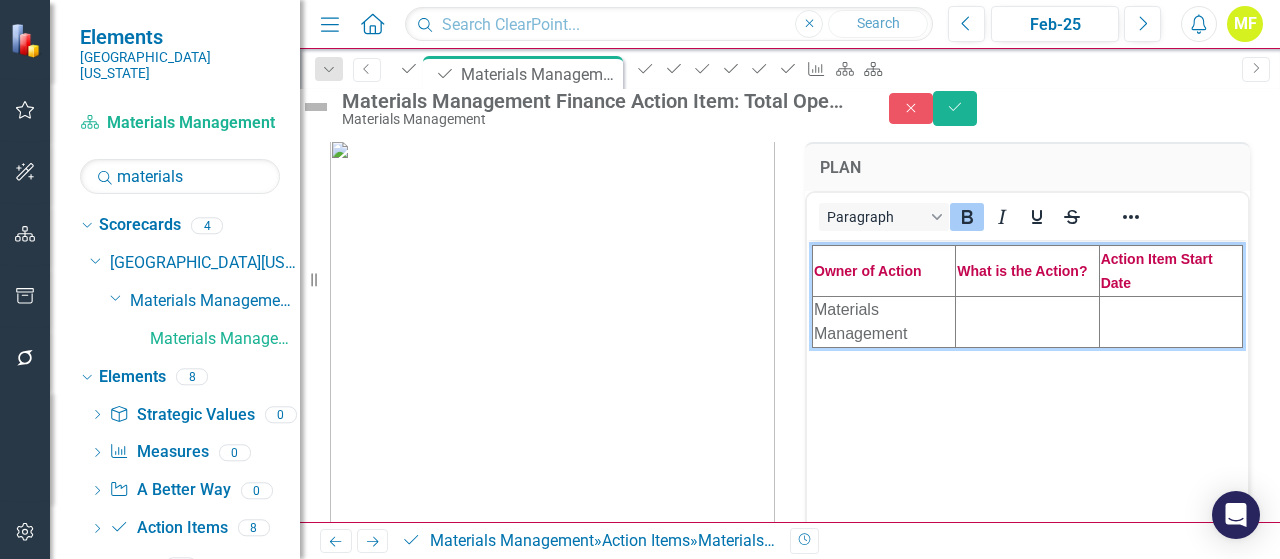 click at bounding box center [1027, 321] 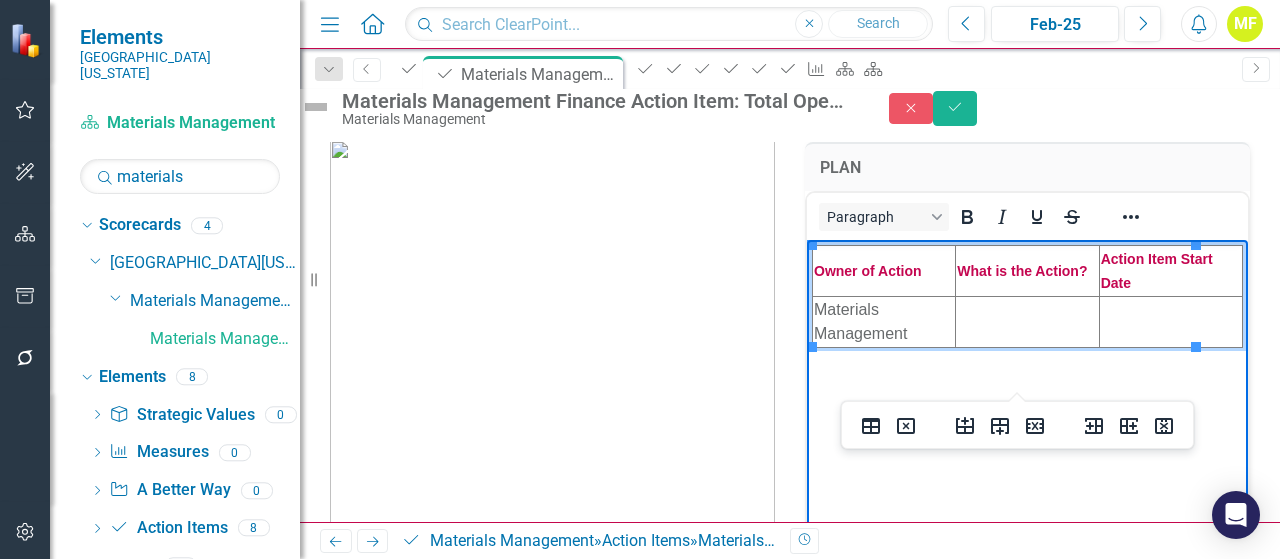 paste 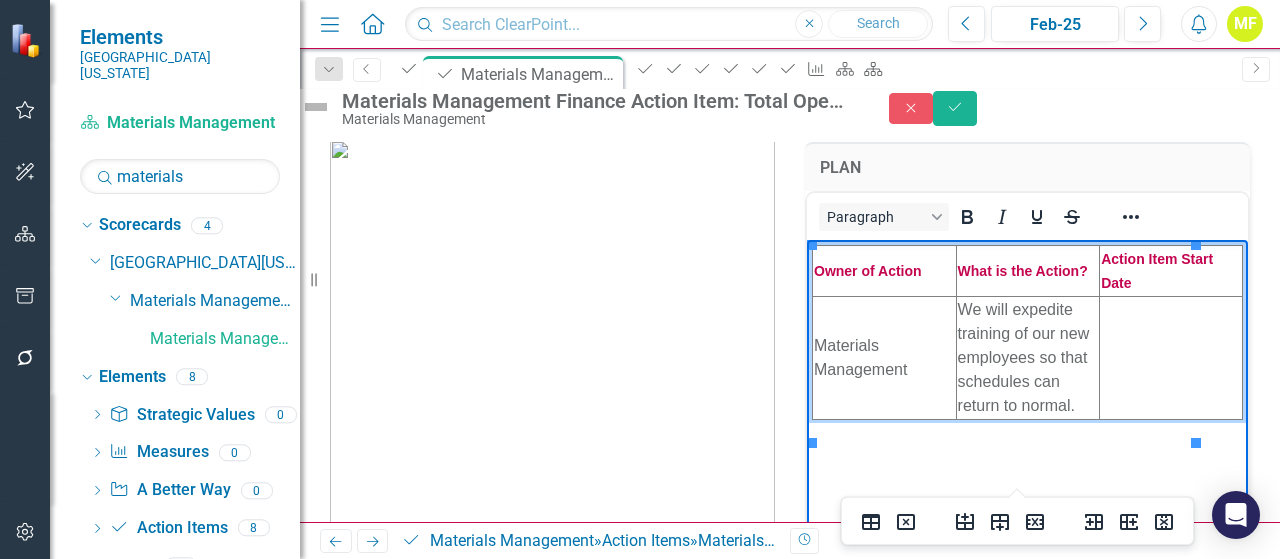 click at bounding box center [1171, 357] 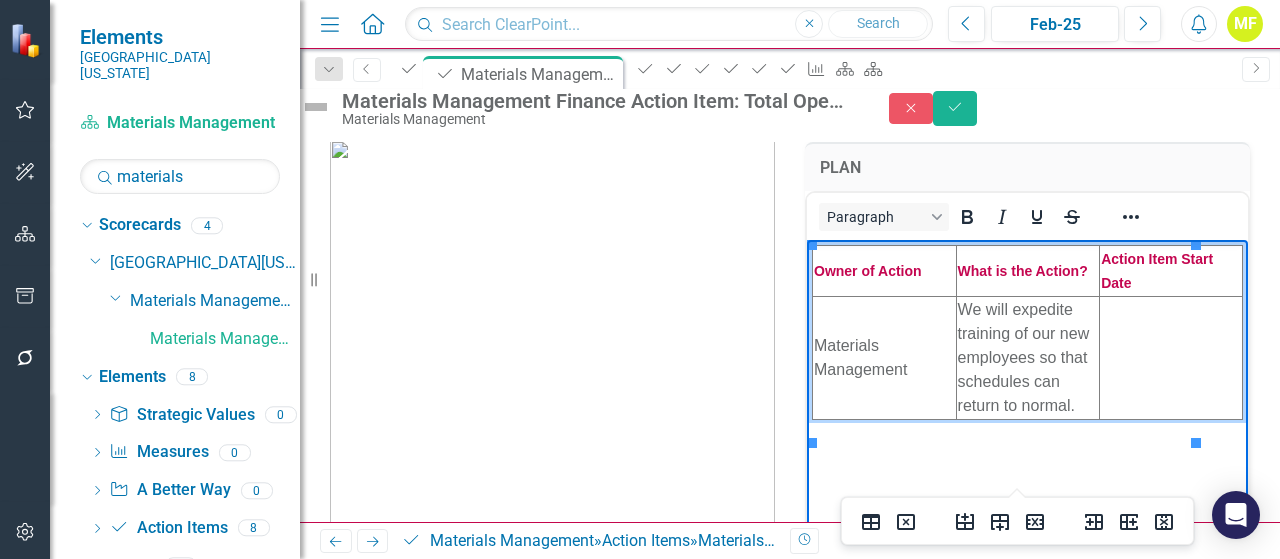 type 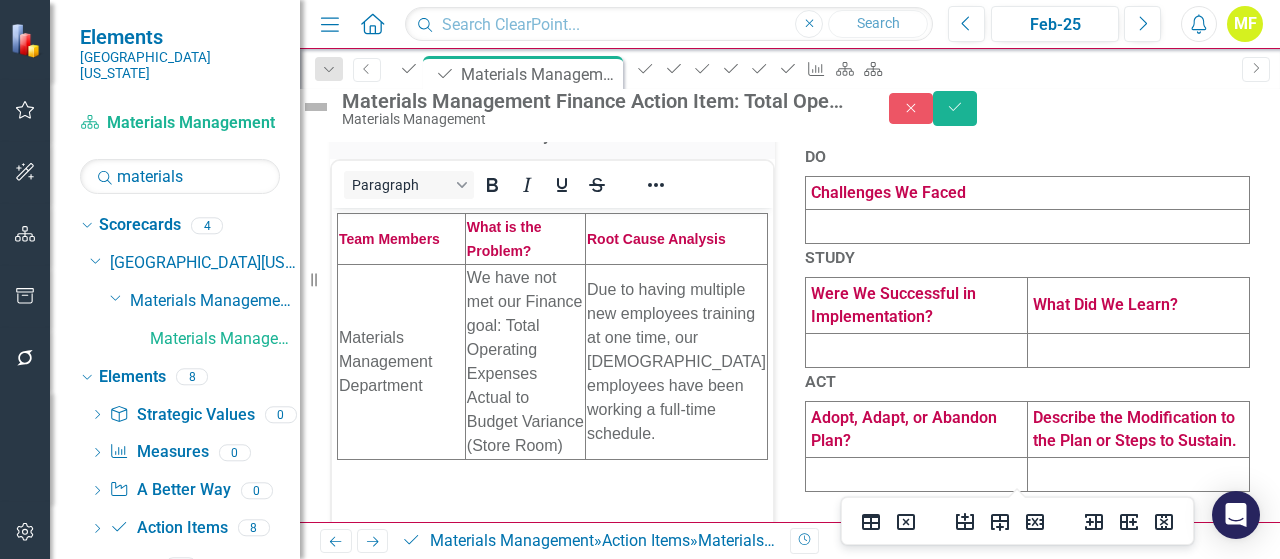 scroll, scrollTop: 521, scrollLeft: 0, axis: vertical 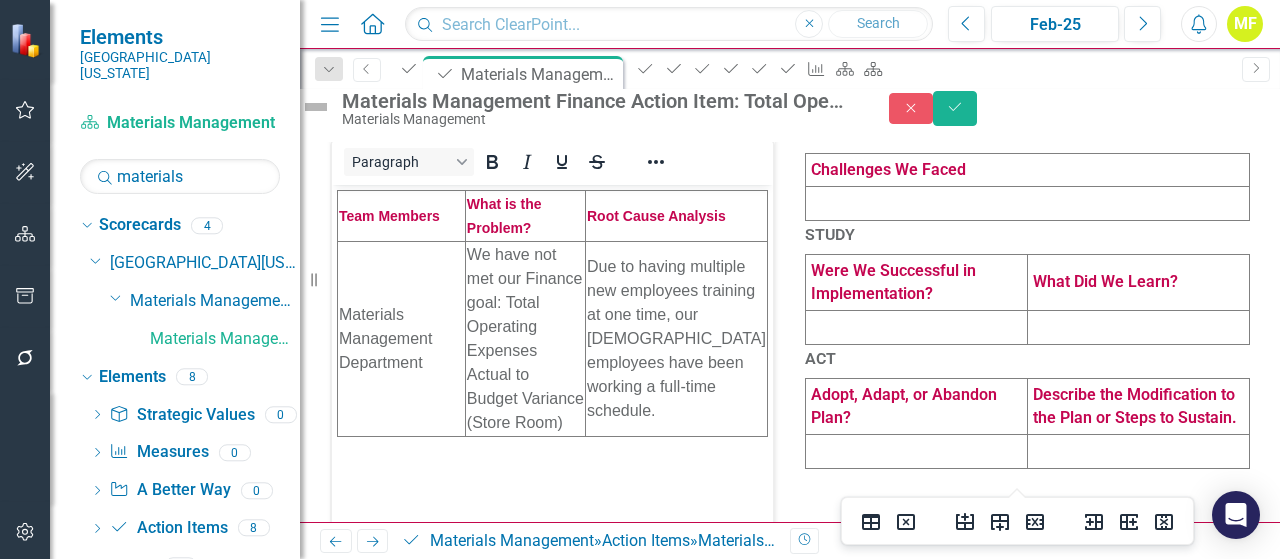 click at bounding box center (1028, 204) 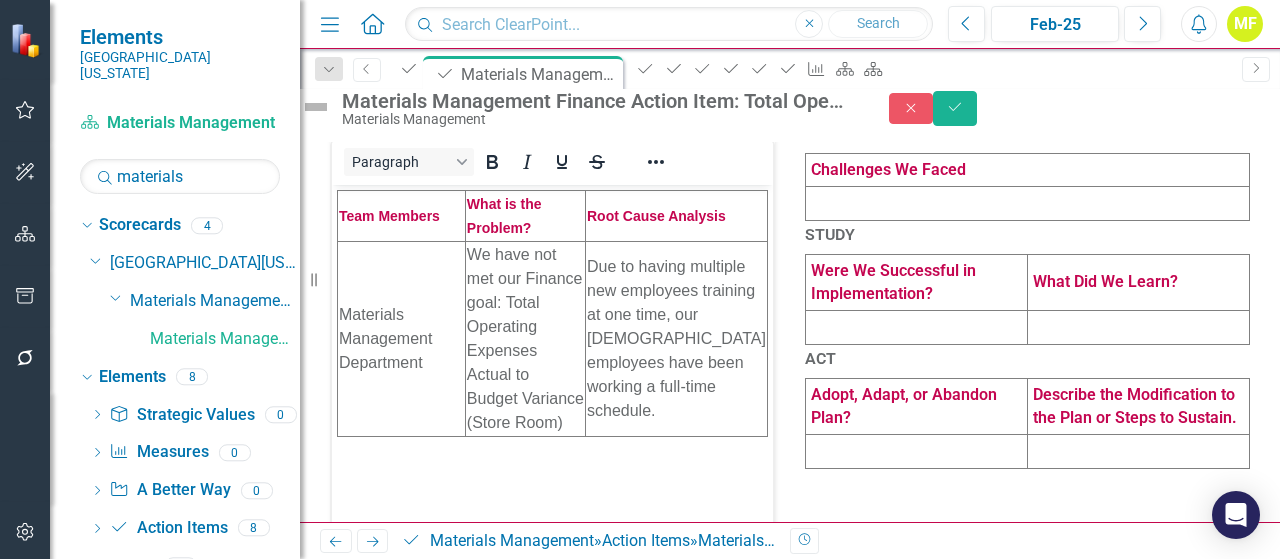 click at bounding box center [1028, 204] 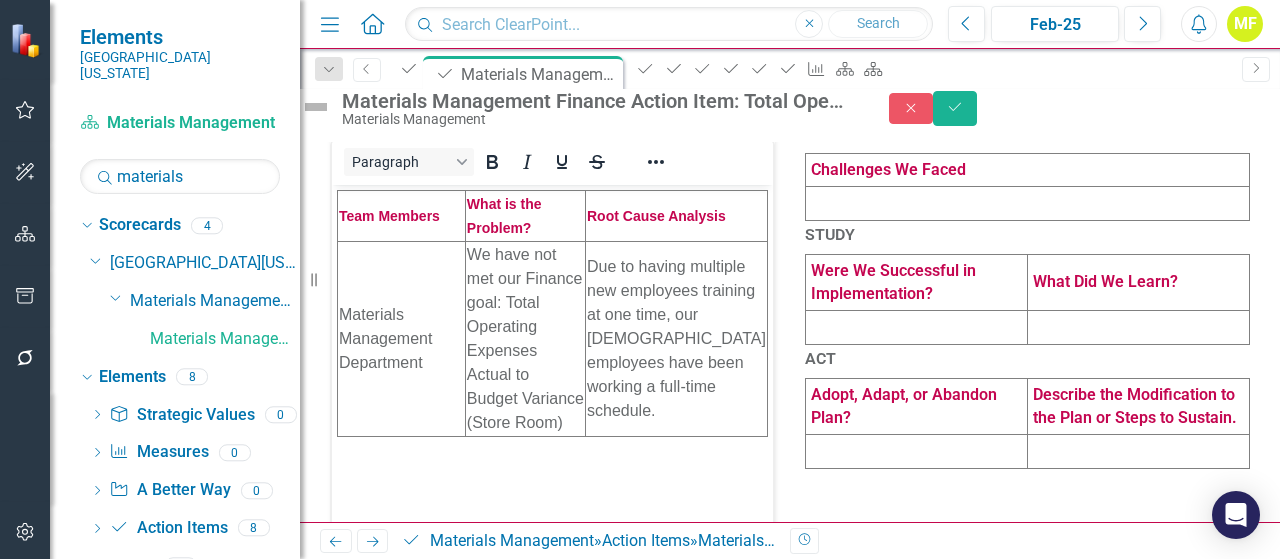 click at bounding box center (1028, 204) 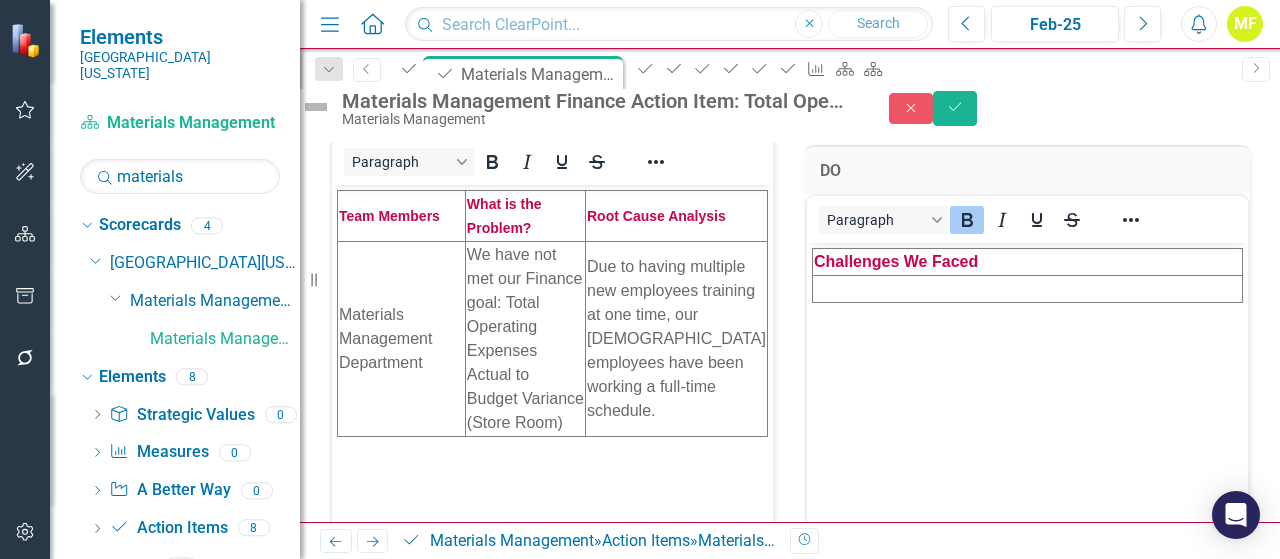 scroll, scrollTop: 0, scrollLeft: 0, axis: both 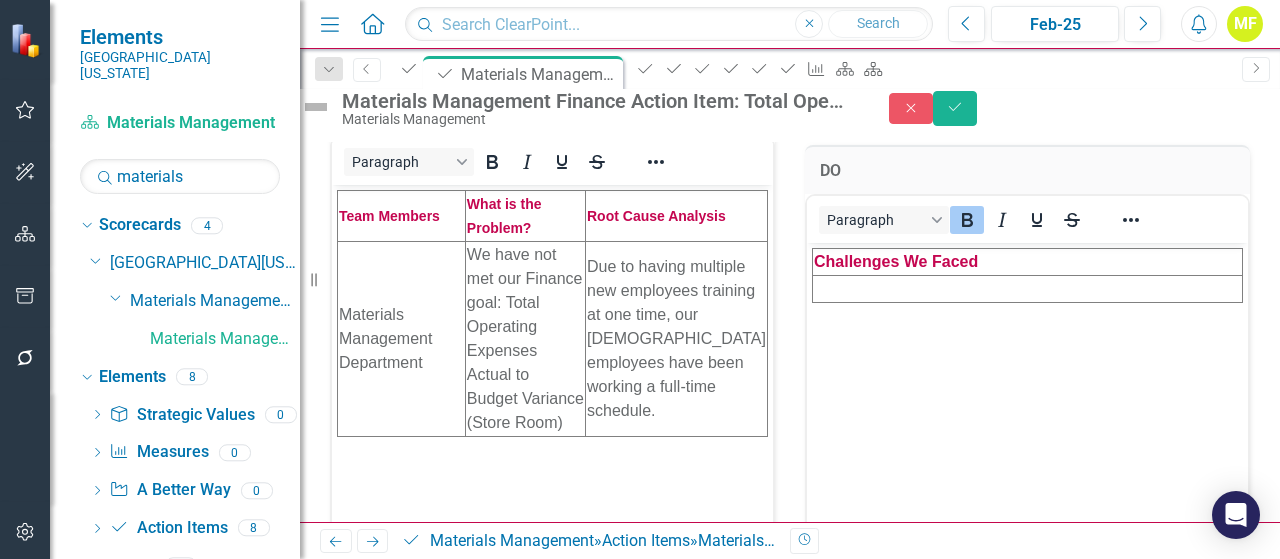 click at bounding box center [1028, 288] 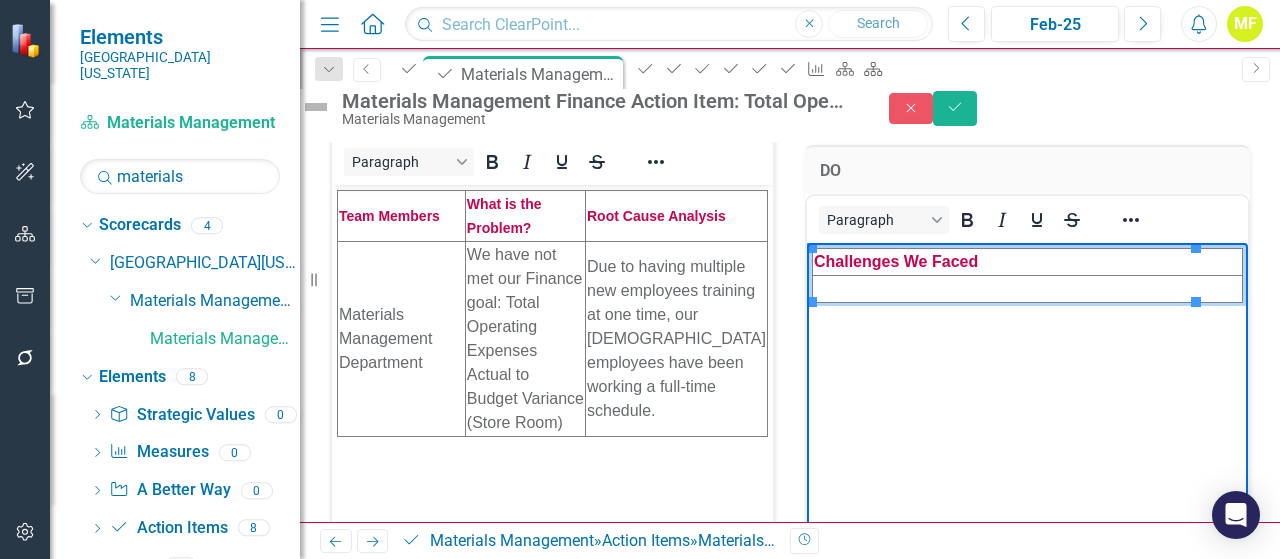 click at bounding box center (1028, 288) 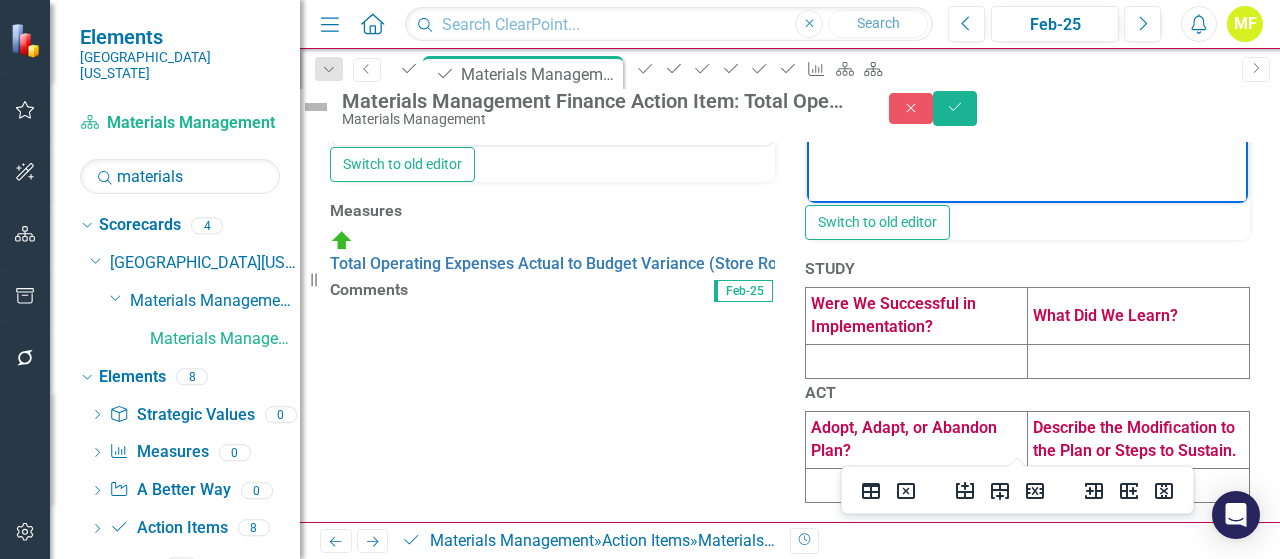 scroll, scrollTop: 1021, scrollLeft: 0, axis: vertical 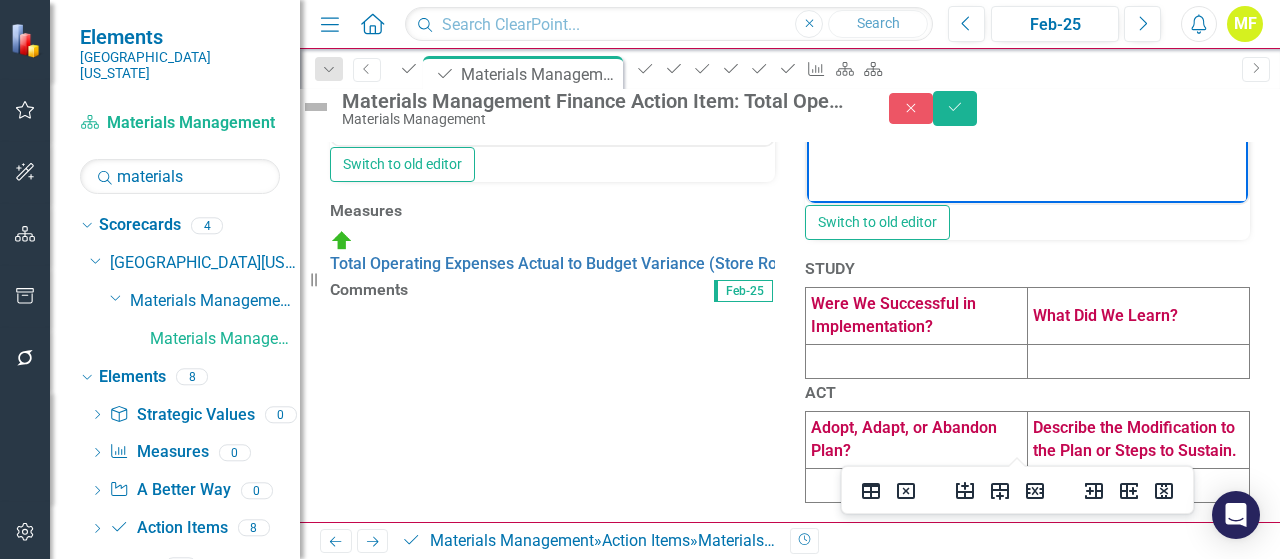 click at bounding box center (917, 361) 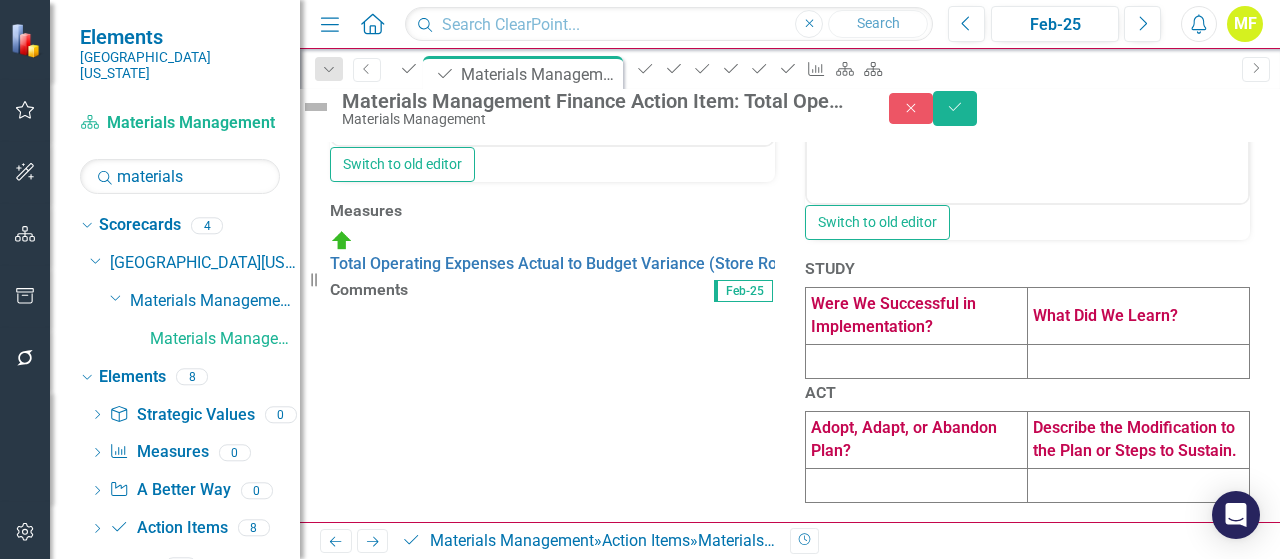 click at bounding box center [917, 361] 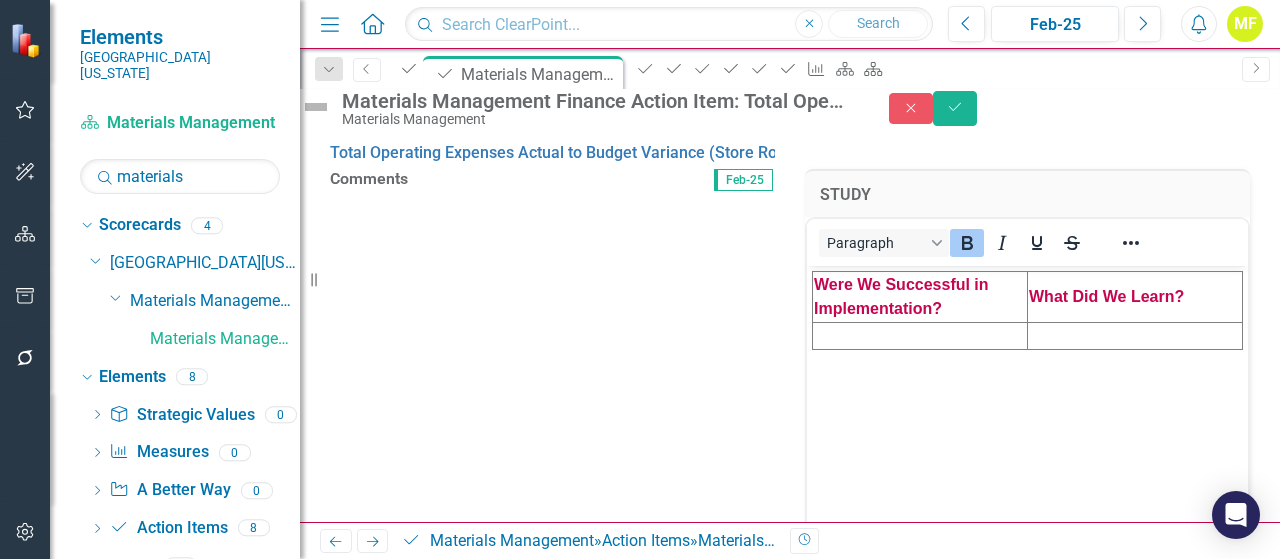 scroll, scrollTop: 0, scrollLeft: 0, axis: both 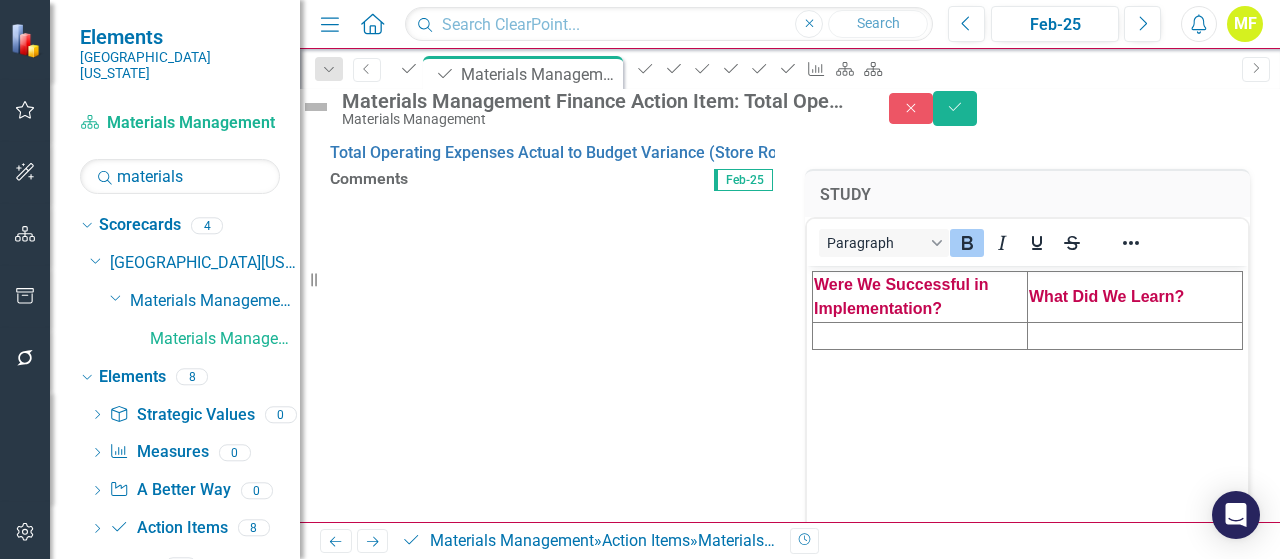 click at bounding box center (920, 336) 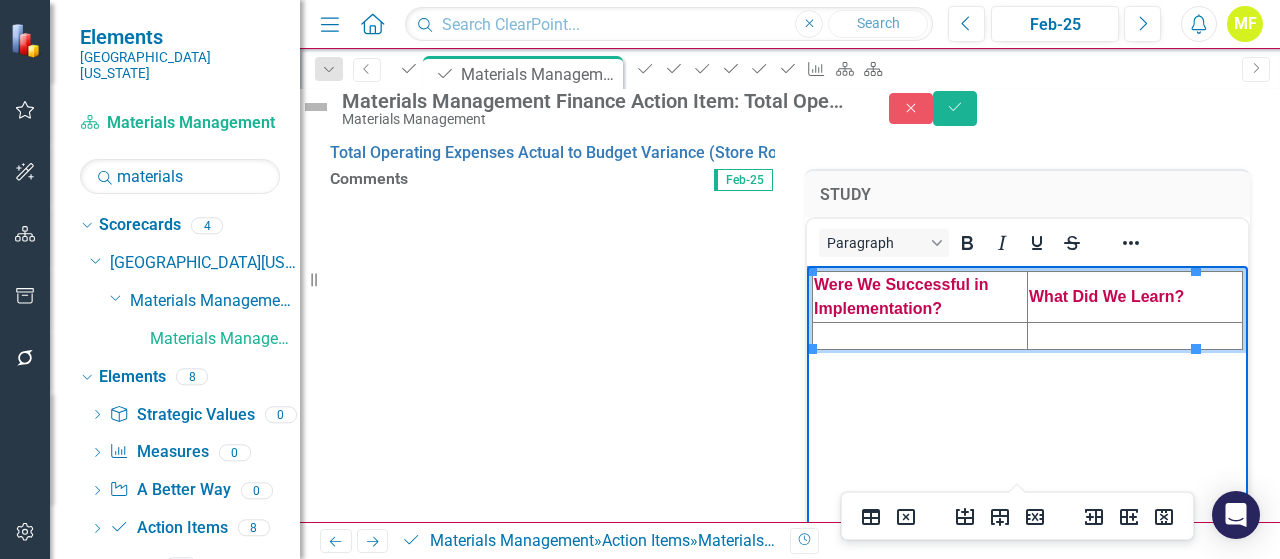 type 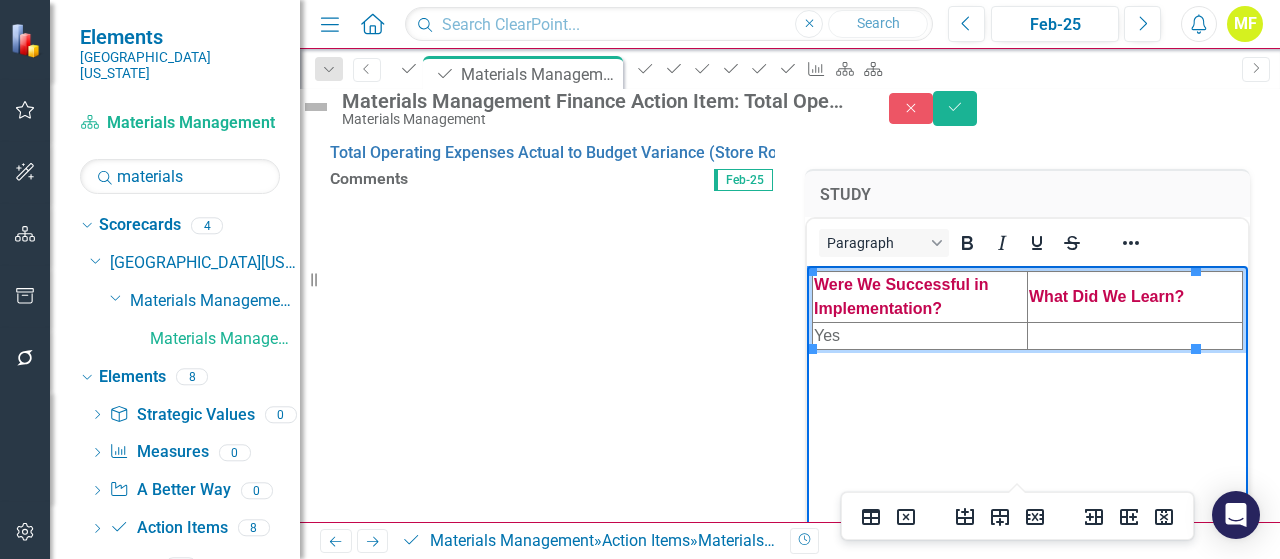 click at bounding box center [1135, 336] 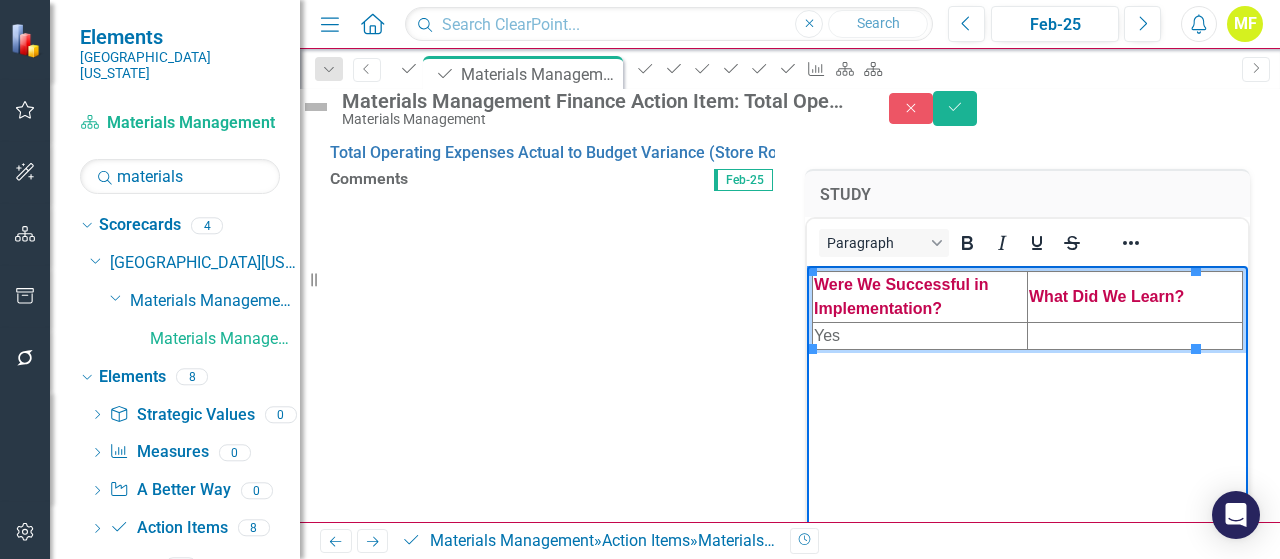 click at bounding box center [1135, 336] 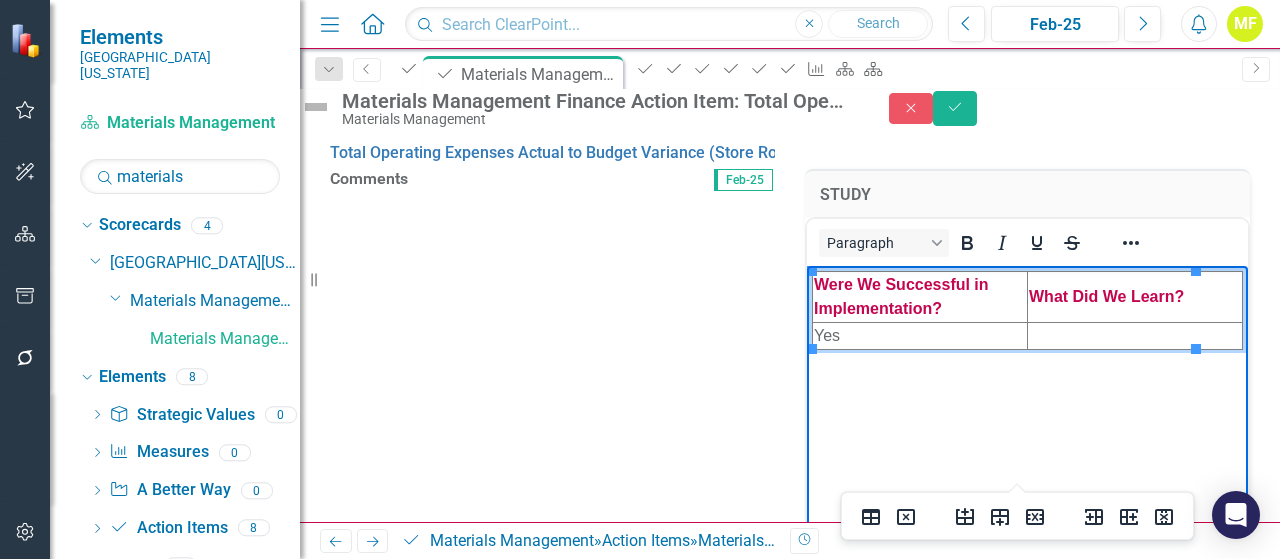 click on "Were We Successful in Implementation? What Did We Learn? Yes" at bounding box center [1027, 416] 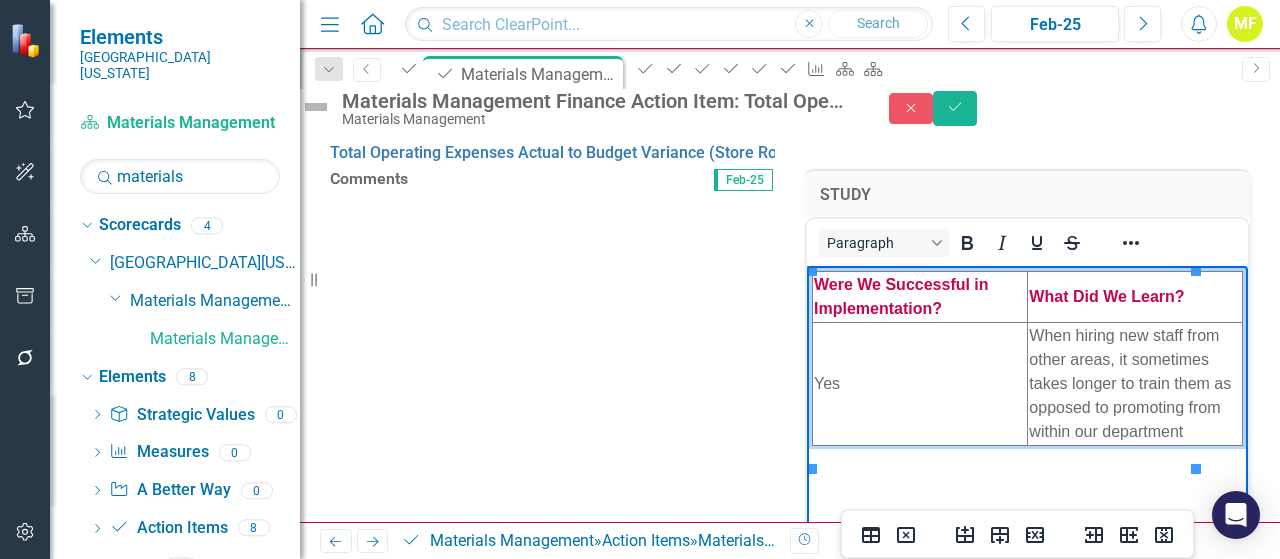 click on "Problem & Root Cause Analysis <table style="border-collapse: collapse; width: 100%;" border="1"><colgroup><col style="width: 33.2386%;"><col style="width: 33.2386%;"><col style="width: 33.2386%;"></colgroup>
<tbody>
<tr>
<td><span style="font-size: 14px; font-family: arial, helvetica, sans-serif;"><strong><span style="color: #c40650;">Team Members</span></strong></span></td>
<td><span style="font-size: 14px; font-family: arial, helvetica, sans-serif;"><strong><span style="color: #c40650;">What is the Problem?</span></strong></span></td>
<td><span style="font-size: 14px; font-family: arial, helvetica, sans-serif;"><strong><span style="color: #c40650;">Root Cause Analysis</span></strong></span></td>
</tr>
<tr>
<td>Materials Management Department</td>
<td>We have not met our Finance goal: Total Operating Expenses Actual to Budget Variance (Store Room)</td>
<td>&nbsp;</td>
</tr>
</tbody>
</table> Paragraph Switch to old editor Measures Total Operating Expenses Actual to Budget Variance (Store Room) Comments PLAN" at bounding box center (790, -57) 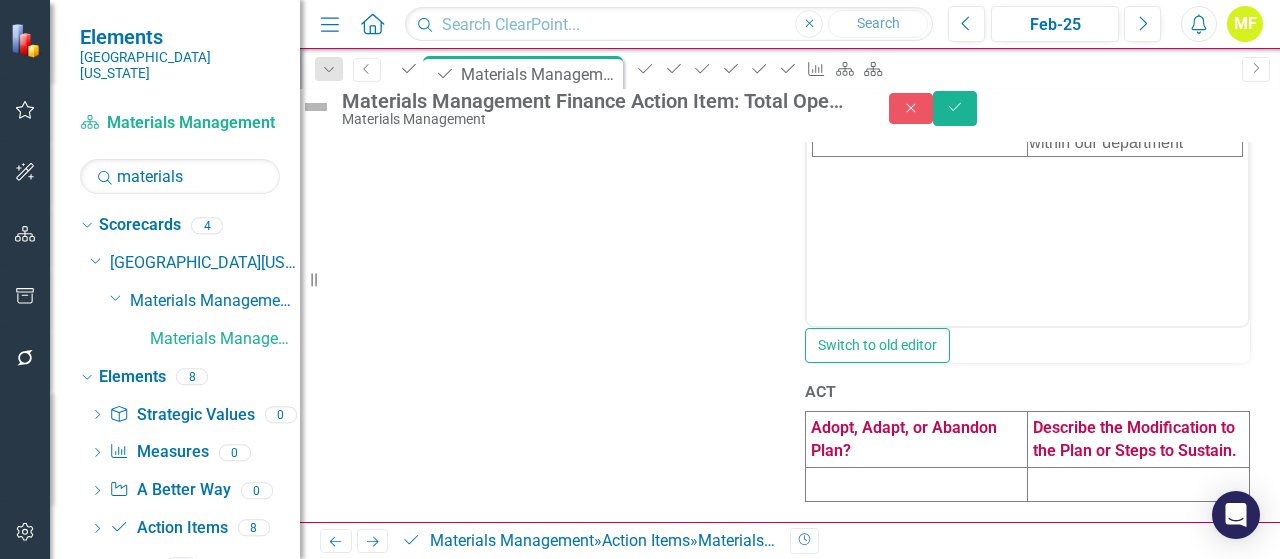 scroll, scrollTop: 1526, scrollLeft: 0, axis: vertical 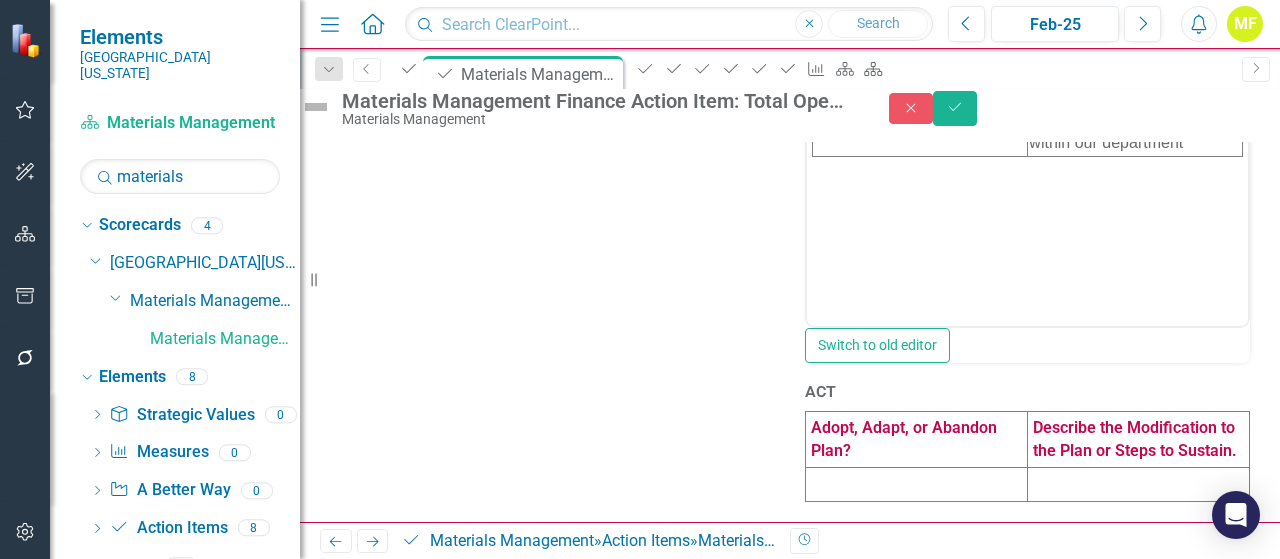 click at bounding box center (917, 485) 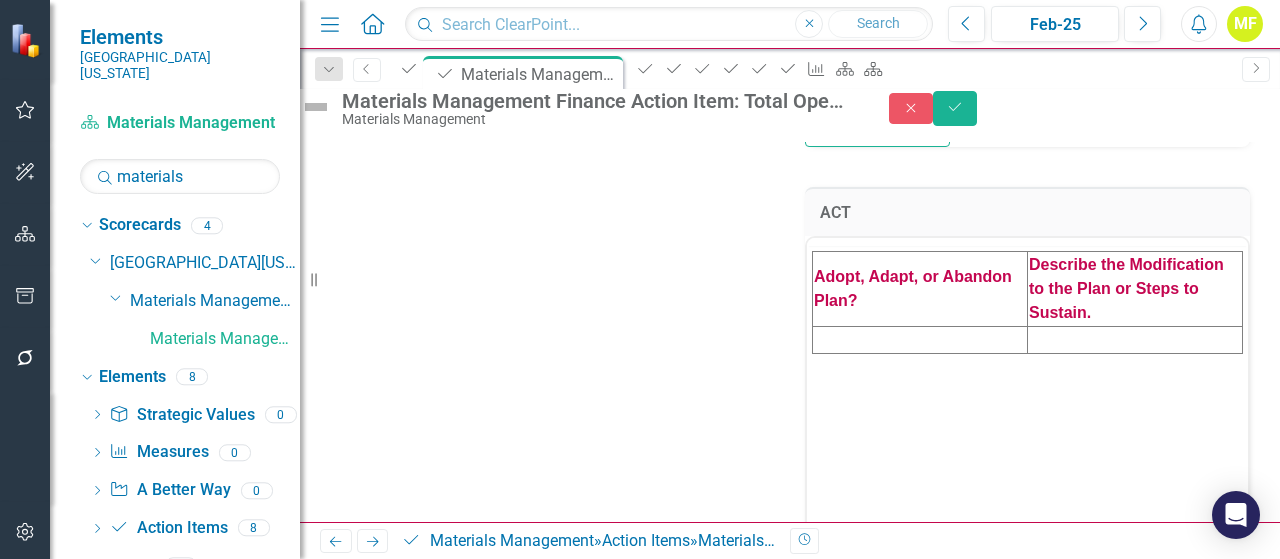 scroll, scrollTop: 0, scrollLeft: 0, axis: both 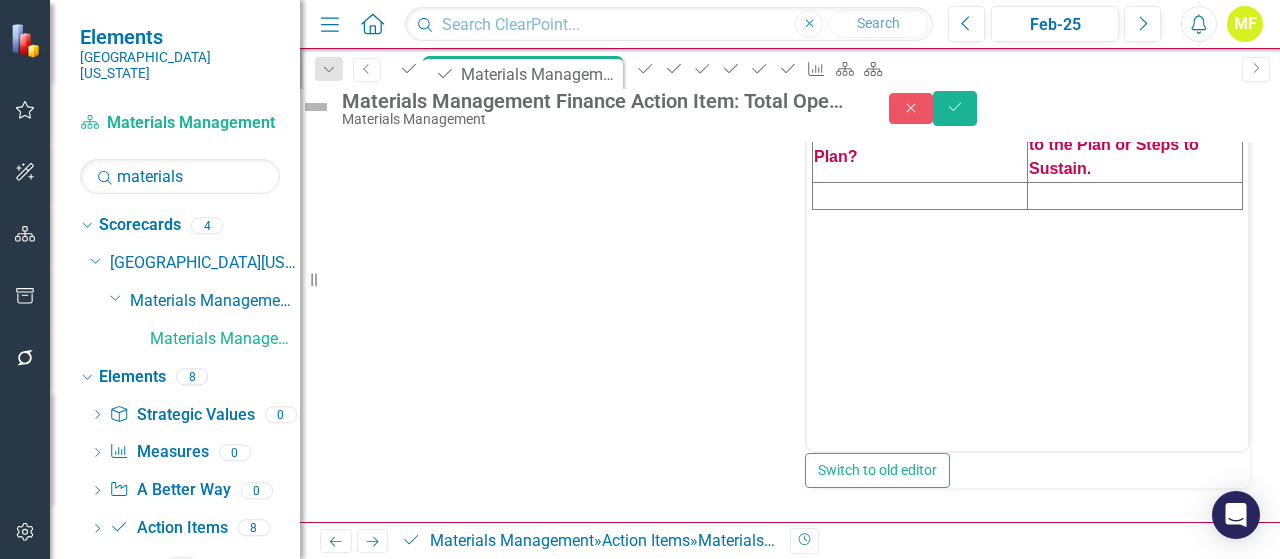 click at bounding box center (920, 195) 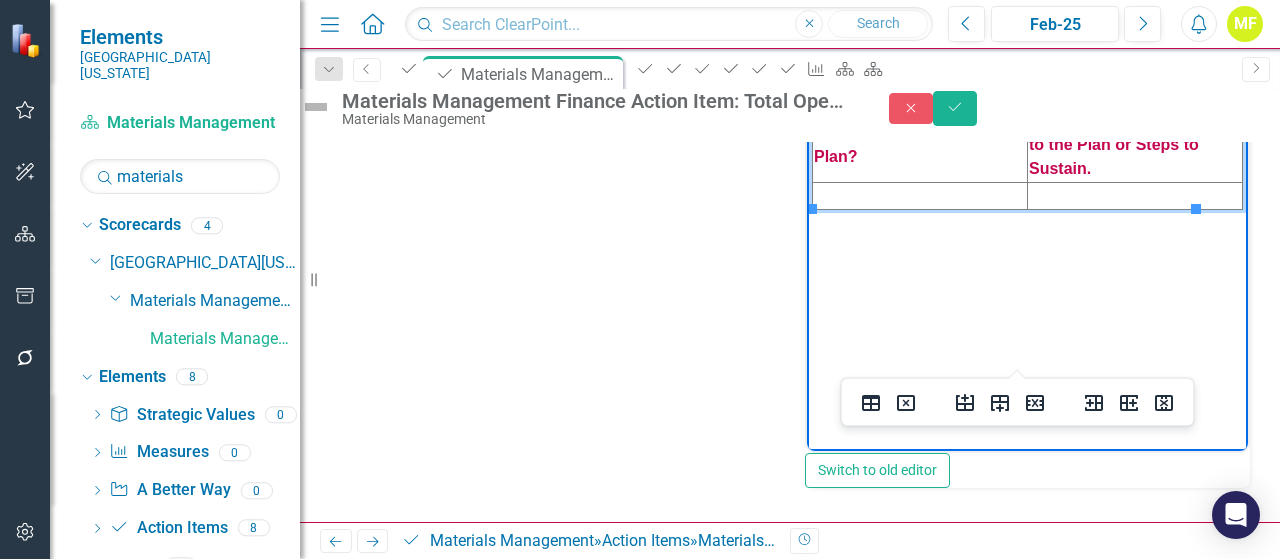 type 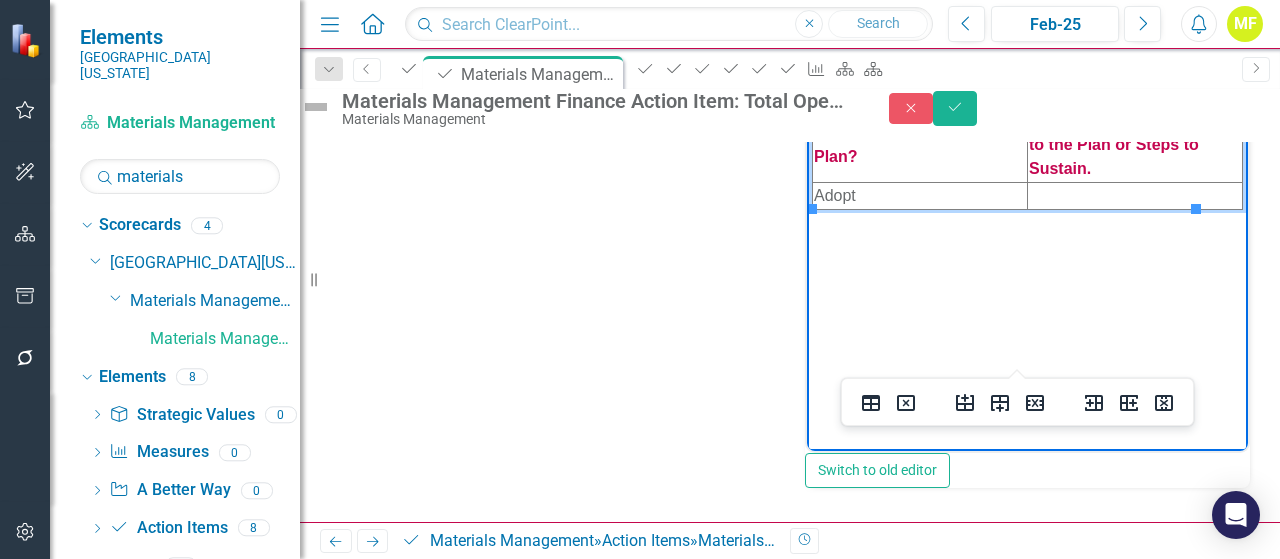 click at bounding box center [1135, 195] 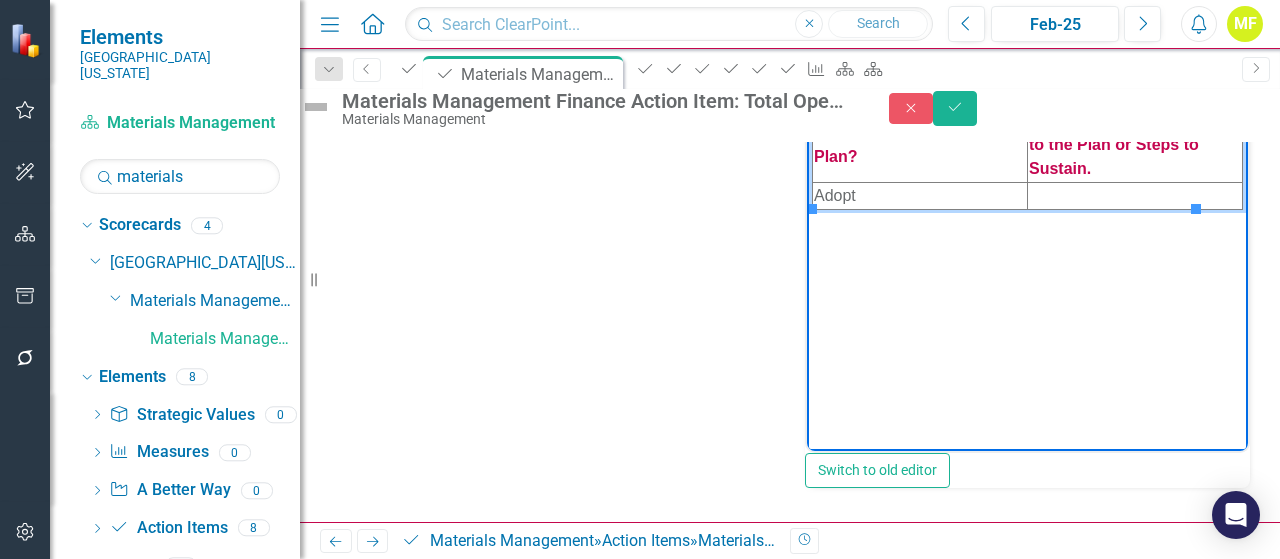 click at bounding box center (1135, 195) 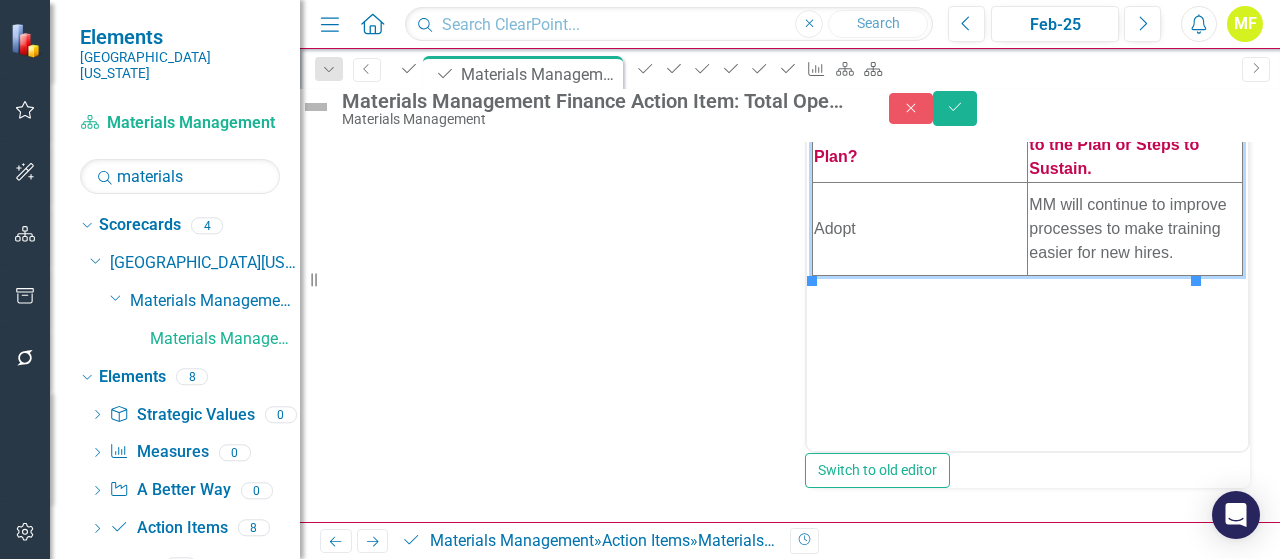 click on "Problem & Root Cause Analysis <table style="border-collapse: collapse; width: 100%;" border="1"><colgroup><col style="width: 33.2386%;"><col style="width: 33.2386%;"><col style="width: 33.2386%;"></colgroup>
<tbody>
<tr>
<td><span style="font-size: 14px; font-family: arial, helvetica, sans-serif;"><strong><span style="color: #c40650;">Team Members</span></strong></span></td>
<td><span style="font-size: 14px; font-family: arial, helvetica, sans-serif;"><strong><span style="color: #c40650;">What is the Problem?</span></strong></span></td>
<td><span style="font-size: 14px; font-family: arial, helvetica, sans-serif;"><strong><span style="color: #c40650;">Root Cause Analysis</span></strong></span></td>
</tr>
<tr>
<td>Materials Management Department</td>
<td>We have not met our Finance goal: Total Operating Expenses Actual to Budget Variance (Store Room)</td>
<td>&nbsp;</td>
</tr>
</tbody>
</table> Paragraph Switch to old editor Measures Total Operating Expenses Actual to Budget Variance (Store Room) Comments PLAN" at bounding box center [790, -545] 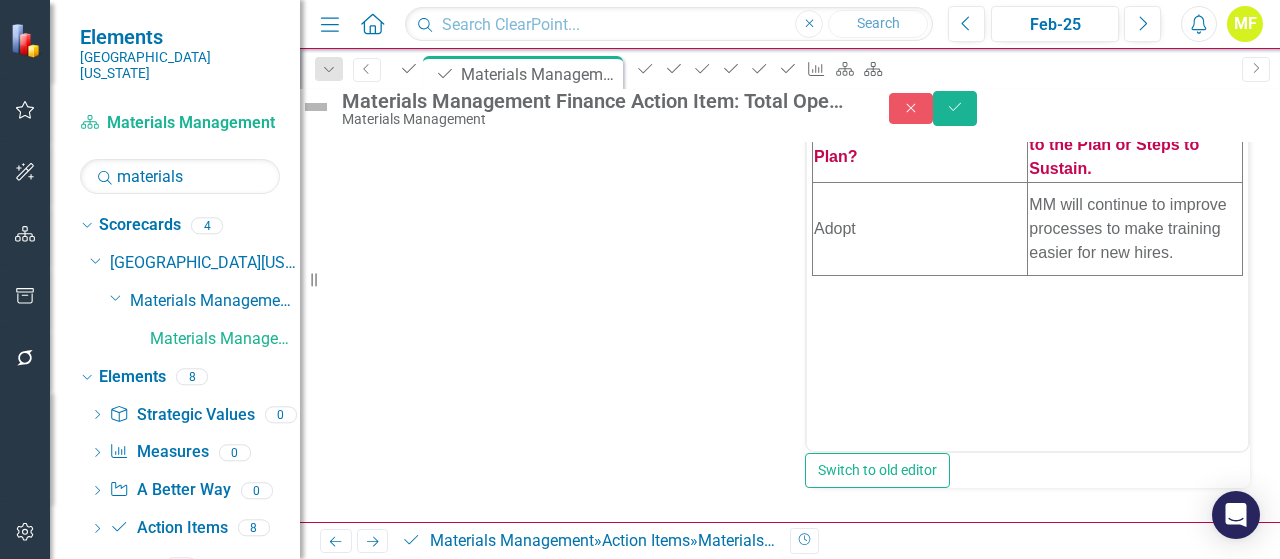scroll, scrollTop: 1908, scrollLeft: 0, axis: vertical 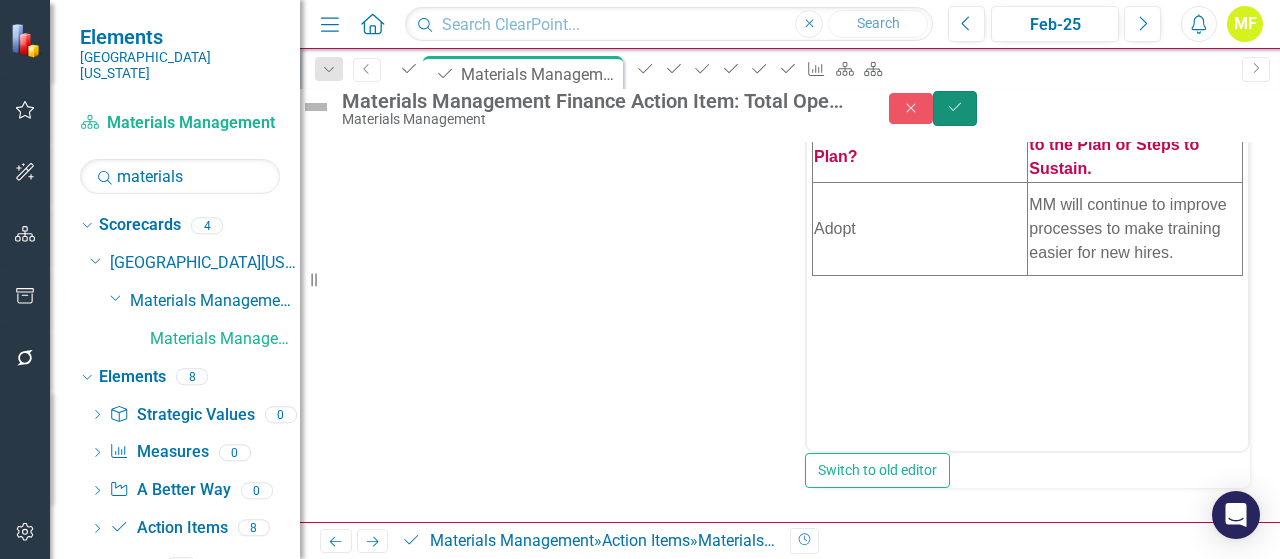 click on "Save" at bounding box center (955, 108) 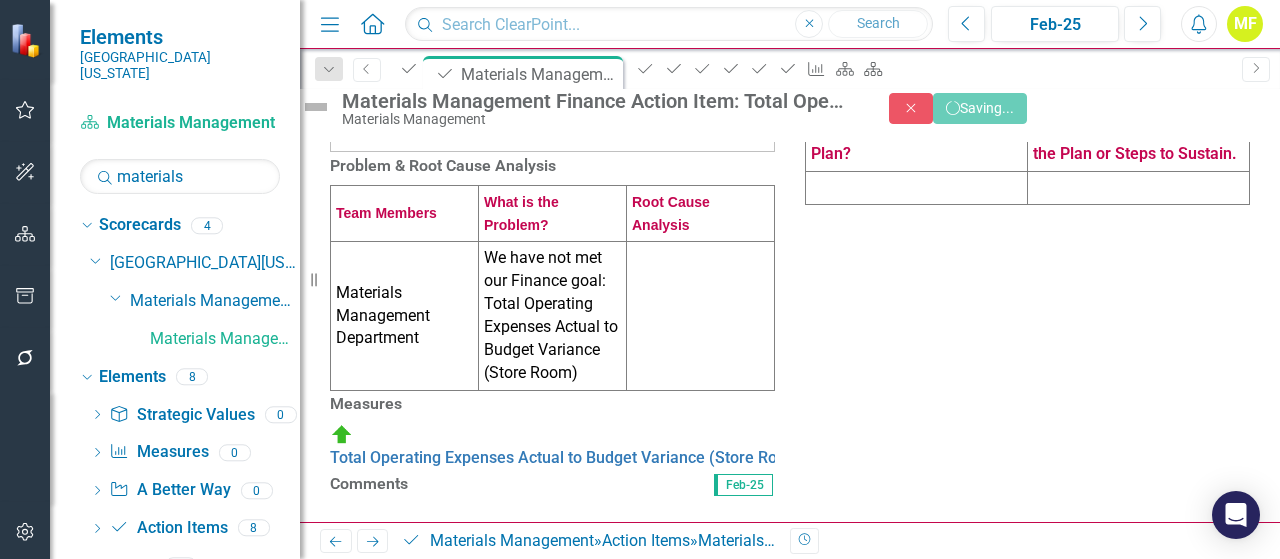 scroll, scrollTop: 698, scrollLeft: 0, axis: vertical 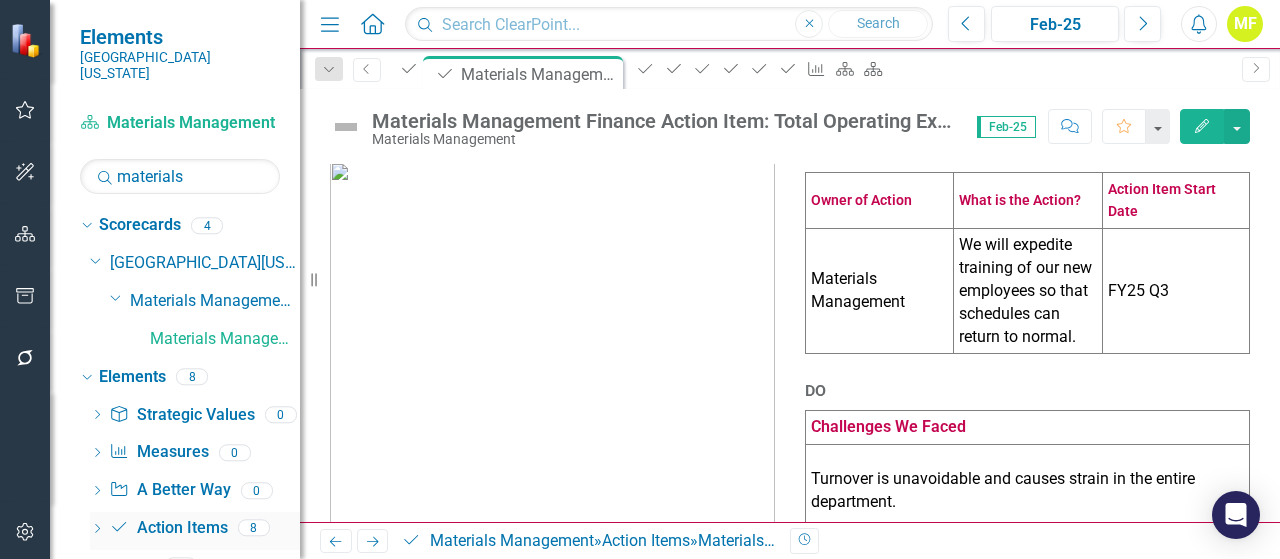 click on "Action Item Action Items" at bounding box center (168, 528) 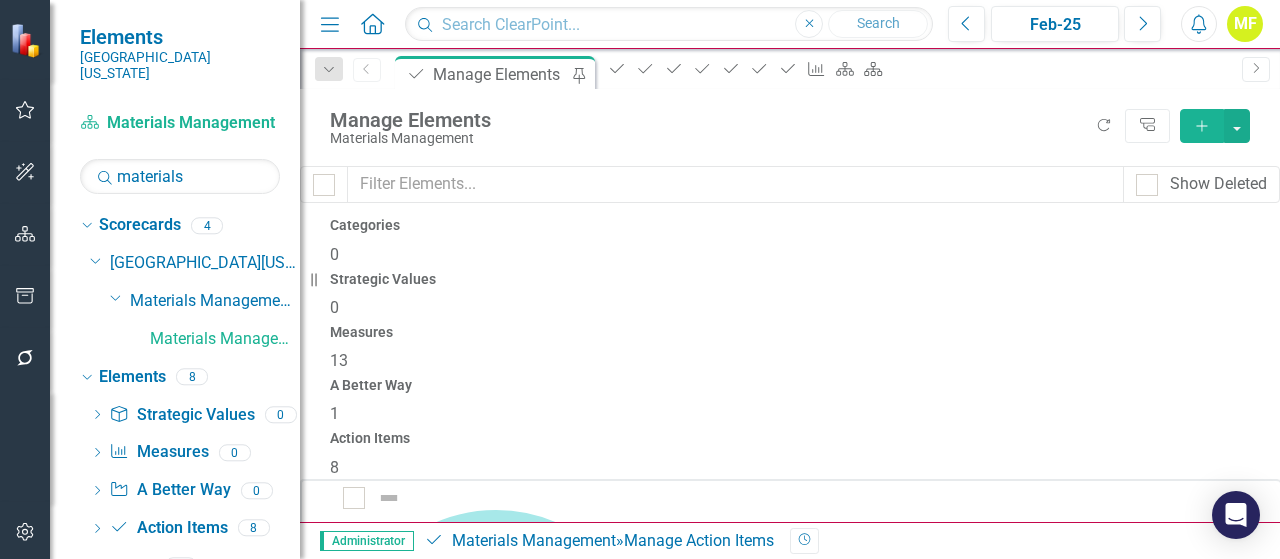 scroll, scrollTop: 341, scrollLeft: 0, axis: vertical 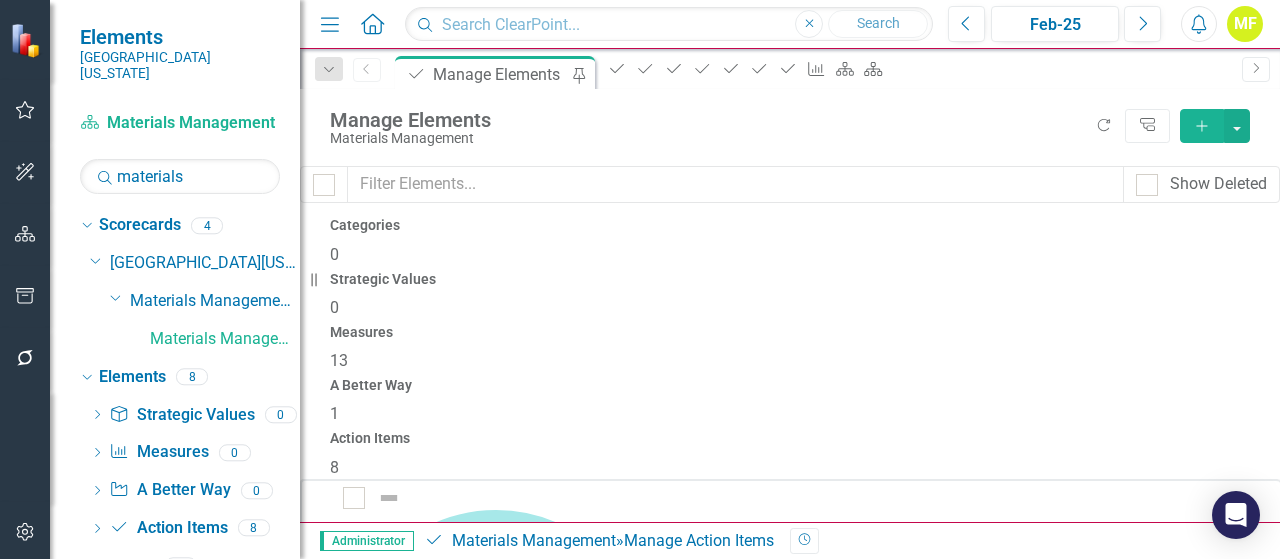 click on "Materials Management Finance Action Item: Total Operating Expenses Actual to Budget Variance (Print Shop)" at bounding box center (738, 4676) 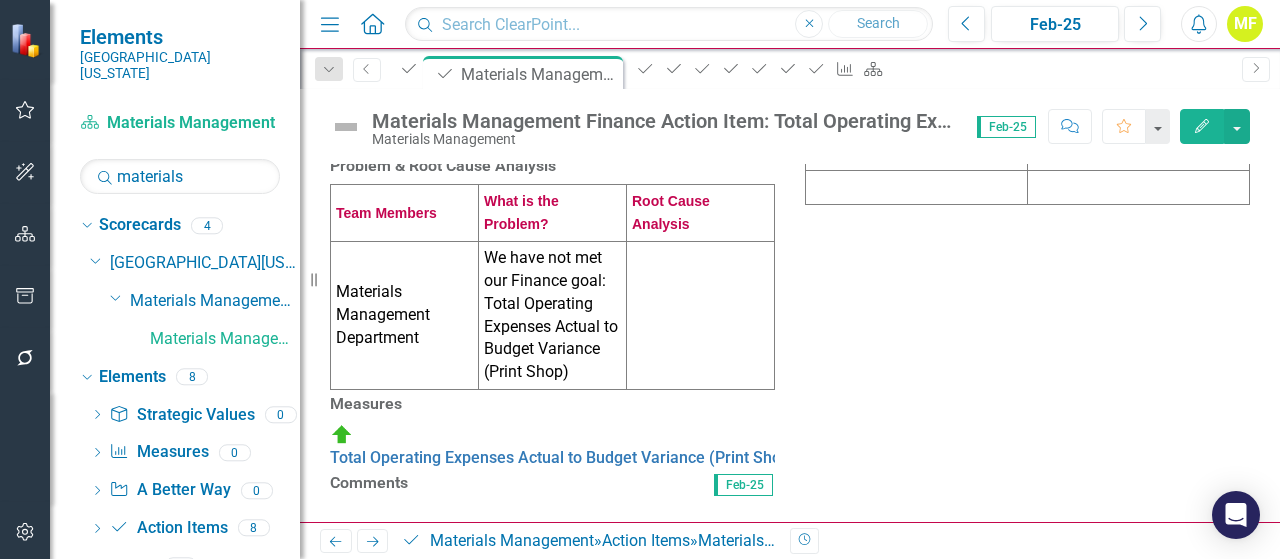 scroll, scrollTop: 500, scrollLeft: 0, axis: vertical 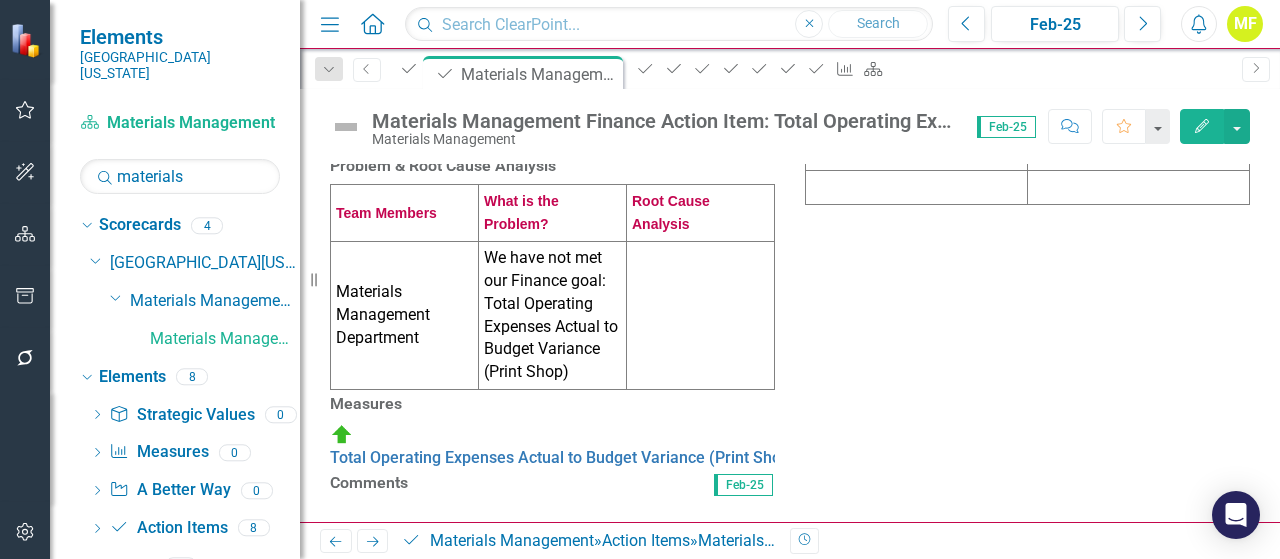 click at bounding box center (701, 316) 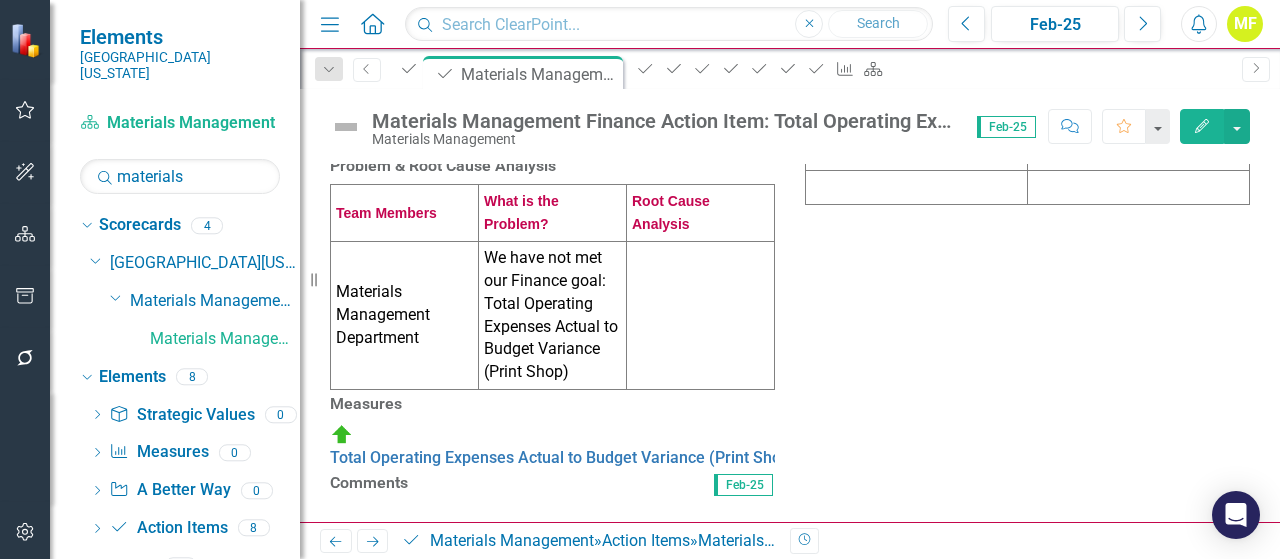 scroll, scrollTop: 500, scrollLeft: 0, axis: vertical 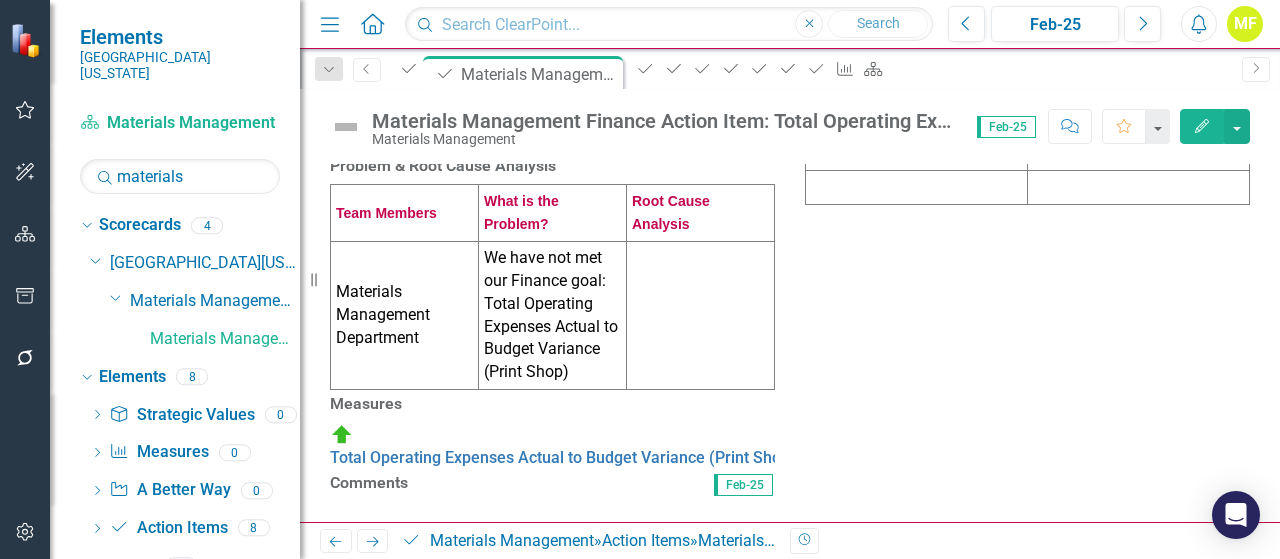 click at bounding box center (701, 316) 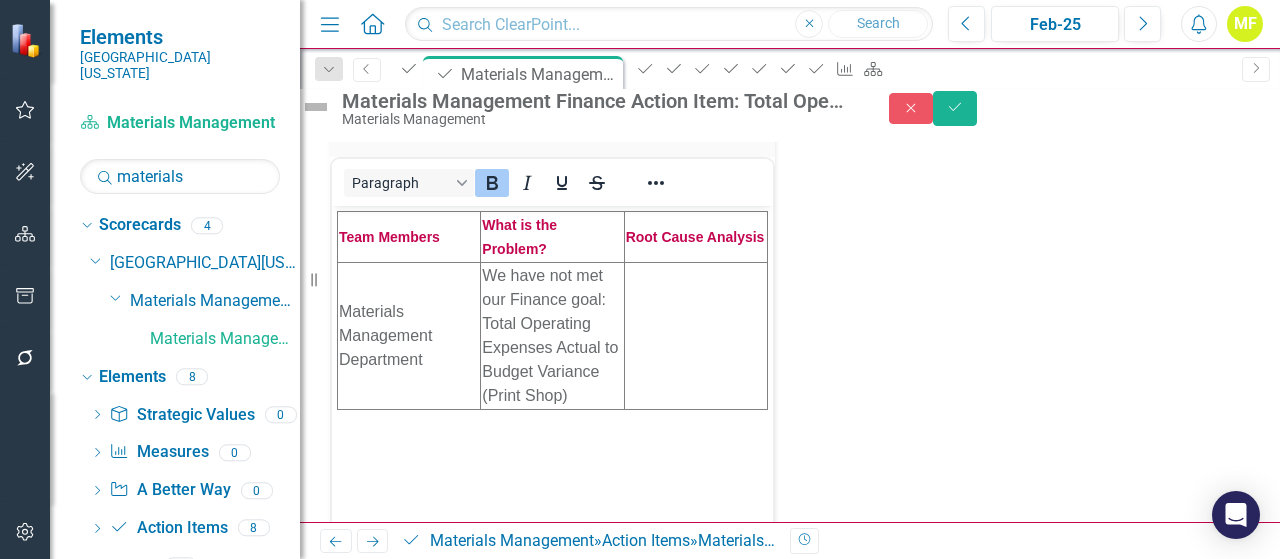 scroll, scrollTop: 0, scrollLeft: 0, axis: both 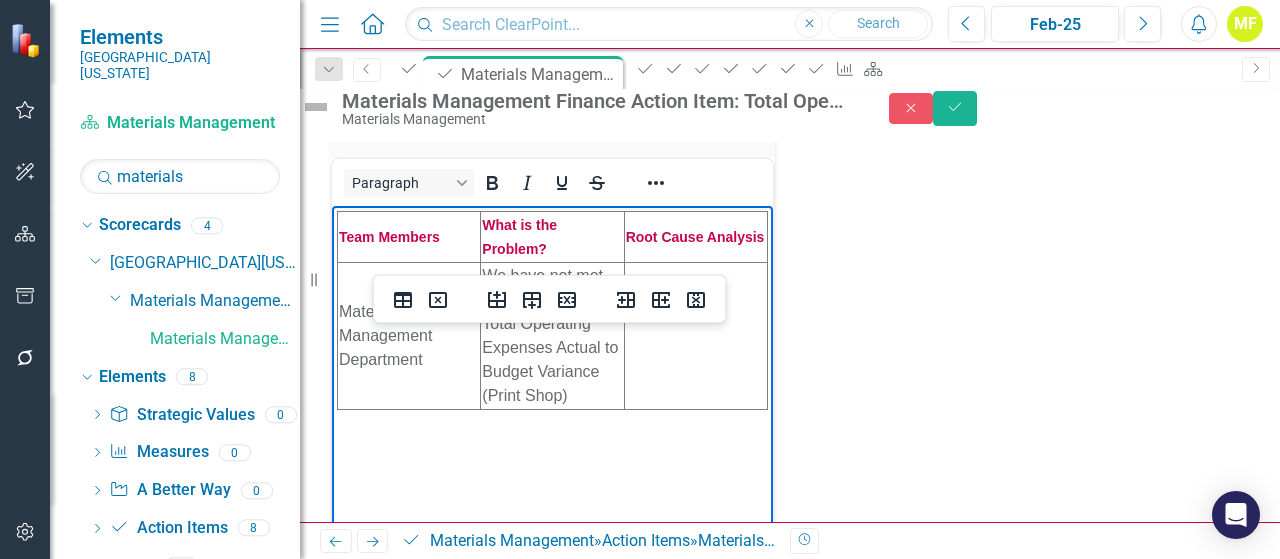 click at bounding box center (695, 335) 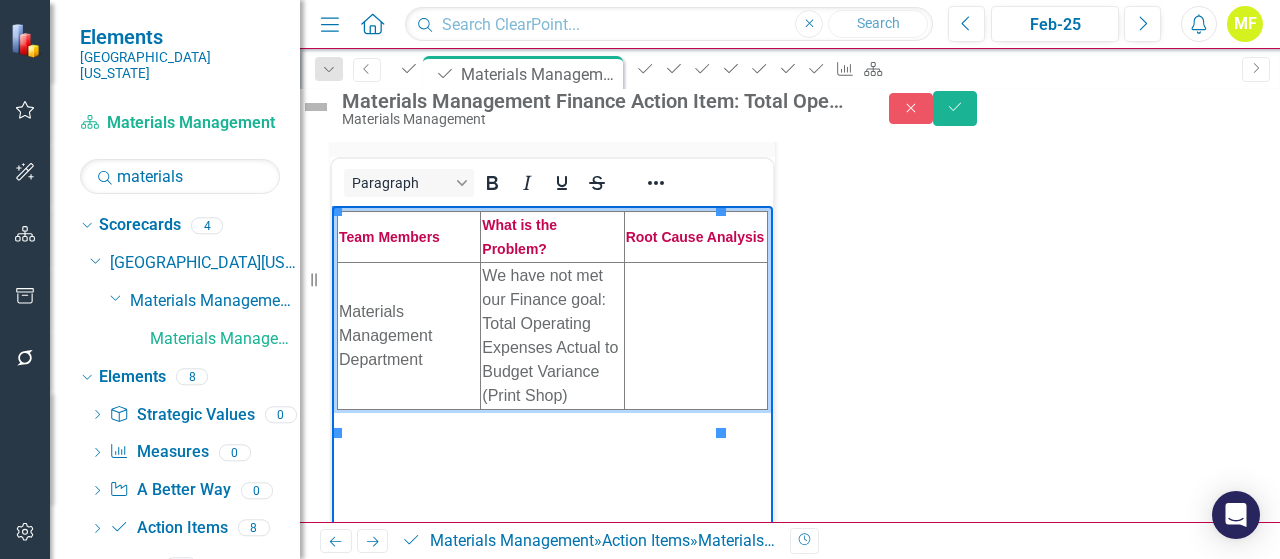 click at bounding box center (695, 335) 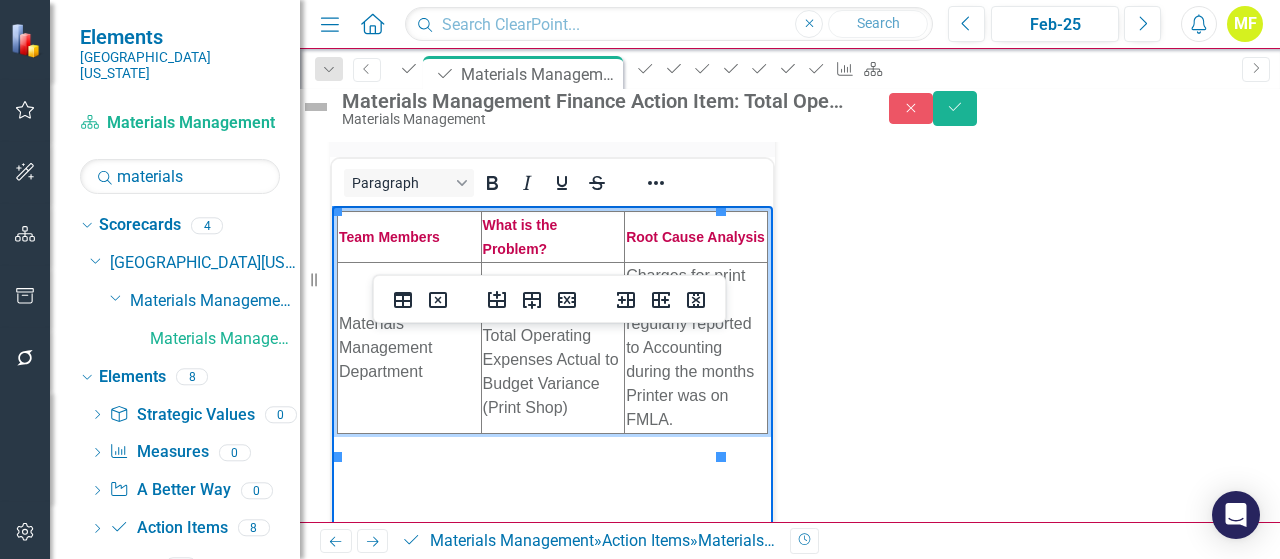 click on "Problem & Root Cause Analysis <table style="border-collapse: collapse; width: 100%;" border="1"><colgroup><col style="width: 33.2386%;"><col style="width: 33.2386%;"><col style="width: 33.2386%;"></colgroup>
<tbody>
<tr>
<td><span style="font-size: 14px; font-family: arial, helvetica, sans-serif;"><strong><span style="color: #c40650;">Team Members</span></strong></span></td>
<td><span style="font-size: 14px; font-family: arial, helvetica, sans-serif;"><strong><span style="color: #c40650;">What is the Problem?</span></strong></span></td>
<td><span style="font-size: 14px; font-family: arial, helvetica, sans-serif;"><strong><span style="color: #c40650;">Root Cause Analysis</span></strong></span></td>
</tr>
<tr>
<td>Materials Management Department</td>
<td>We have not met our Finance goal: Total Operating Expenses Actual to Budget Variance (Print Shop)</td>
<td>&nbsp;</td>
</tr>
</tbody>
</table> Paragraph Switch to old editor Measures Total Operating Expenses Actual to Budget Variance (Print Shop) Comments PLAN" at bounding box center [790, 167] 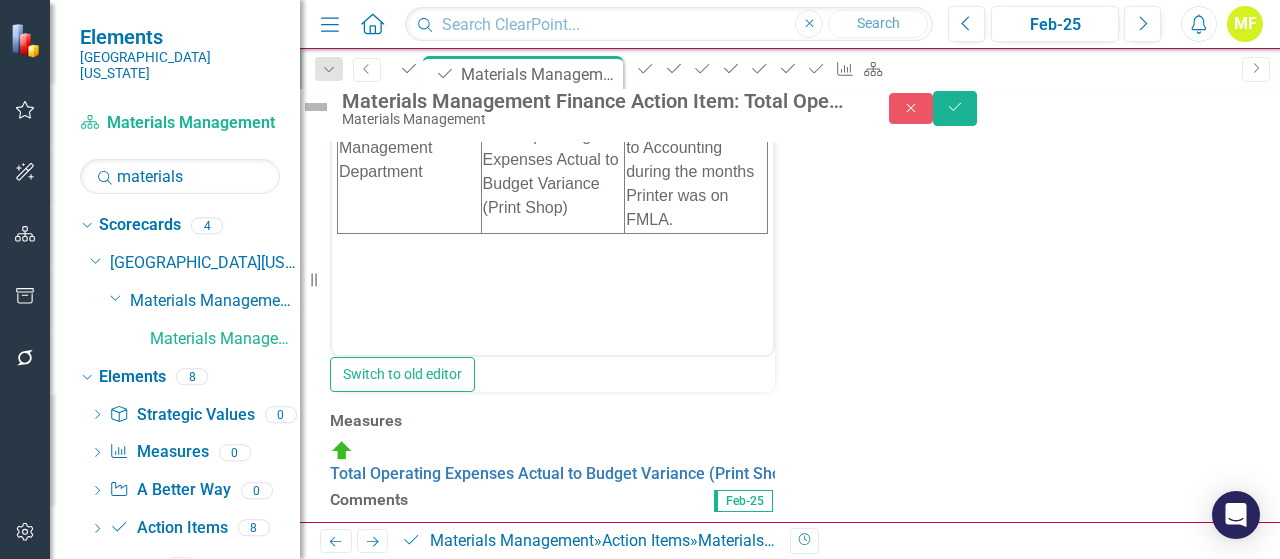 scroll, scrollTop: 0, scrollLeft: 0, axis: both 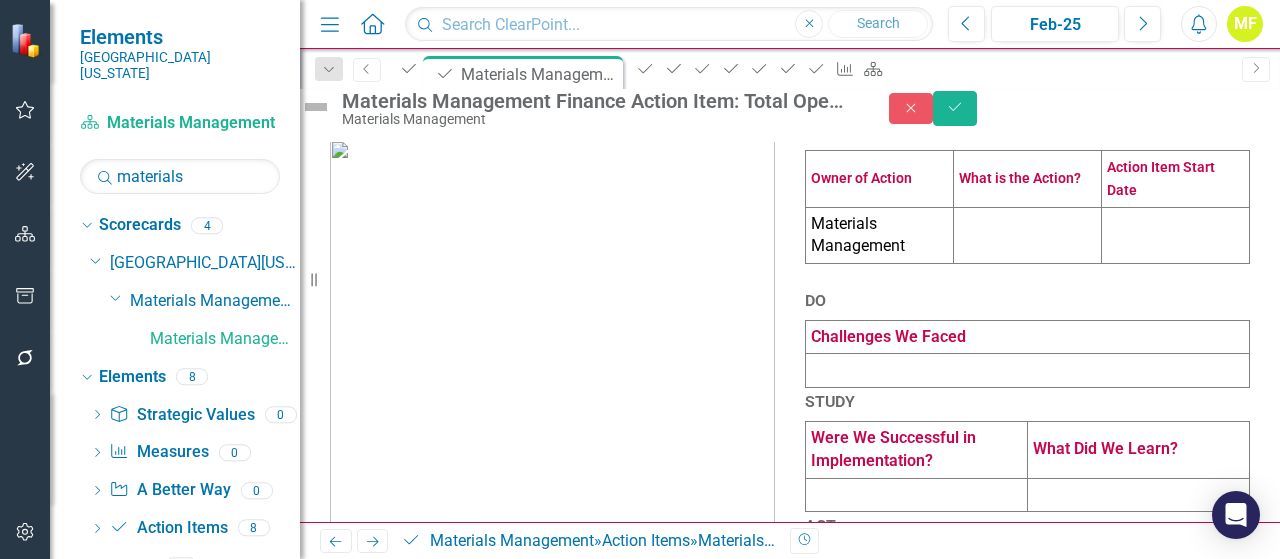 click at bounding box center (1028, 235) 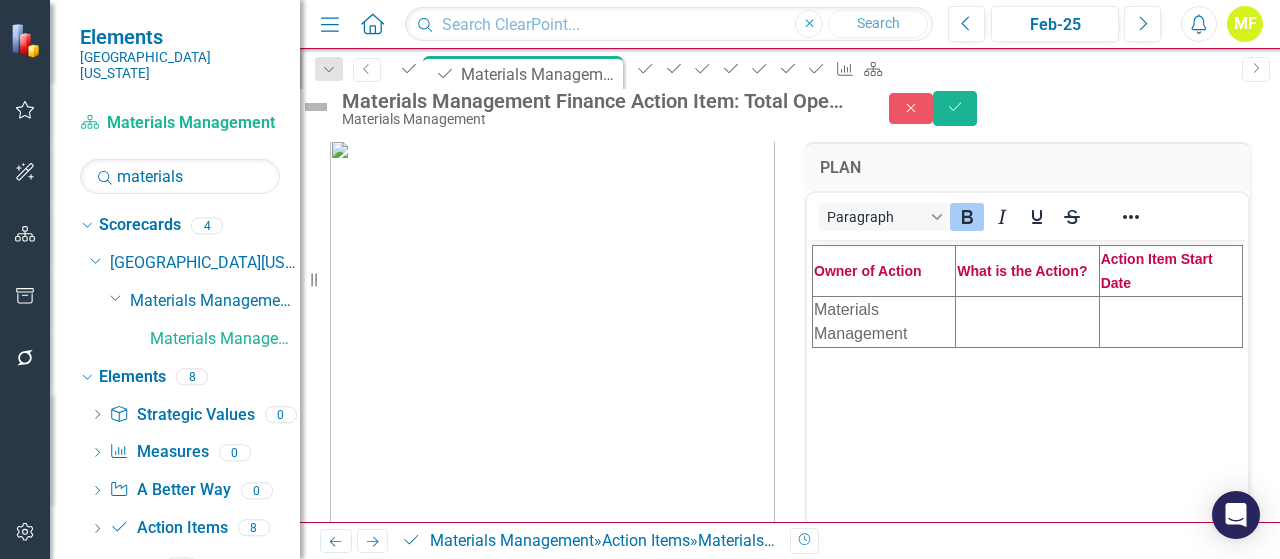 scroll, scrollTop: 0, scrollLeft: 0, axis: both 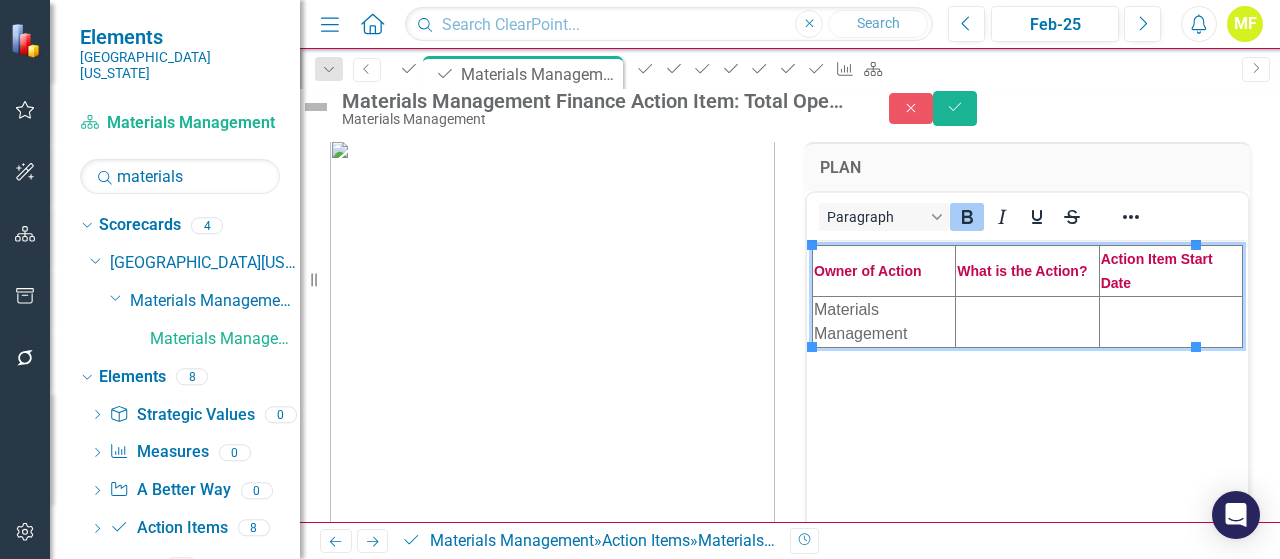 click at bounding box center (1027, 321) 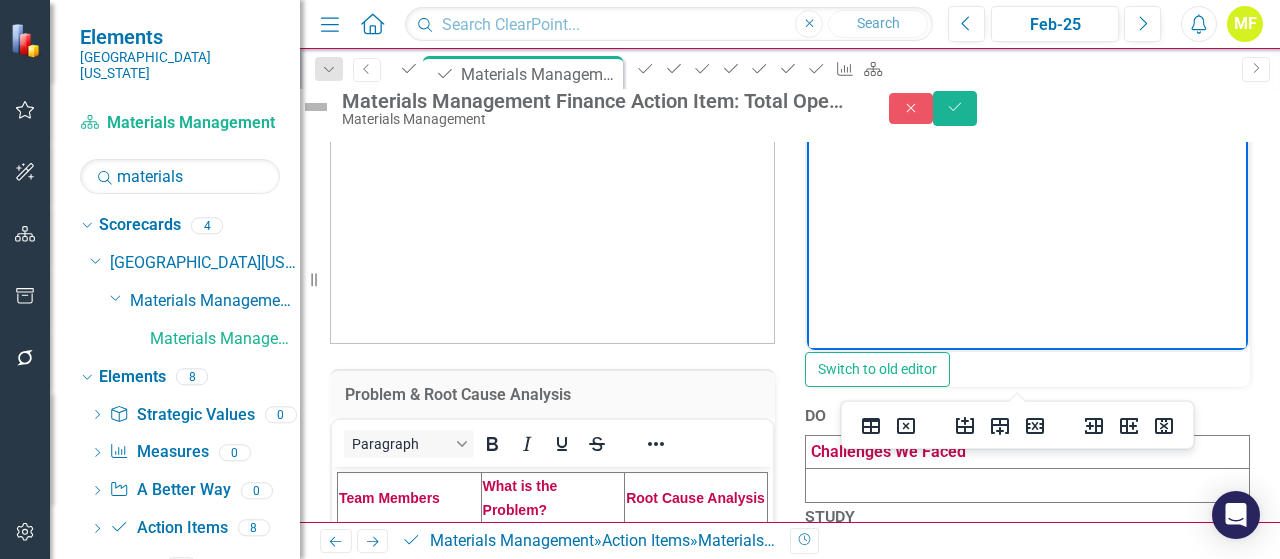 scroll, scrollTop: 0, scrollLeft: 0, axis: both 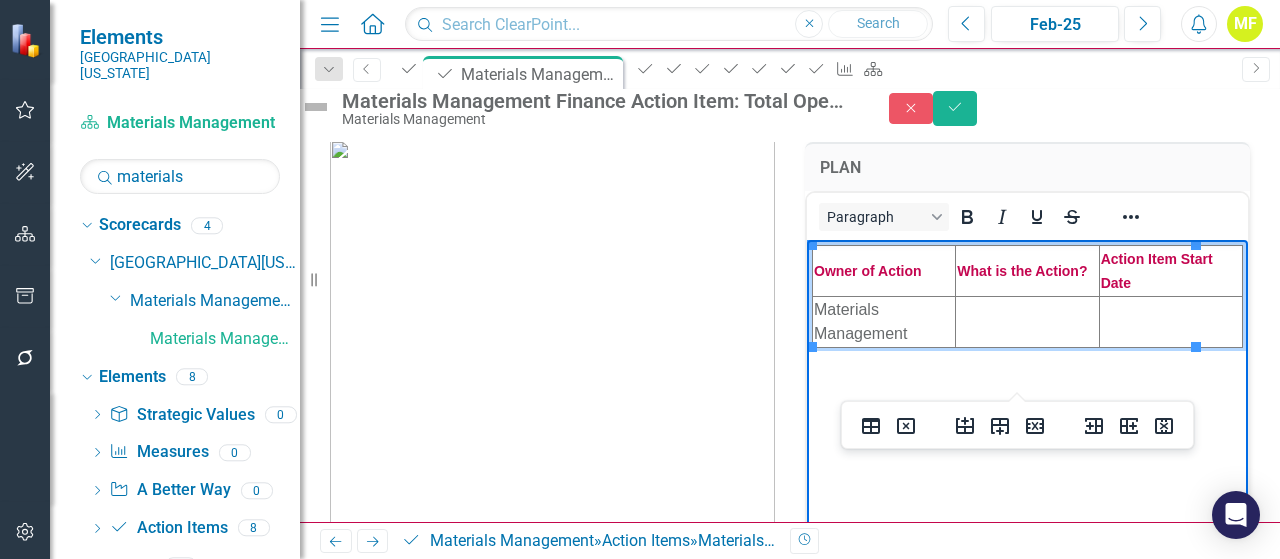 click at bounding box center [1027, 321] 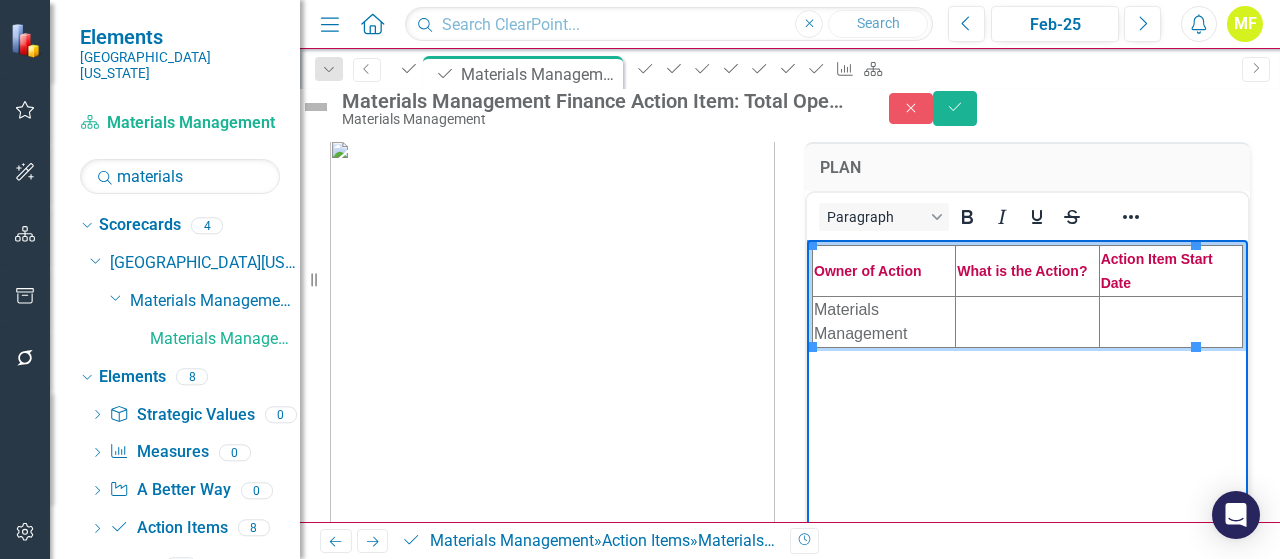 click at bounding box center [1027, 321] 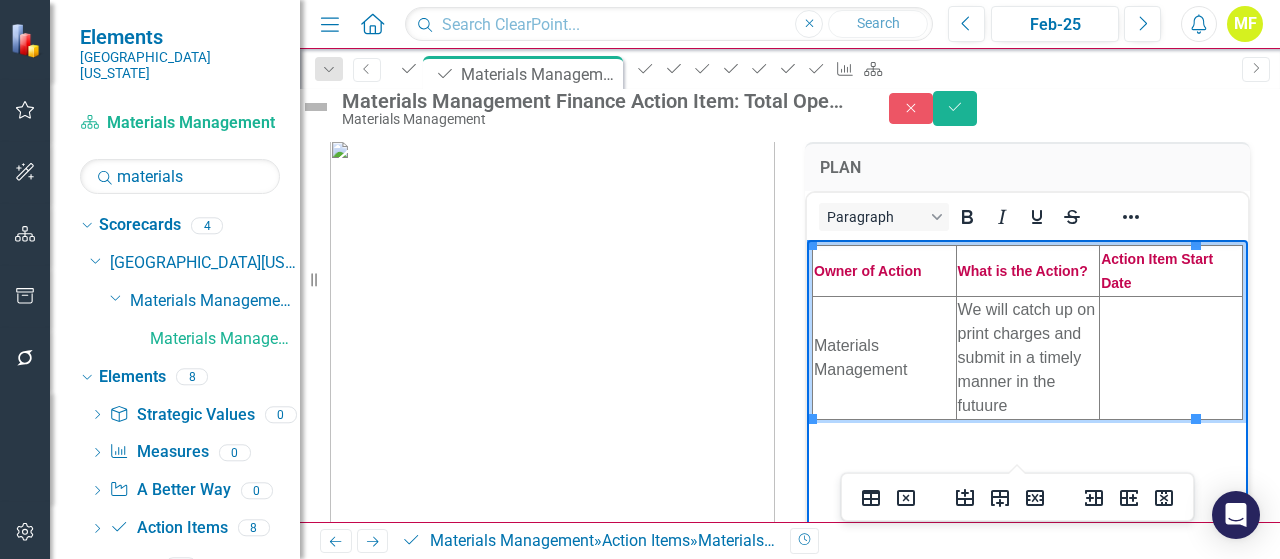 click at bounding box center (1171, 357) 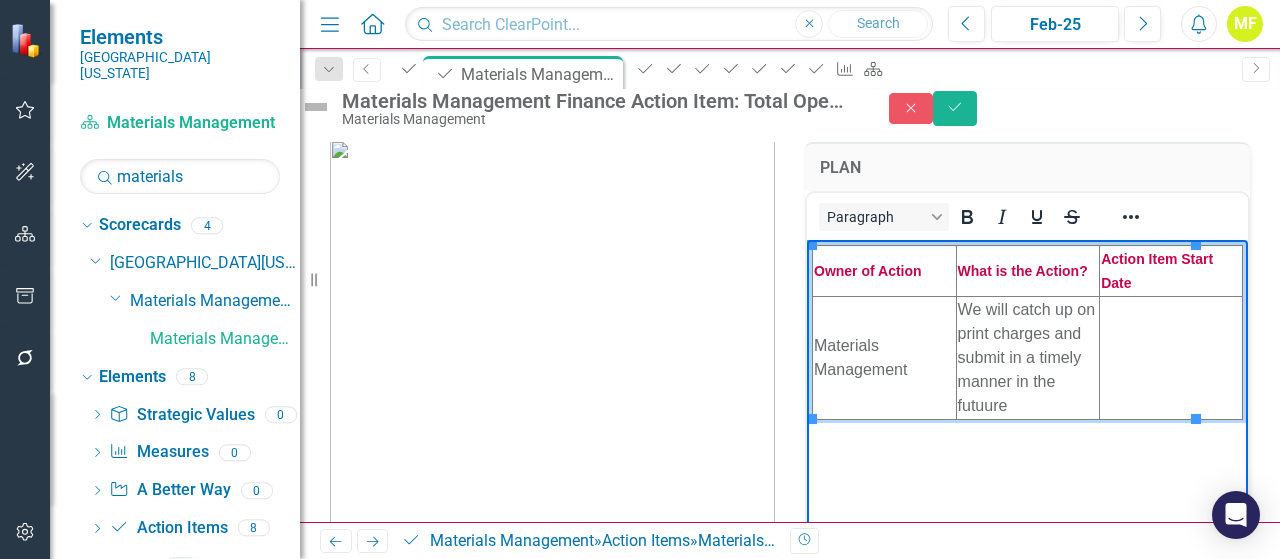 click on "We will catch up on print charges and submit in a timely manner in the futuure" at bounding box center (1028, 357) 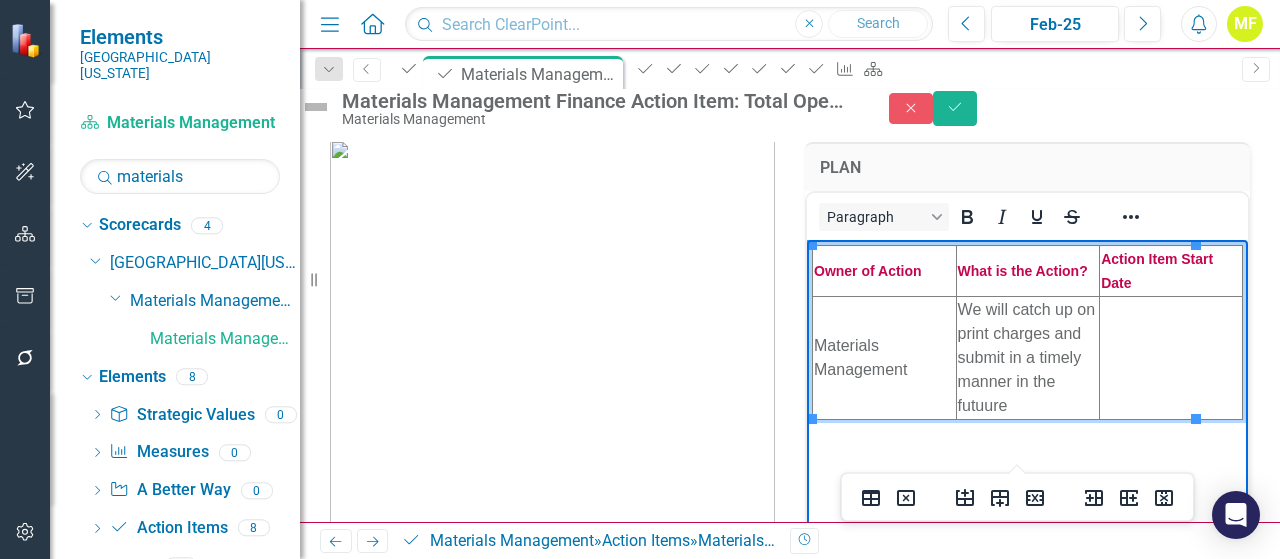 type 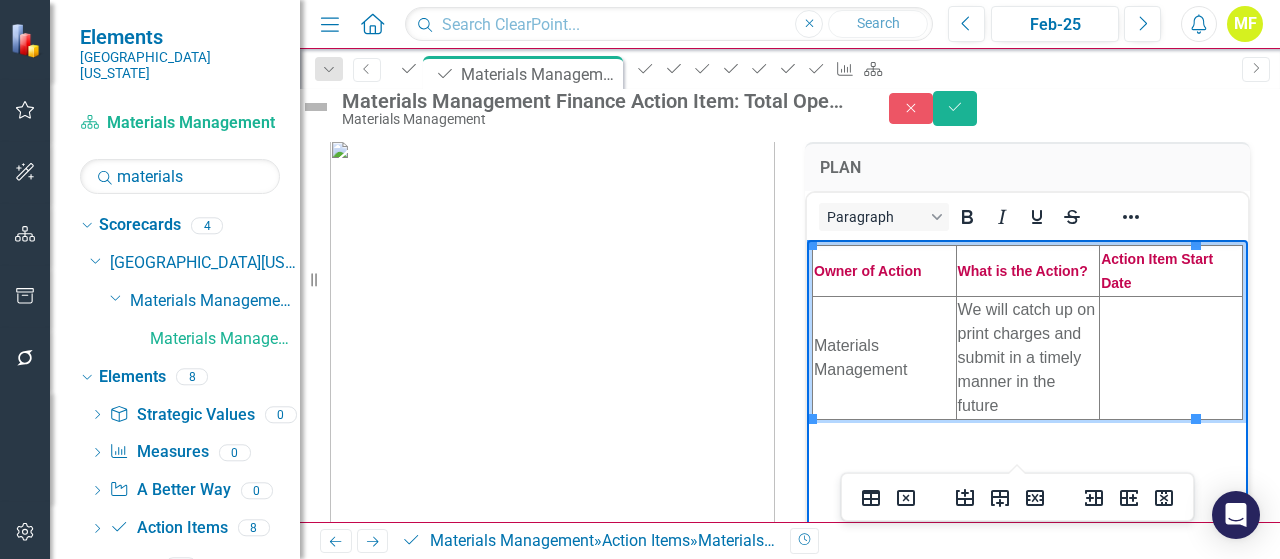 click on "Paragraph" at bounding box center [1027, 391] 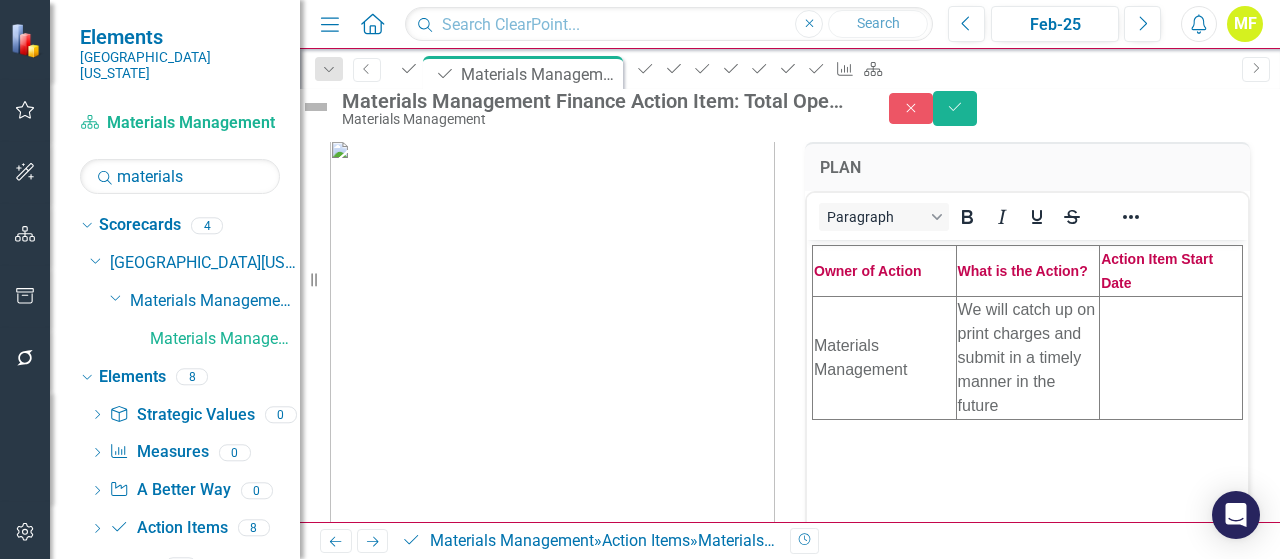 click at bounding box center (1171, 357) 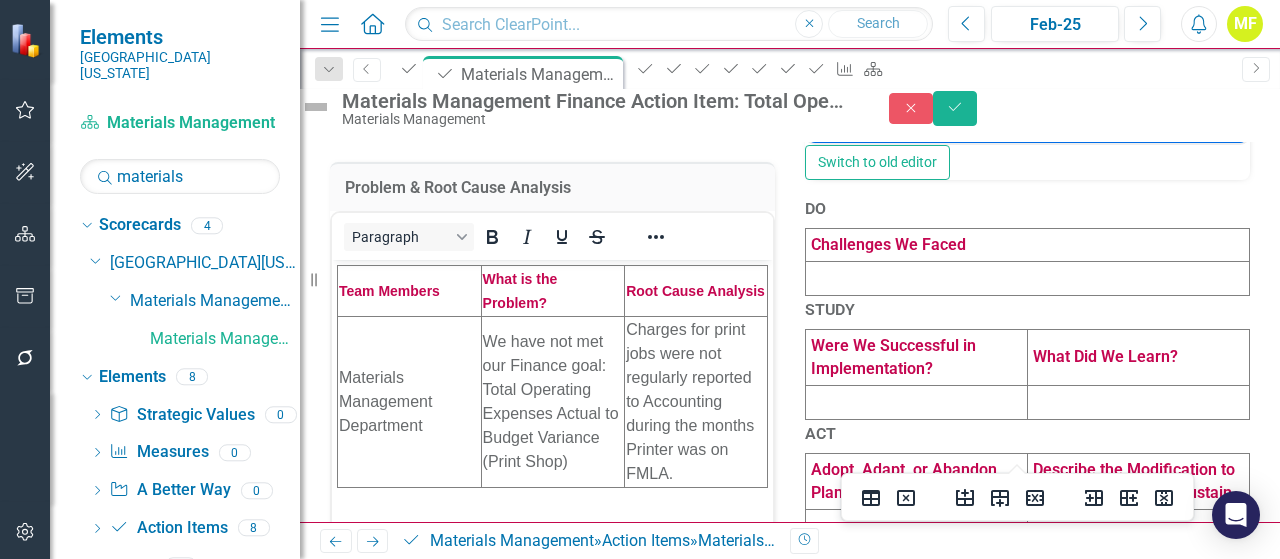 scroll, scrollTop: 491, scrollLeft: 0, axis: vertical 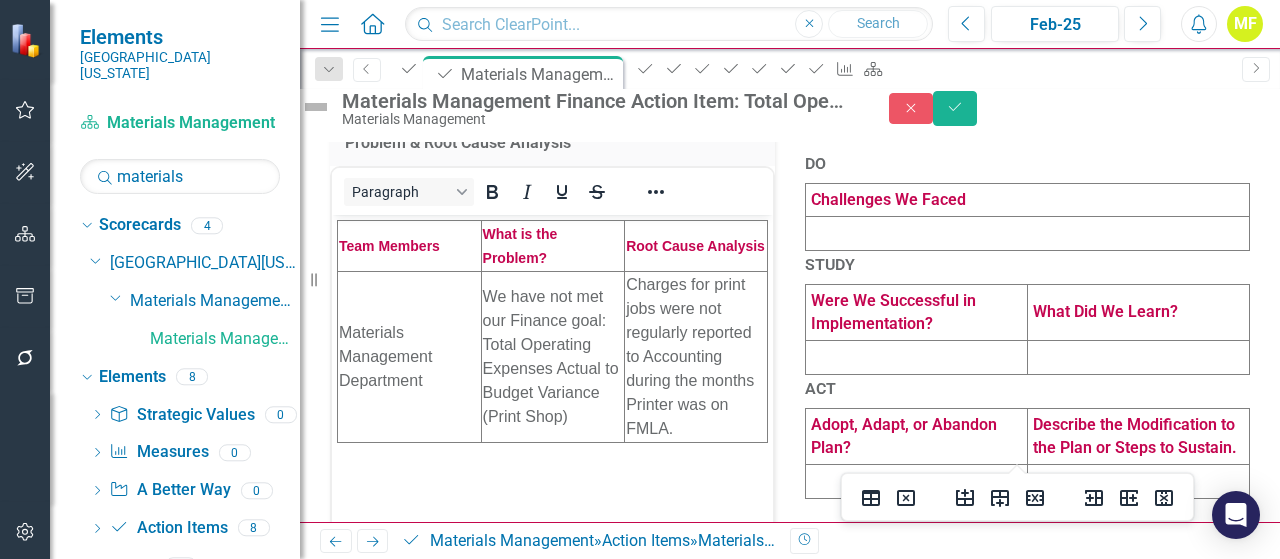 click at bounding box center [1028, 234] 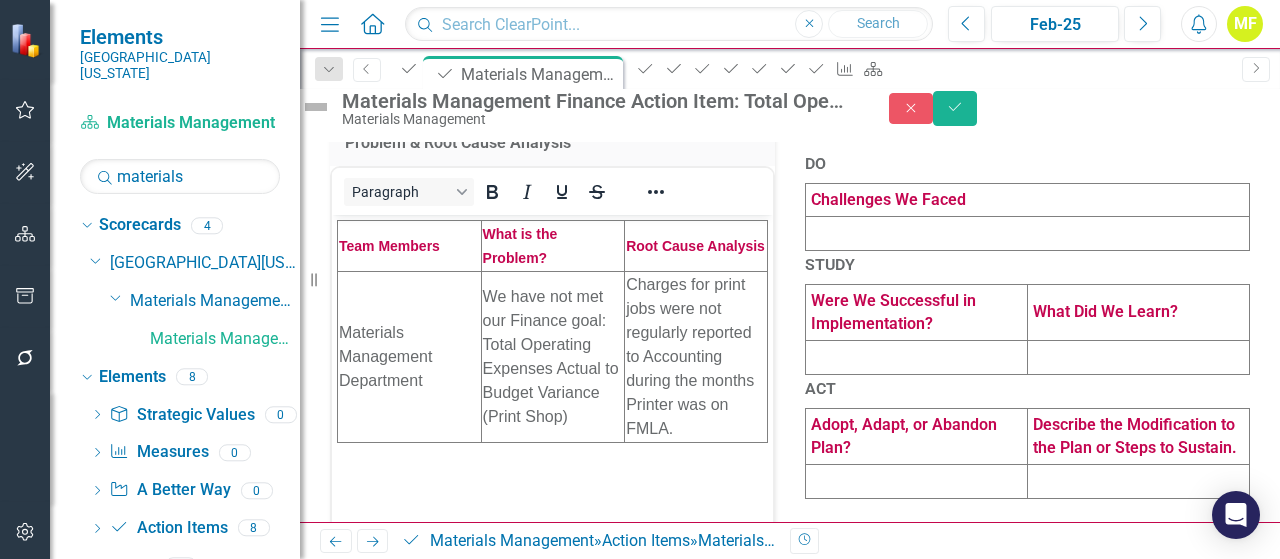 click at bounding box center [1028, 234] 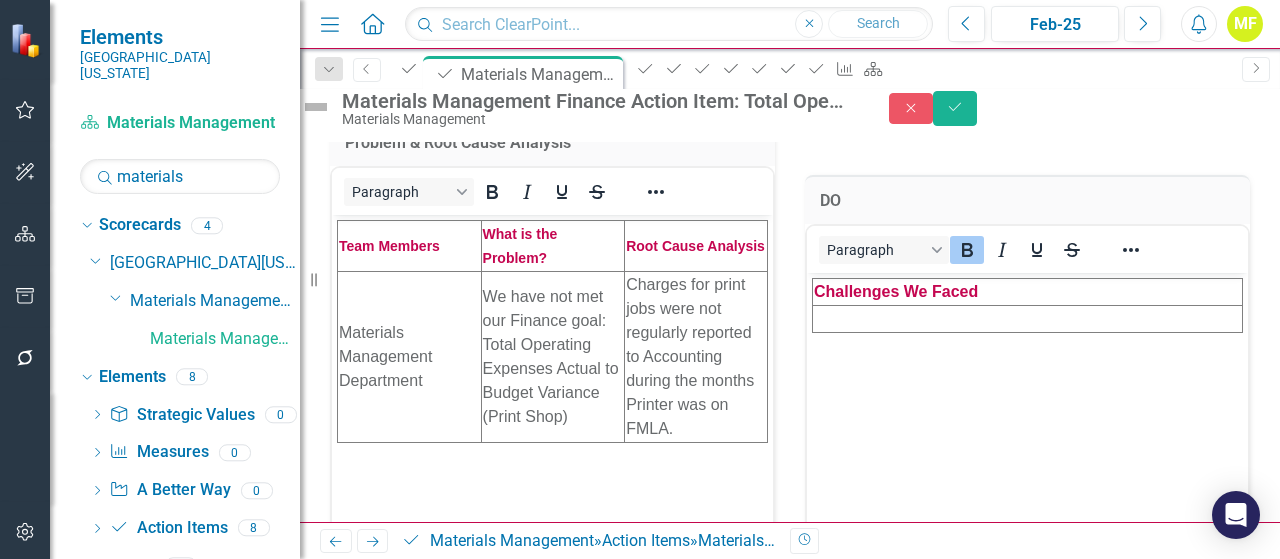 scroll, scrollTop: 0, scrollLeft: 0, axis: both 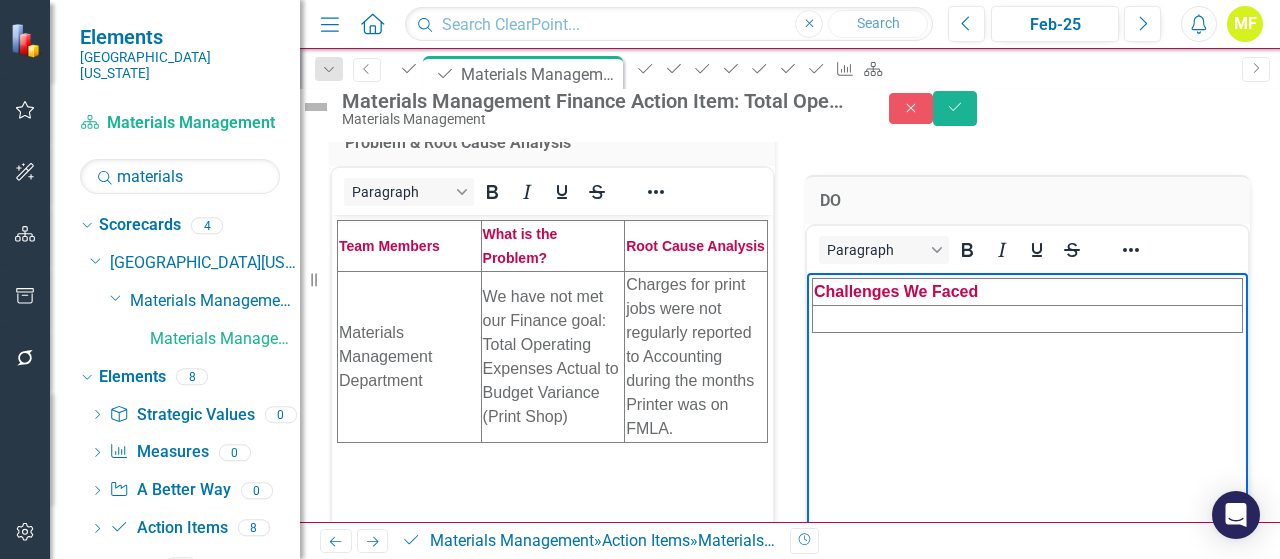 click at bounding box center (1028, 318) 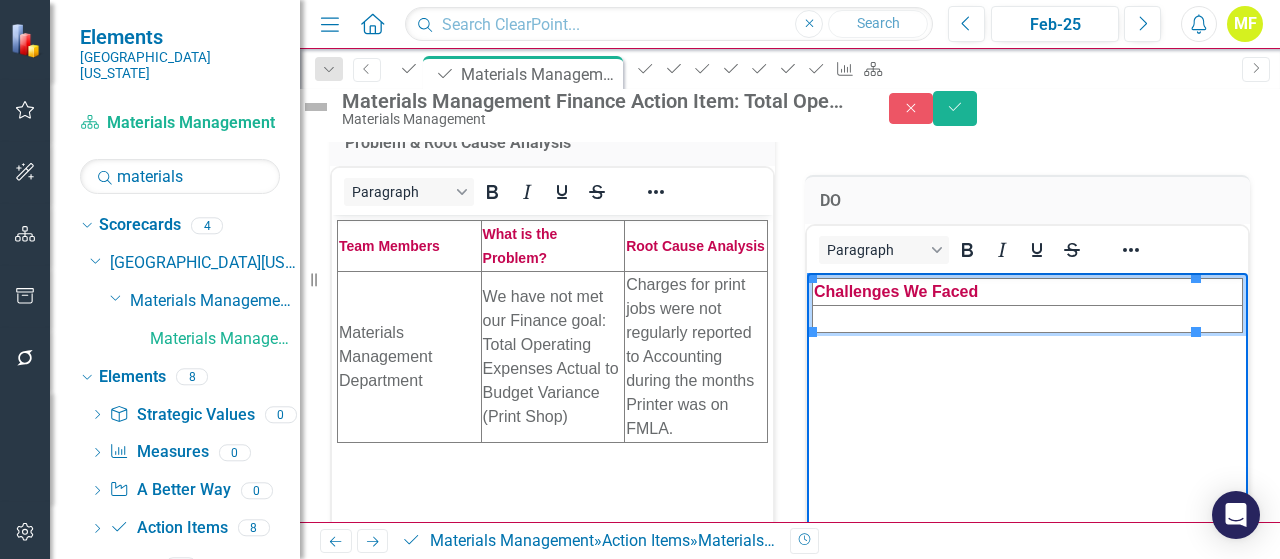 click at bounding box center [1028, 318] 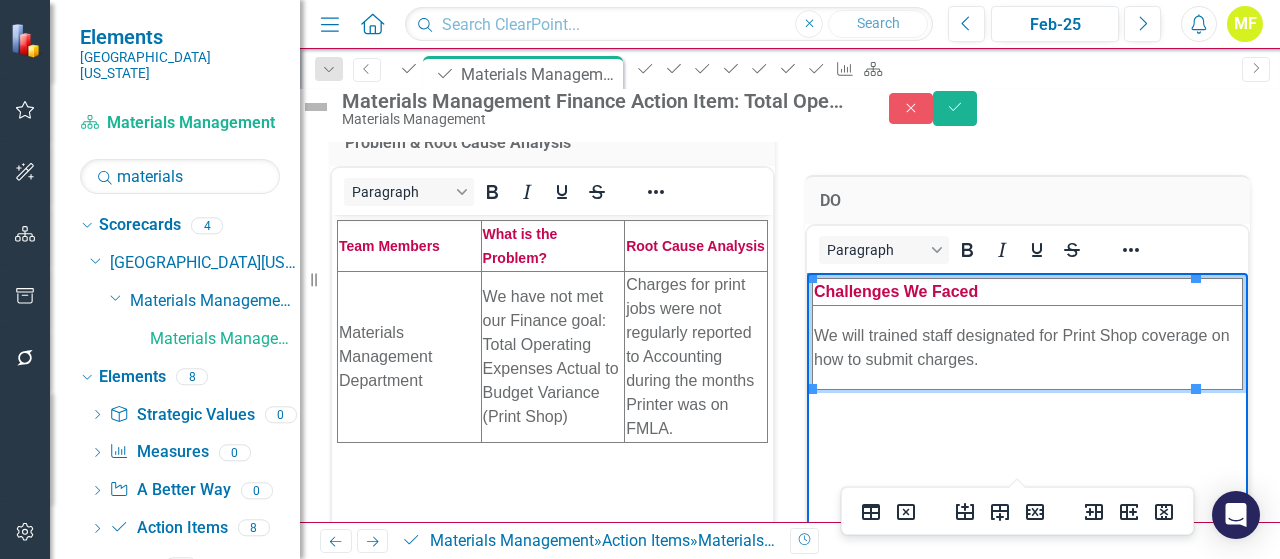 click on "DO" at bounding box center (1027, 199) 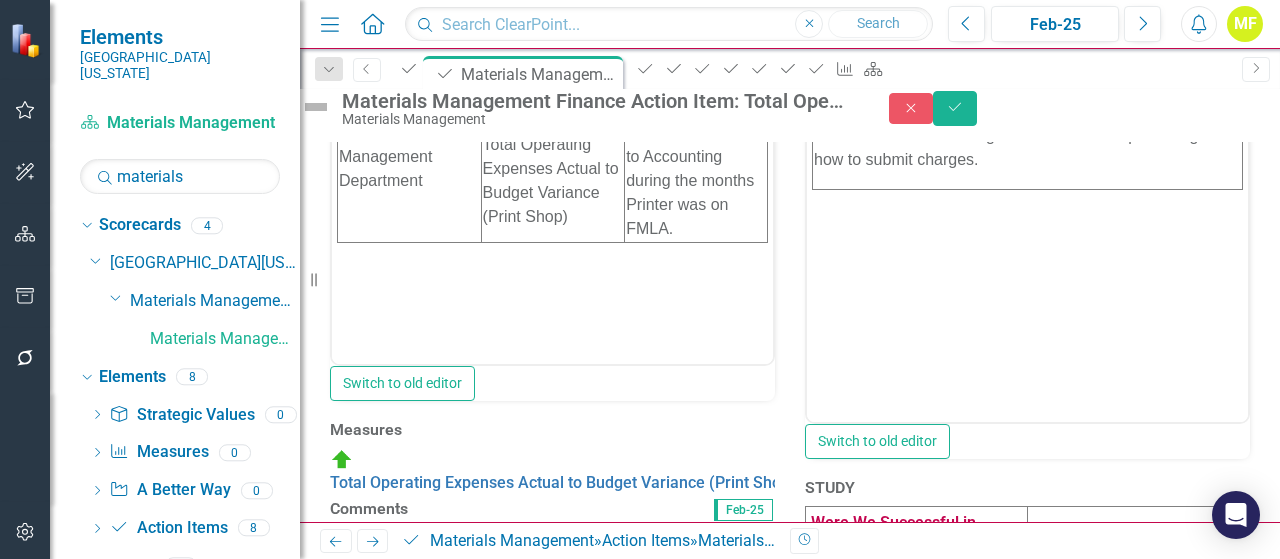 scroll, scrollTop: 991, scrollLeft: 0, axis: vertical 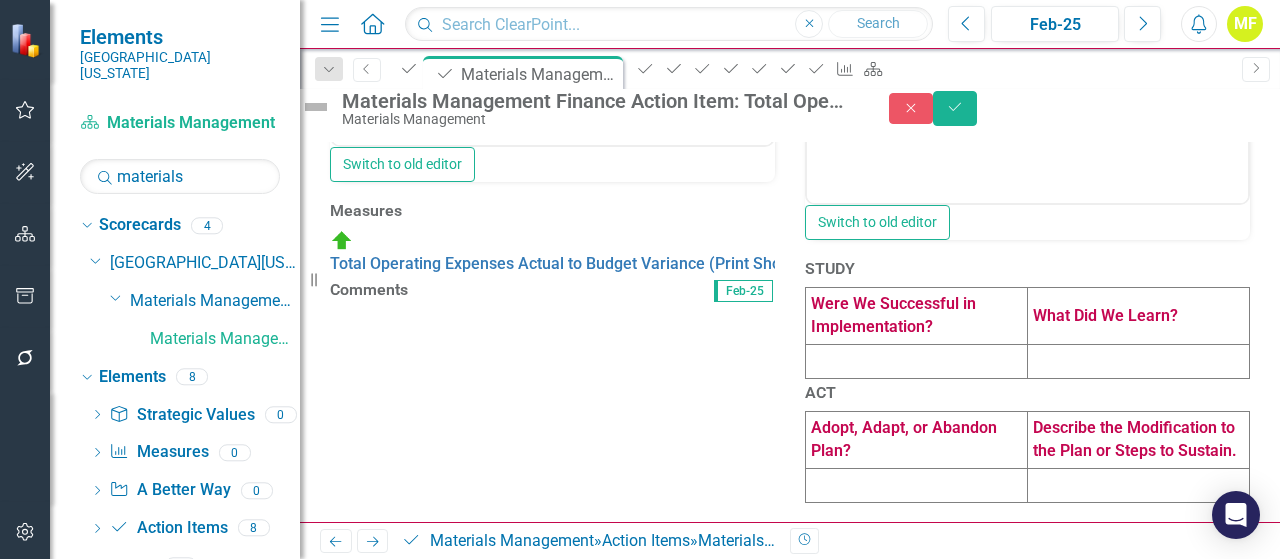 click at bounding box center [917, 361] 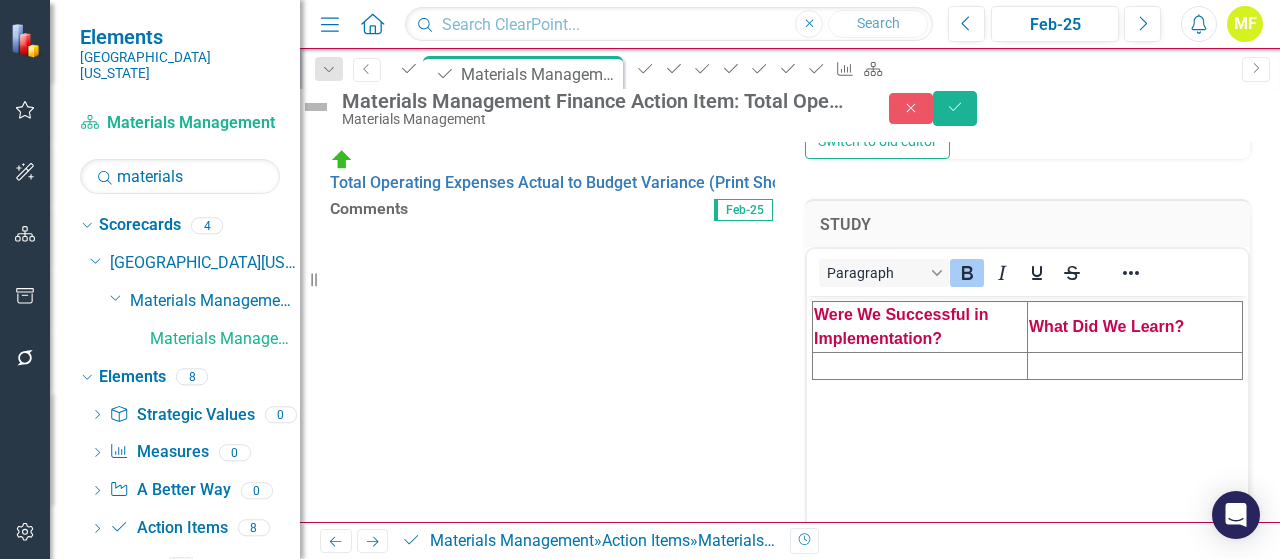 scroll, scrollTop: 0, scrollLeft: 0, axis: both 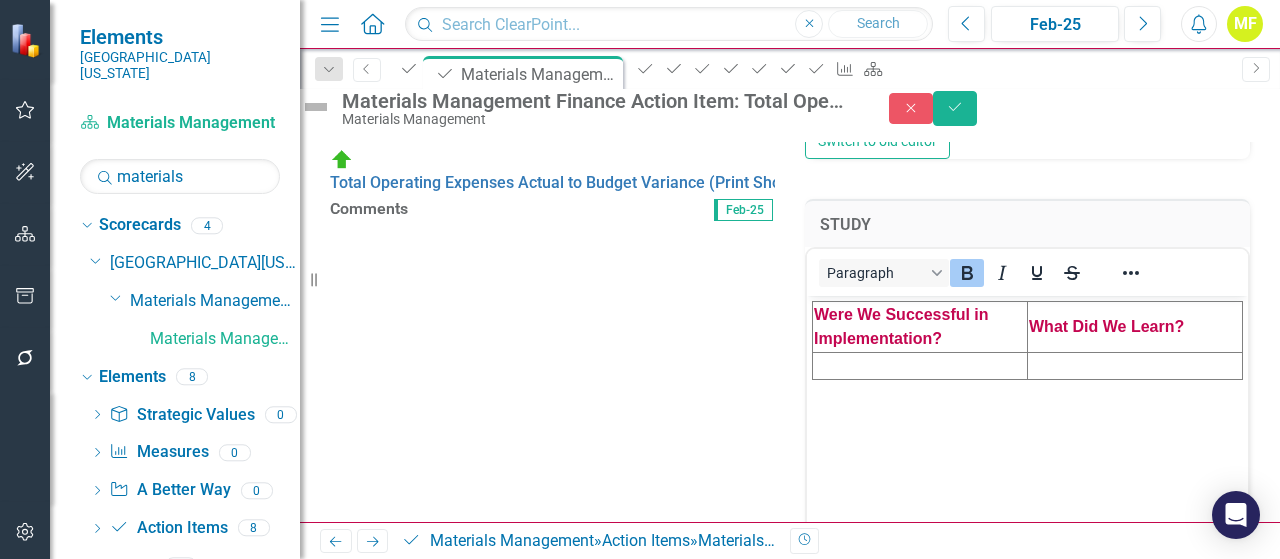 click at bounding box center (920, 366) 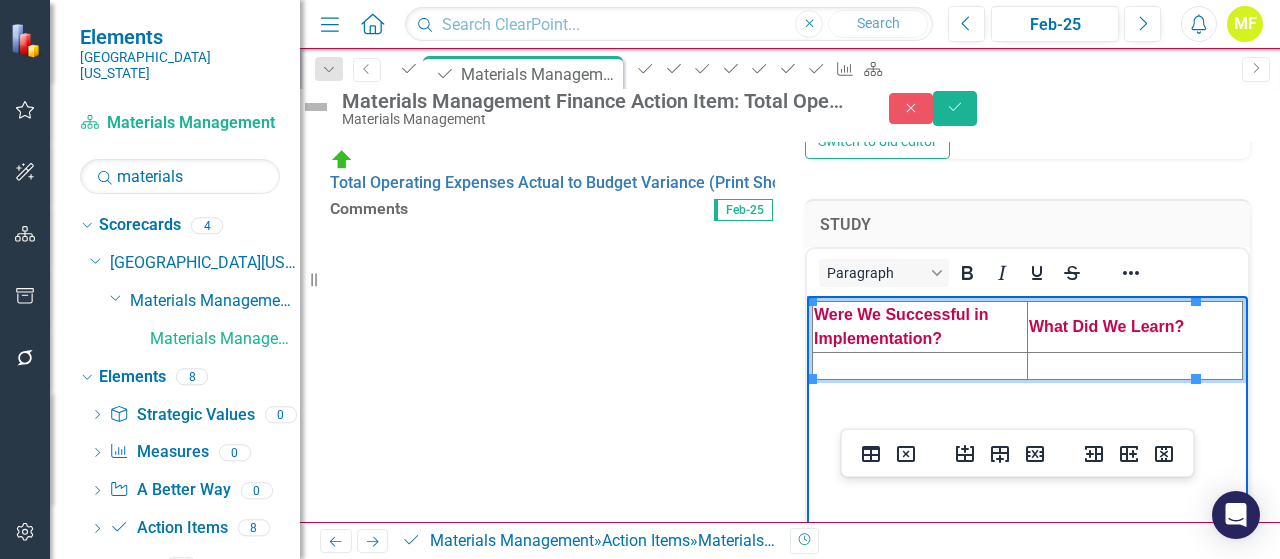 type 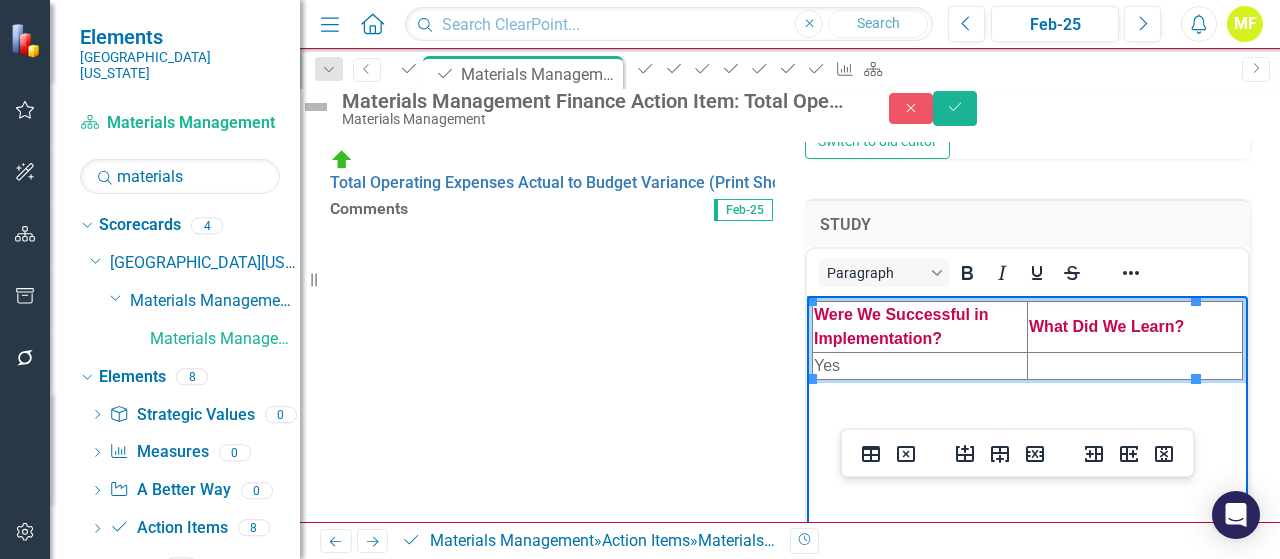click at bounding box center [1135, 366] 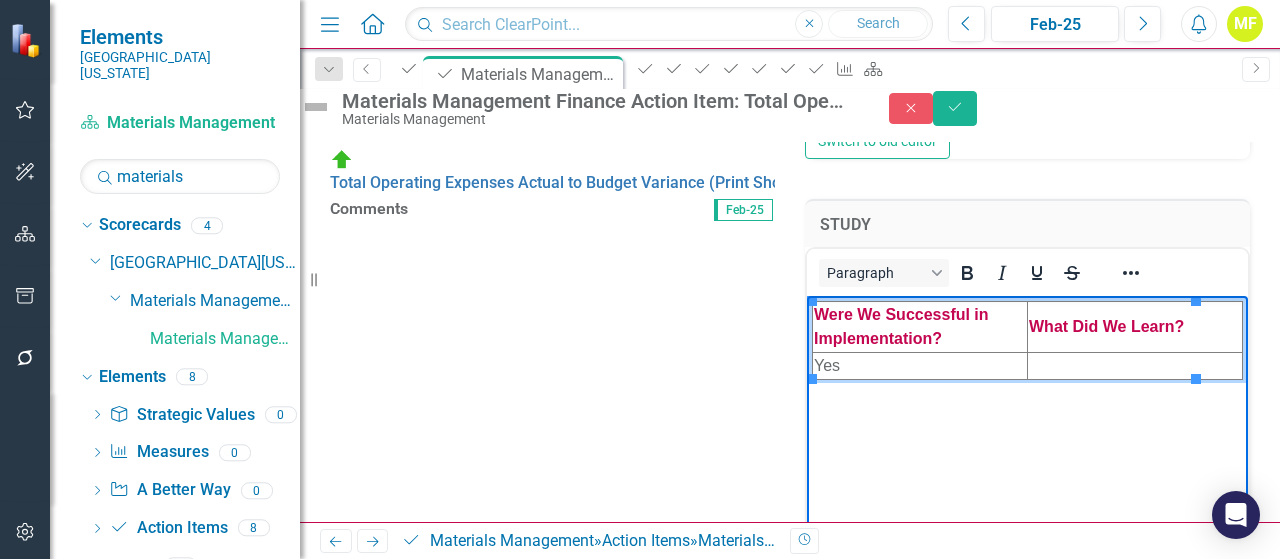 click at bounding box center [1135, 366] 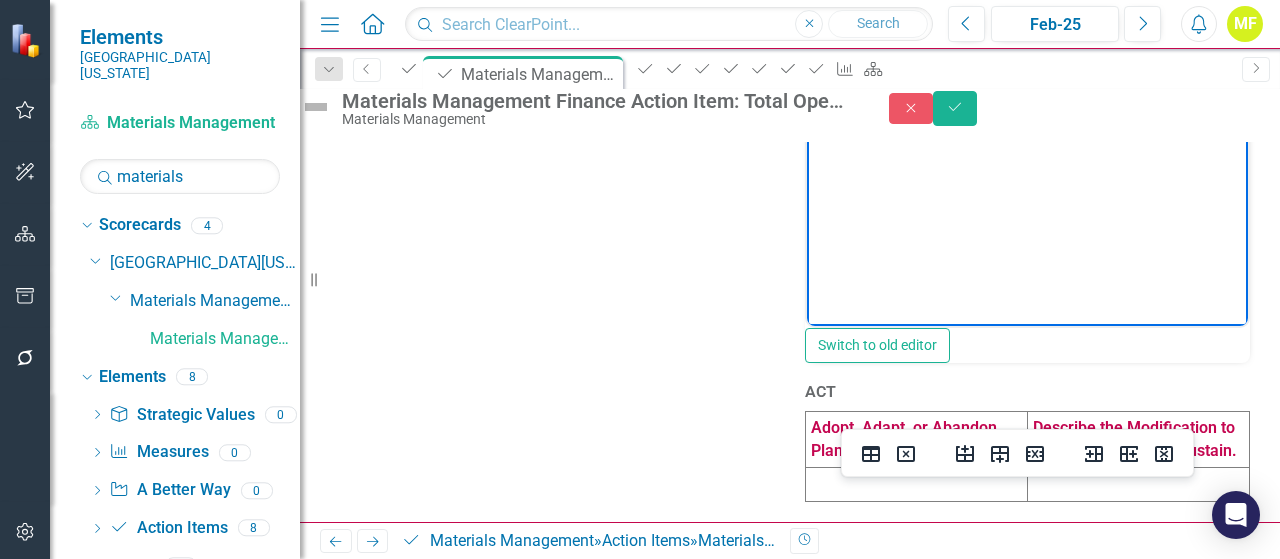 scroll, scrollTop: 1526, scrollLeft: 0, axis: vertical 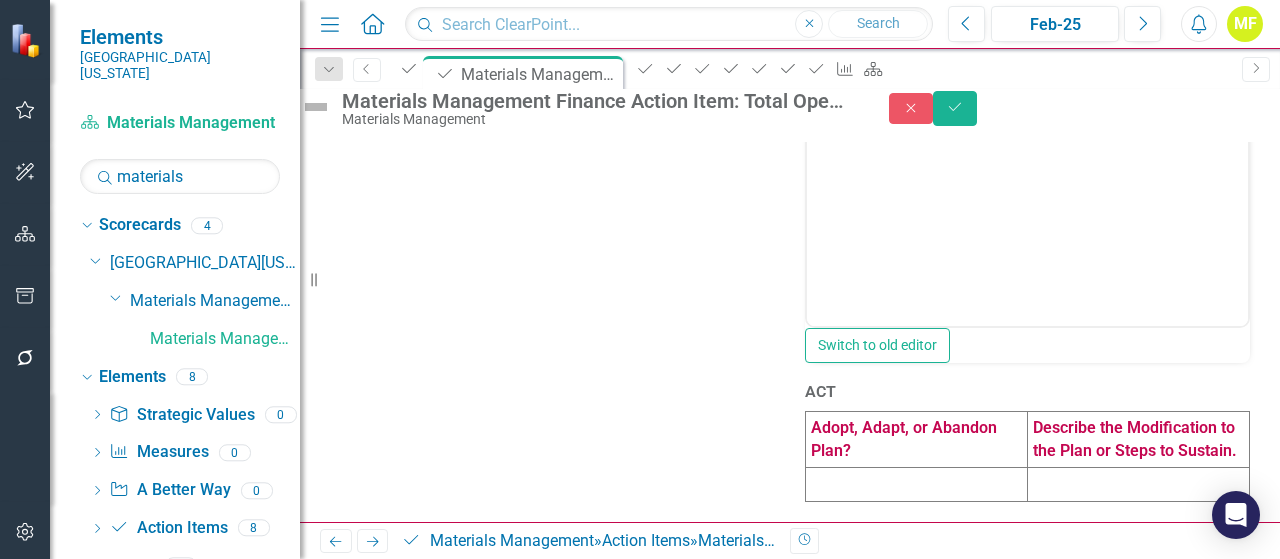 click on "Problem & Root Cause Analysis <table style="border-collapse: collapse; width: 100%;" border="1"><colgroup><col style="width: 33.2386%;"><col style="width: 33.2386%;"><col style="width: 33.2386%;"></colgroup>
<tbody>
<tr>
<td><span style="font-size: 14px; font-family: arial, helvetica, sans-serif;"><strong><span style="color: #c40650;">Team Members</span></strong></span></td>
<td><span style="font-size: 14px; font-family: arial, helvetica, sans-serif;"><strong><span style="color: #c40650;">What is the Problem?</span></strong></span></td>
<td><span style="font-size: 14px; font-family: arial, helvetica, sans-serif;"><strong><span style="color: #c40650;">Root Cause Analysis</span></strong></span></td>
</tr>
<tr>
<td>Materials Management Department</td>
<td>We have not met our Finance goal: Total Operating Expenses Actual to Budget Variance (Print Shop)</td>
<td>&nbsp;</td>
</tr>
</tbody>
</table> Paragraph Switch to old editor Measures Total Operating Expenses Actual to Budget Variance (Print Shop) Comments PLAN" at bounding box center [790, -346] 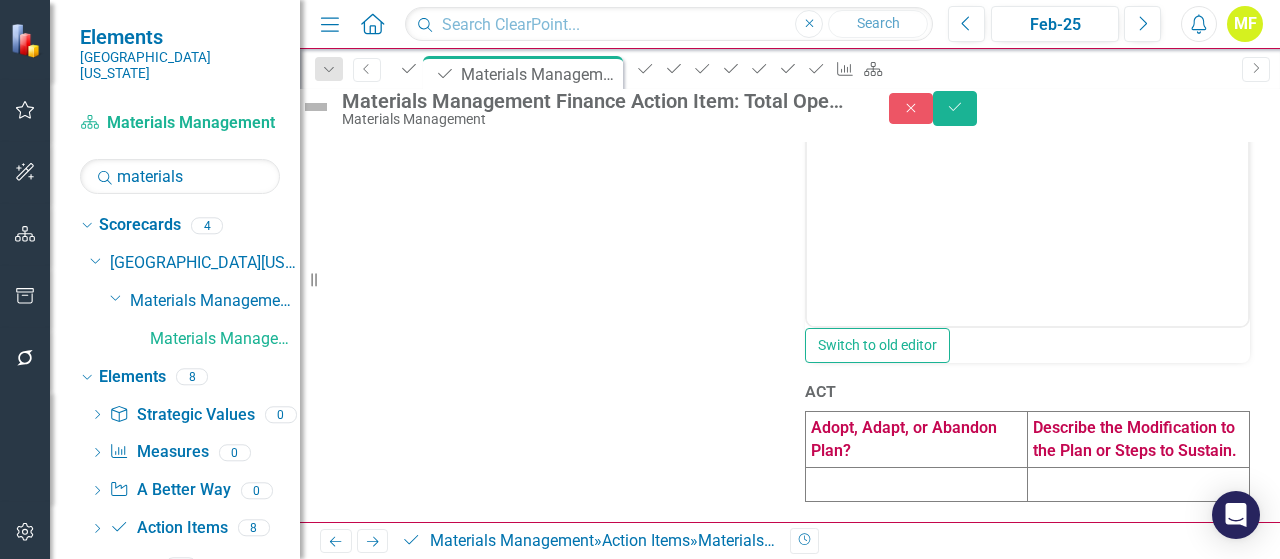 click at bounding box center (917, 485) 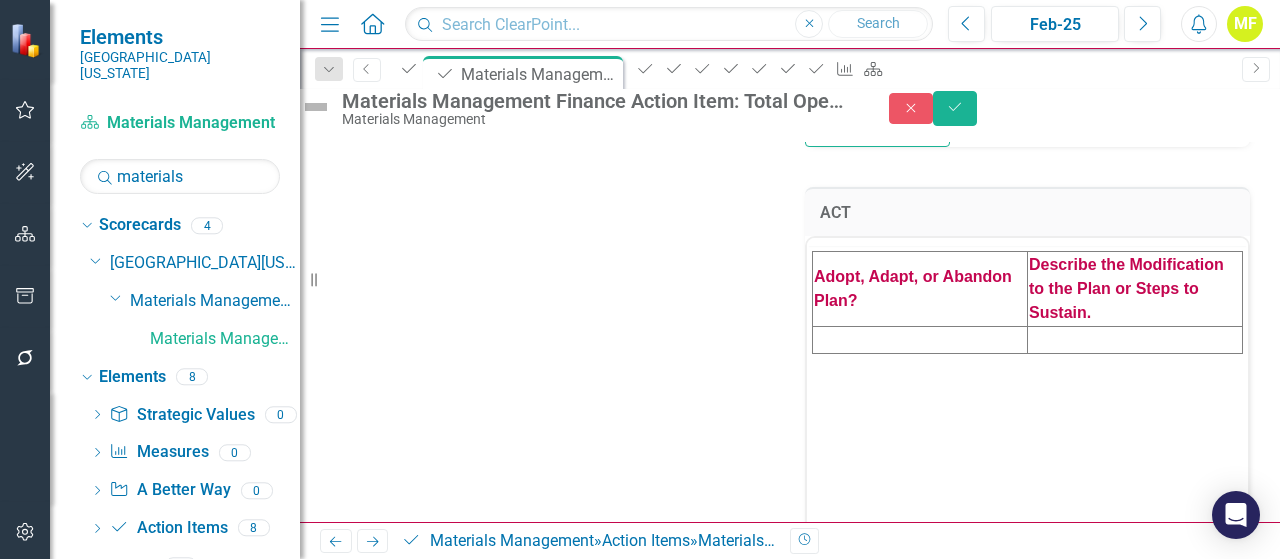scroll, scrollTop: 0, scrollLeft: 0, axis: both 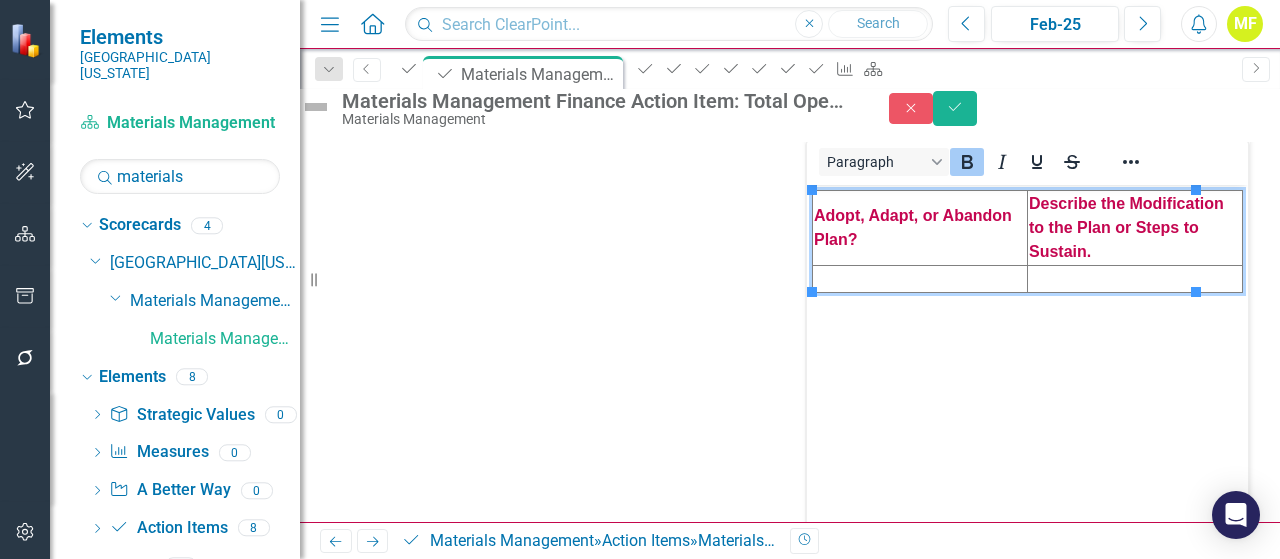 click at bounding box center [920, 278] 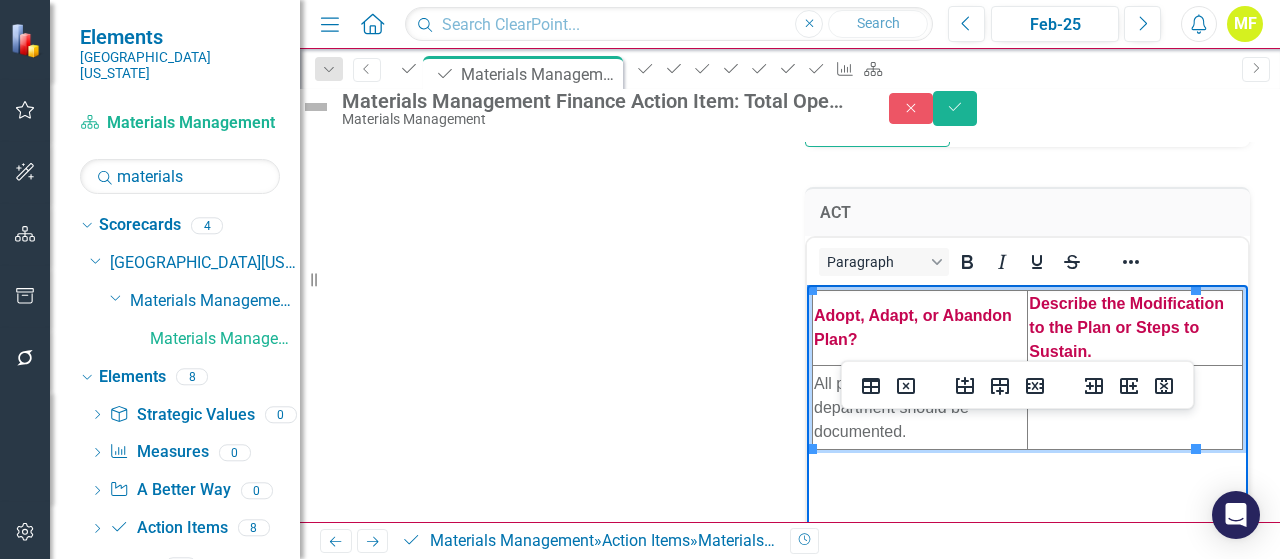 scroll, scrollTop: 1626, scrollLeft: 0, axis: vertical 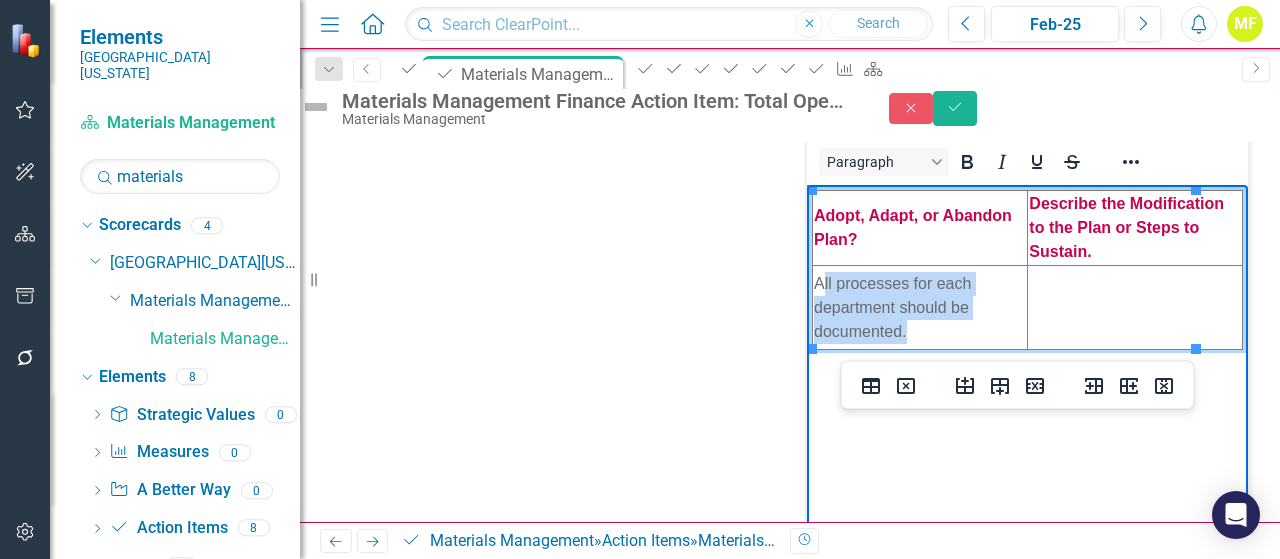 drag, startPoint x: 952, startPoint y: 325, endPoint x: 823, endPoint y: 281, distance: 136.29747 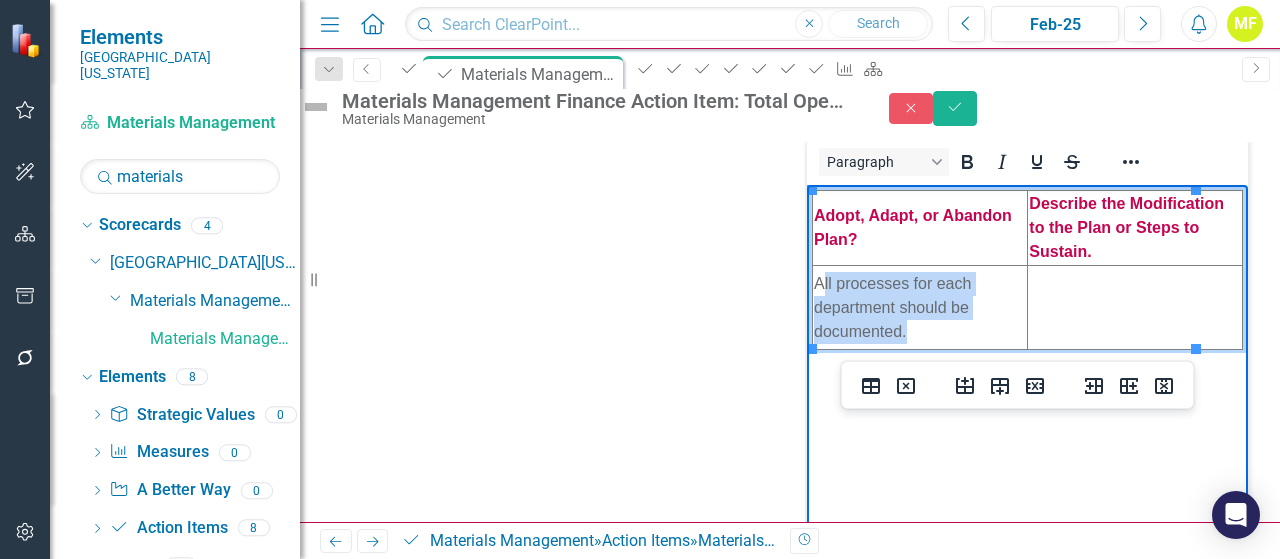 click on "All processes for each department should be documented." at bounding box center (920, 307) 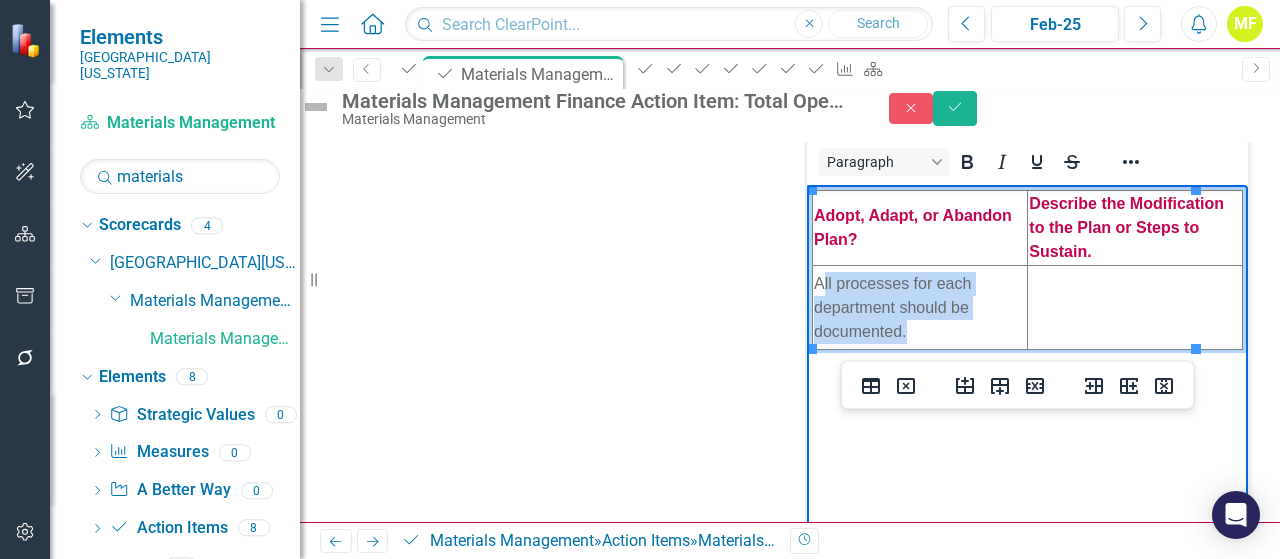 type 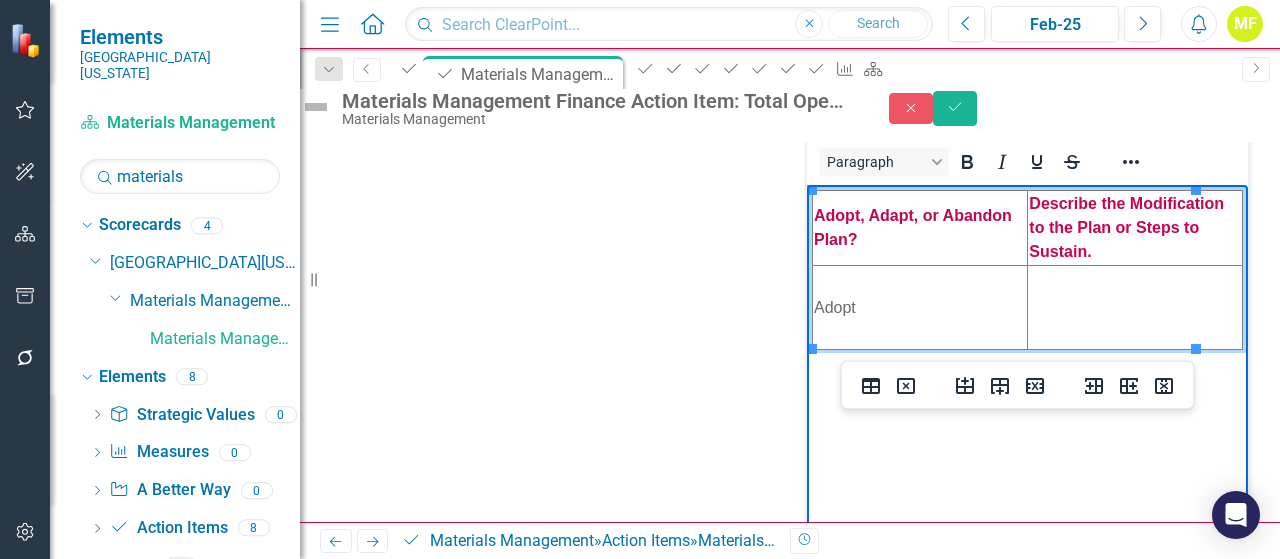 click at bounding box center [1135, 307] 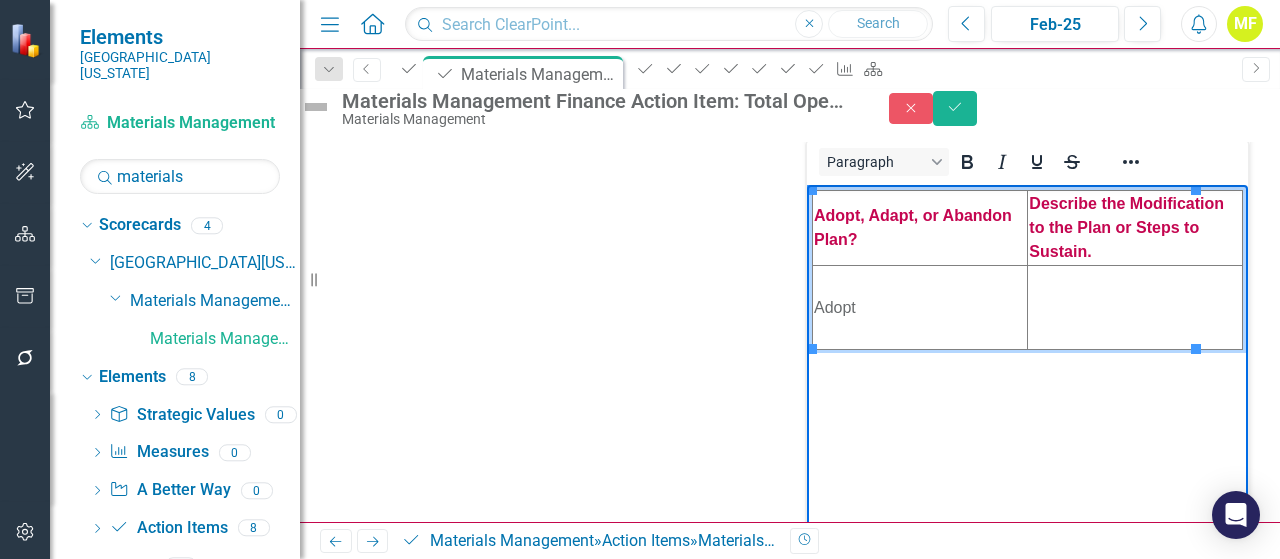 click at bounding box center [1135, 307] 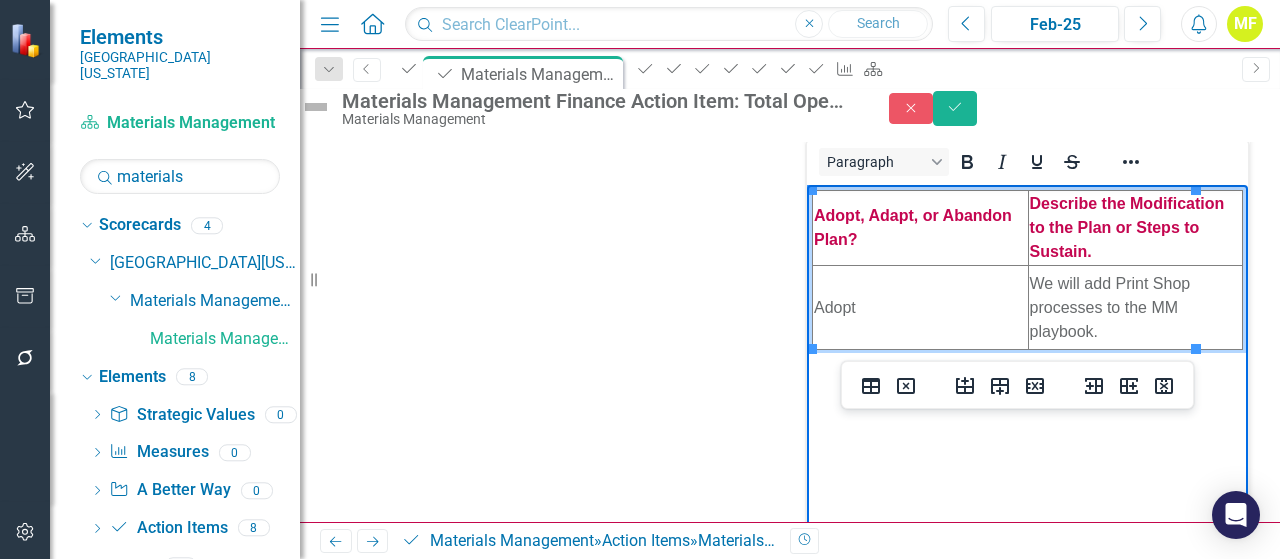 click on "Problem & Root Cause Analysis <table style="border-collapse: collapse; width: 100%;" border="1"><colgroup><col style="width: 33.2386%;"><col style="width: 33.2386%;"><col style="width: 33.2386%;"></colgroup>
<tbody>
<tr>
<td><span style="font-size: 14px; font-family: arial, helvetica, sans-serif;"><strong><span style="color: #c40650;">Team Members</span></strong></span></td>
<td><span style="font-size: 14px; font-family: arial, helvetica, sans-serif;"><strong><span style="color: #c40650;">What is the Problem?</span></strong></span></td>
<td><span style="font-size: 14px; font-family: arial, helvetica, sans-serif;"><strong><span style="color: #c40650;">Root Cause Analysis</span></strong></span></td>
</tr>
<tr>
<td>Materials Management Department</td>
<td>We have not met our Finance goal: Total Operating Expenses Actual to Budget Variance (Print Shop)</td>
<td>&nbsp;</td>
</tr>
</tbody>
</table> Paragraph Switch to old editor Measures Total Operating Expenses Actual to Budget Variance (Print Shop) Comments PLAN" at bounding box center (790, -462) 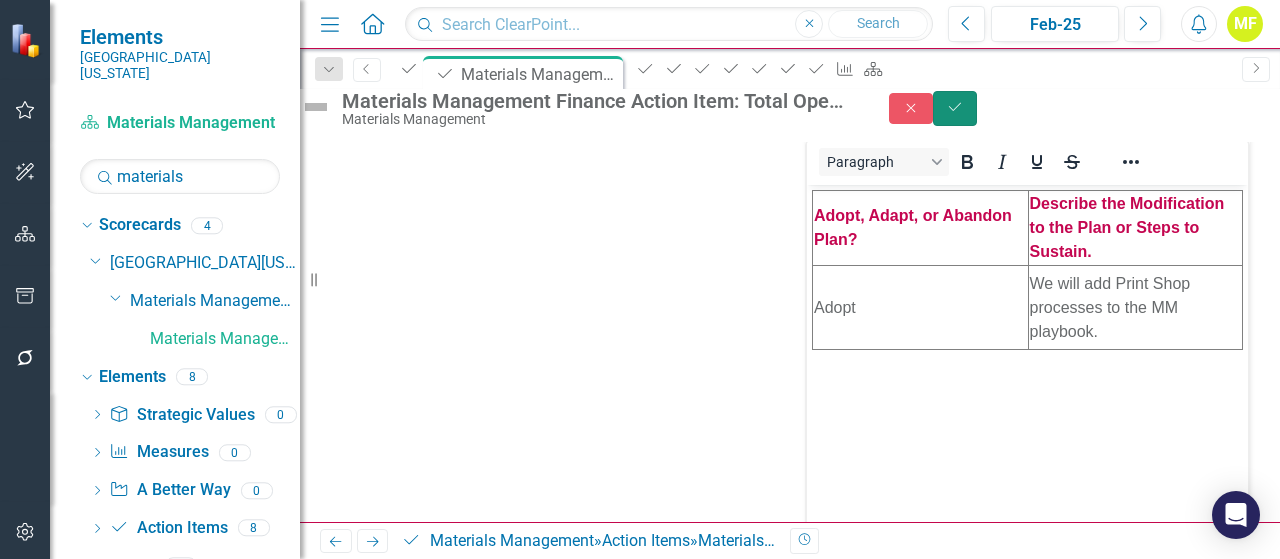 click on "Save" at bounding box center [955, 108] 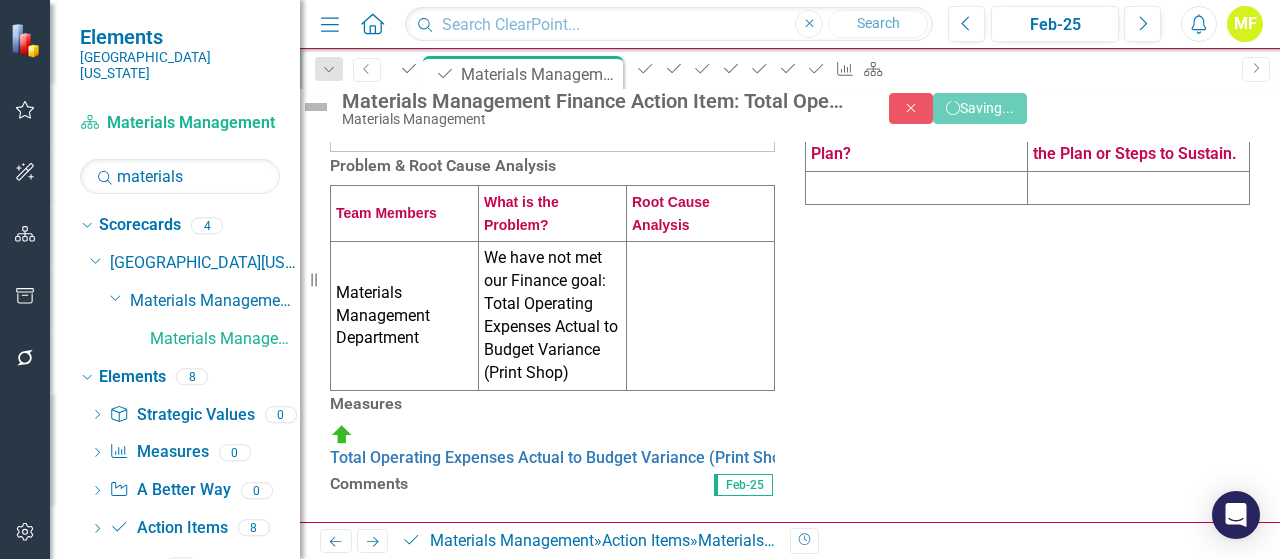 scroll, scrollTop: 698, scrollLeft: 0, axis: vertical 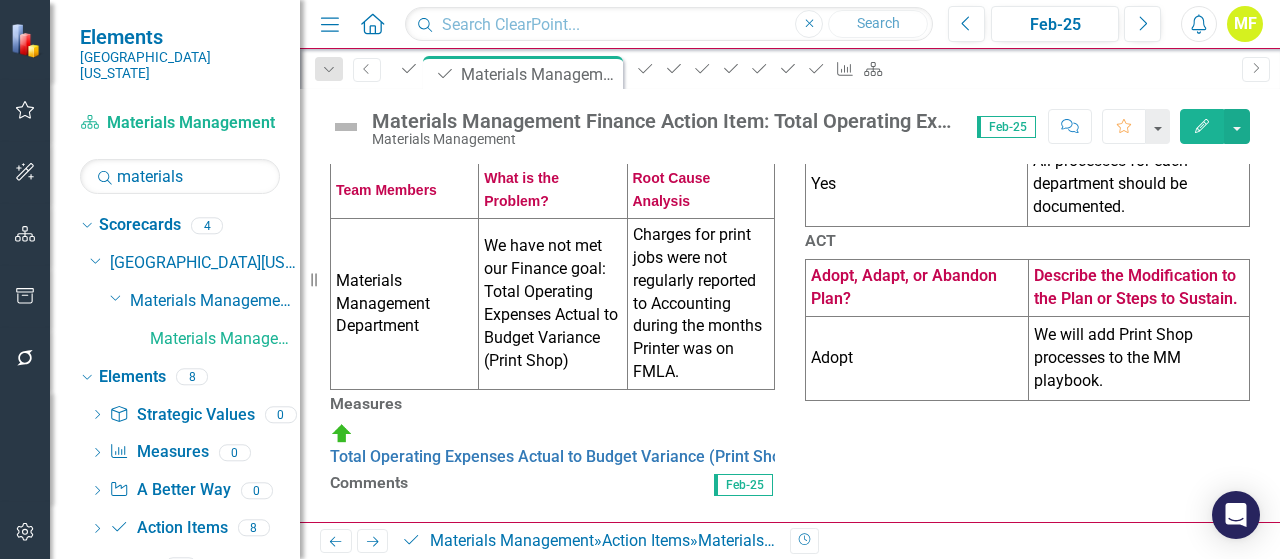click on "Materials Management" at bounding box center [205, 342] 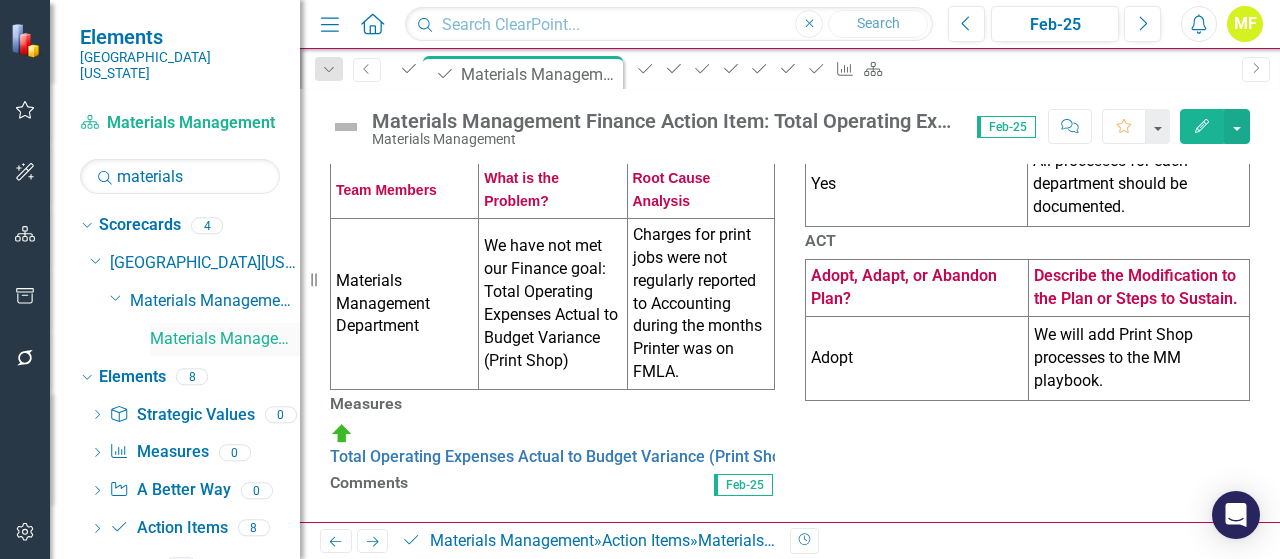 click on "Materials Management" at bounding box center (225, 339) 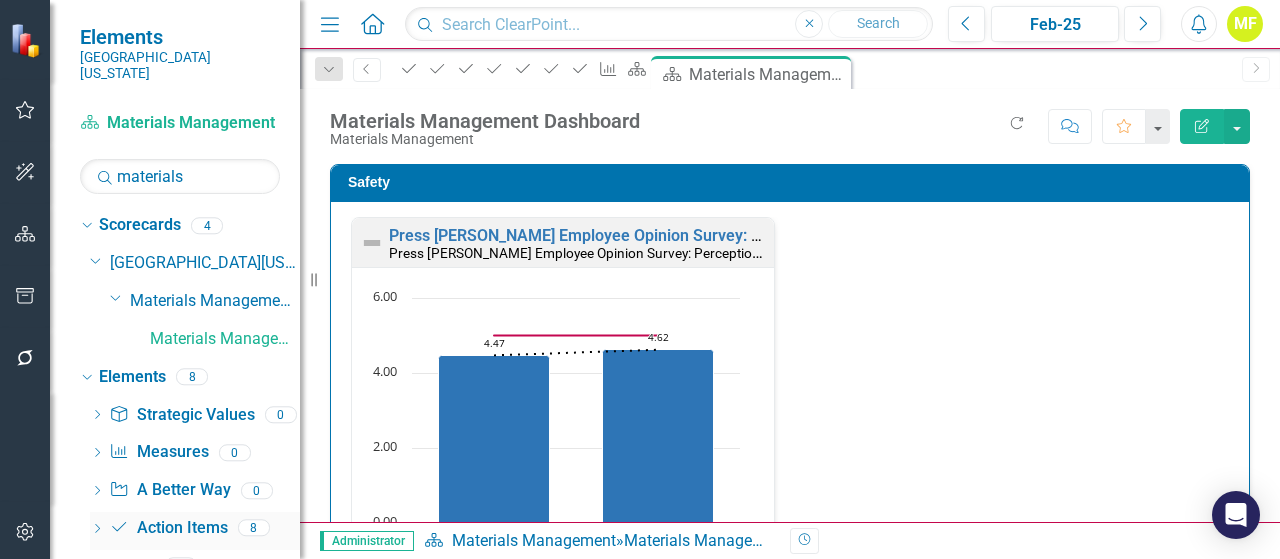 click on "Action Item Action Items" at bounding box center (168, 528) 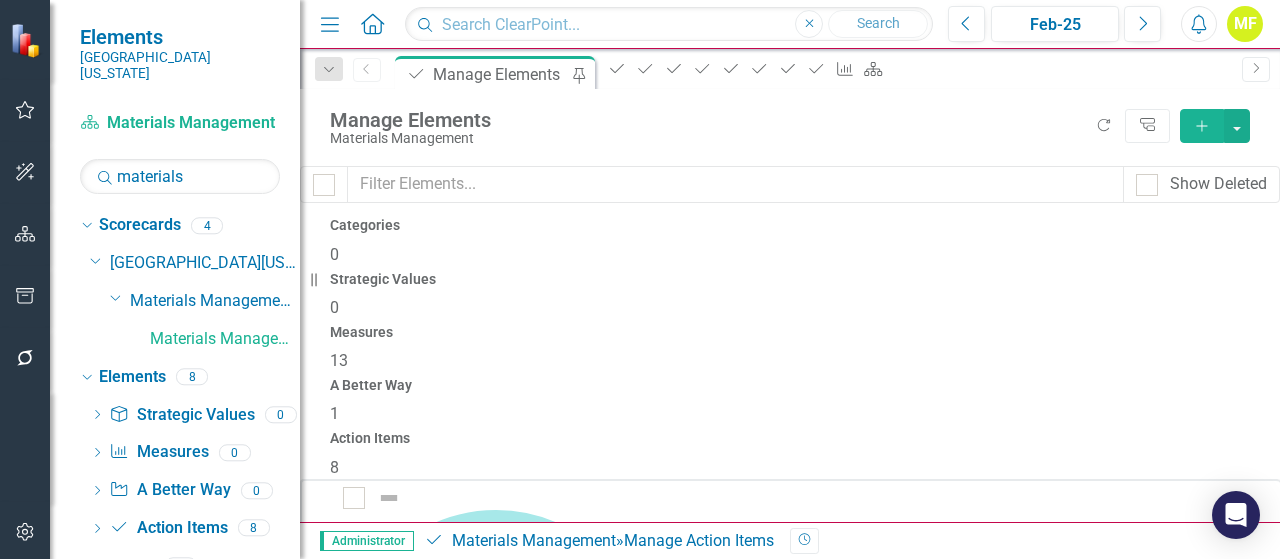 click on "Materials Management Safety Action Item" at bounding box center [496, 826] 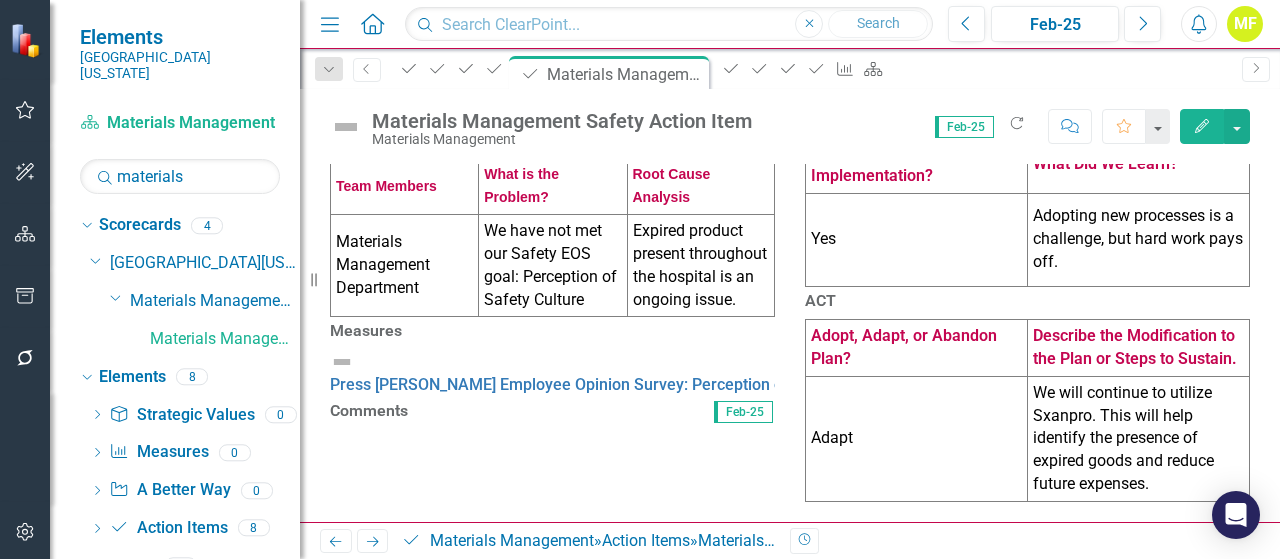 scroll, scrollTop: 705, scrollLeft: 0, axis: vertical 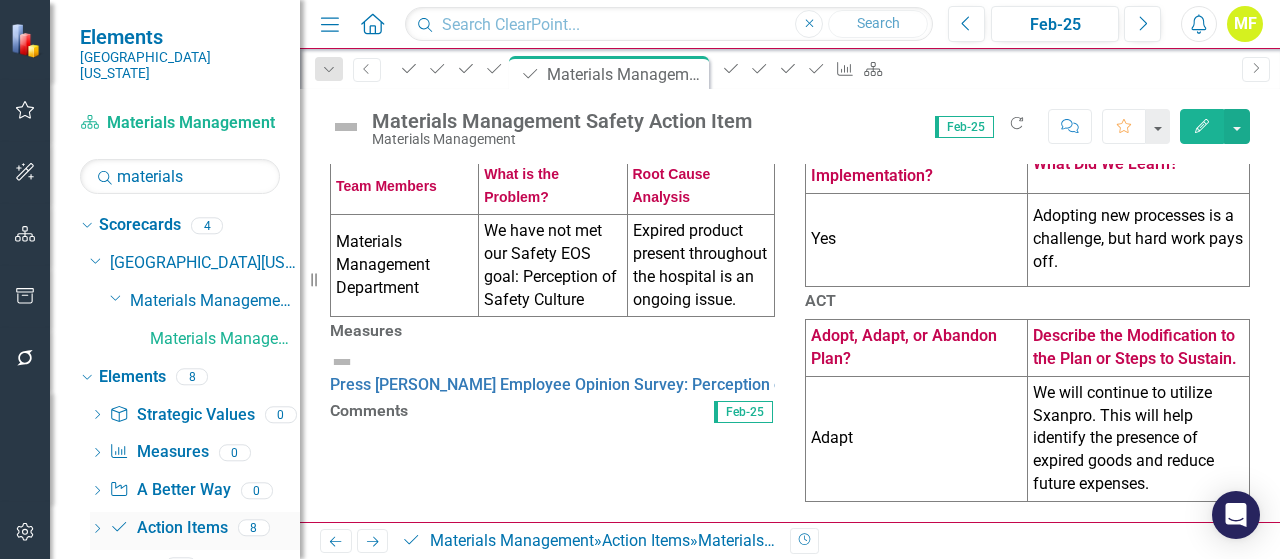 click on "Action Item Action Items" at bounding box center (168, 528) 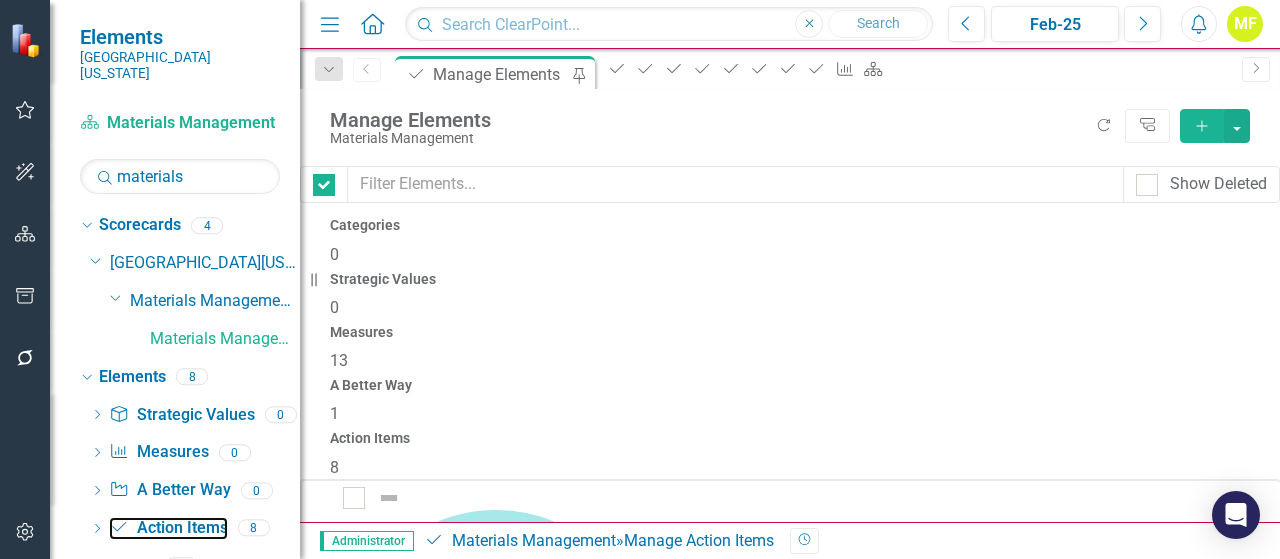 checkbox on "false" 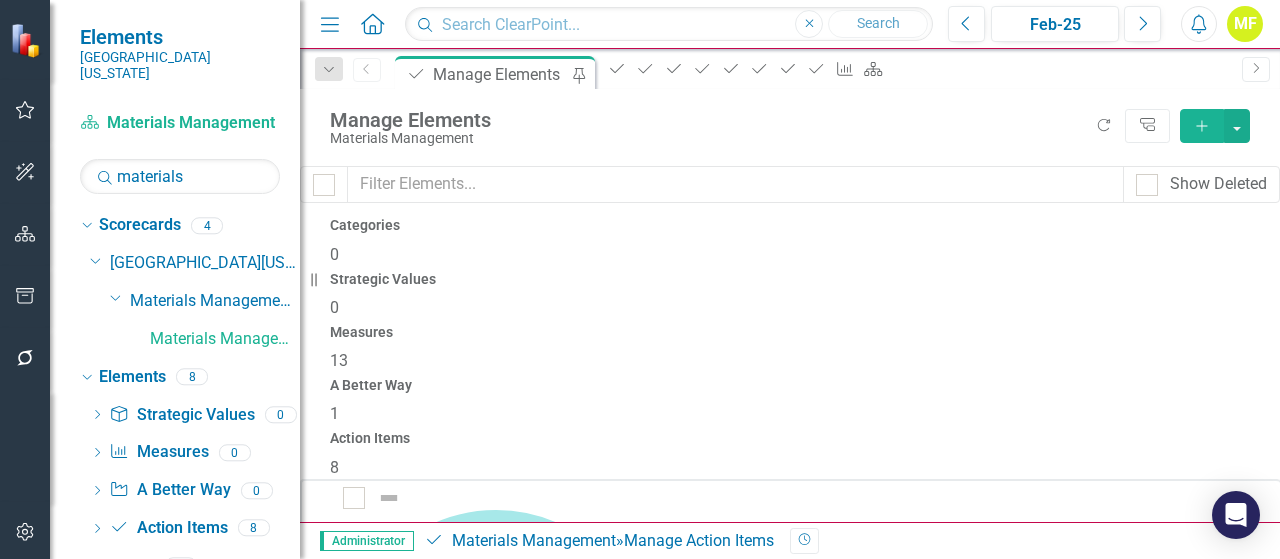 click on "Materials Management Quality Action Item (Fill Rate)" at bounding box center [534, 1283] 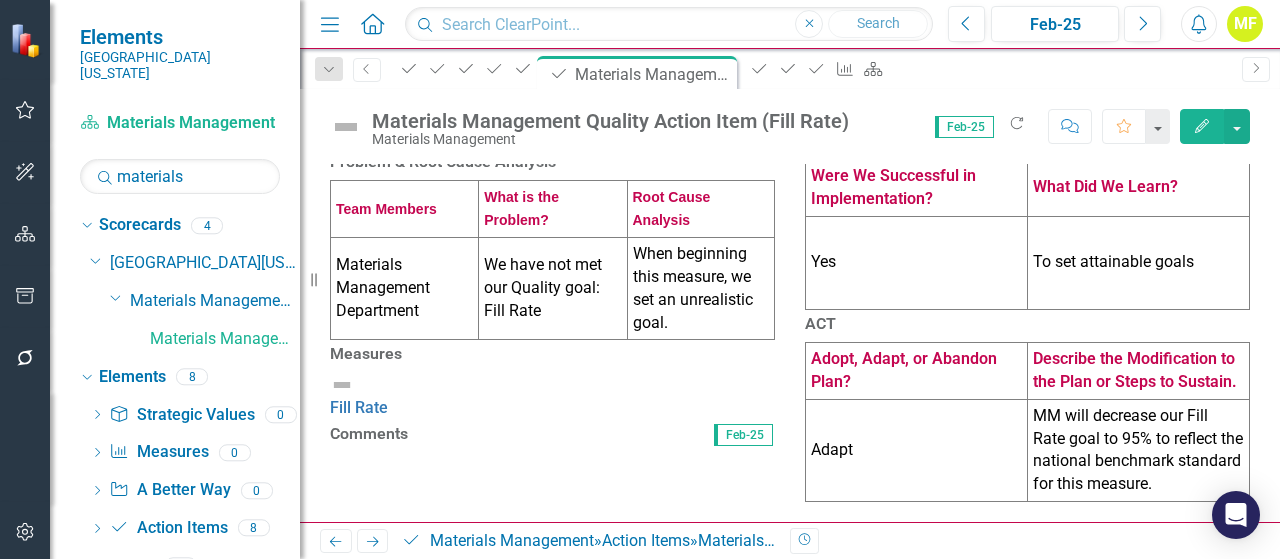 scroll, scrollTop: 687, scrollLeft: 0, axis: vertical 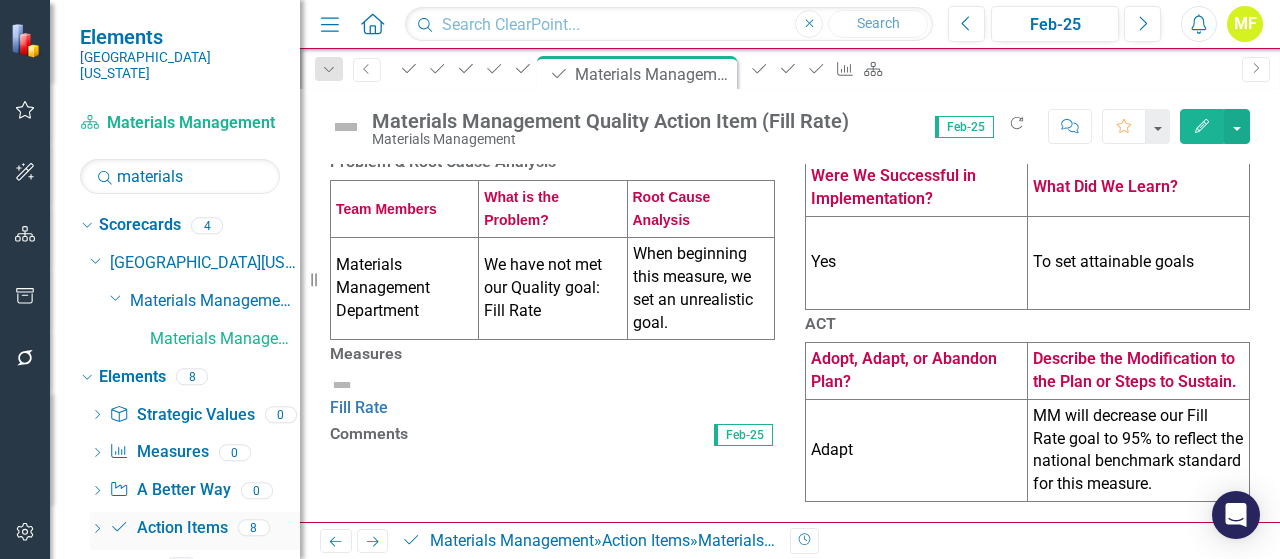 click on "Action Item Action Items" at bounding box center (168, 528) 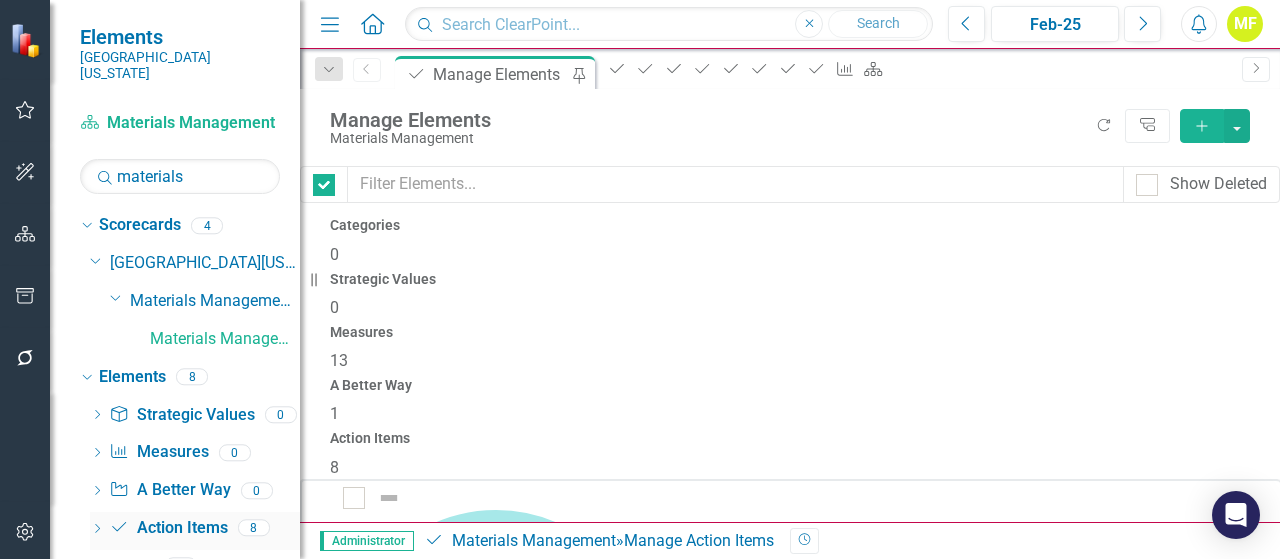 checkbox on "false" 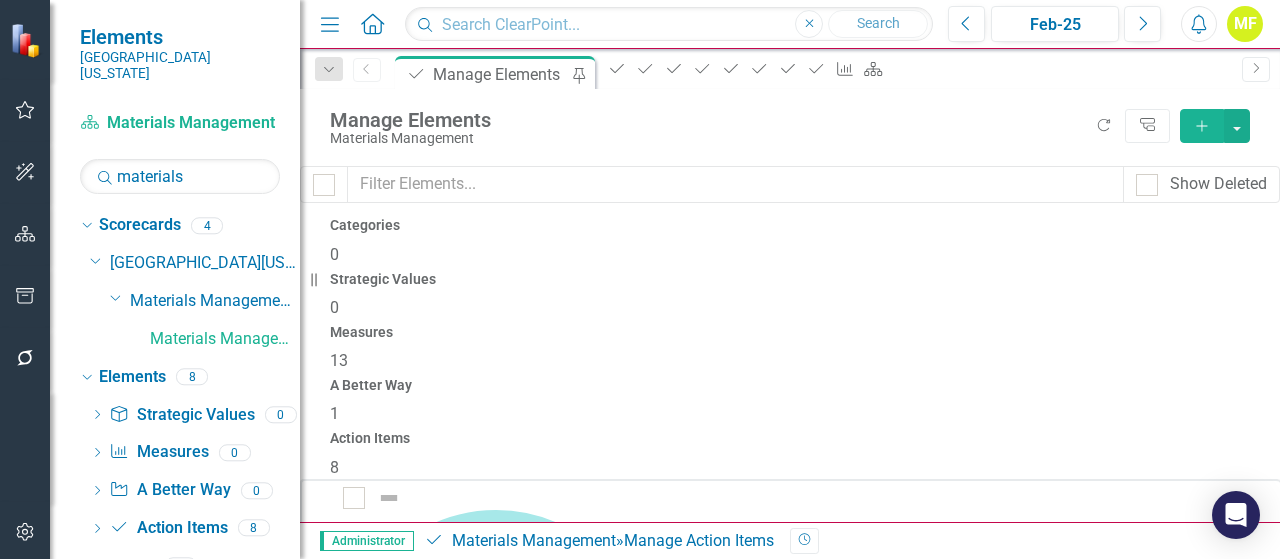 click on "Materials Management Safety Action Item" at bounding box center [496, 826] 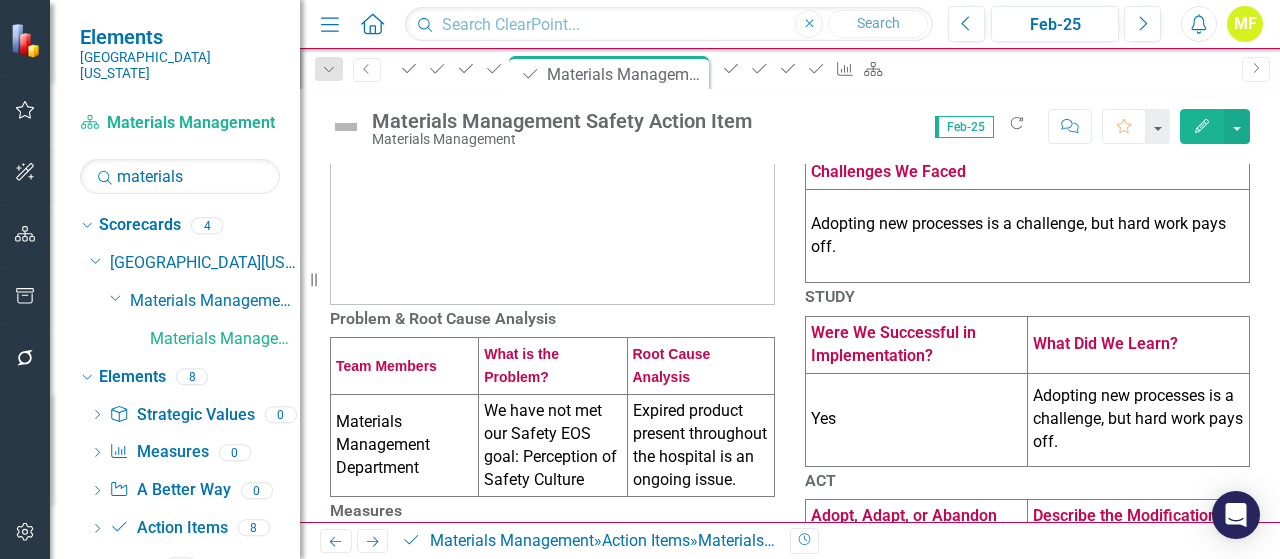 scroll, scrollTop: 0, scrollLeft: 0, axis: both 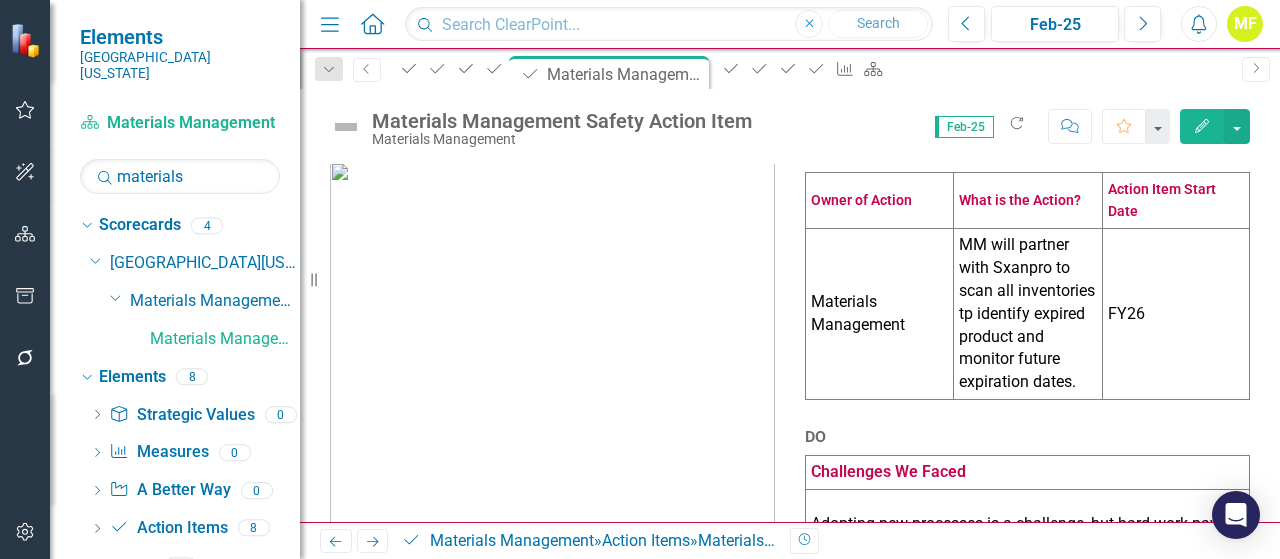 click on "MM will partner with Sxanpro to scan all inventories tp identify expired product and monitor future expiration dates." at bounding box center (1028, 314) 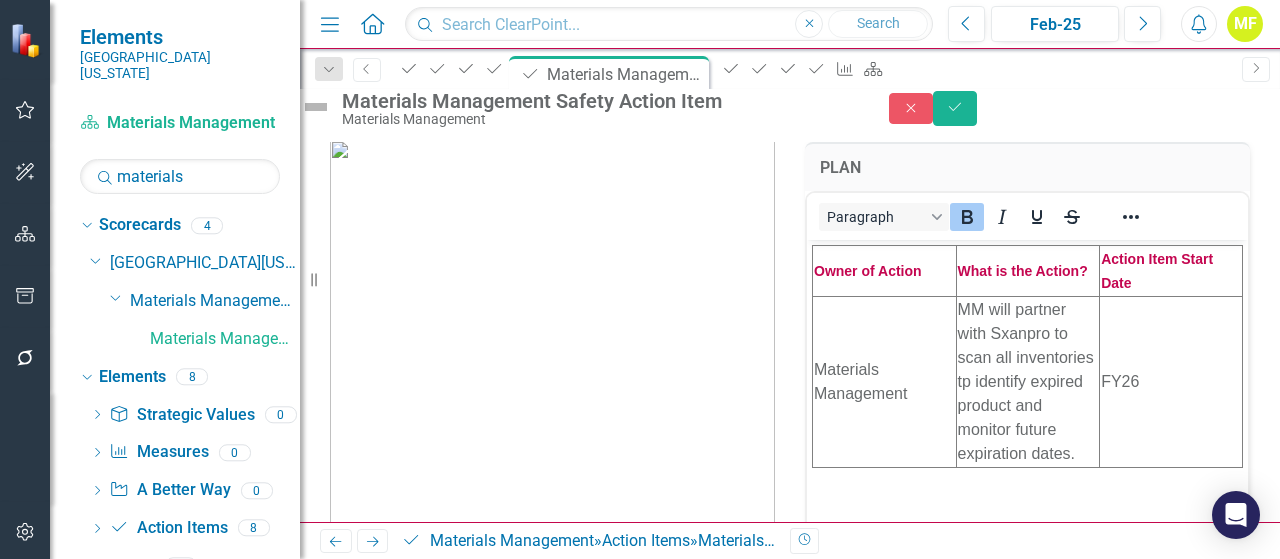 scroll, scrollTop: 0, scrollLeft: 0, axis: both 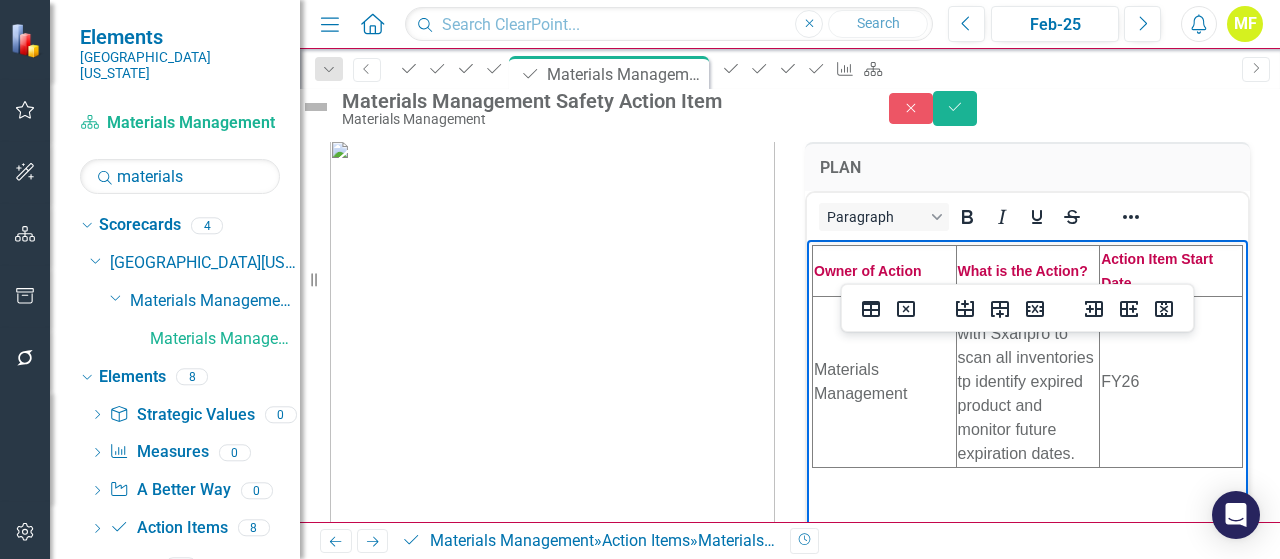 click on "MM will partner with Sxanpro to scan all inventories tp identify expired product and monitor future expiration dates." at bounding box center (1028, 381) 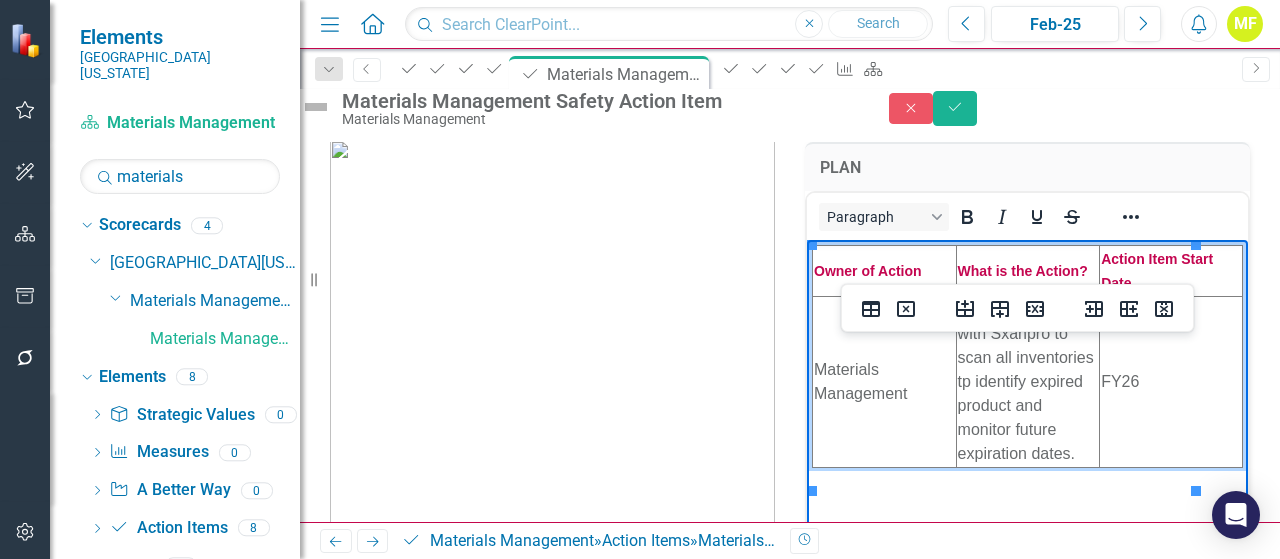 type 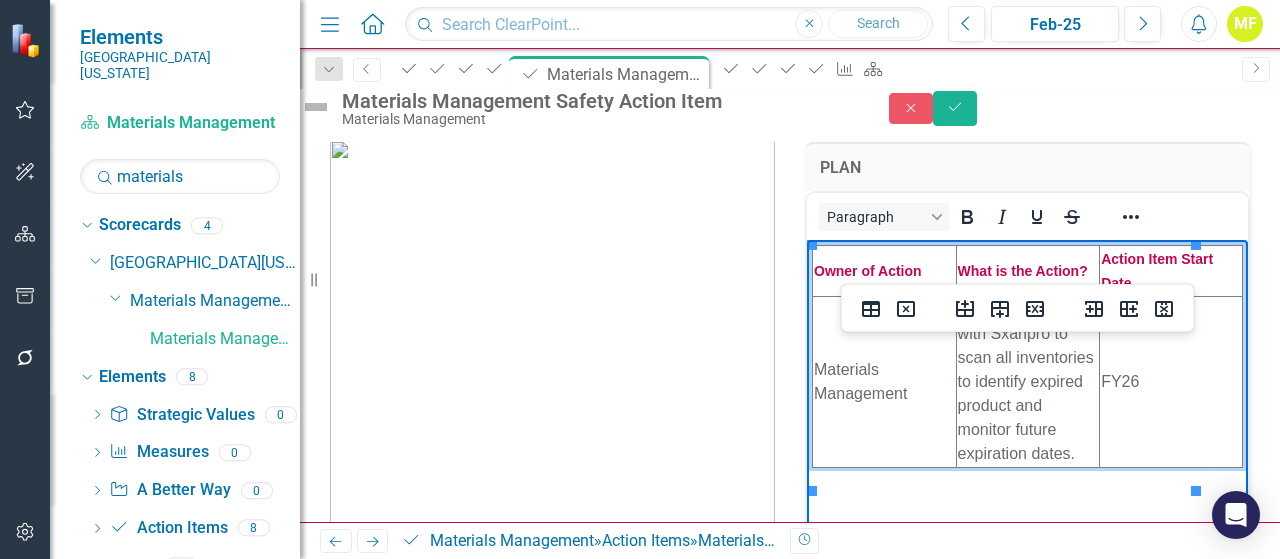 click on "FY26" at bounding box center (1171, 381) 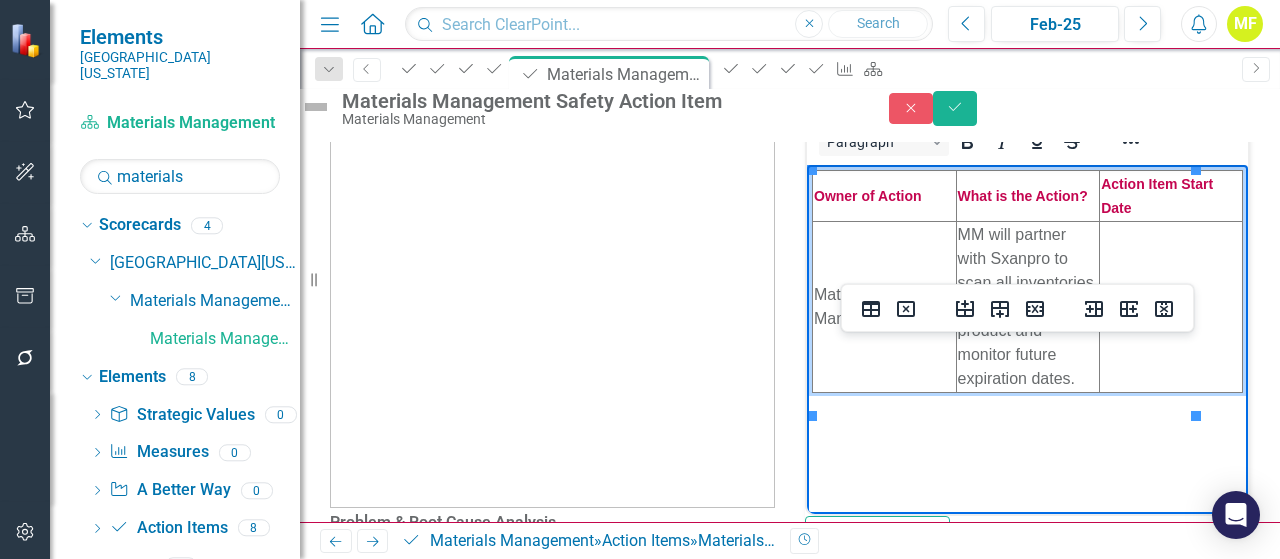 scroll, scrollTop: 87, scrollLeft: 0, axis: vertical 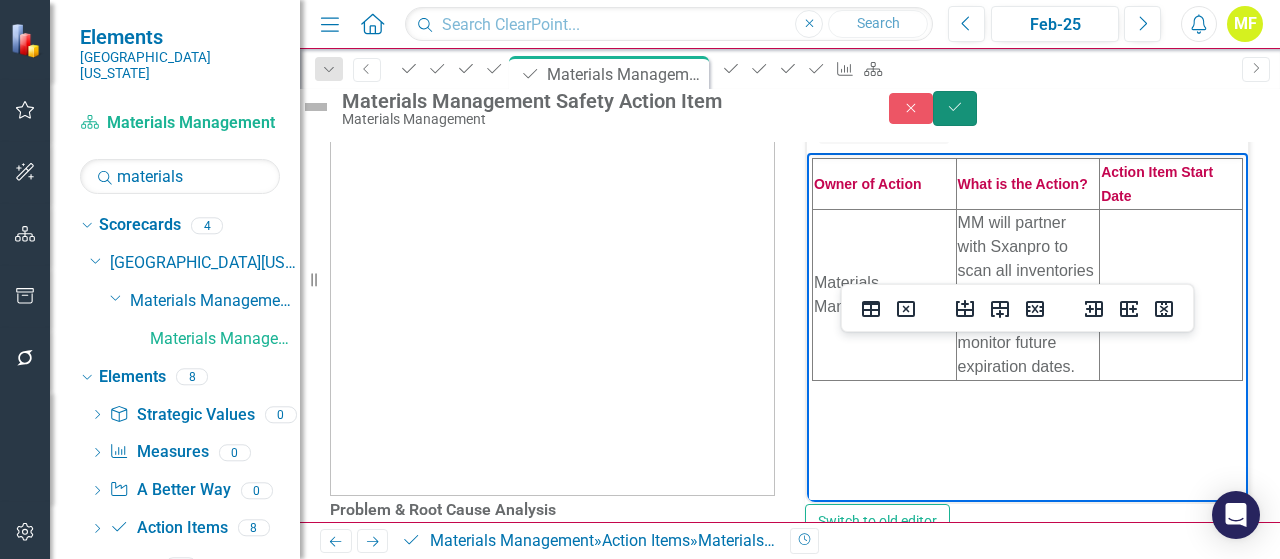 click on "Save" at bounding box center [955, 108] 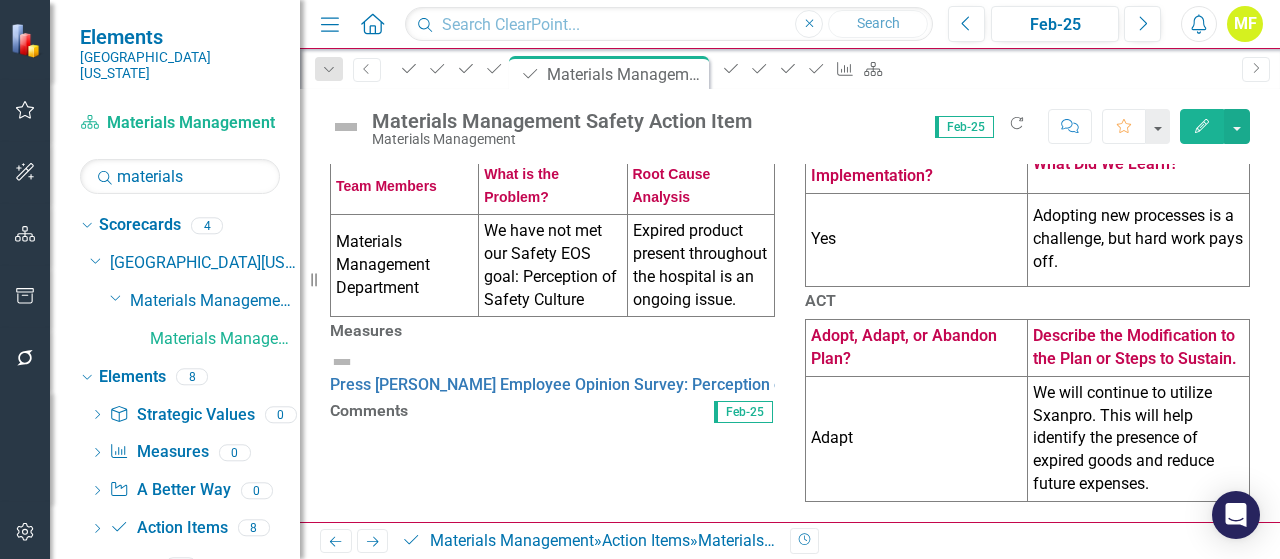 scroll, scrollTop: 705, scrollLeft: 0, axis: vertical 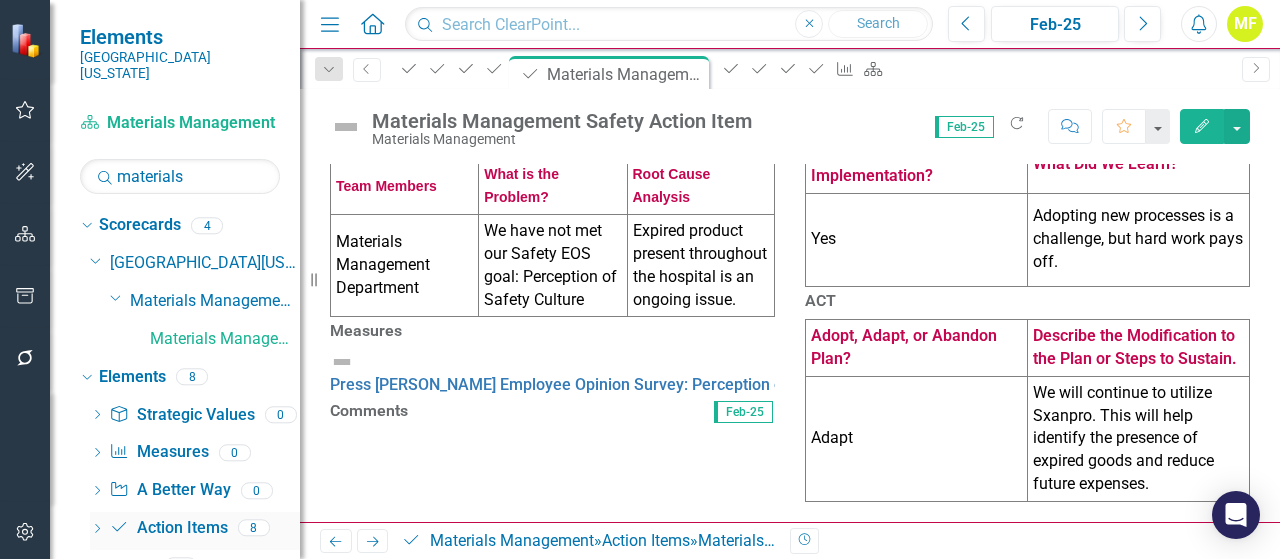 click on "Action Item Action Items" at bounding box center [168, 528] 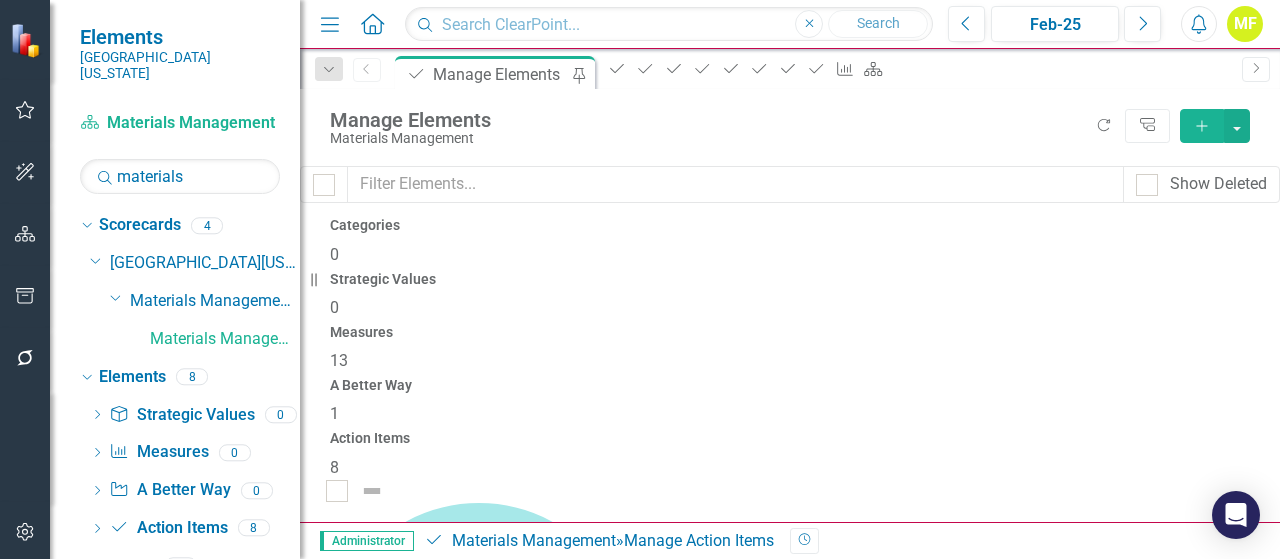 click on "Materials Management Quality Action Item (Fill Rate)" at bounding box center [534, 1283] 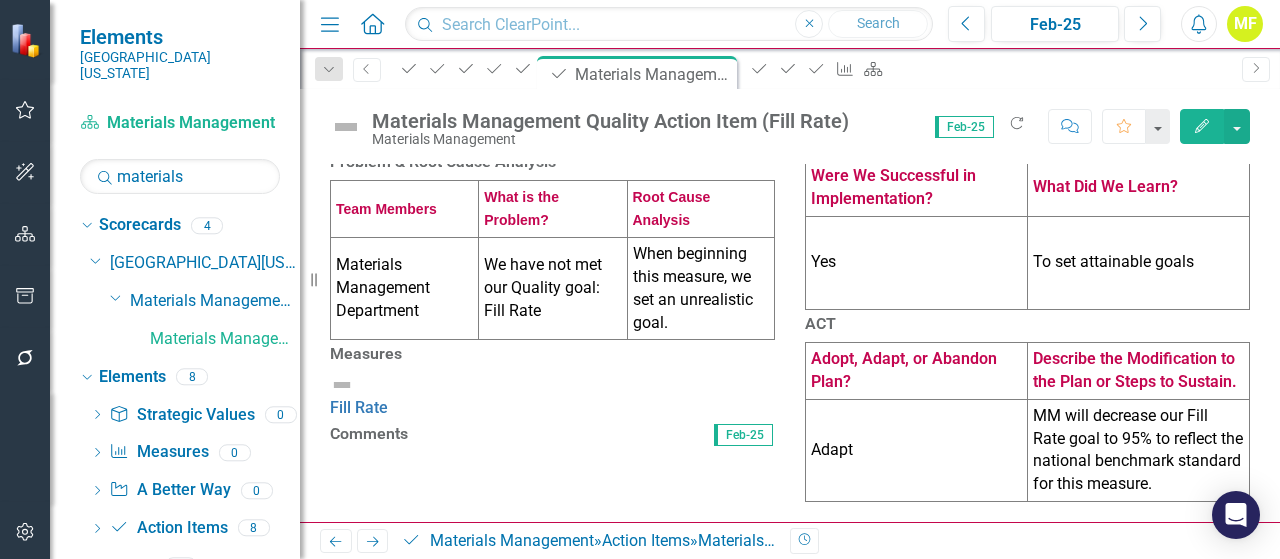 scroll, scrollTop: 687, scrollLeft: 0, axis: vertical 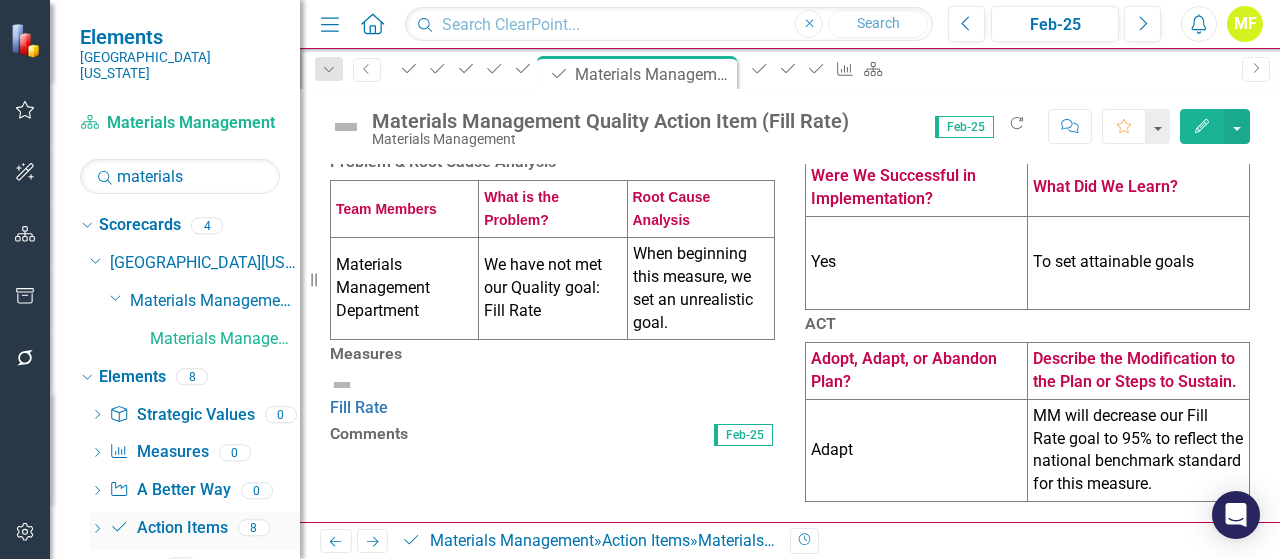 click on "Action Item Action Items" at bounding box center (168, 528) 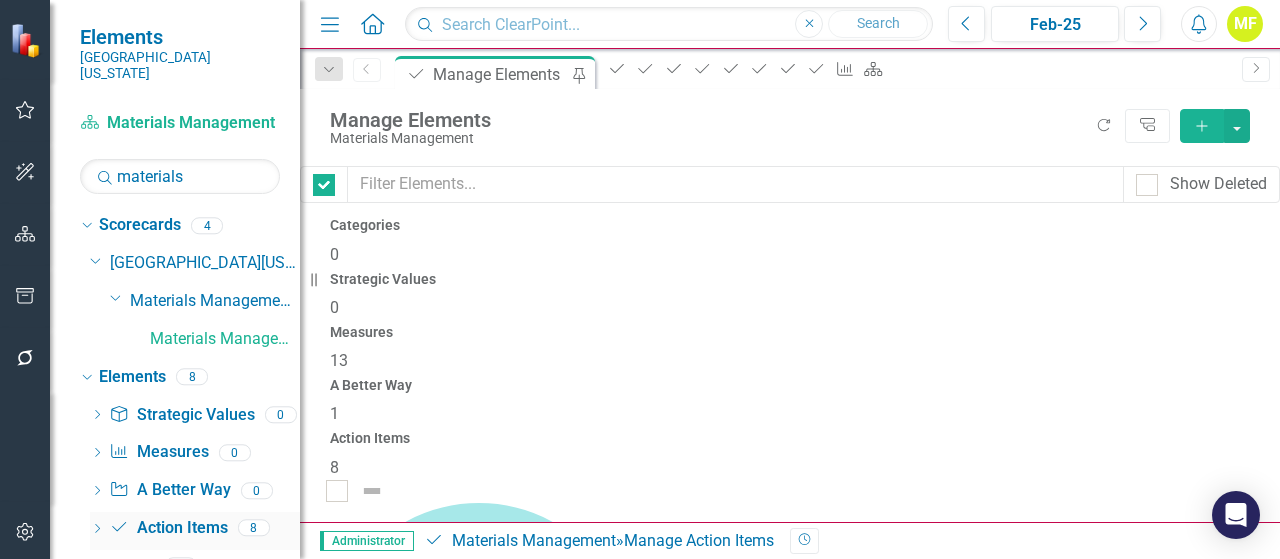 checkbox on "false" 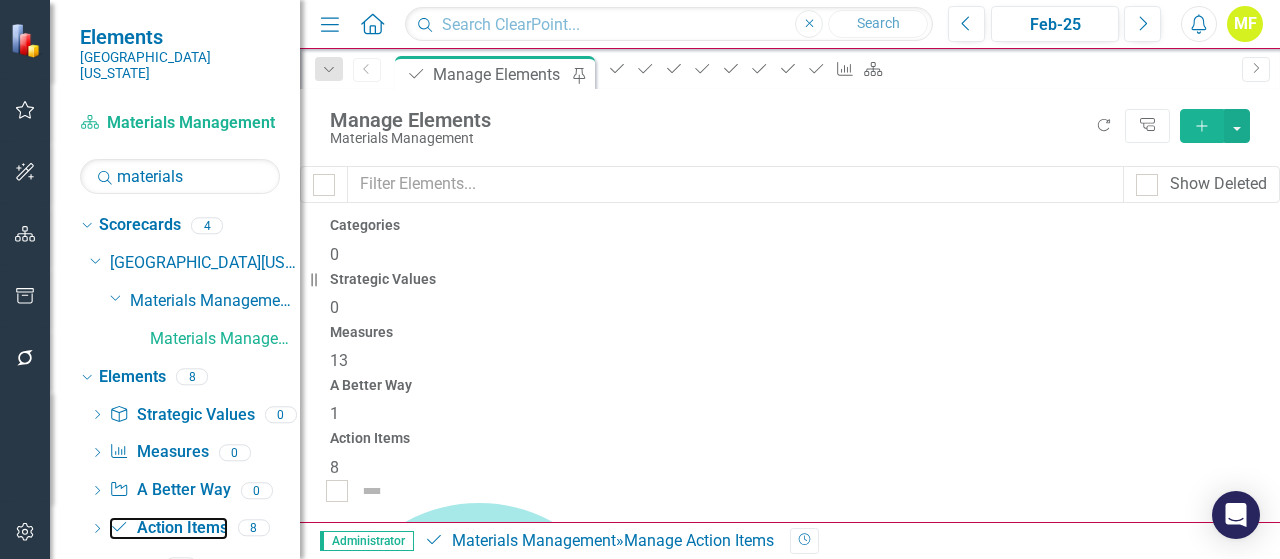 scroll, scrollTop: 100, scrollLeft: 0, axis: vertical 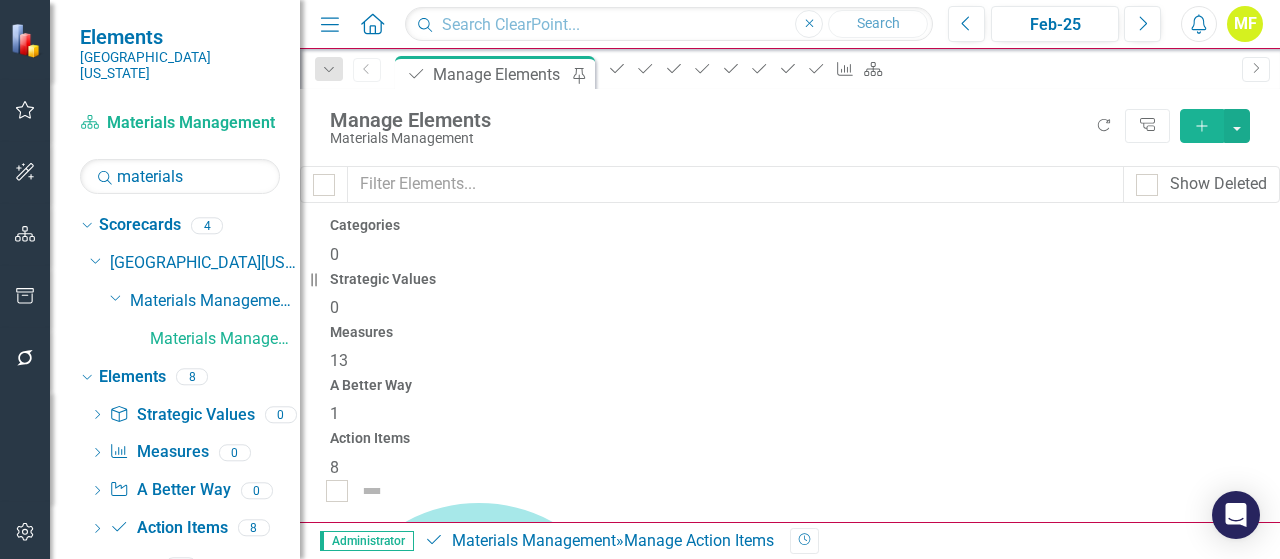 click on "Materials Management Service Action Item" at bounding box center (499, 1670) 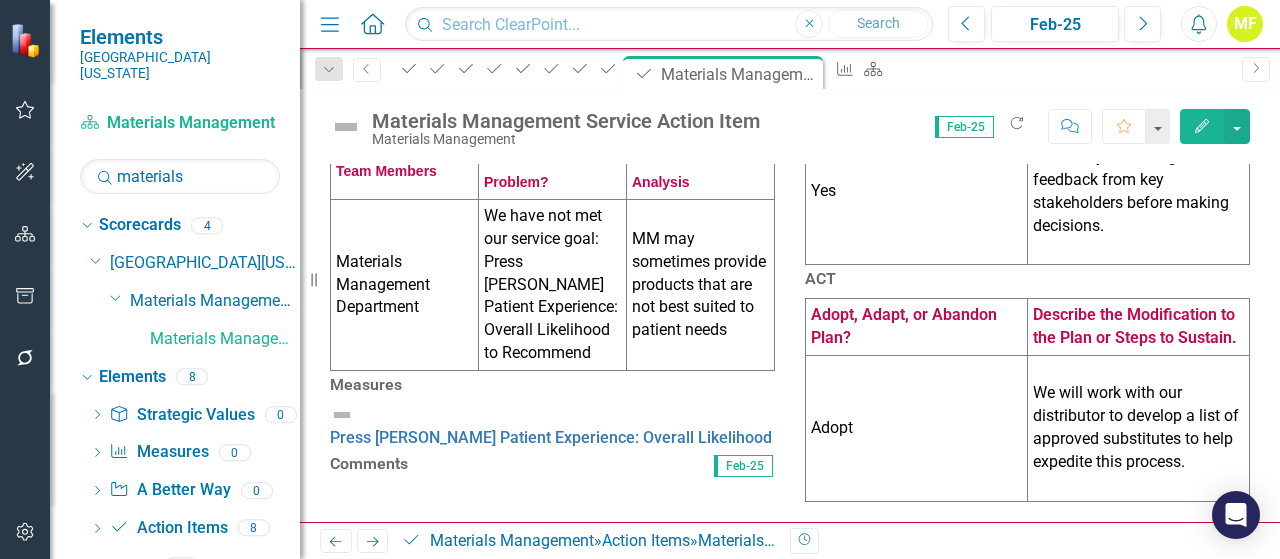 scroll, scrollTop: 731, scrollLeft: 0, axis: vertical 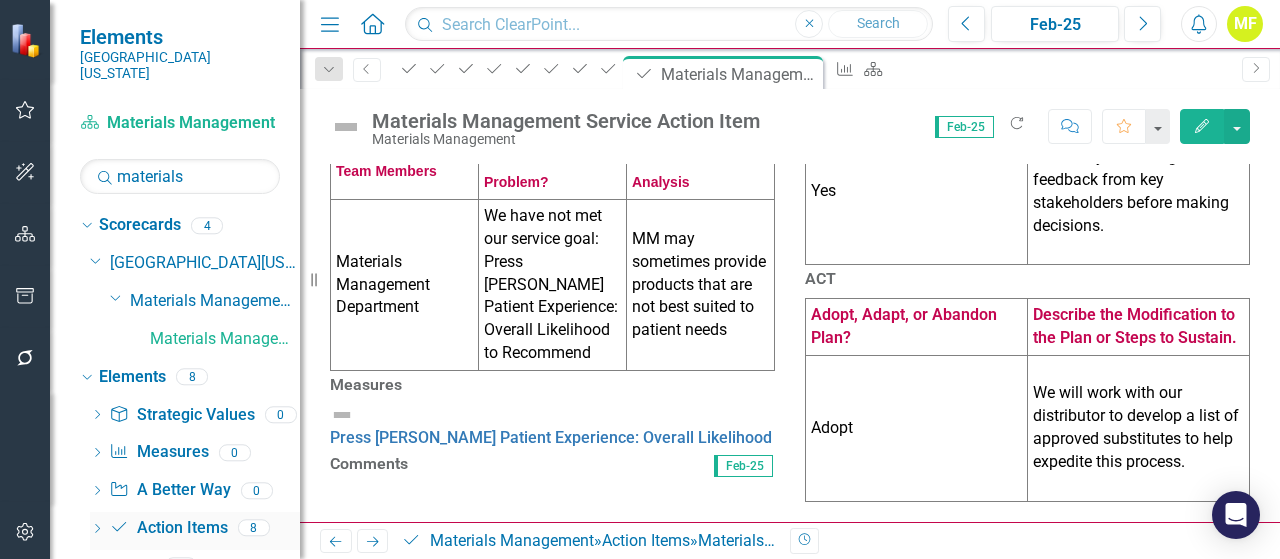 click on "Action Item Action Items" at bounding box center [168, 528] 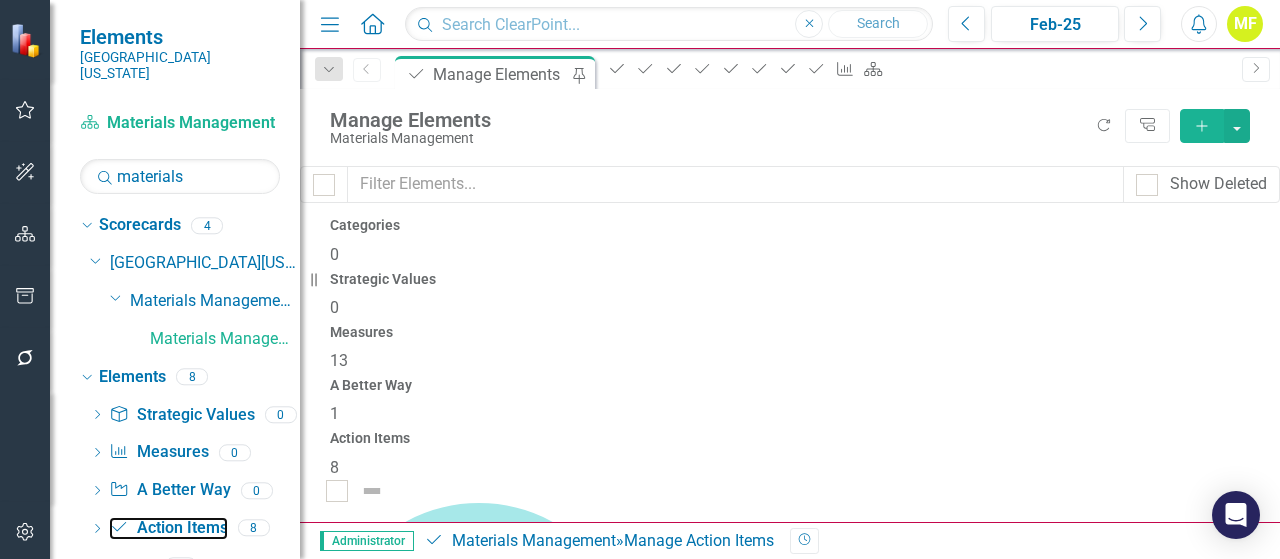 scroll, scrollTop: 241, scrollLeft: 0, axis: vertical 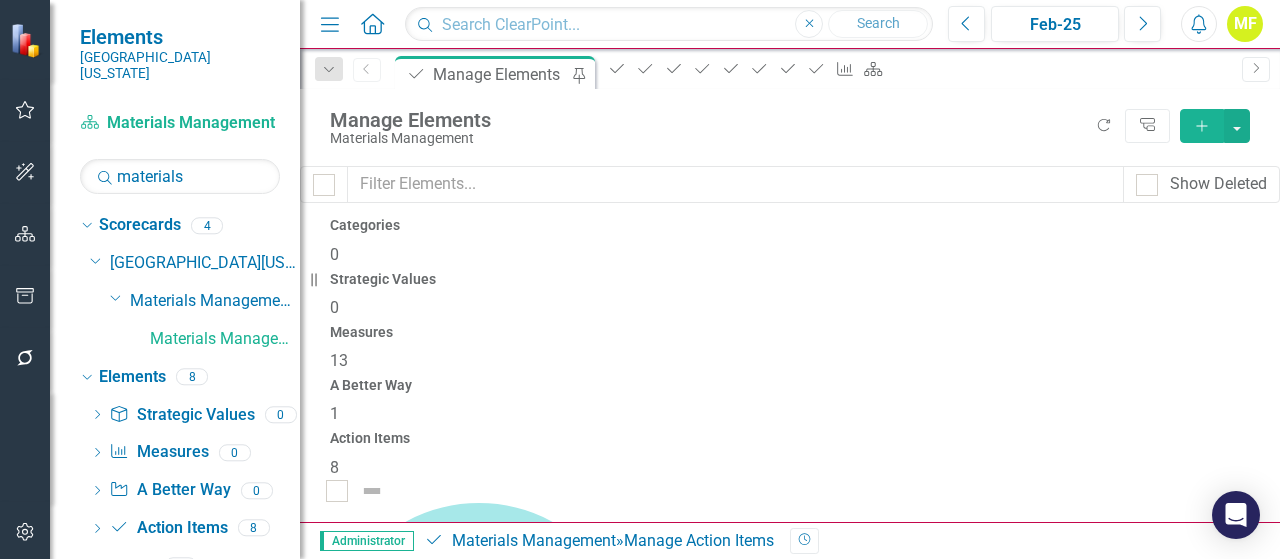 click on "Materials Management Teamwork Action Item" at bounding box center (510, 2079) 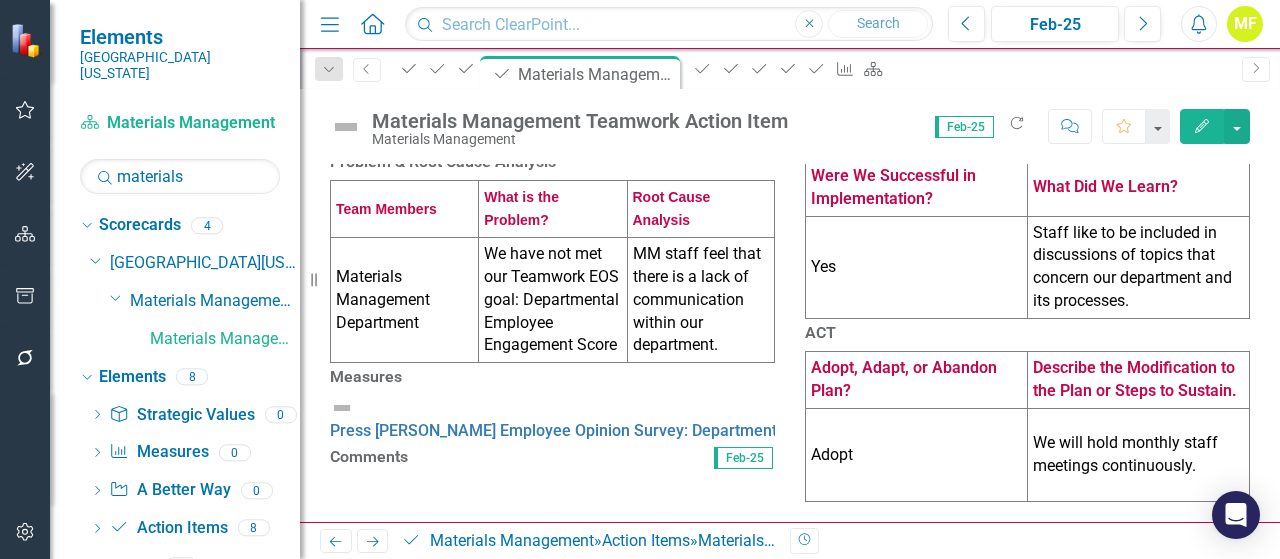 scroll, scrollTop: 687, scrollLeft: 0, axis: vertical 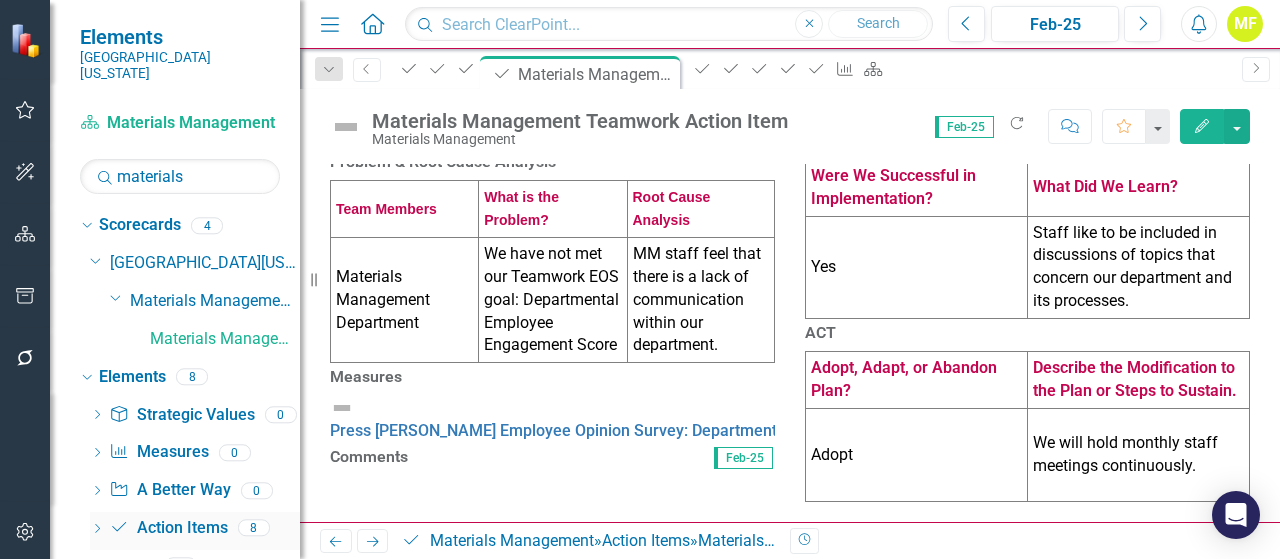 click on "Action Item Action Items" at bounding box center [168, 528] 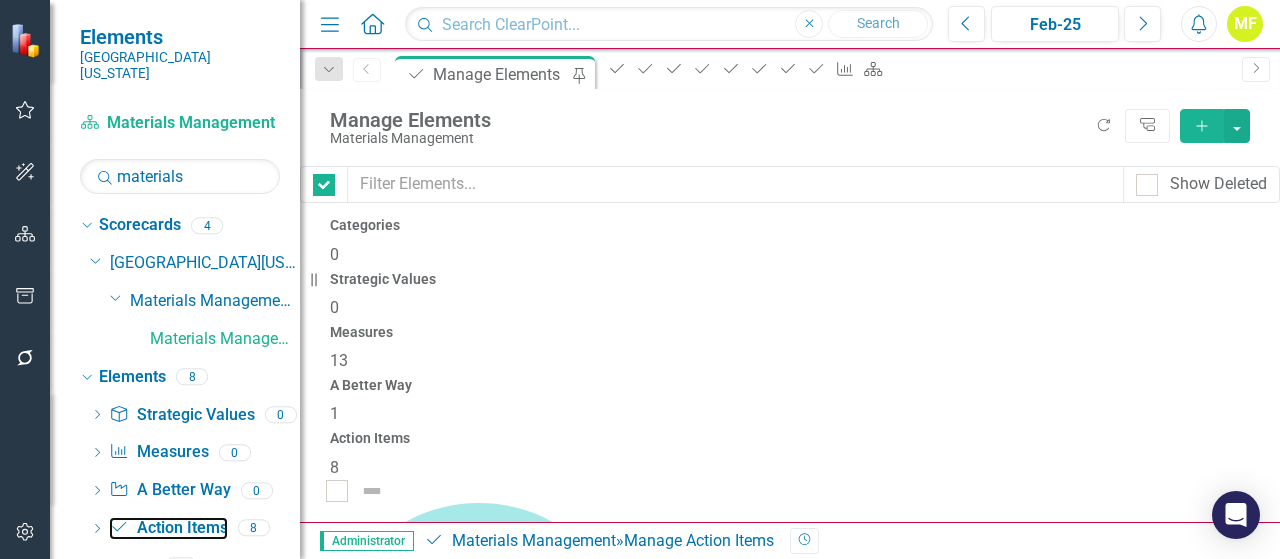 checkbox on "false" 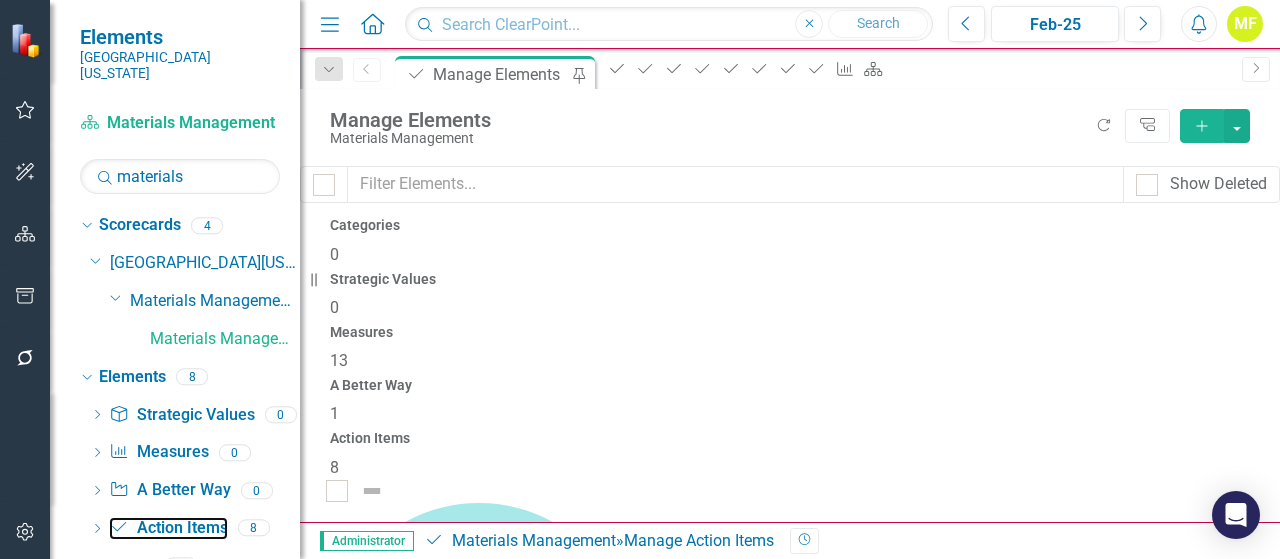 scroll, scrollTop: 324, scrollLeft: 0, axis: vertical 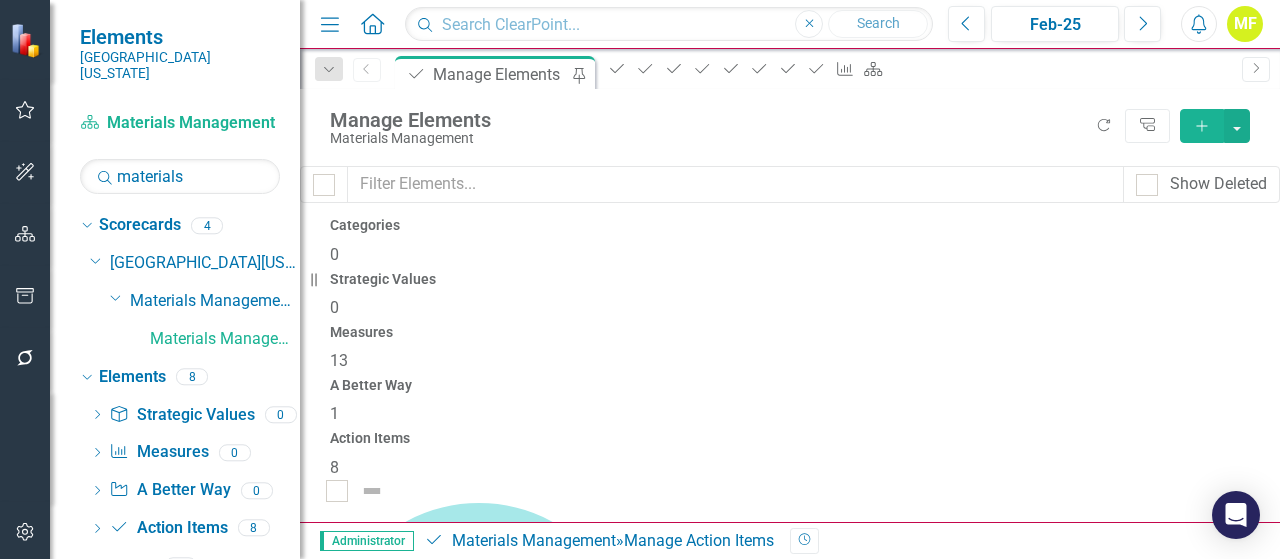 click on "Materials Management Finance Action Item (Percentage of Eligible Freight Being Shipped Through Management Tool)" at bounding box center [769, 3005] 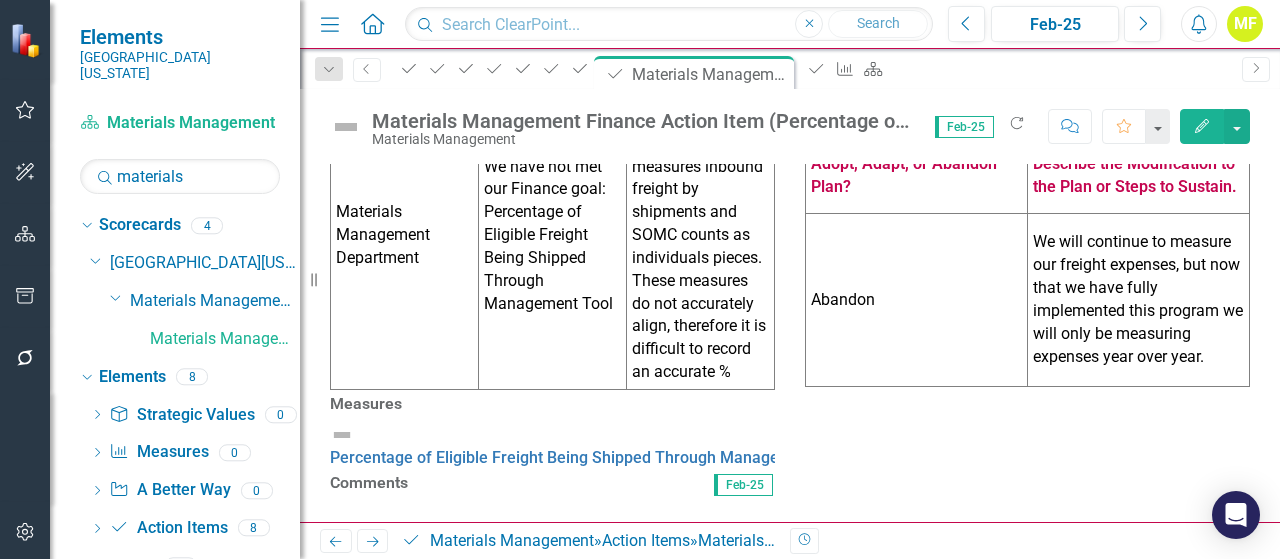scroll, scrollTop: 836, scrollLeft: 0, axis: vertical 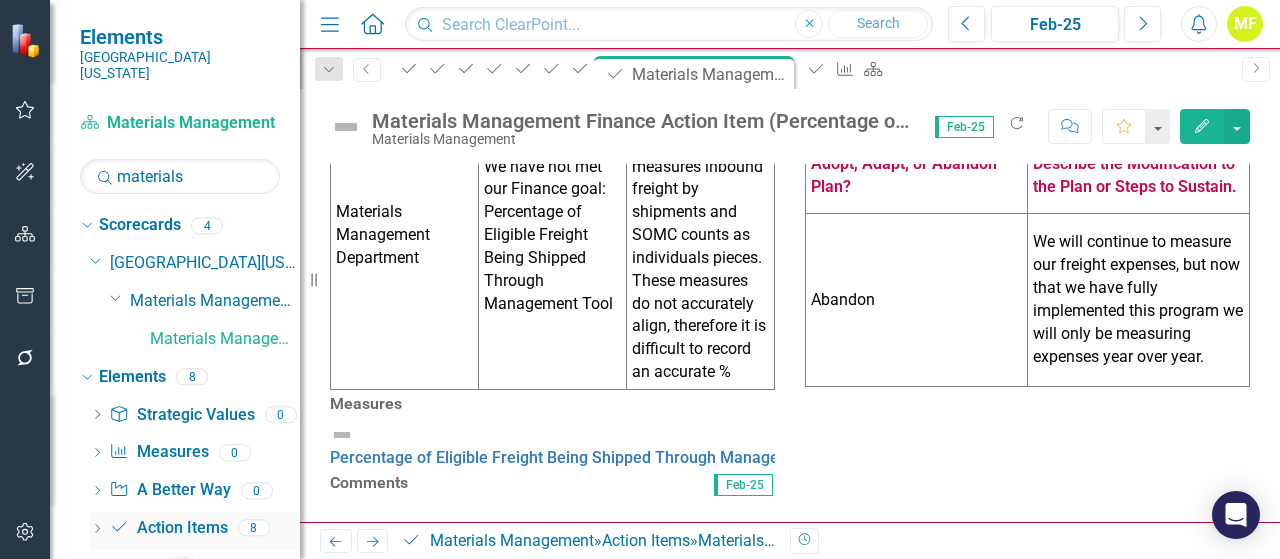 click on "Action Item Action Items" at bounding box center [168, 528] 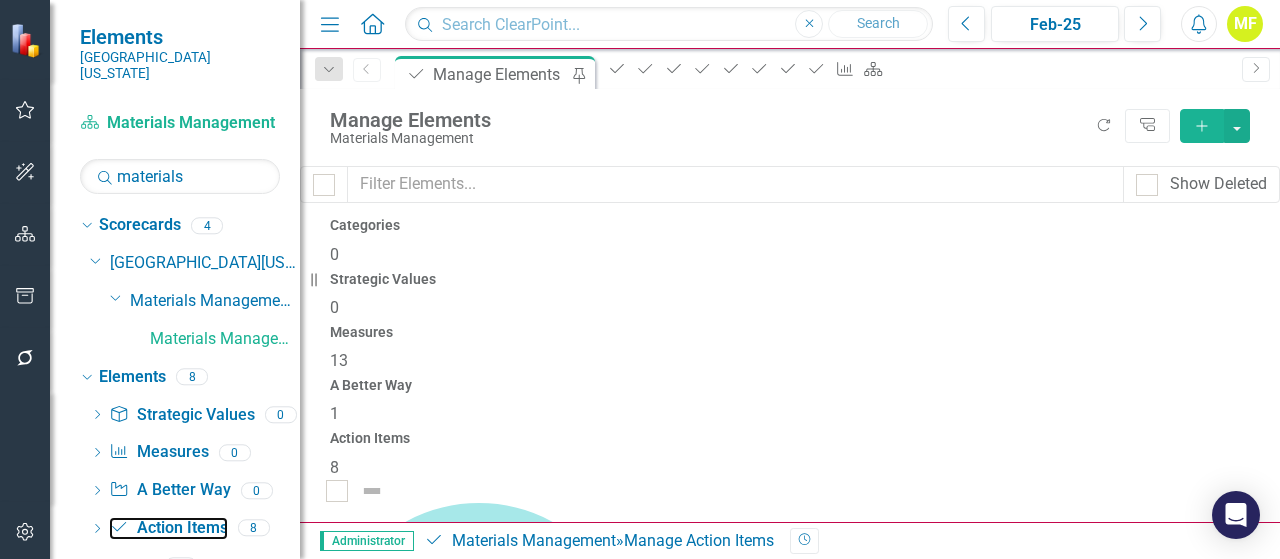 scroll, scrollTop: 341, scrollLeft: 0, axis: vertical 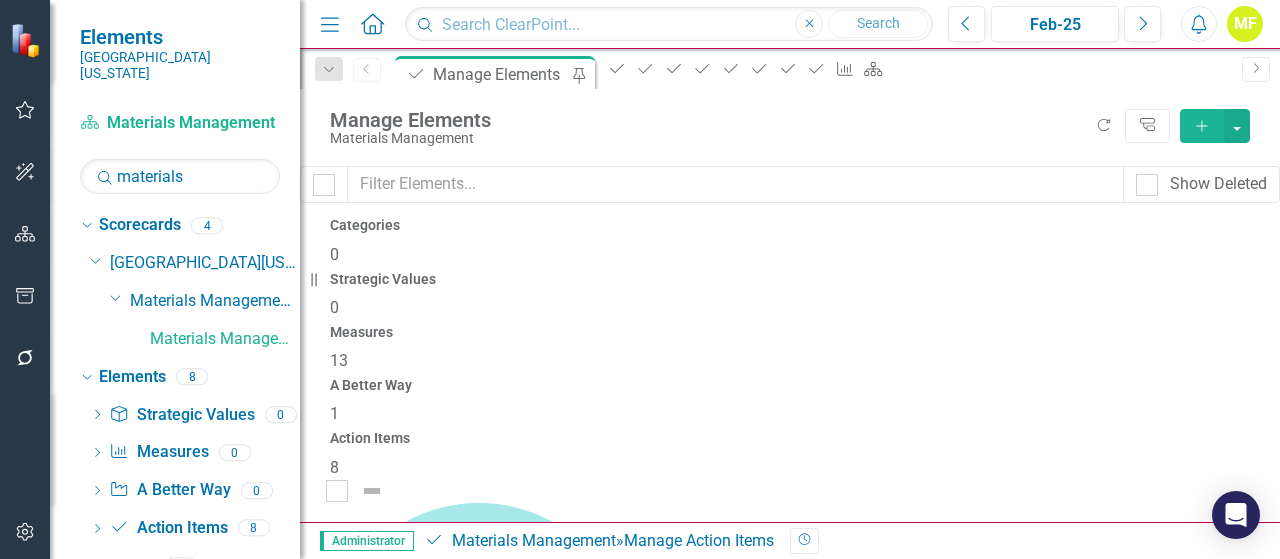 click on "Materials Management Finance Action Item (Percentage of FY24 Monthly Average Total Freight Cost)" at bounding box center [709, 3812] 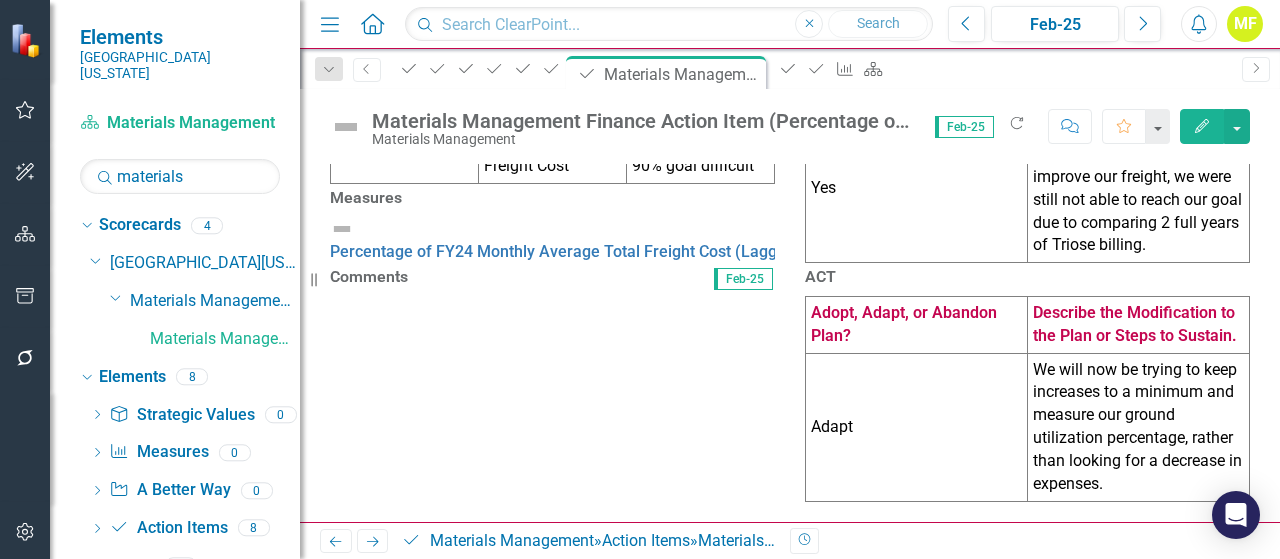 scroll, scrollTop: 869, scrollLeft: 0, axis: vertical 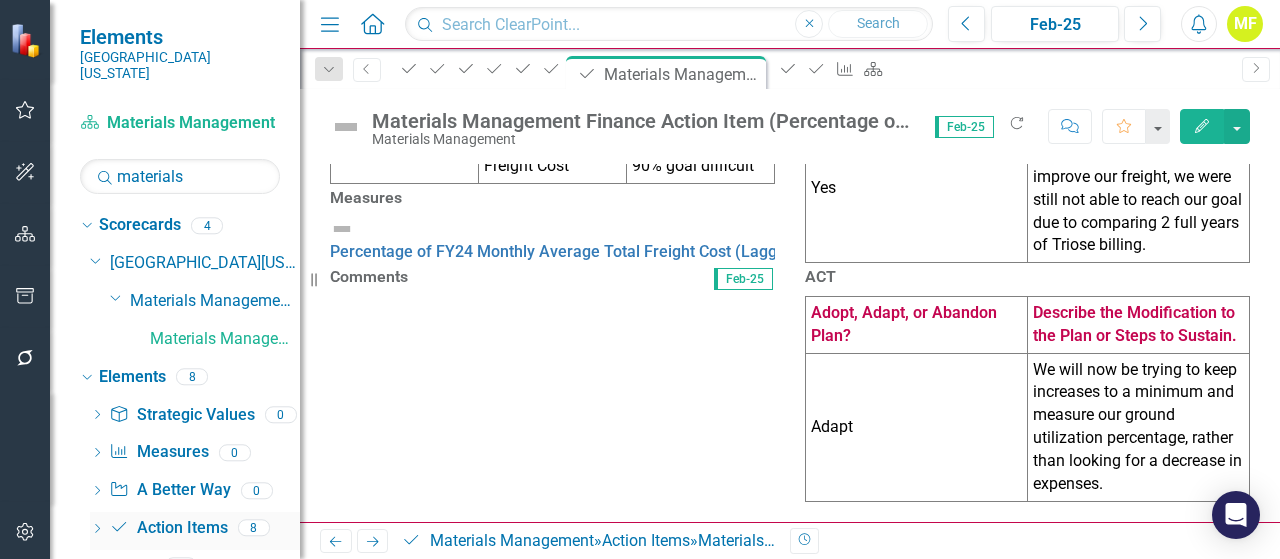 click on "Action Item Action Items" at bounding box center [168, 528] 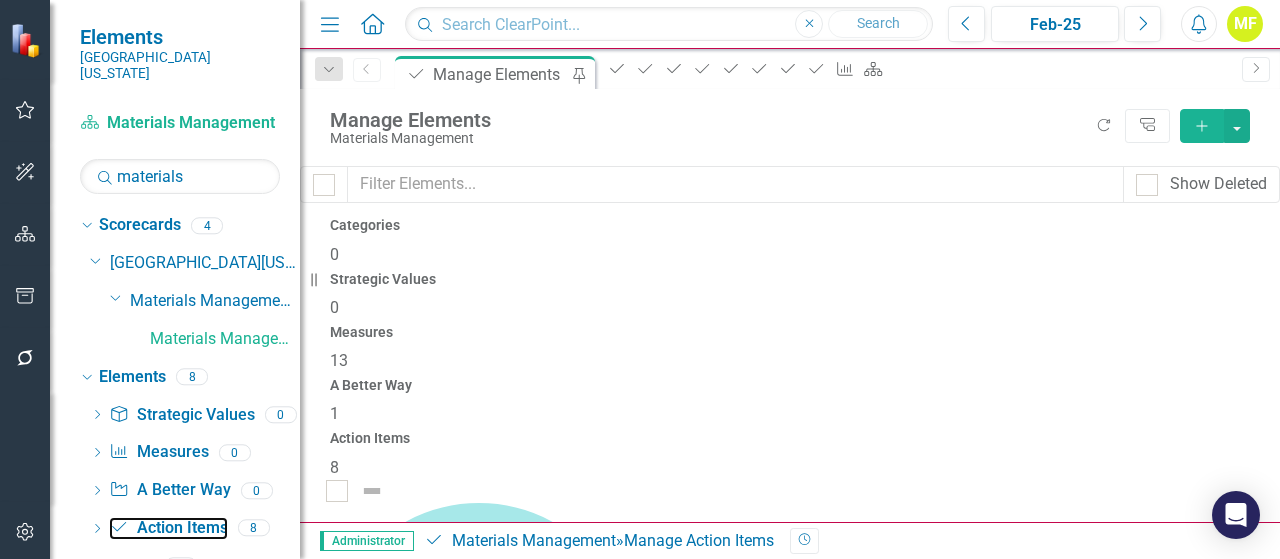 scroll, scrollTop: 341, scrollLeft: 0, axis: vertical 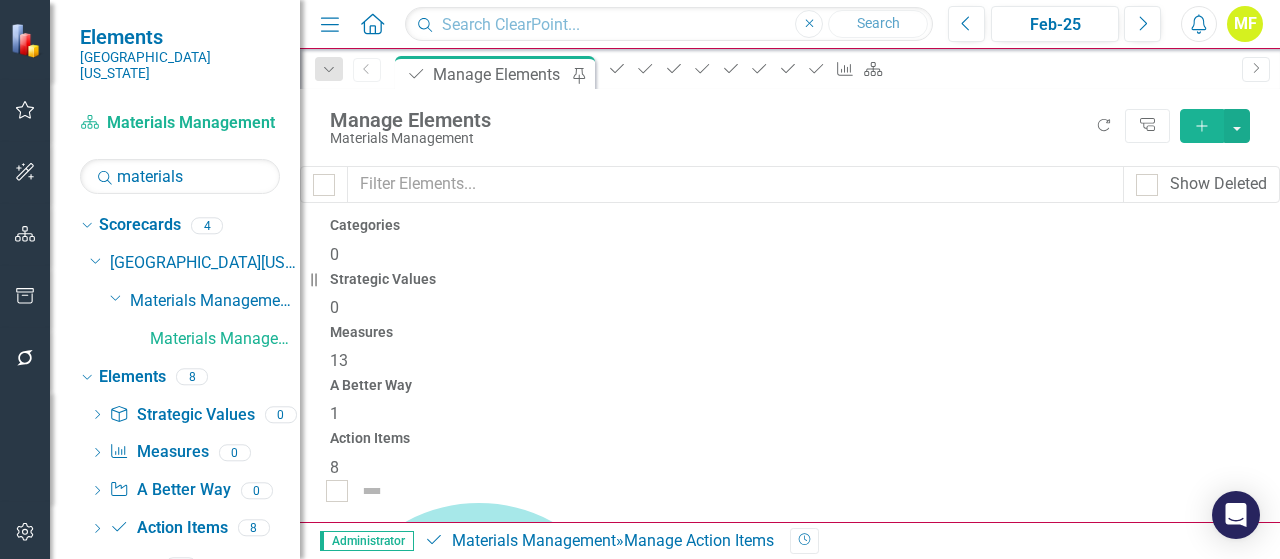 click on "Materials Management Finance Action Item: Total Operating Expenses Actual to Budget Variance (Print Shop)" at bounding box center (721, 4669) 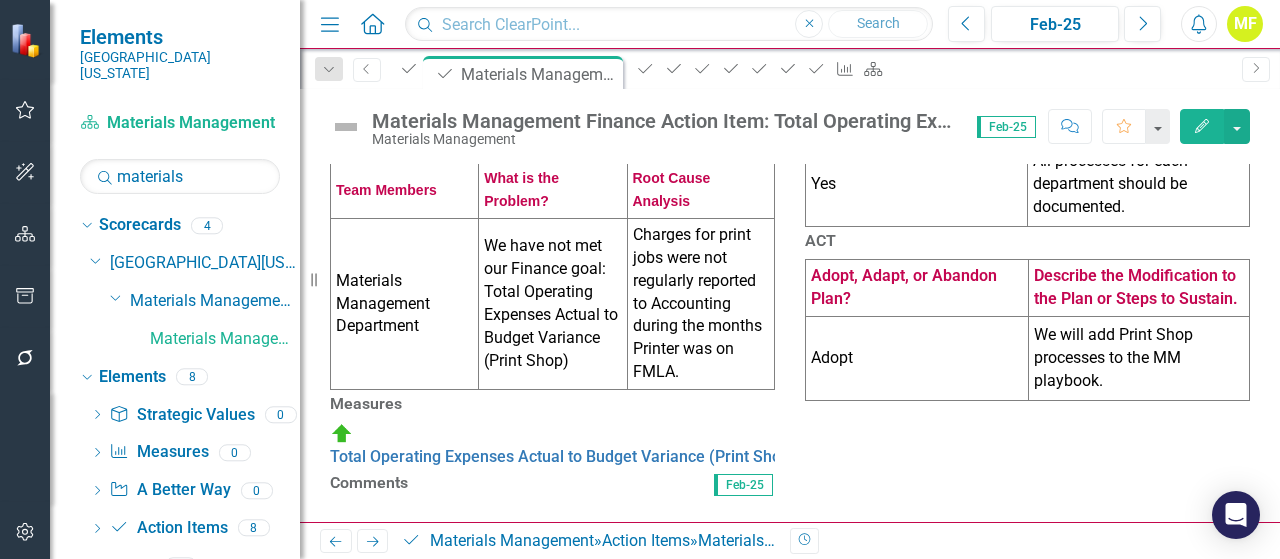 scroll, scrollTop: 716, scrollLeft: 0, axis: vertical 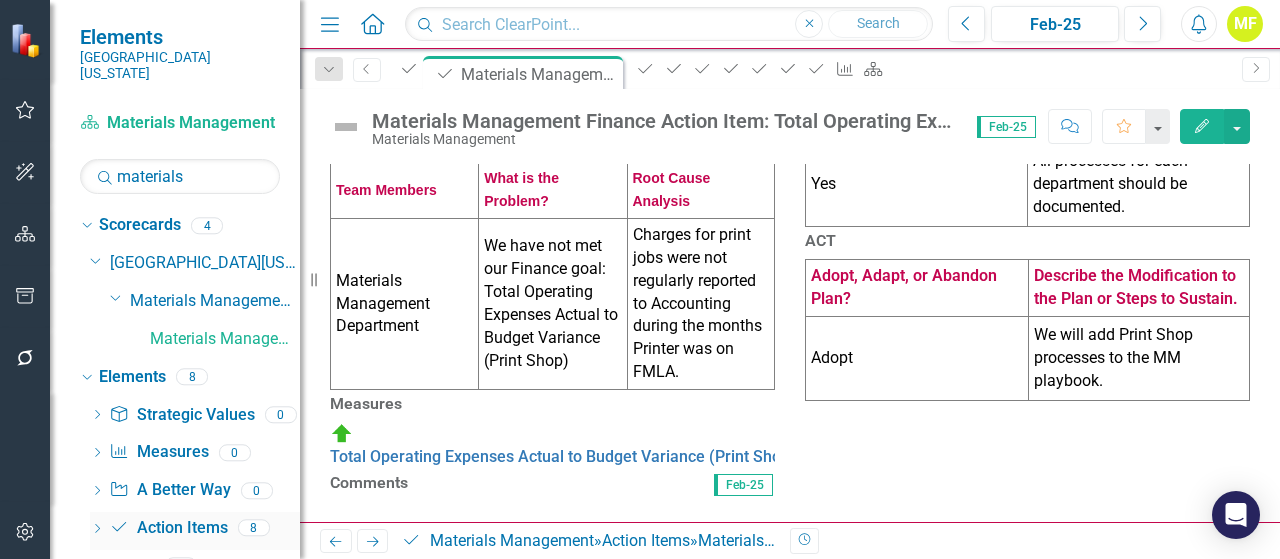 click on "Action Item Action Items" at bounding box center [168, 528] 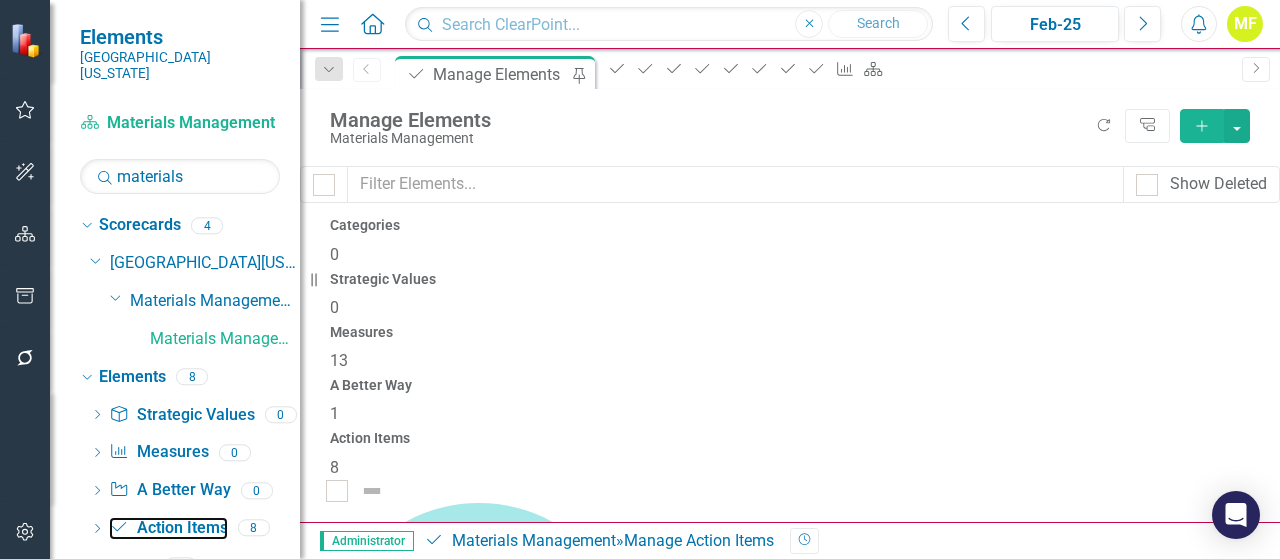 scroll, scrollTop: 341, scrollLeft: 0, axis: vertical 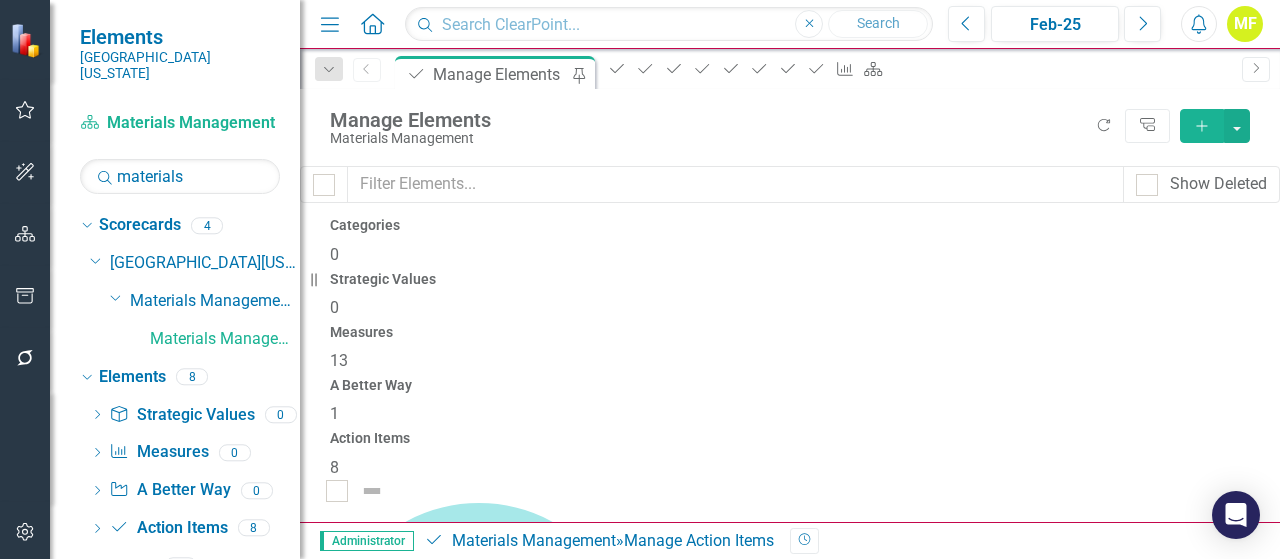 click on "Materials Management Finance Action Item: Total Operating Expenses Actual to Budget Variance (Store Room)" at bounding box center [743, 5549] 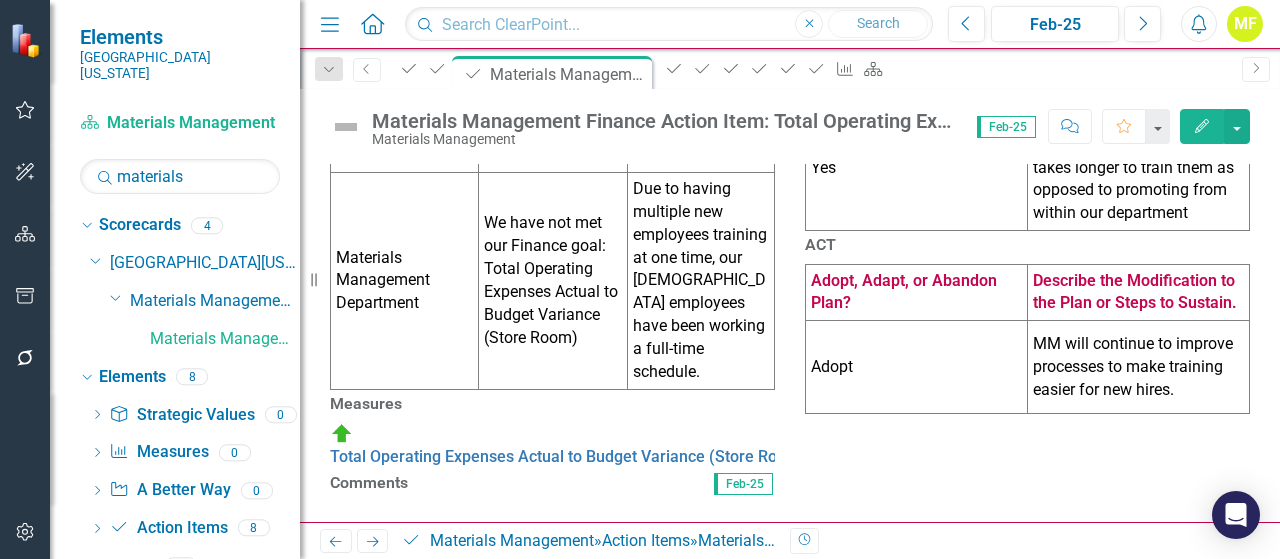 scroll, scrollTop: 736, scrollLeft: 0, axis: vertical 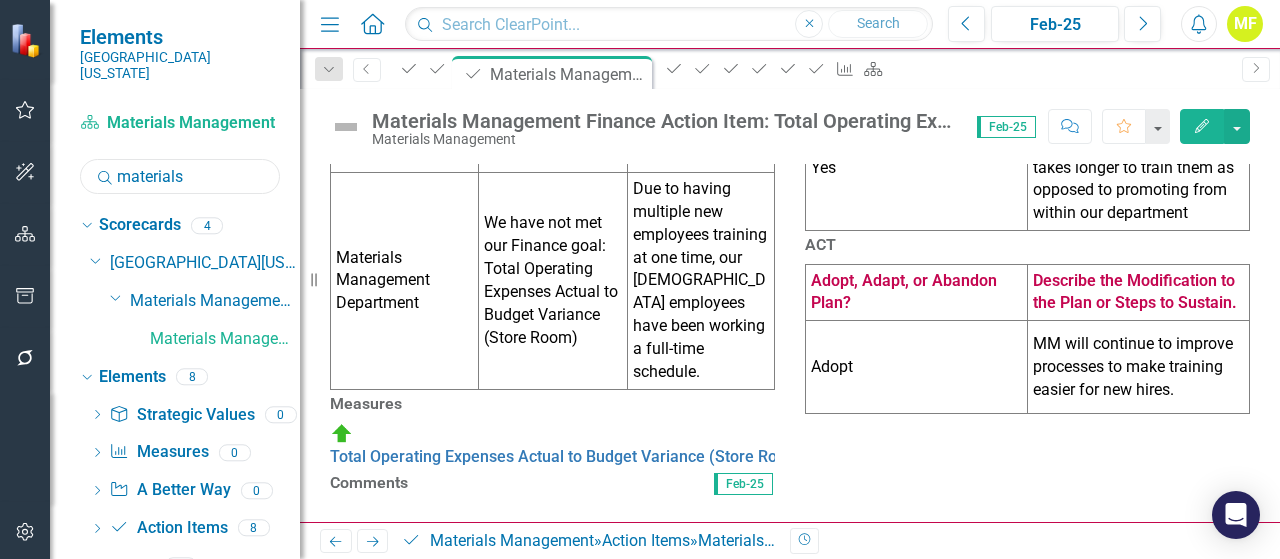 drag, startPoint x: 217, startPoint y: 157, endPoint x: 3, endPoint y: 149, distance: 214.14948 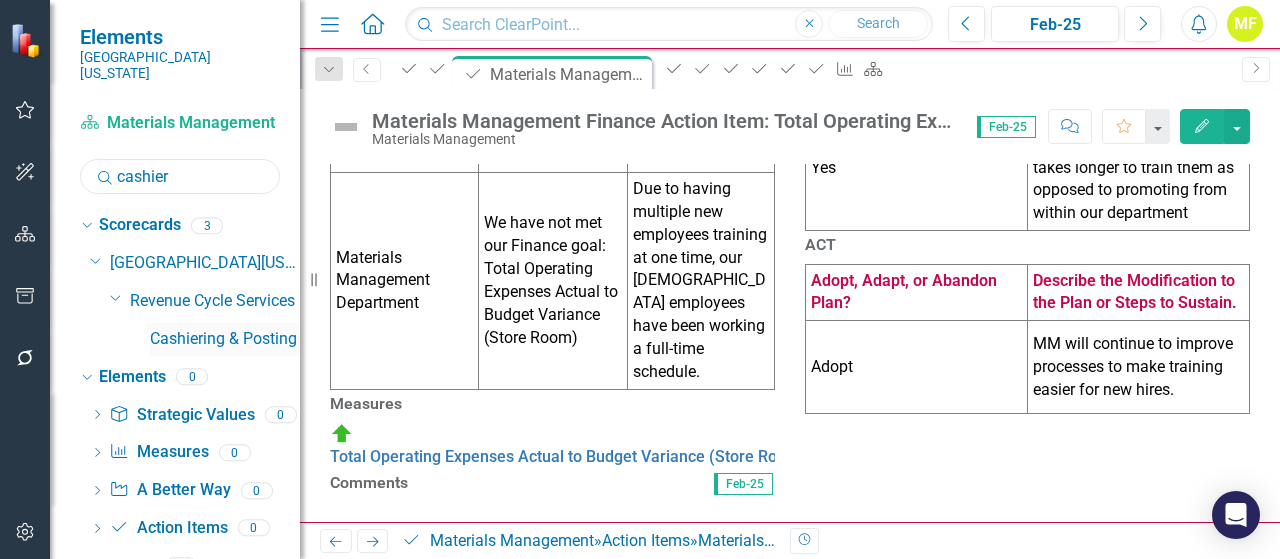 type on "cashier" 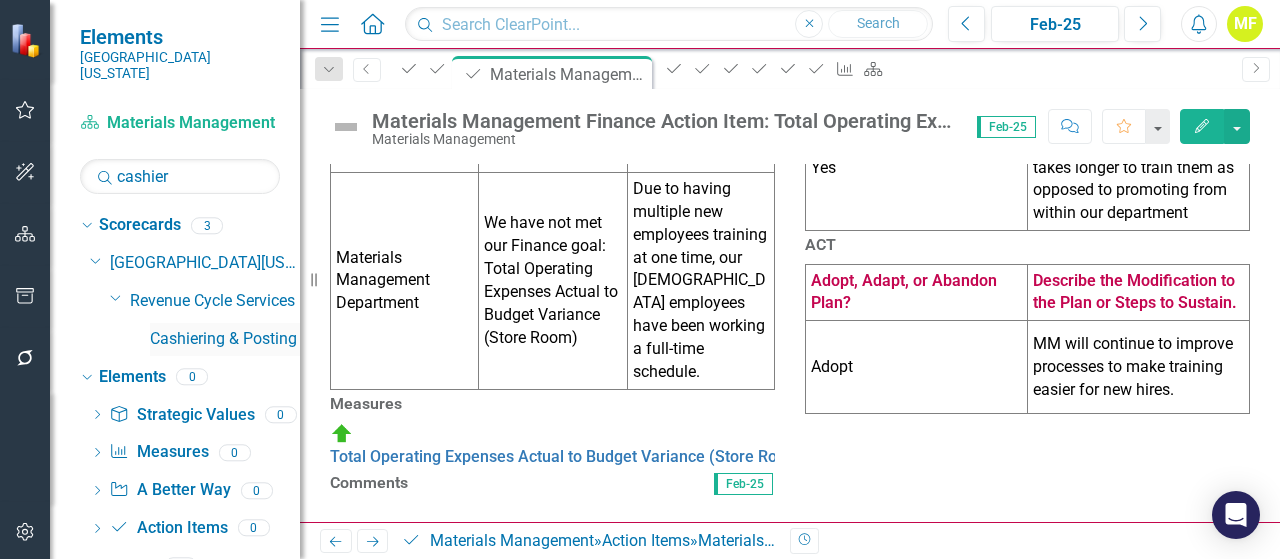 click on "Cashiering & Posting" at bounding box center [225, 339] 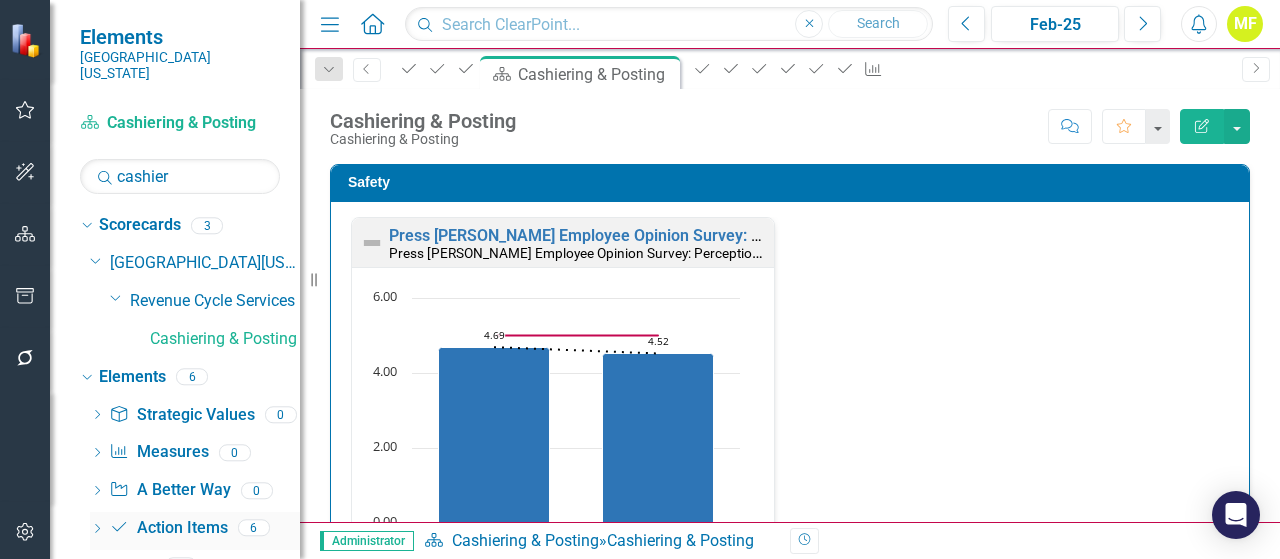 click on "Action Item Action Items" at bounding box center (168, 528) 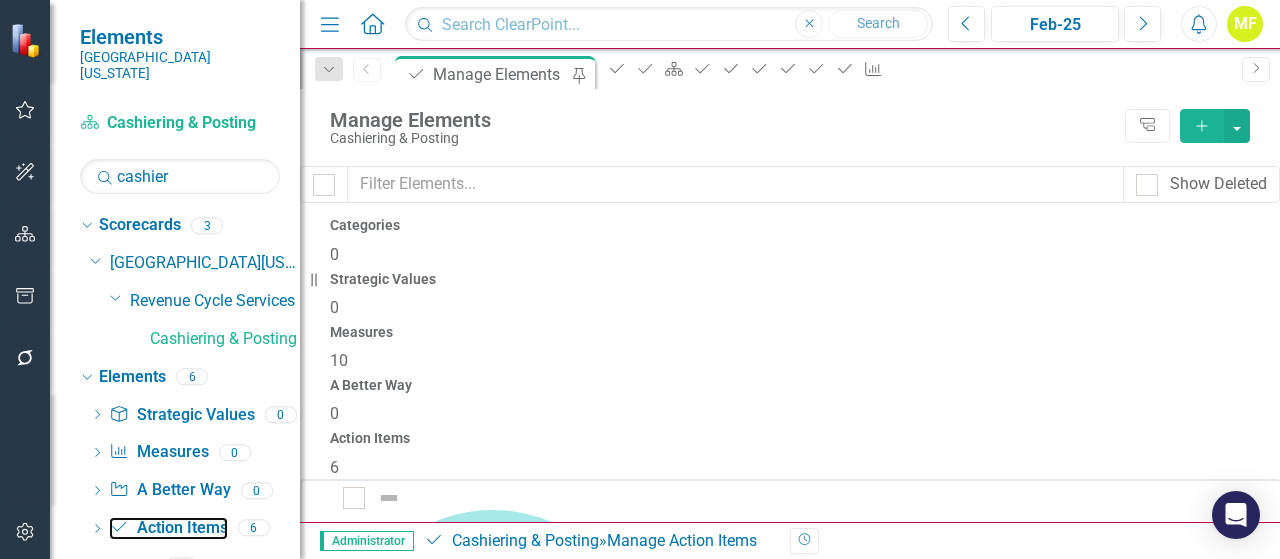 scroll, scrollTop: 15, scrollLeft: 0, axis: vertical 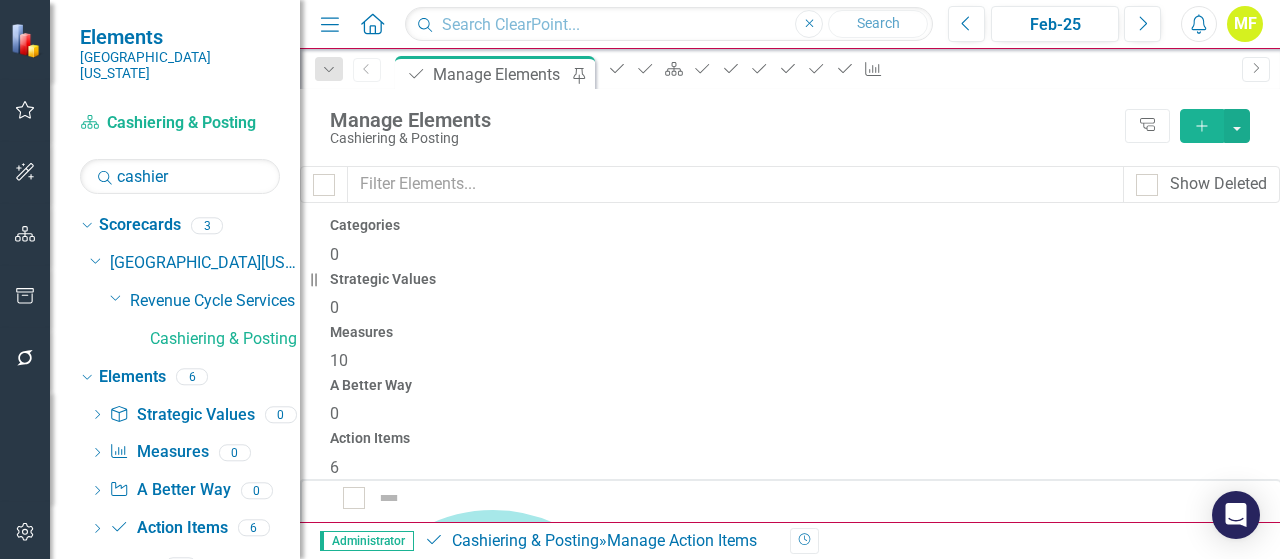 click on "Cashiering & Posting Safety Action Item" at bounding box center (486, 820) 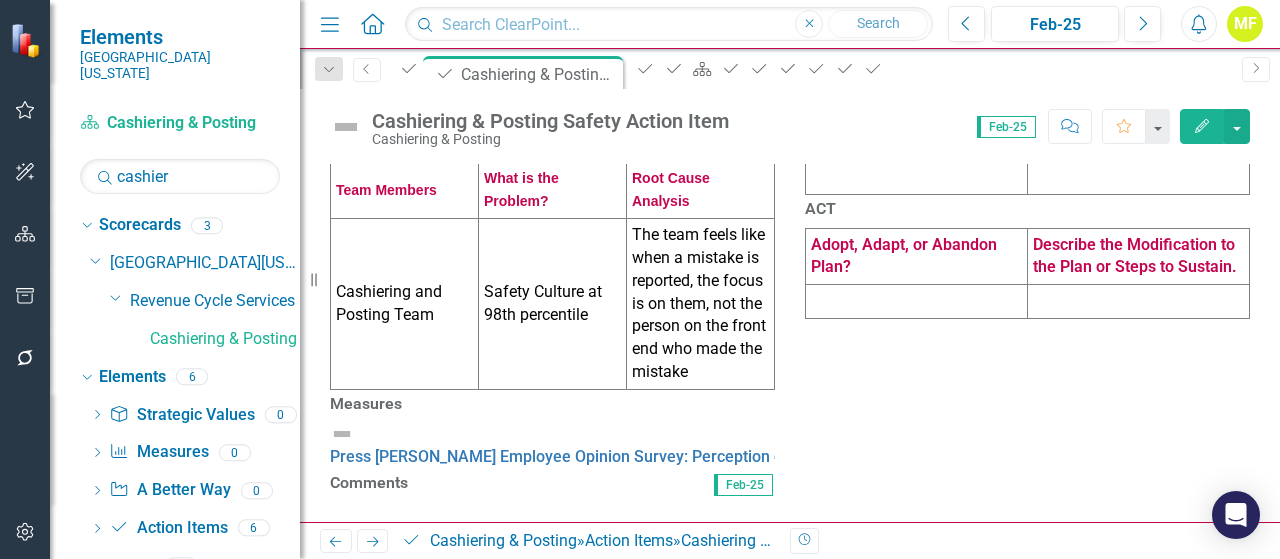 scroll, scrollTop: 400, scrollLeft: 0, axis: vertical 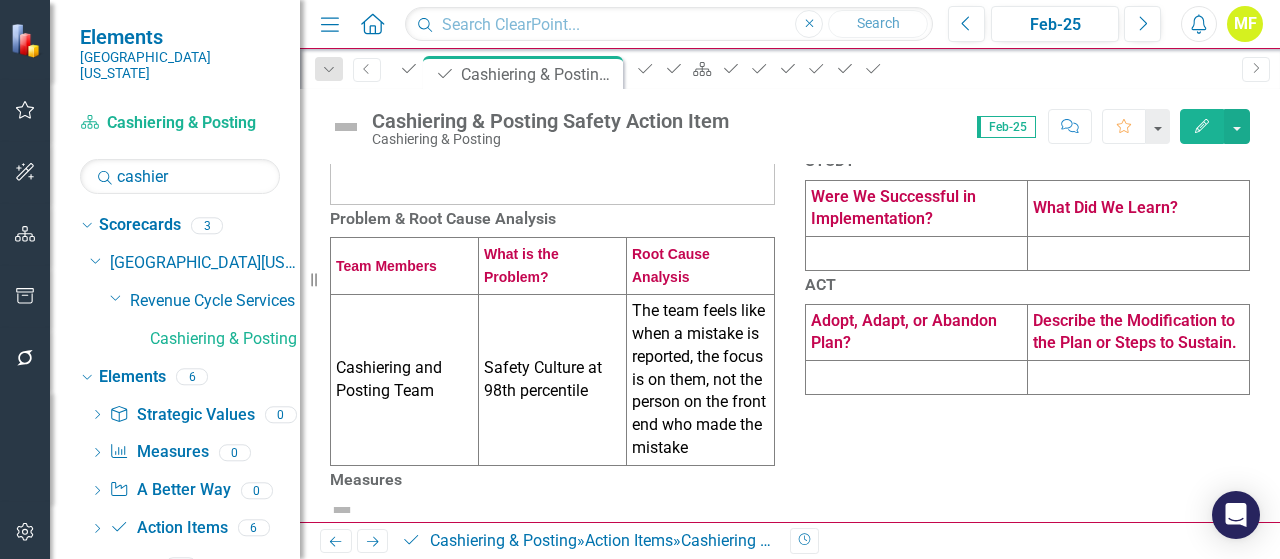 click at bounding box center (1028, 130) 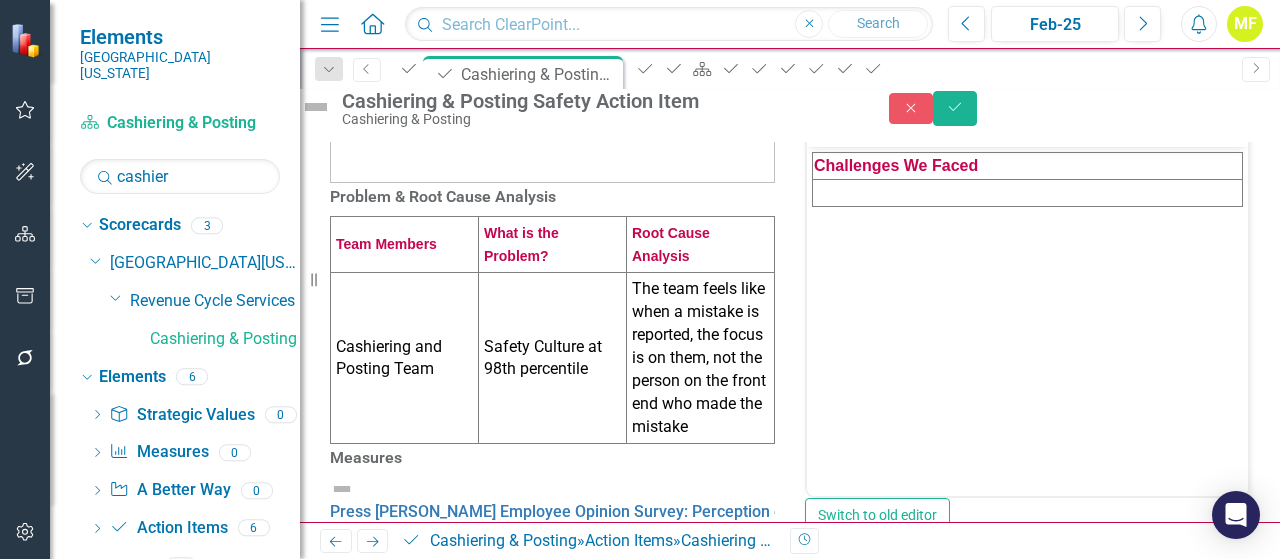 scroll, scrollTop: 0, scrollLeft: 0, axis: both 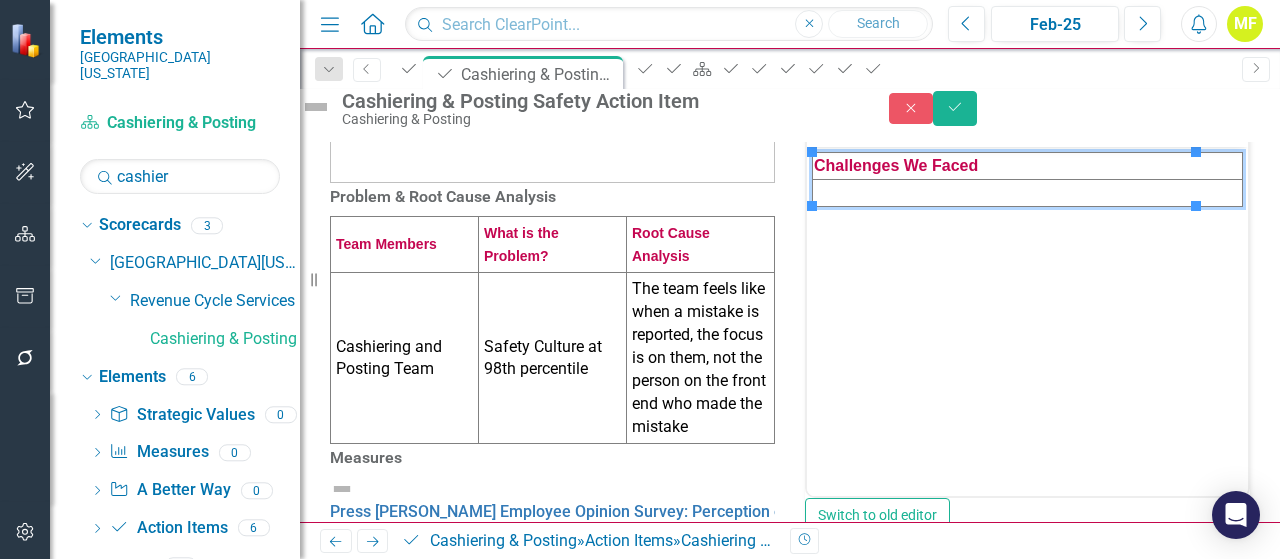 click at bounding box center [1028, 192] 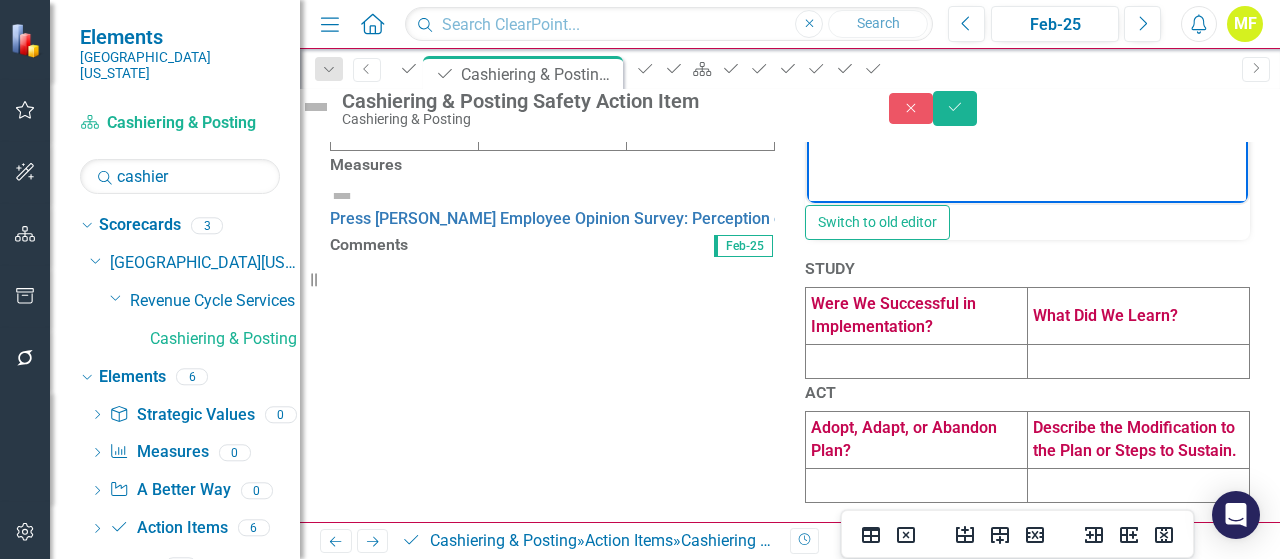 scroll, scrollTop: 842, scrollLeft: 0, axis: vertical 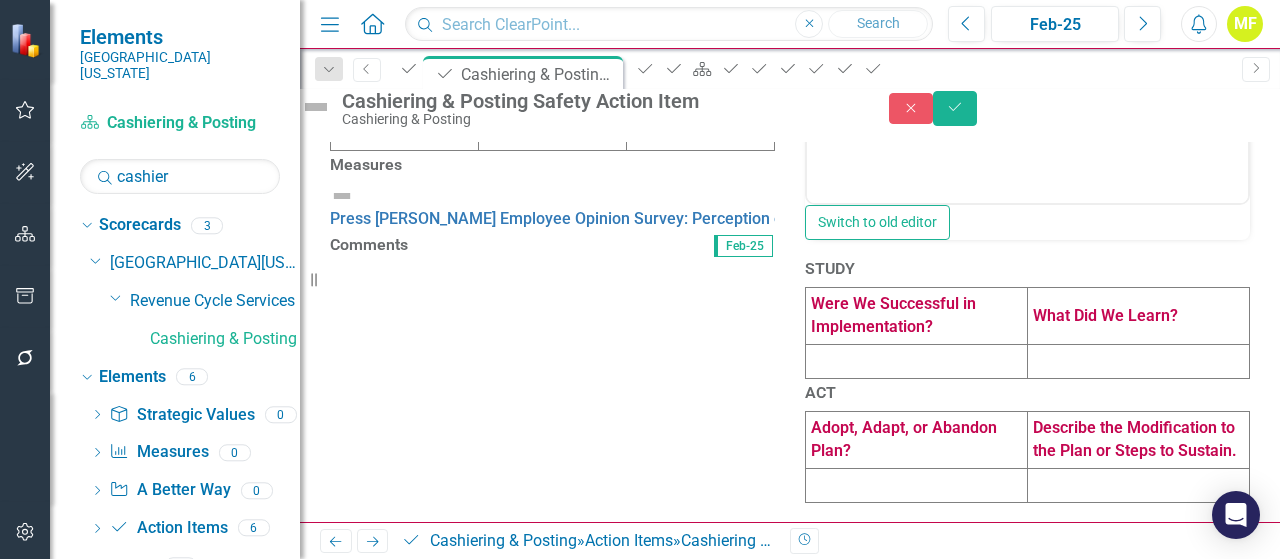 click at bounding box center (917, 361) 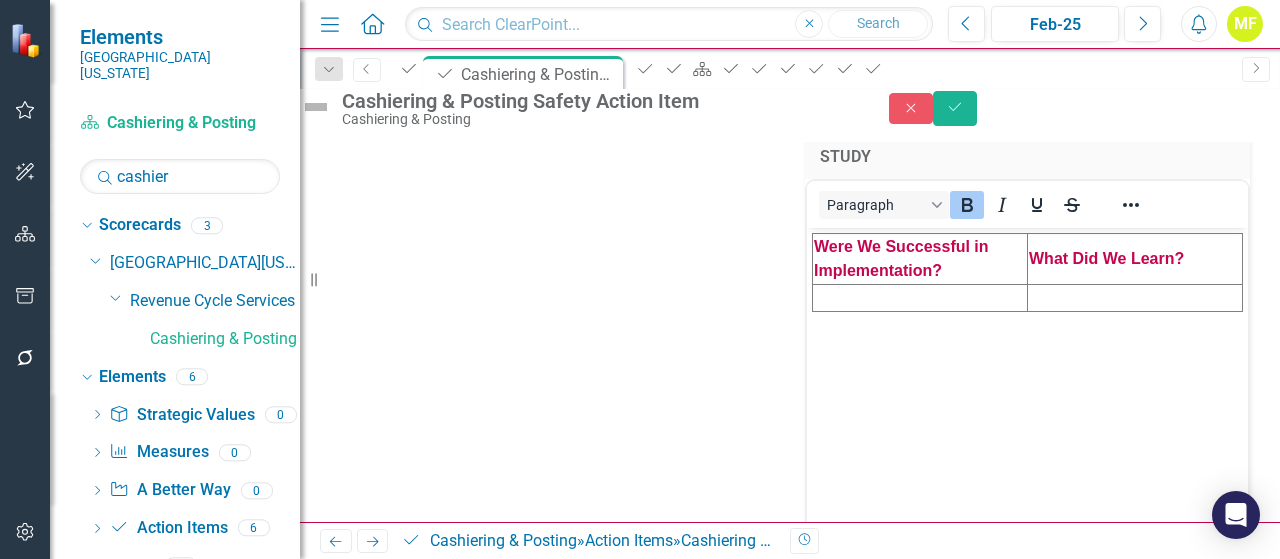 scroll, scrollTop: 0, scrollLeft: 0, axis: both 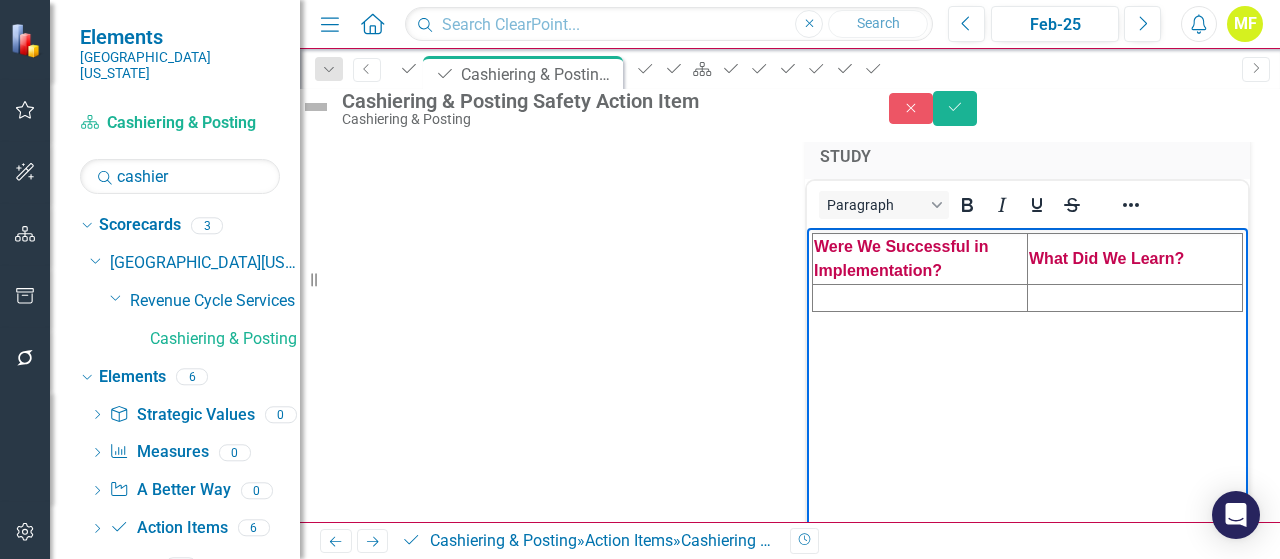 click at bounding box center [920, 298] 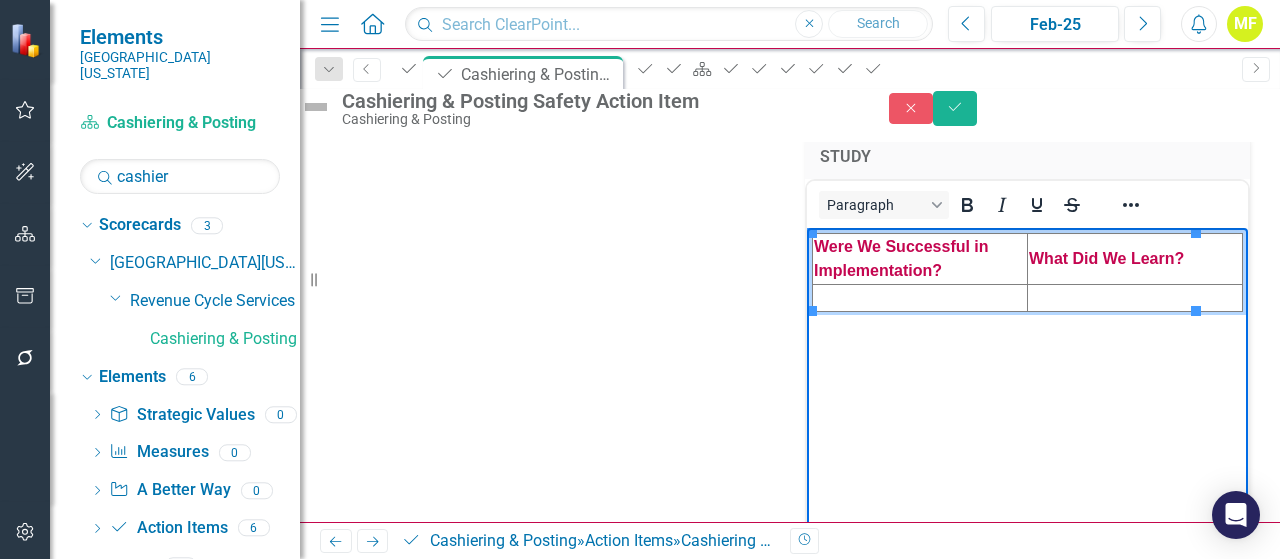click at bounding box center (920, 298) 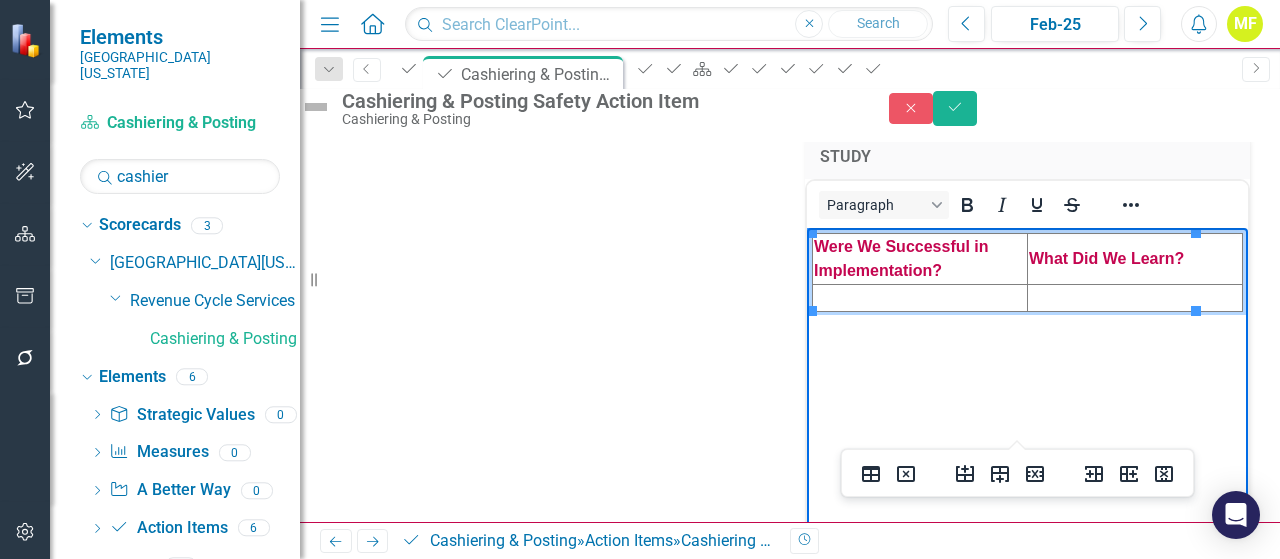 type 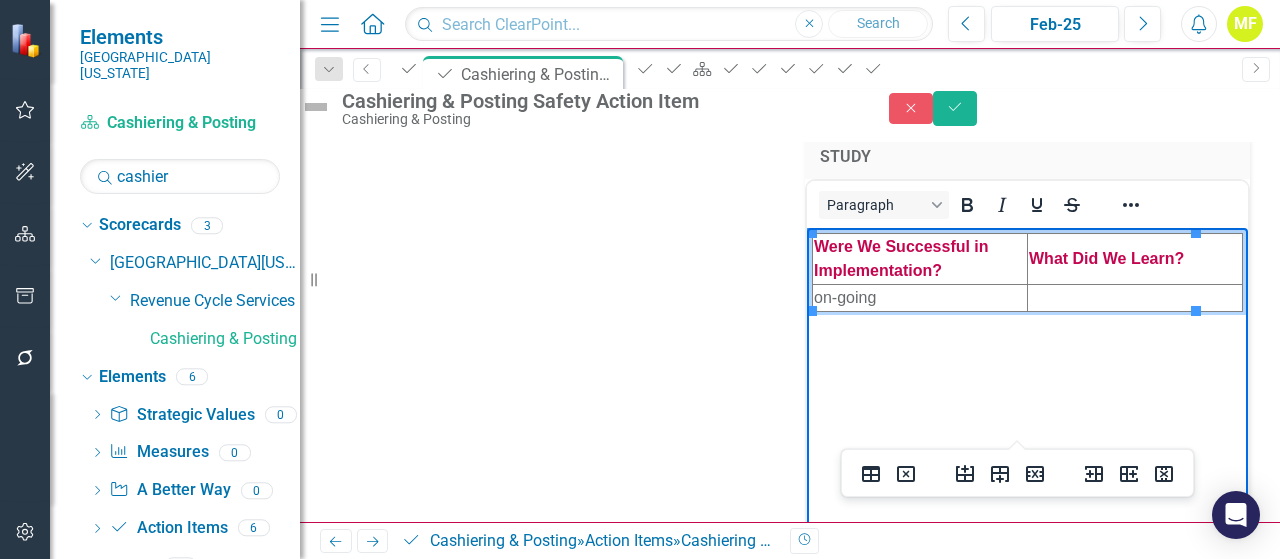 click on "on-going" at bounding box center [920, 298] 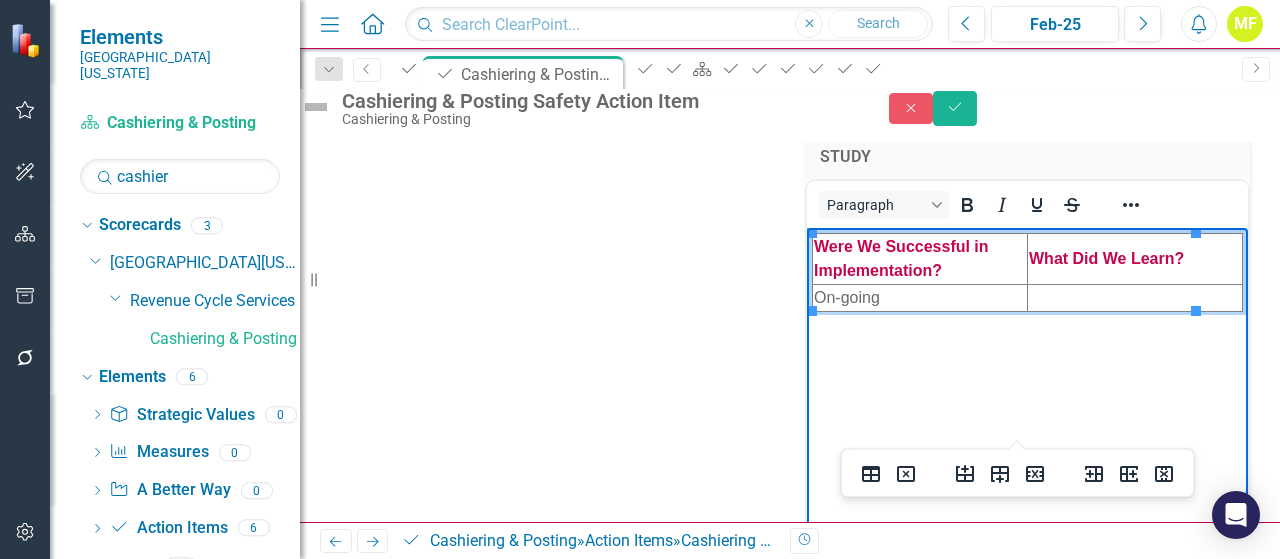 click at bounding box center [1135, 298] 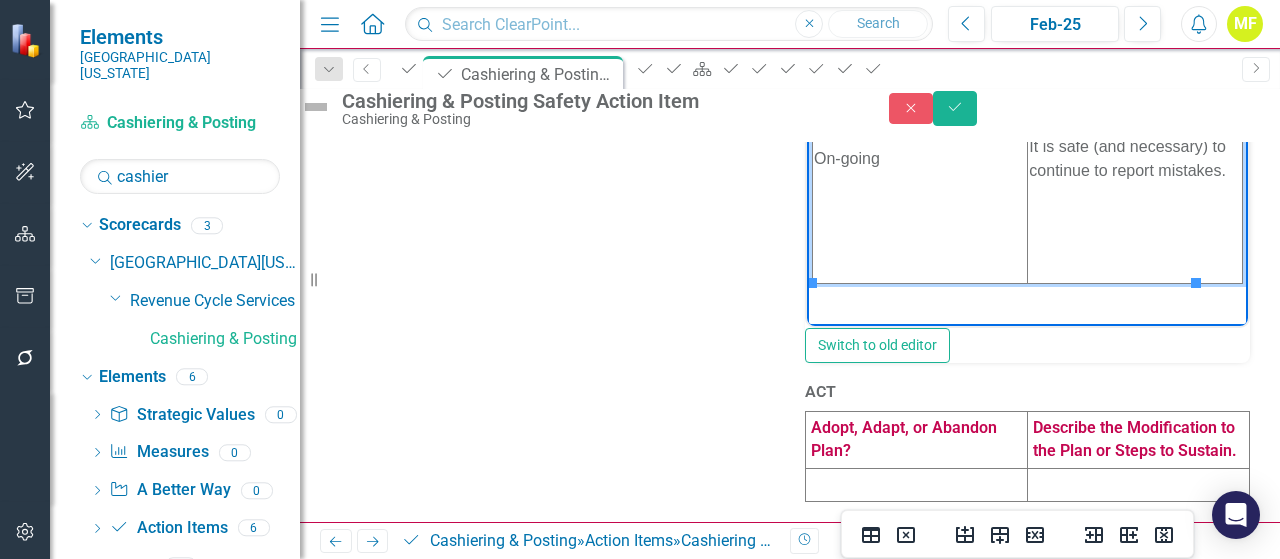 scroll, scrollTop: 1305, scrollLeft: 0, axis: vertical 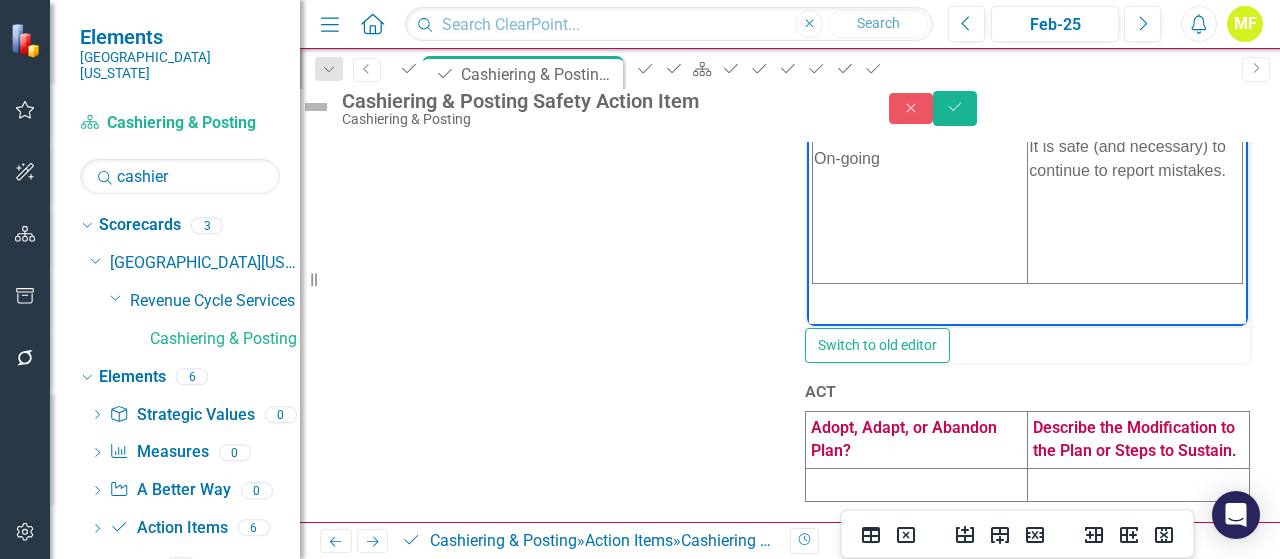 click at bounding box center (917, 485) 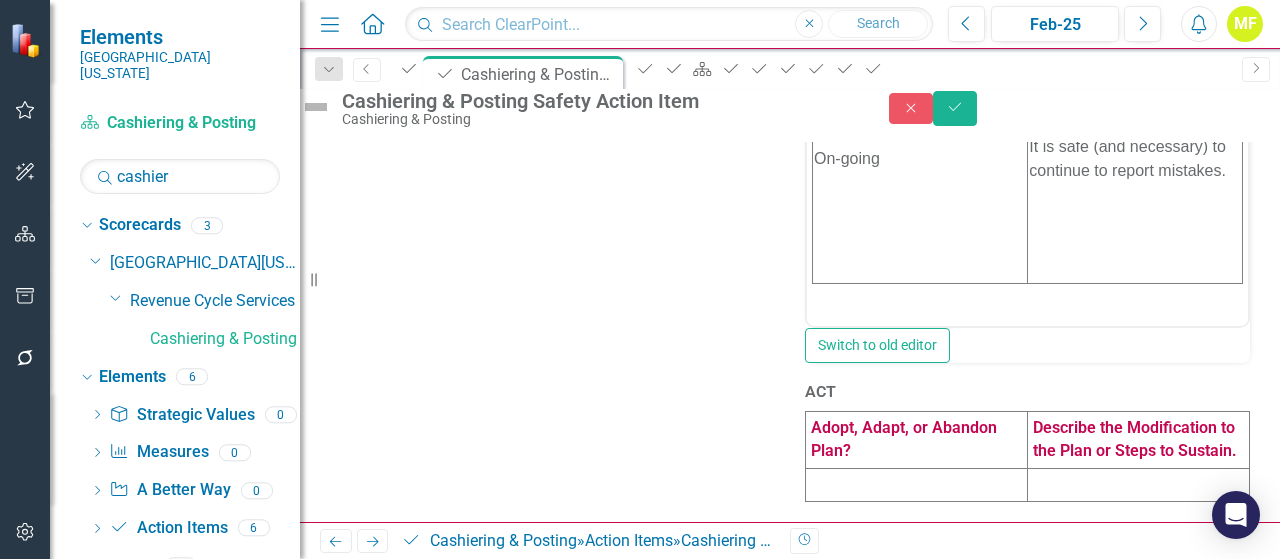 click at bounding box center [917, 485] 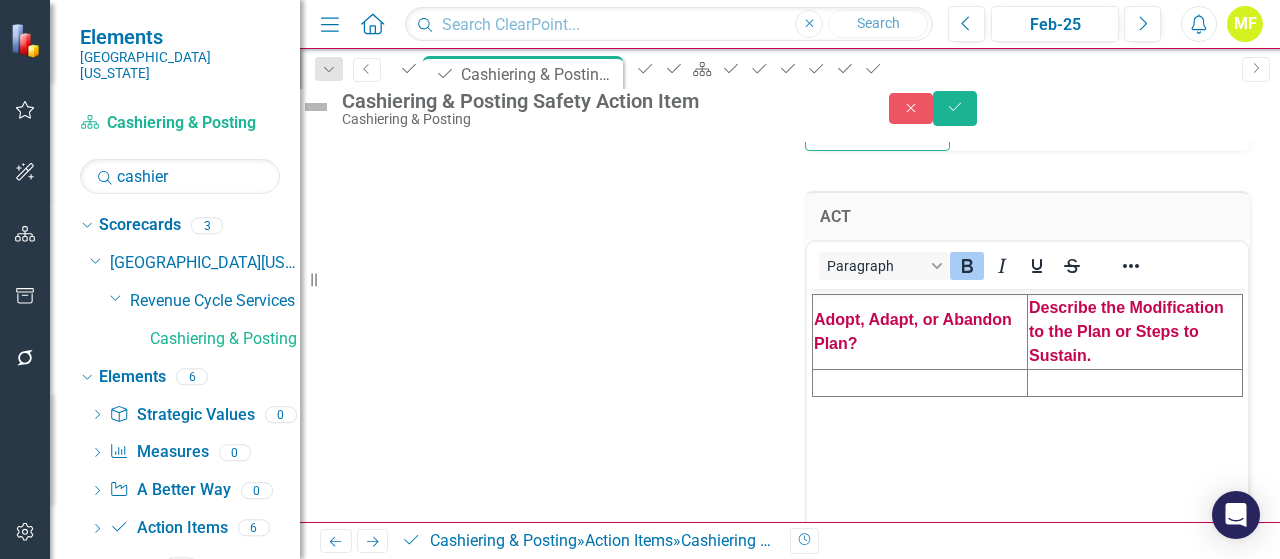 scroll, scrollTop: 0, scrollLeft: 0, axis: both 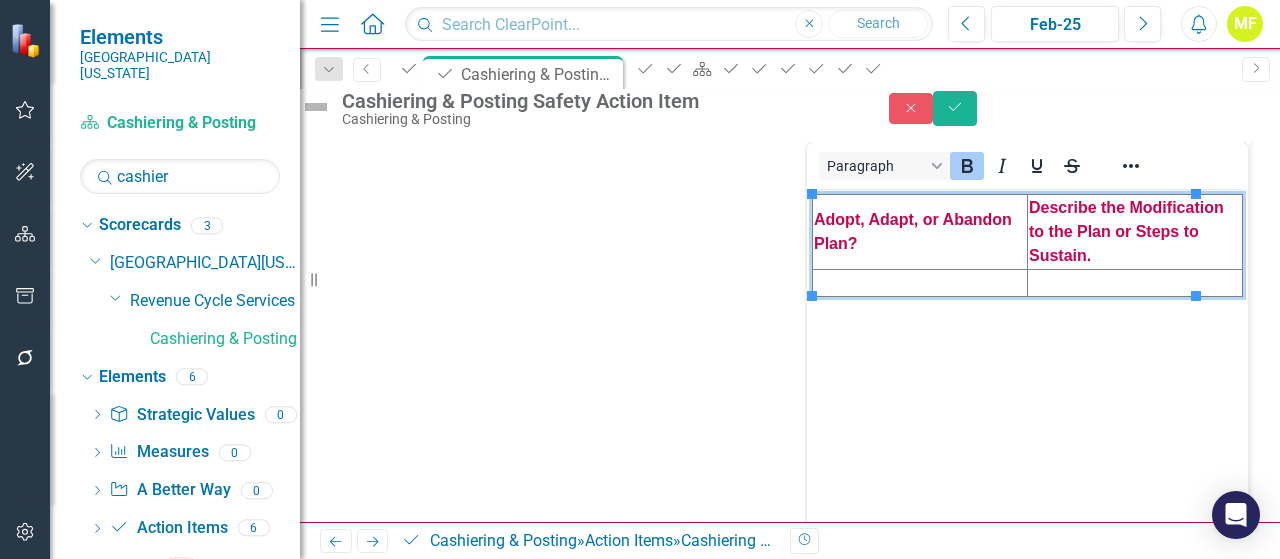 click at bounding box center [920, 282] 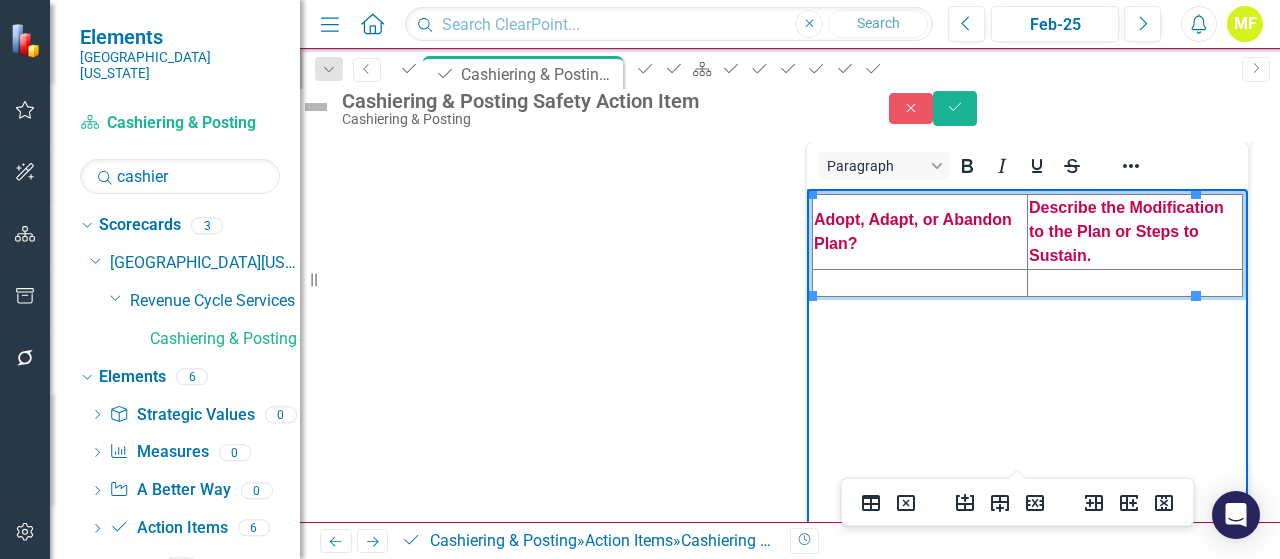type 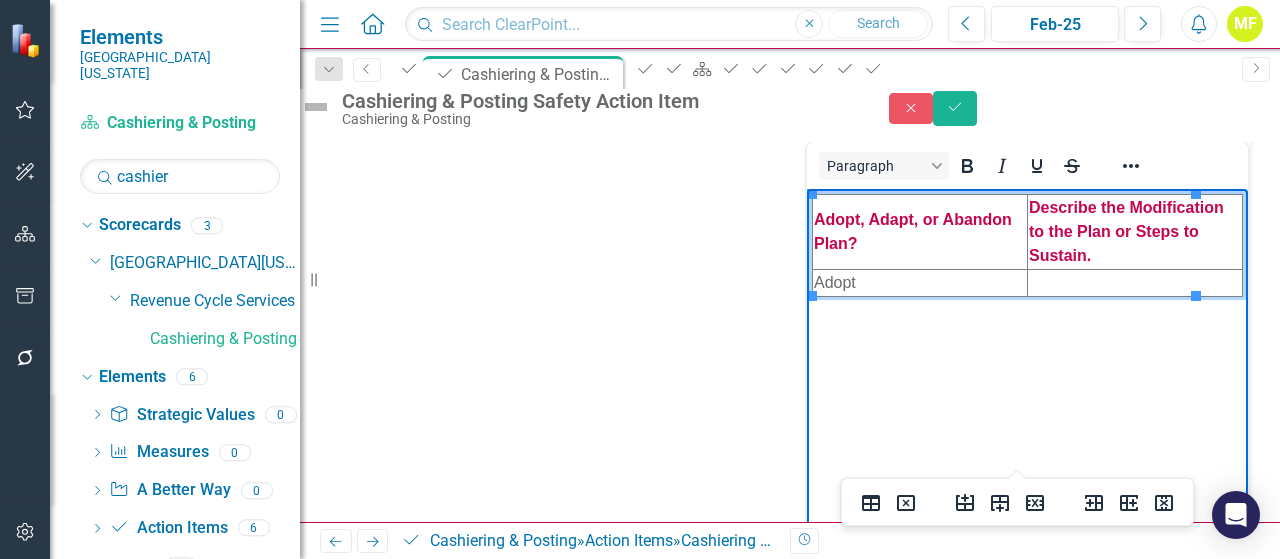 click at bounding box center [1135, 282] 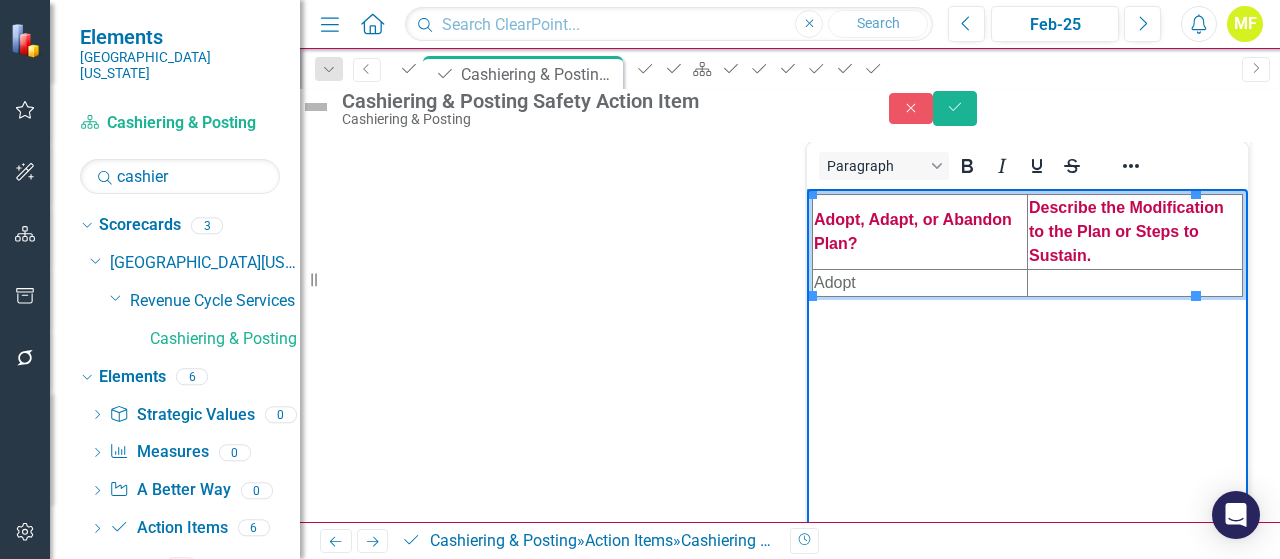 click at bounding box center (1135, 282) 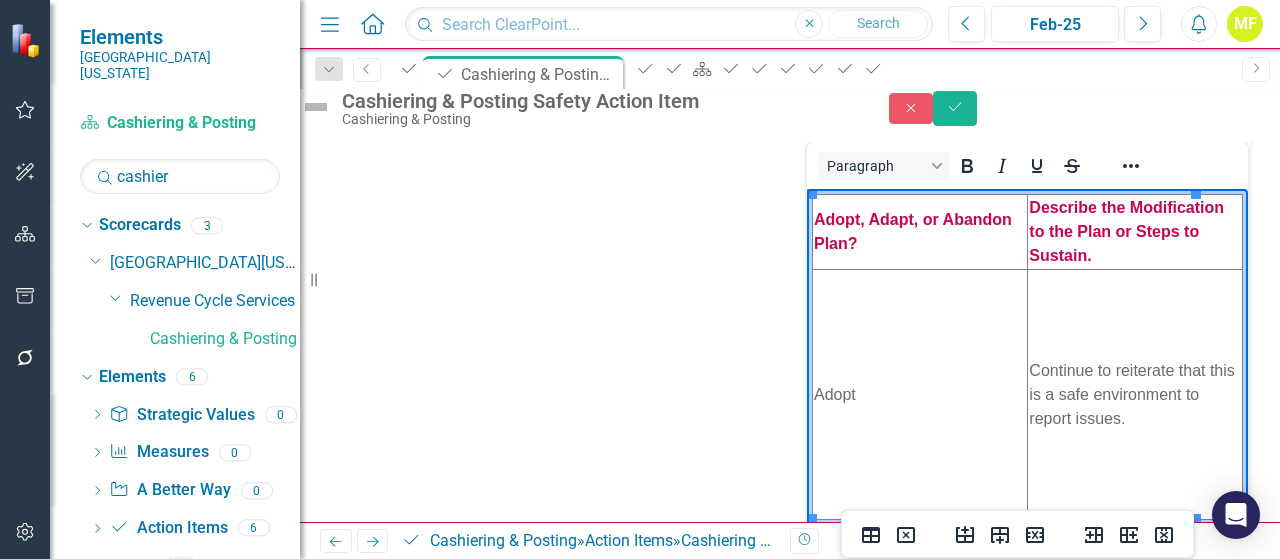 click on "Problem & Root Cause Analysis
Team Members
What is the Problem?
Root Cause Analysis
Cashiering and Posting Team
Safety Culture at 98th percentile
The team feels like when a mistake is reported, the focus is on them, not the person on the front end who made the mistake
Measures Press [PERSON_NAME] Employee Opinion Survey: Perception of Safety Culture Comments Feb-25 PLAN
Owner of Action
What is the Action?
Action Item Start Date
Cashiering and Posting Manager
Manager will reiterate that the focus is not on the person reporting the mistake, we are only trying to find a better way if there is one
[DATE]
DO <table style="border-collapse: collapse; width: 100%;" border="1"><colgroup><col style="width: 99.858%;"></colgroup>
<tbody>
<tr>
<td><strong><span style="color: #c40650;">Challenges We Faced</span></strong></td>
</tr>
<tr>
<td>&nbsp;</td>
</tr>
</tbody>
</table> Paragraph Switch to old editor STUDY Paragraph Switch to old editor ACT Paragraph" at bounding box center (790, -349) 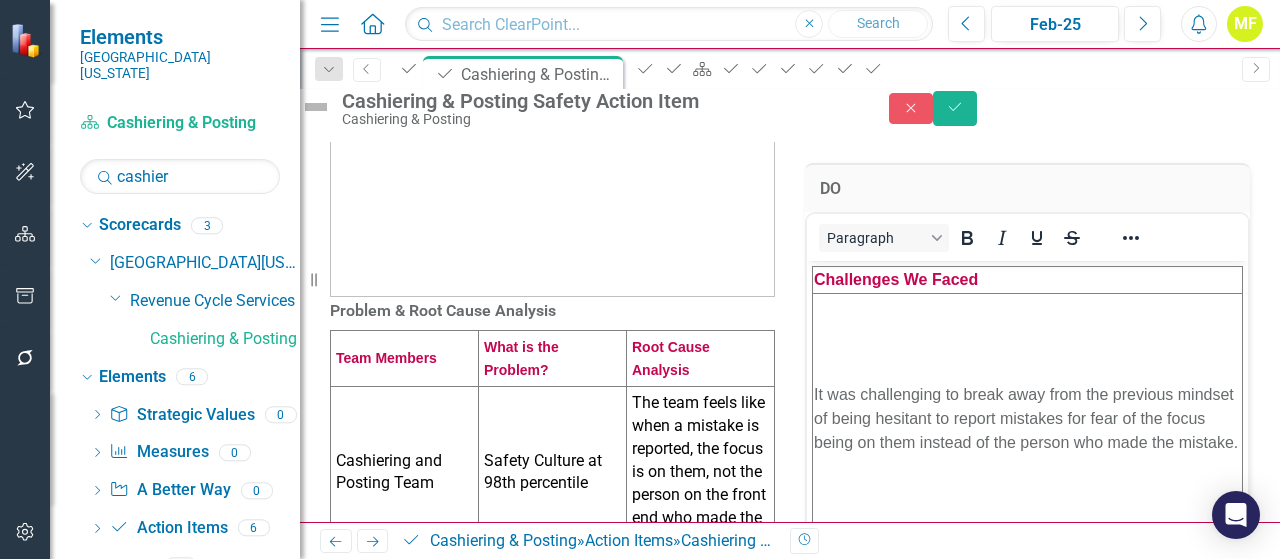 scroll, scrollTop: 0, scrollLeft: 0, axis: both 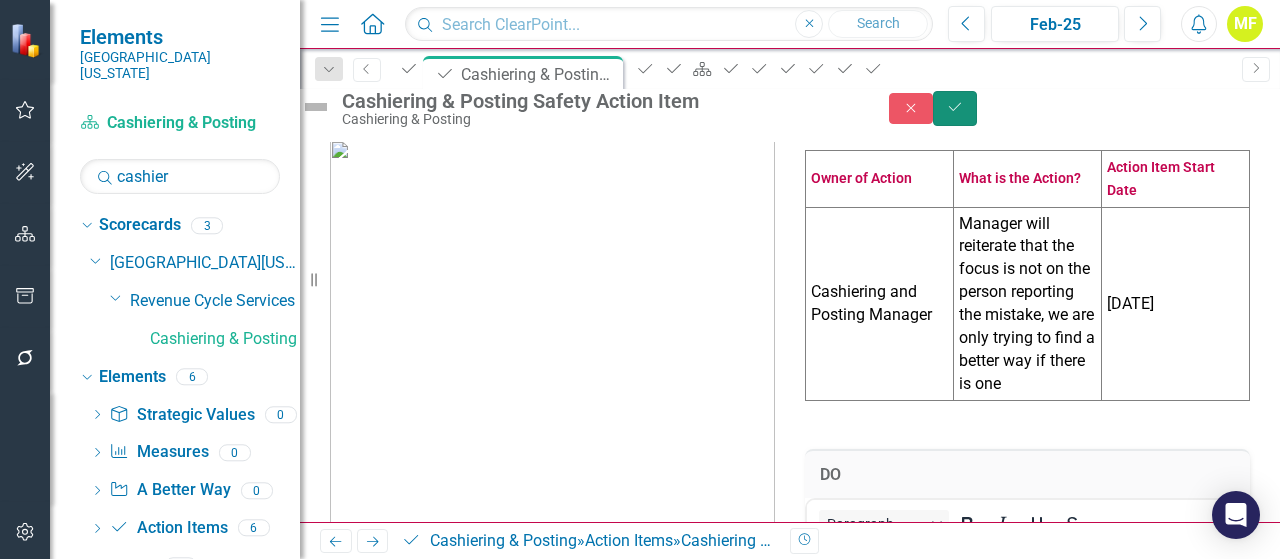 click on "Save" at bounding box center (955, 108) 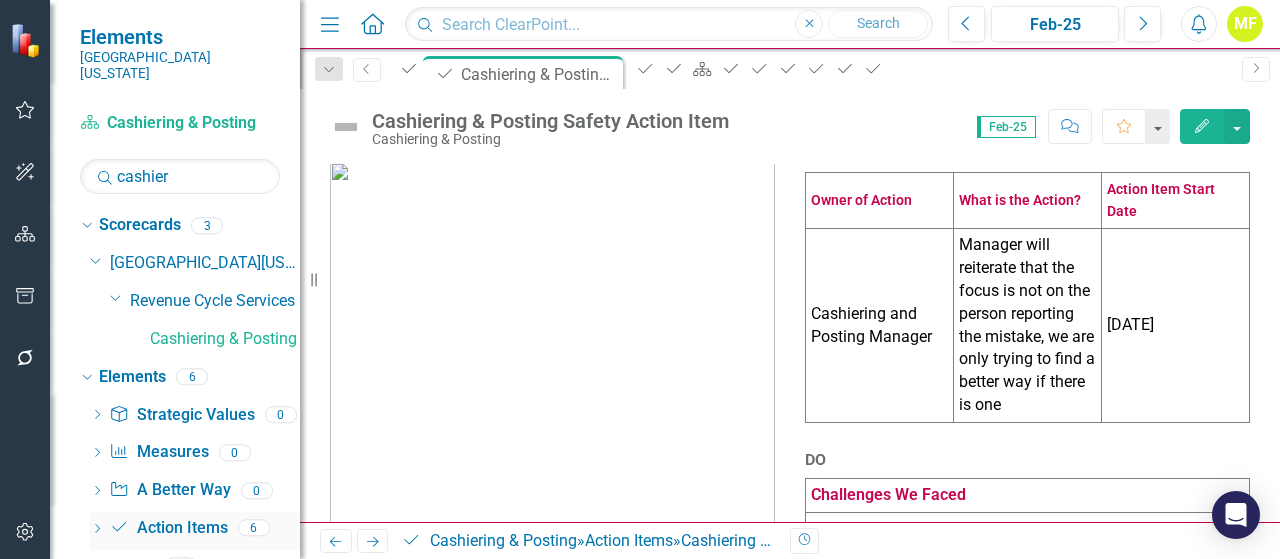 click on "Action Item Action Items" at bounding box center [168, 528] 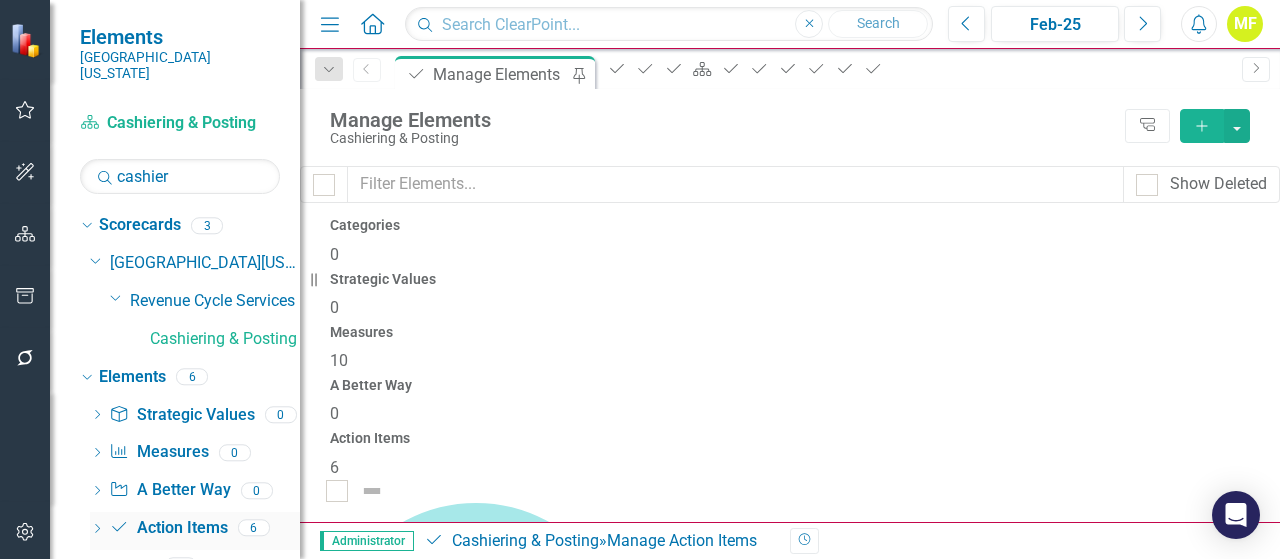 checkbox on "false" 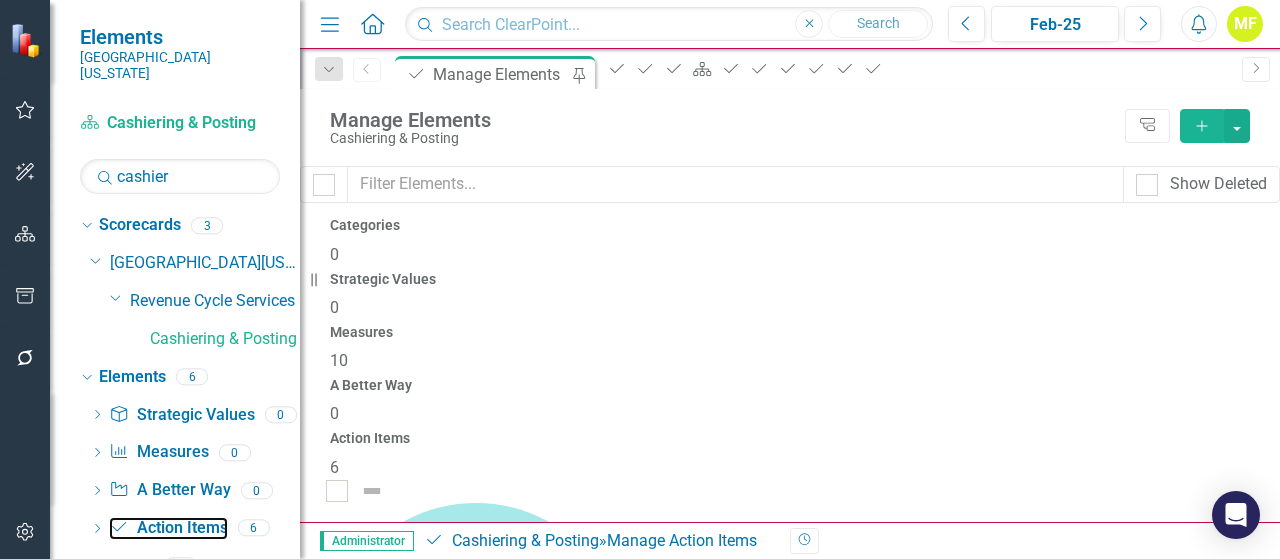 scroll, scrollTop: 100, scrollLeft: 0, axis: vertical 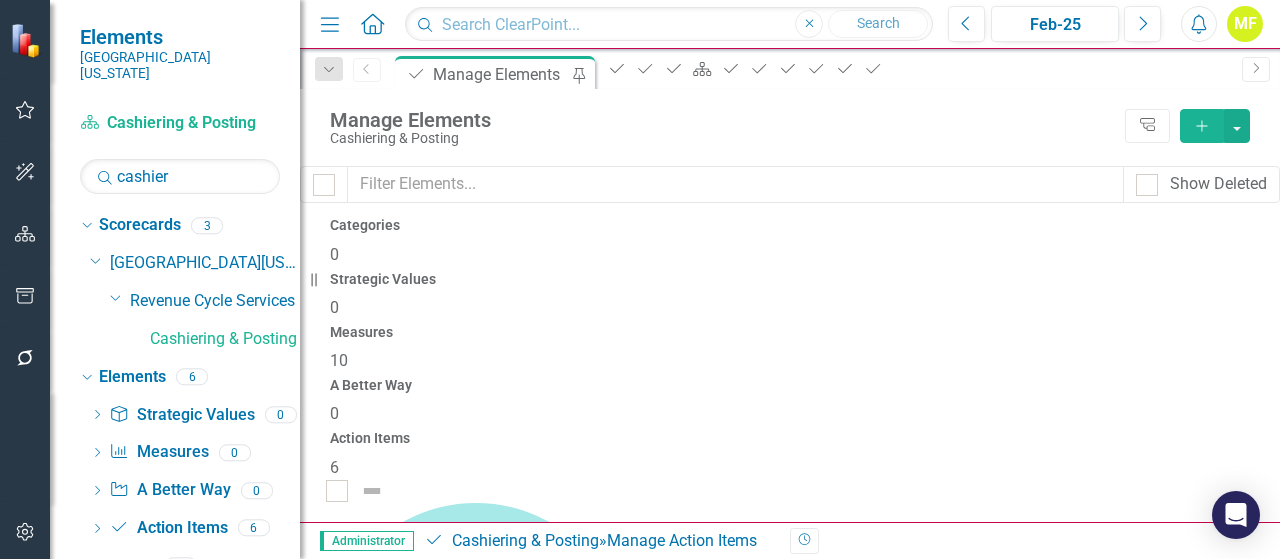 click on "Cashiering & Posting Quality Action Item (Press [PERSON_NAME] Employee Opinion Survey: This Department Provides High Quality Care & Service)" at bounding box center [871, 1950] 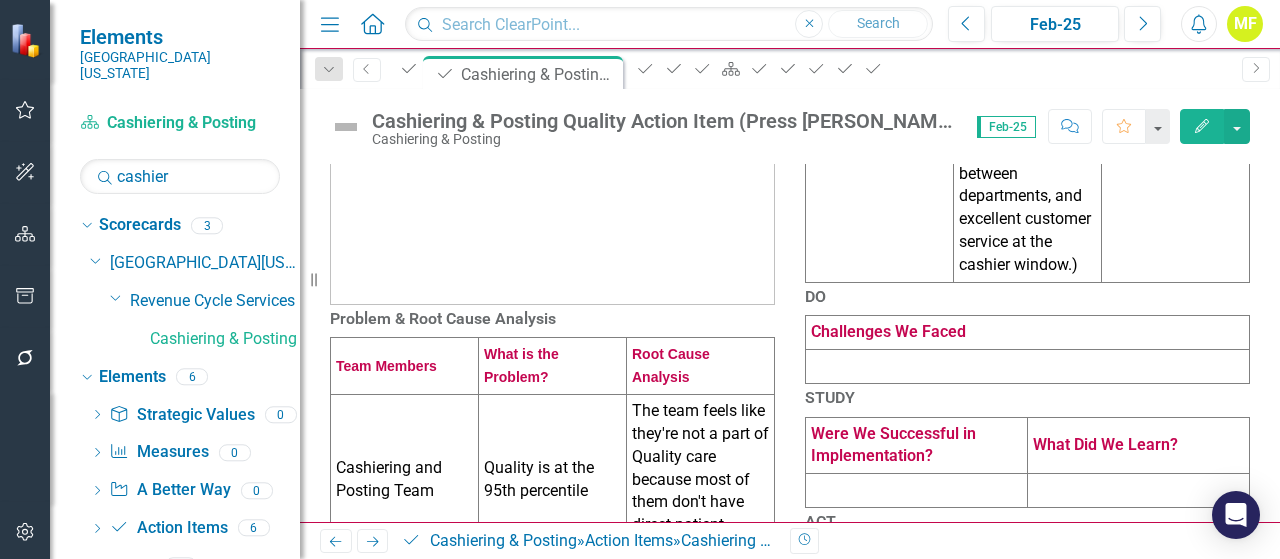 scroll, scrollTop: 400, scrollLeft: 0, axis: vertical 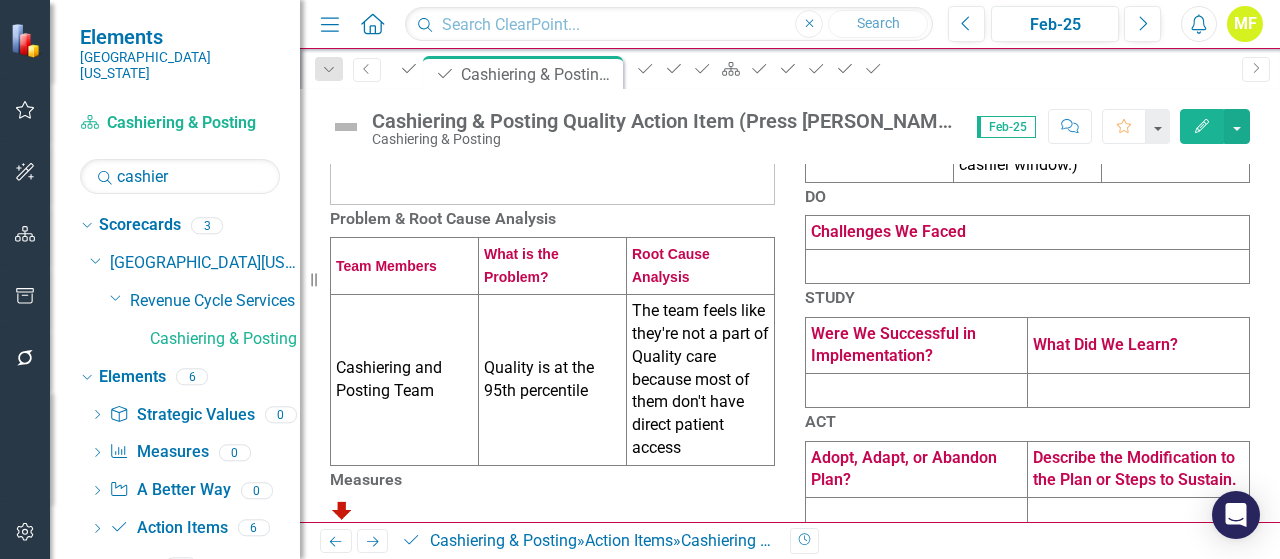 click at bounding box center (1028, 267) 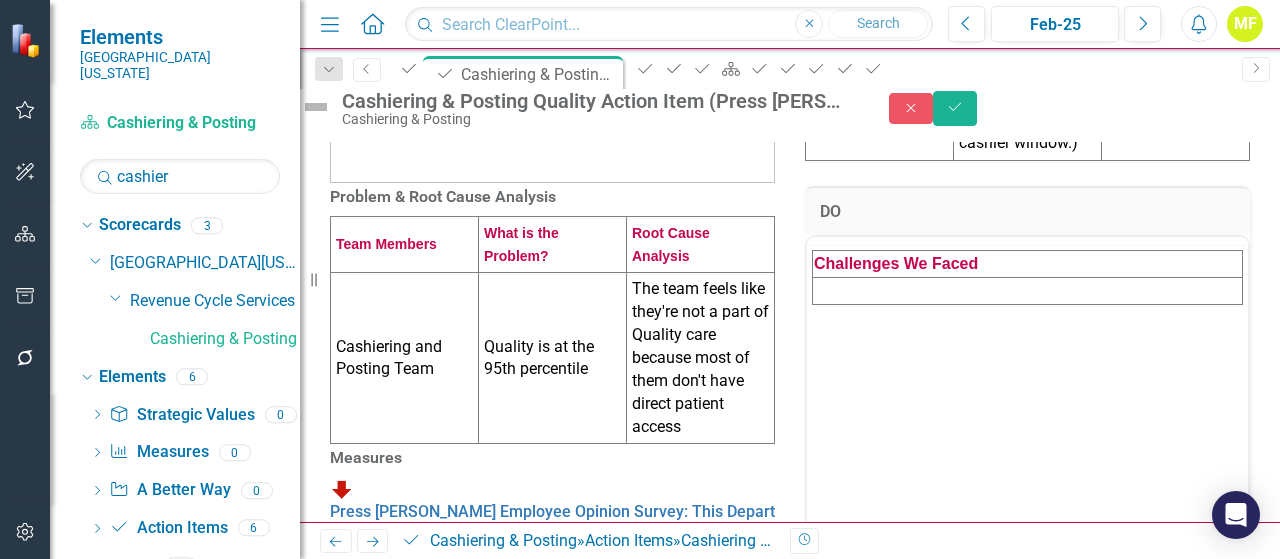 scroll, scrollTop: 0, scrollLeft: 0, axis: both 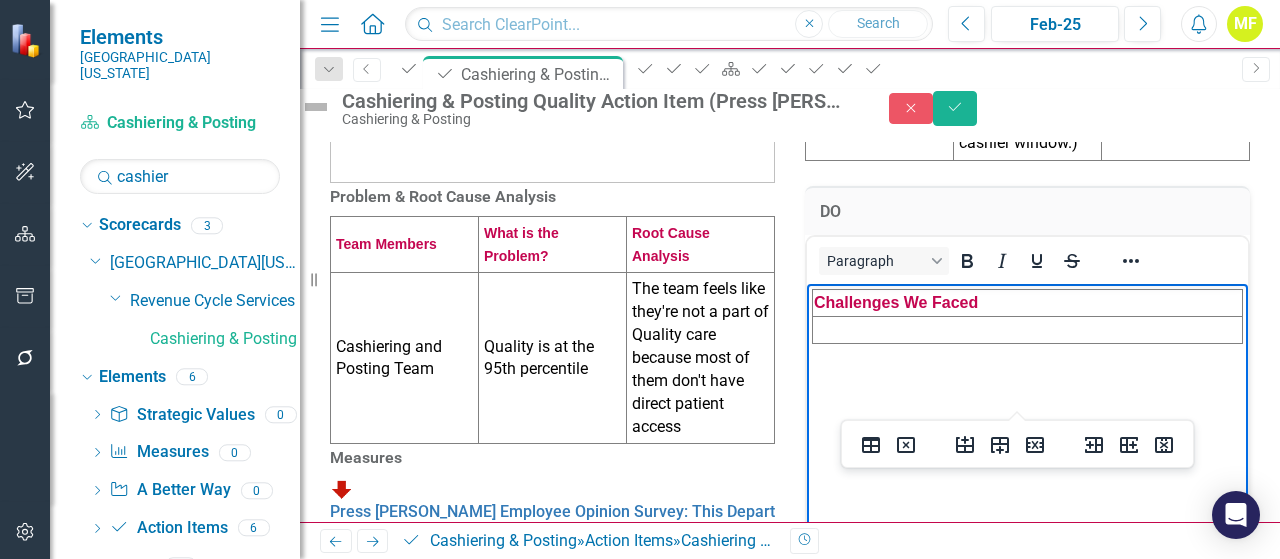 click at bounding box center [1028, 329] 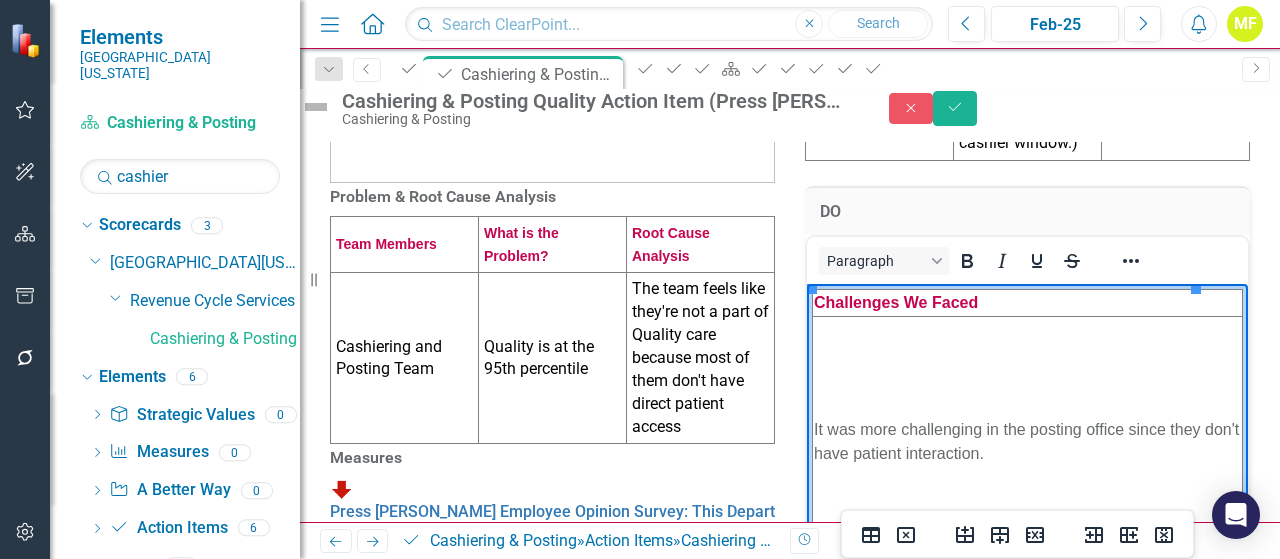 click at bounding box center [552, -39] 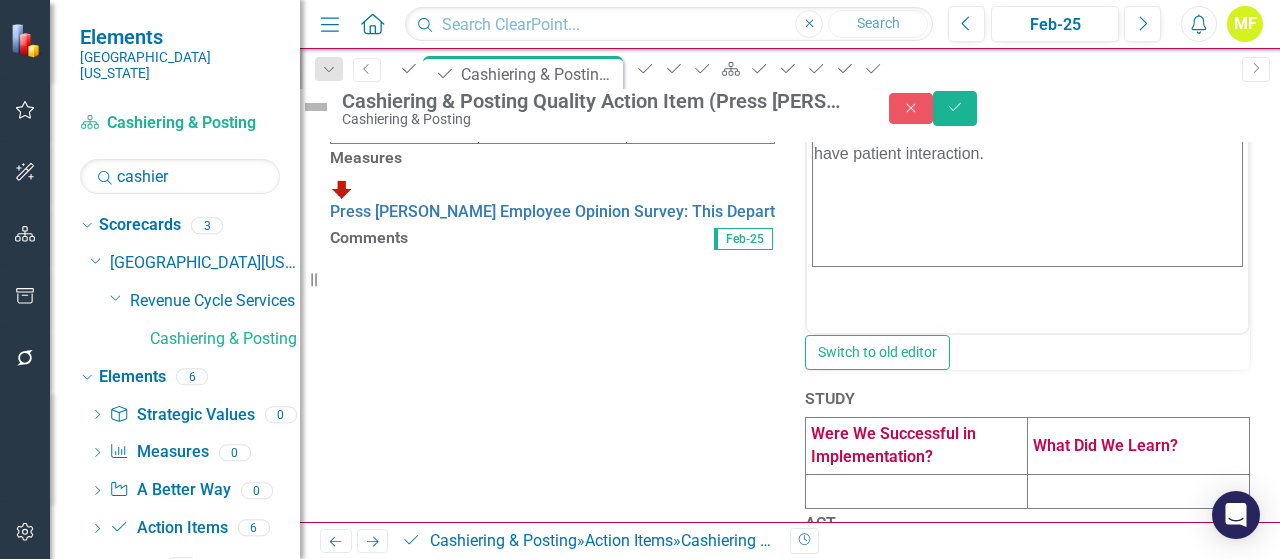 scroll, scrollTop: 900, scrollLeft: 0, axis: vertical 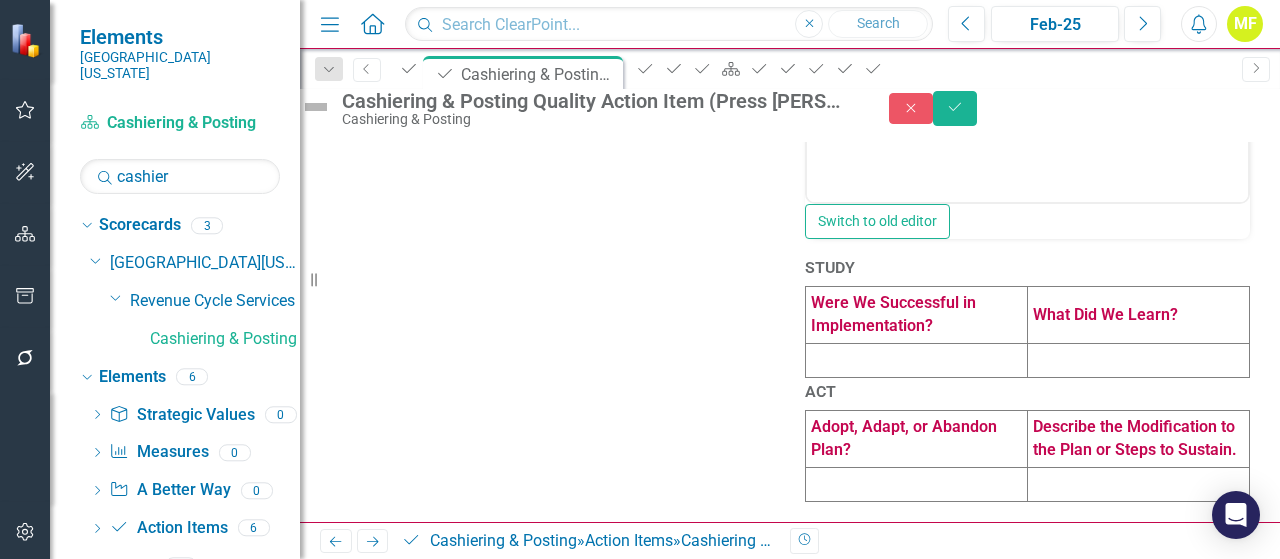 click at bounding box center (917, 361) 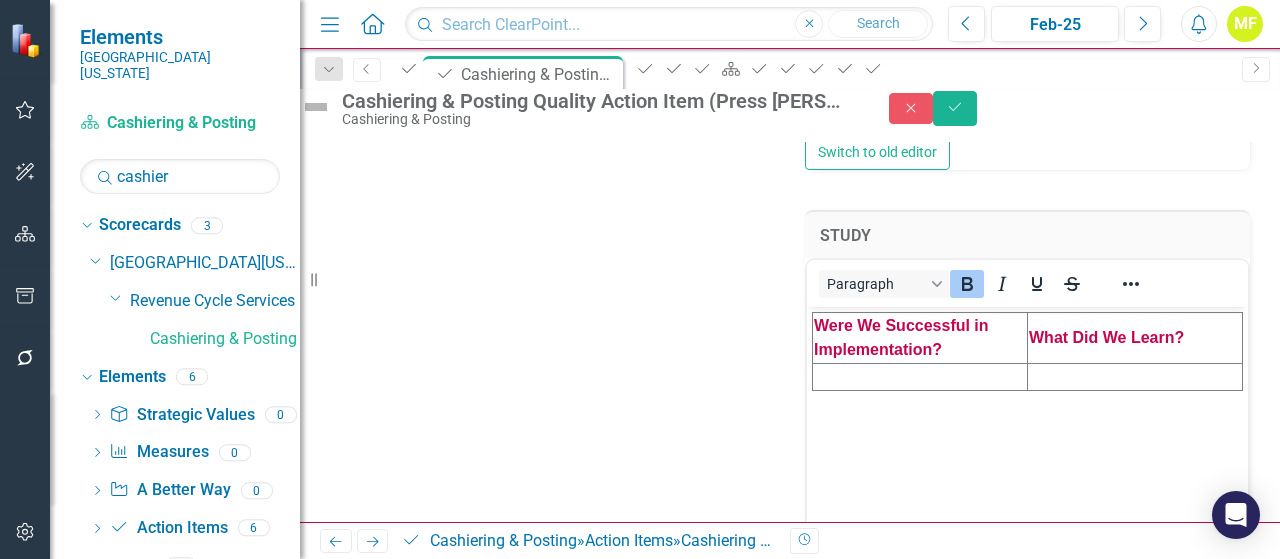 scroll, scrollTop: 0, scrollLeft: 0, axis: both 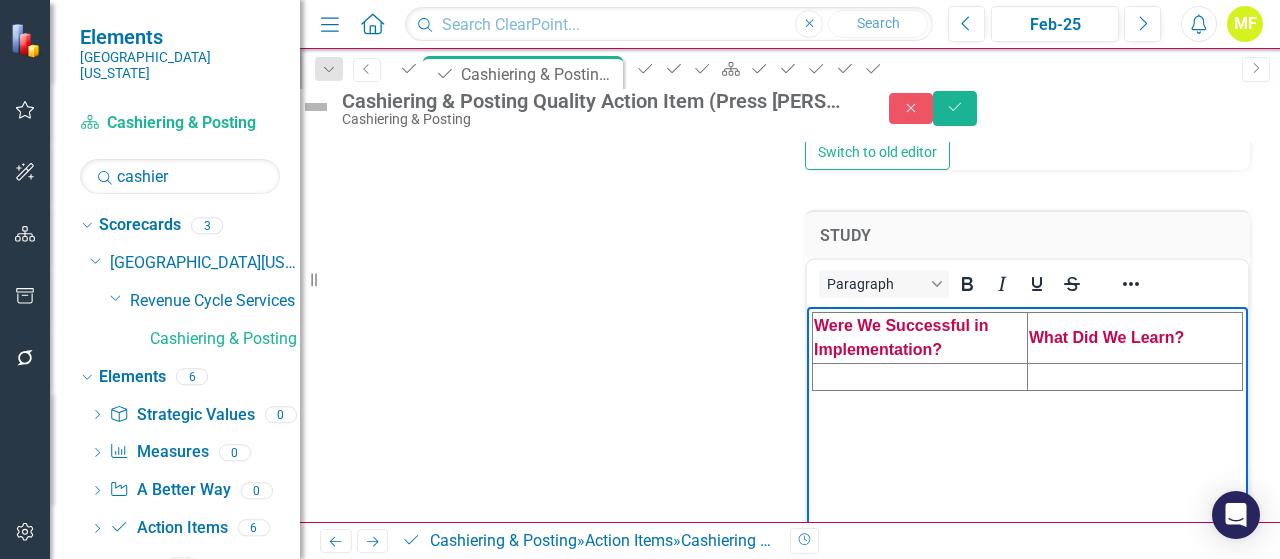 click at bounding box center [920, 377] 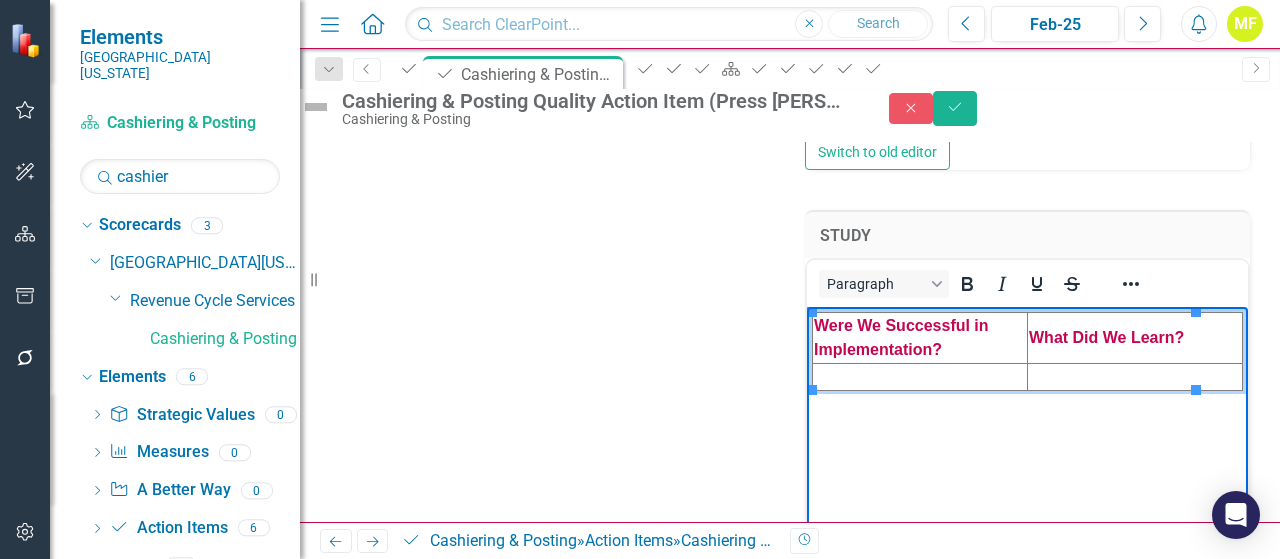 click at bounding box center (920, 377) 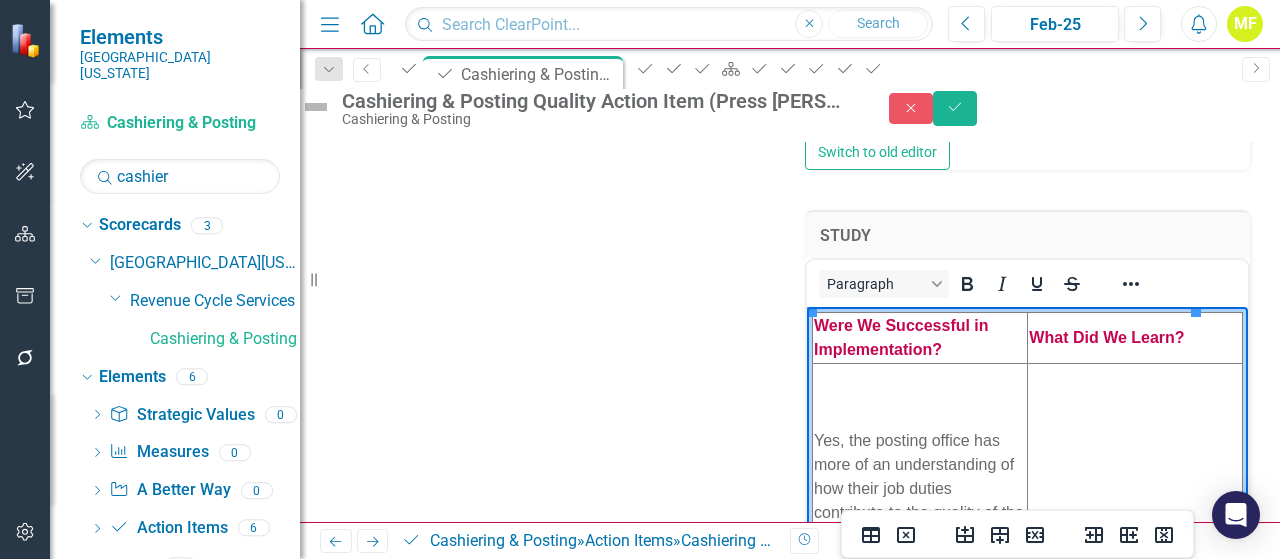 scroll, scrollTop: 1000, scrollLeft: 0, axis: vertical 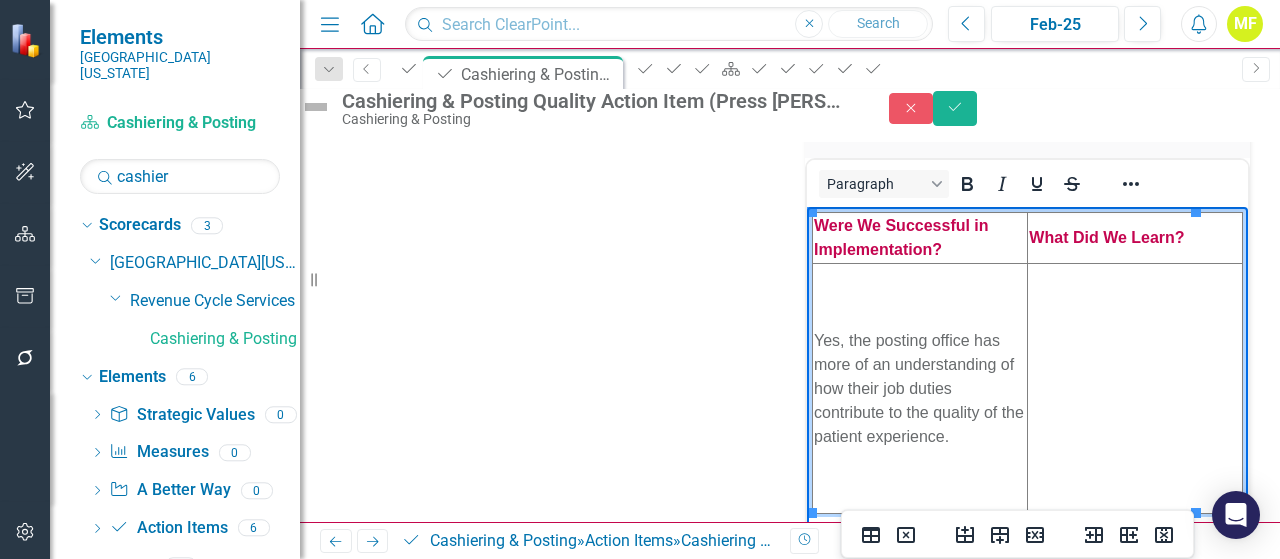 click at bounding box center [1135, 389] 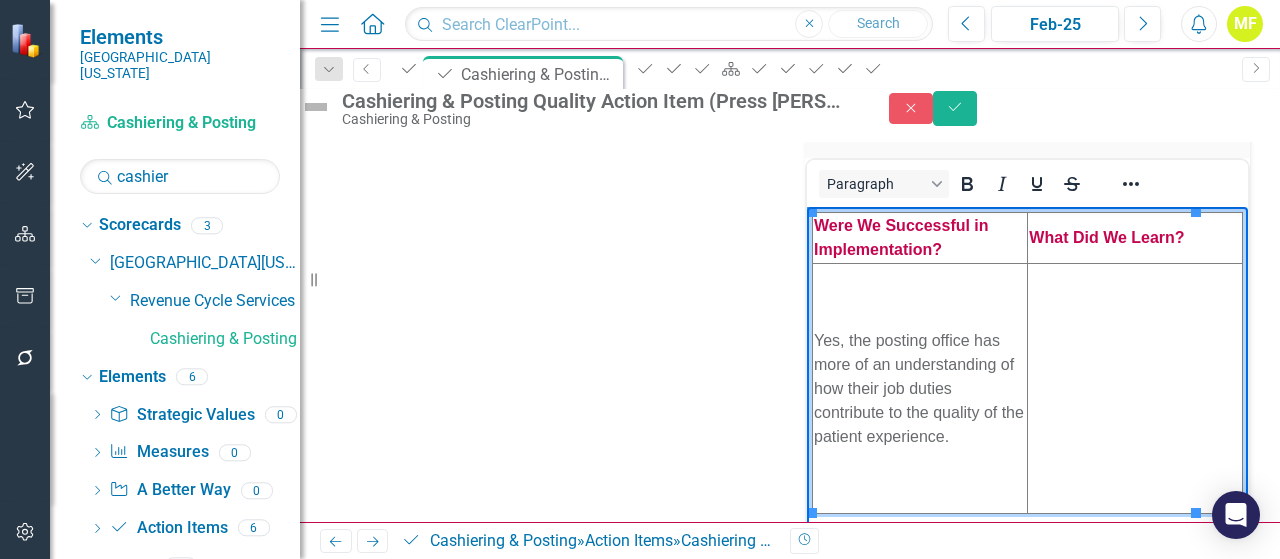click at bounding box center (1135, 389) 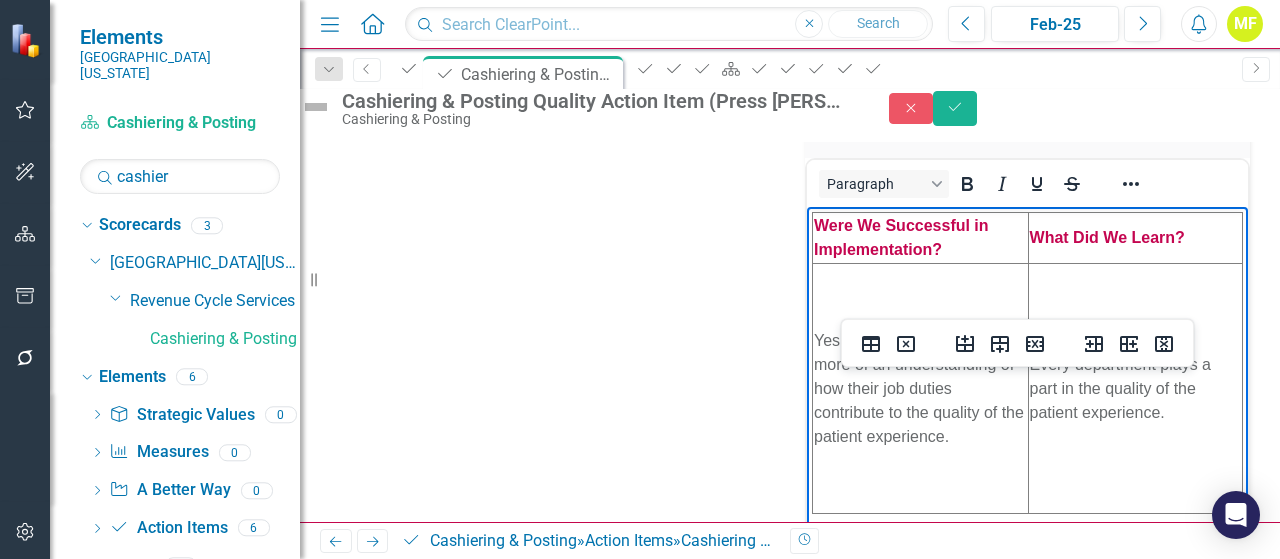 click on "Problem & Root Cause Analysis
Team Members
What is the Problem?
Root Cause Analysis
Cashiering and Posting Team
Quality is at the 95th percentile
The team feels like they're not a part of Quality care because most of them don't have direct patient access
Measures Press [PERSON_NAME] Employee Opinion Survey: This Department Provides High Quality Care & Service Comments Feb-25 PLAN
Owner of Action
What is the Action?
Action Item Start Date
Cashiering and Posting Manager
Manager will speak with the team and make them aware that what our department does is part of Quality care (i.e. posting payments timely and accurately, communication between departments, and excellent customer service at the cashier window.)
[DATE]
DO Paragraph Switch to old editor STUDY Paragraph Switch to old editor ACT
Adopt, Adapt, or Abandon Plan?
Describe the Modification to the Plan or Steps to Sustain." at bounding box center (790, -76) 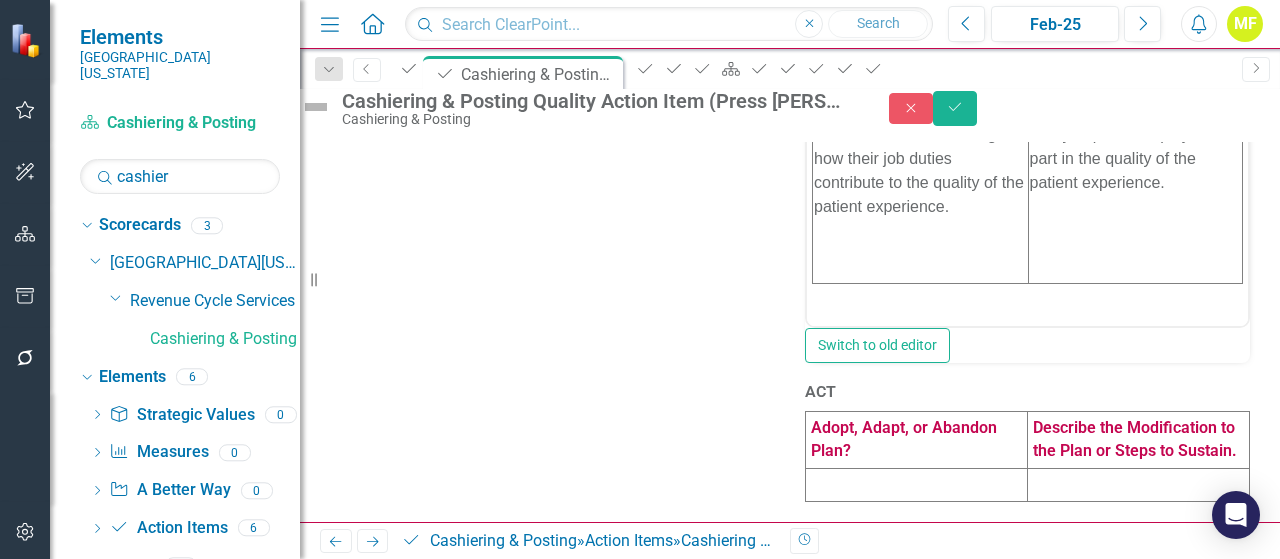 scroll, scrollTop: 1400, scrollLeft: 0, axis: vertical 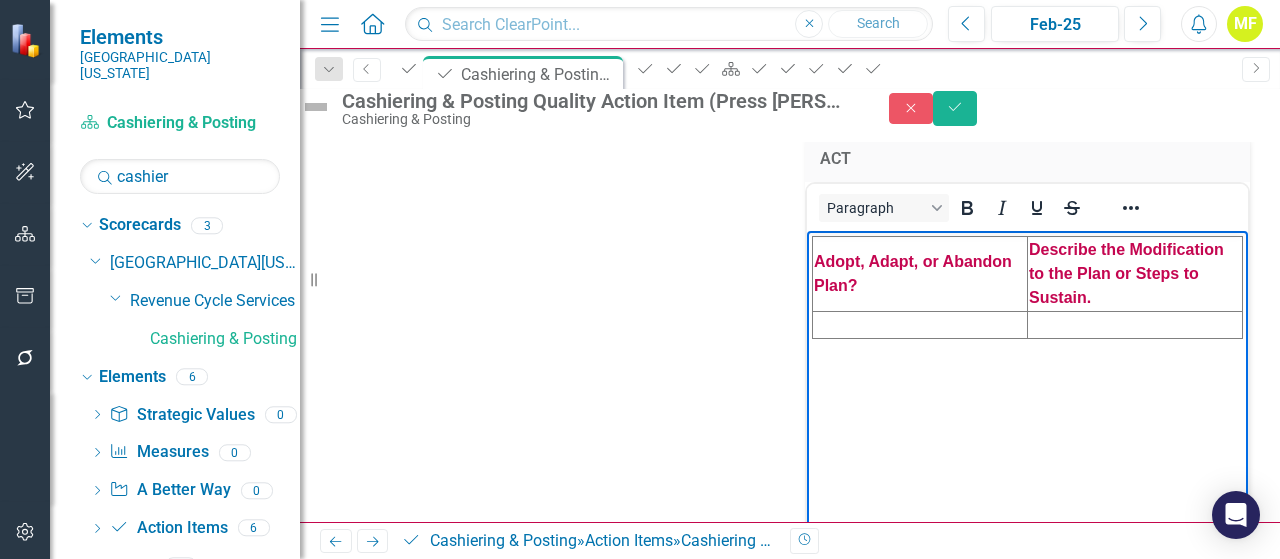 drag, startPoint x: 836, startPoint y: 324, endPoint x: 844, endPoint y: 333, distance: 12.0415945 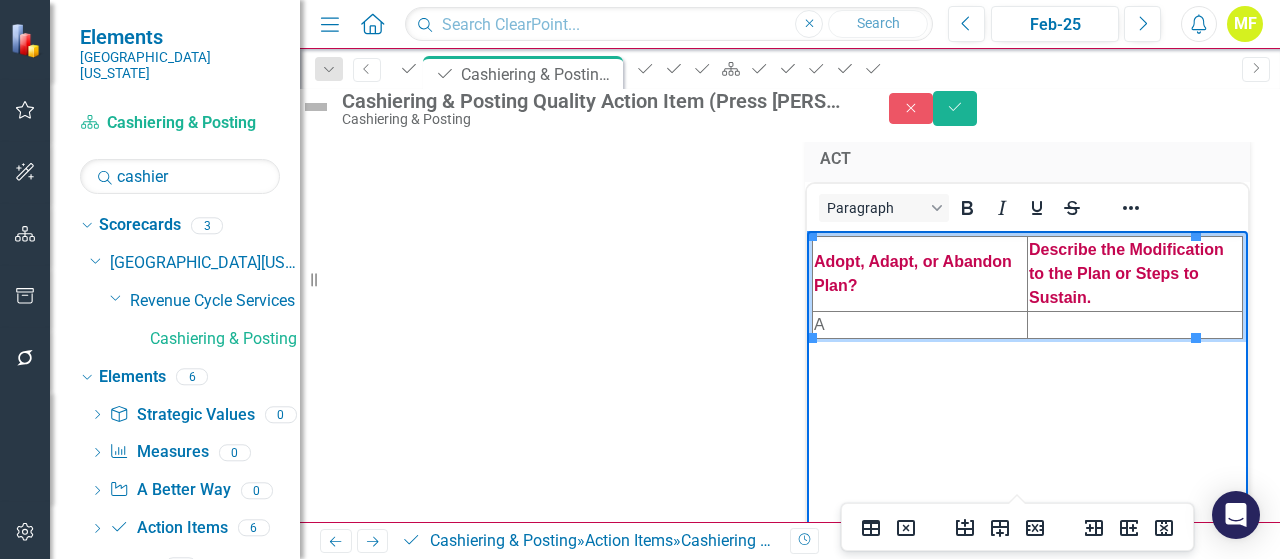 type 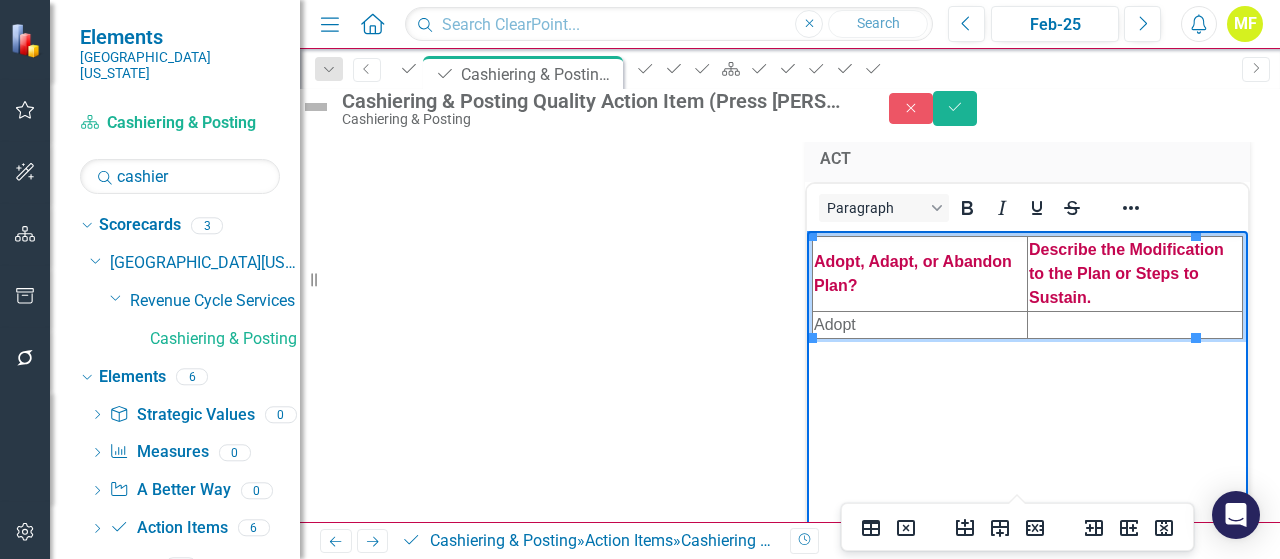 click at bounding box center (1135, 325) 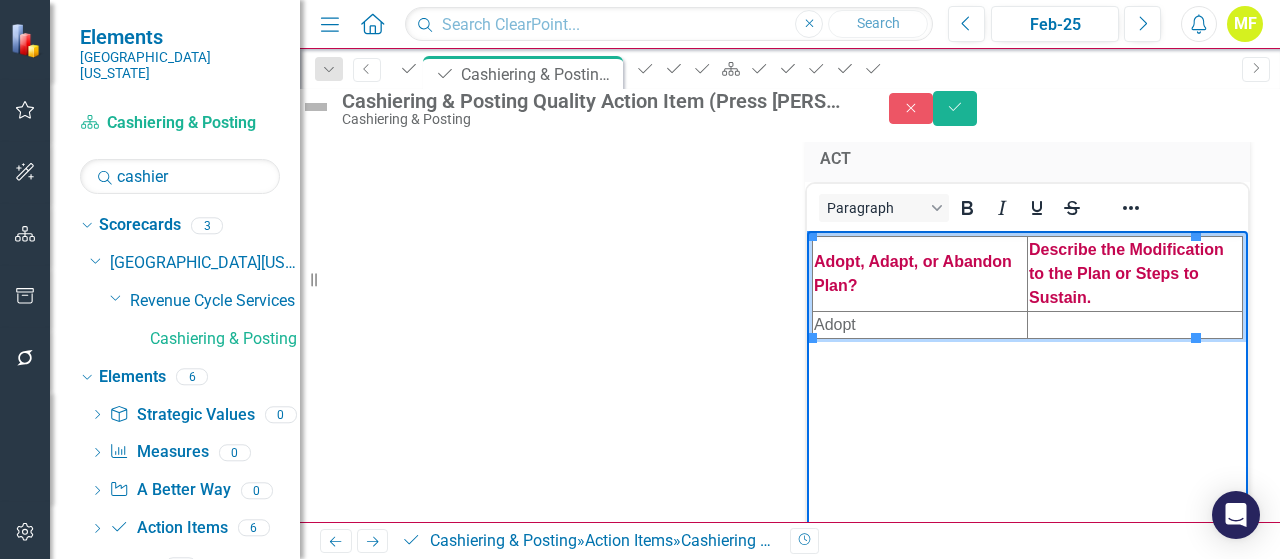 click at bounding box center (1135, 325) 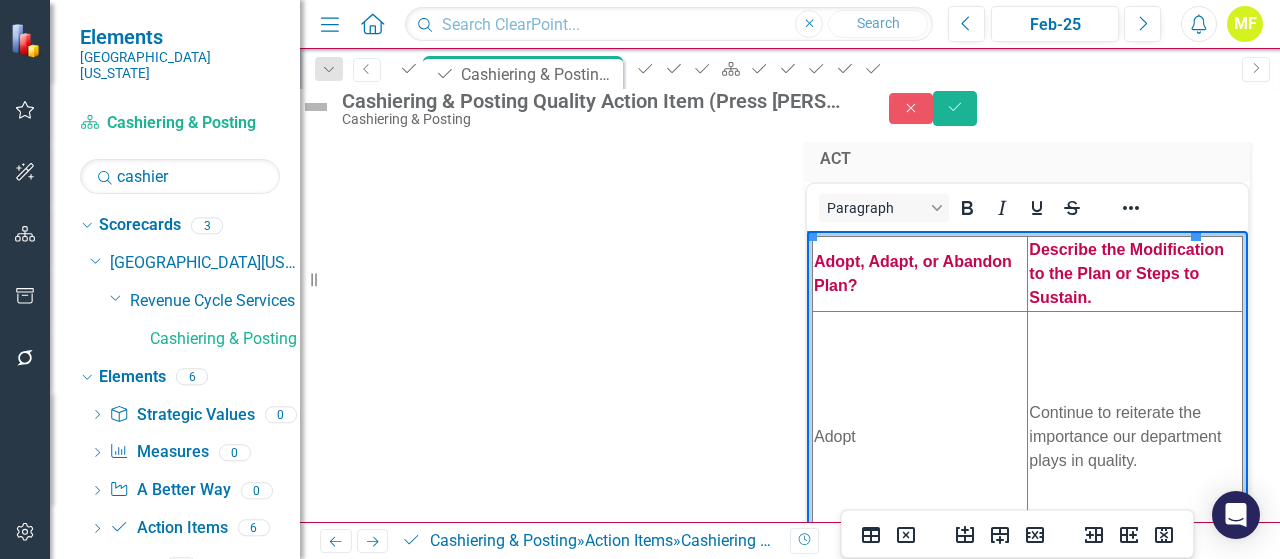 click on "Problem & Root Cause Analysis
Team Members
What is the Problem?
Root Cause Analysis
Cashiering and Posting Team
Quality is at the 95th percentile
The team feels like they're not a part of Quality care because most of them don't have direct patient access
Measures Press [PERSON_NAME] Employee Opinion Survey: This Department Provides High Quality Care & Service Comments Feb-25 PLAN
Owner of Action
What is the Action?
Action Item Start Date
Cashiering and Posting Manager
Manager will speak with the team and make them aware that what our department does is part of Quality care (i.e. posting payments timely and accurately, communication between departments, and excellent customer service at the cashier window.)
[DATE]
DO Paragraph Switch to old editor STUDY Paragraph Switch to old editor ACT Paragraph Switch to old editor" at bounding box center [790, -376] 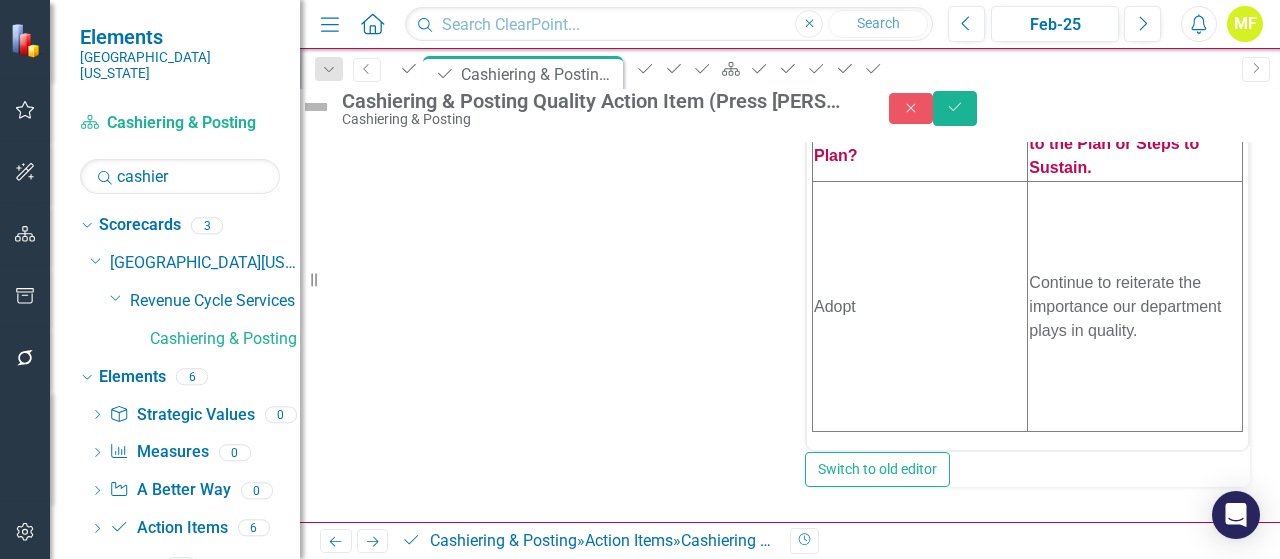 scroll, scrollTop: 1006, scrollLeft: 0, axis: vertical 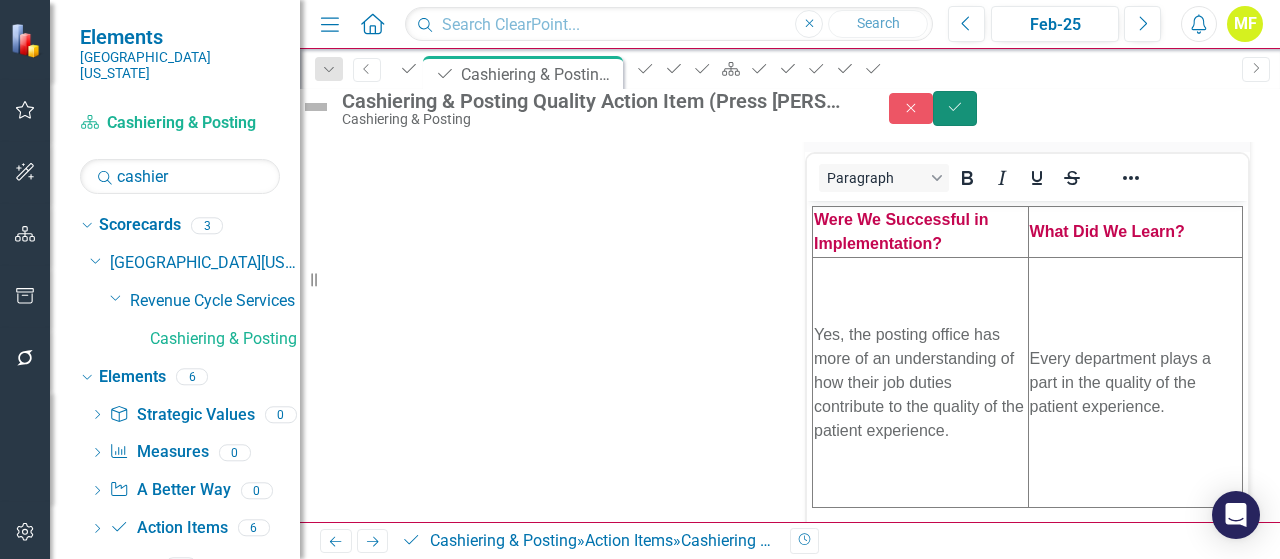 click on "Save" 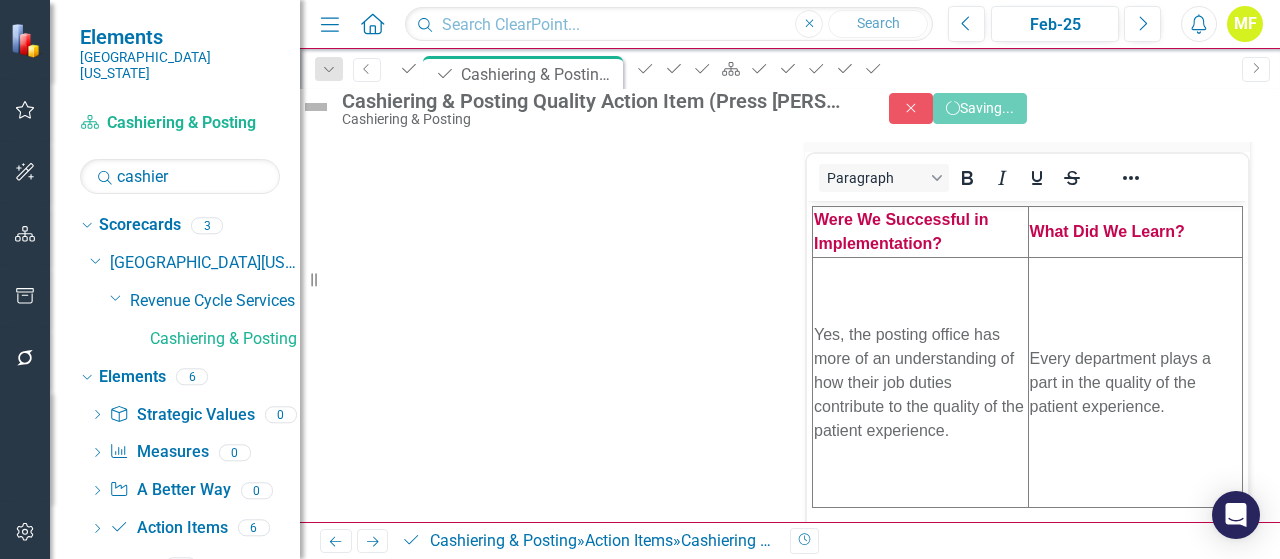 scroll, scrollTop: 718, scrollLeft: 0, axis: vertical 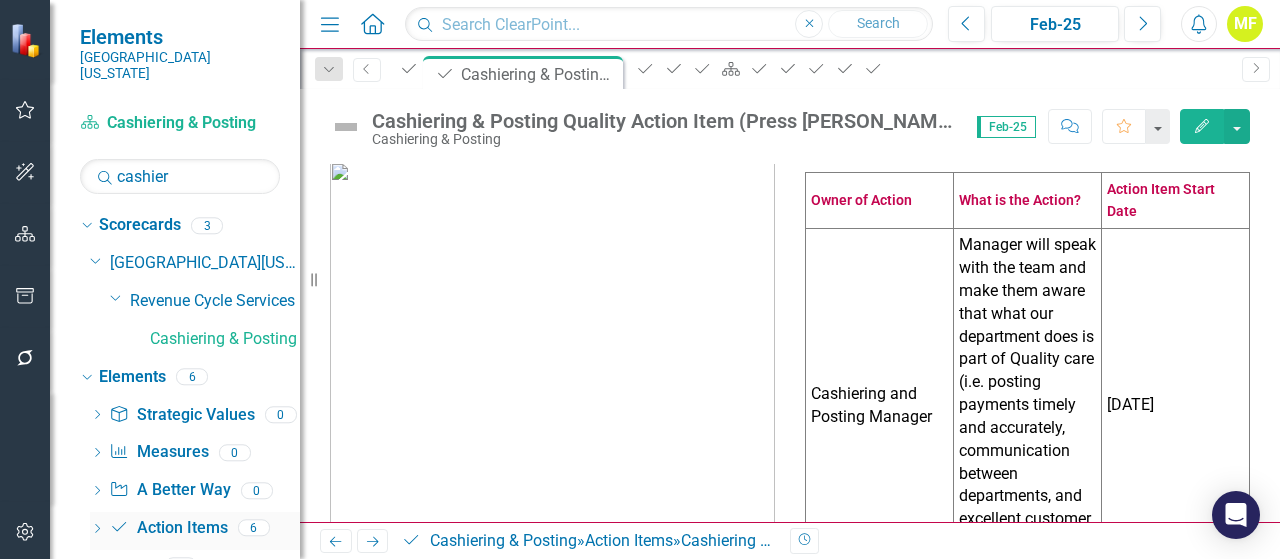 click on "Action Item Action Items" at bounding box center [168, 528] 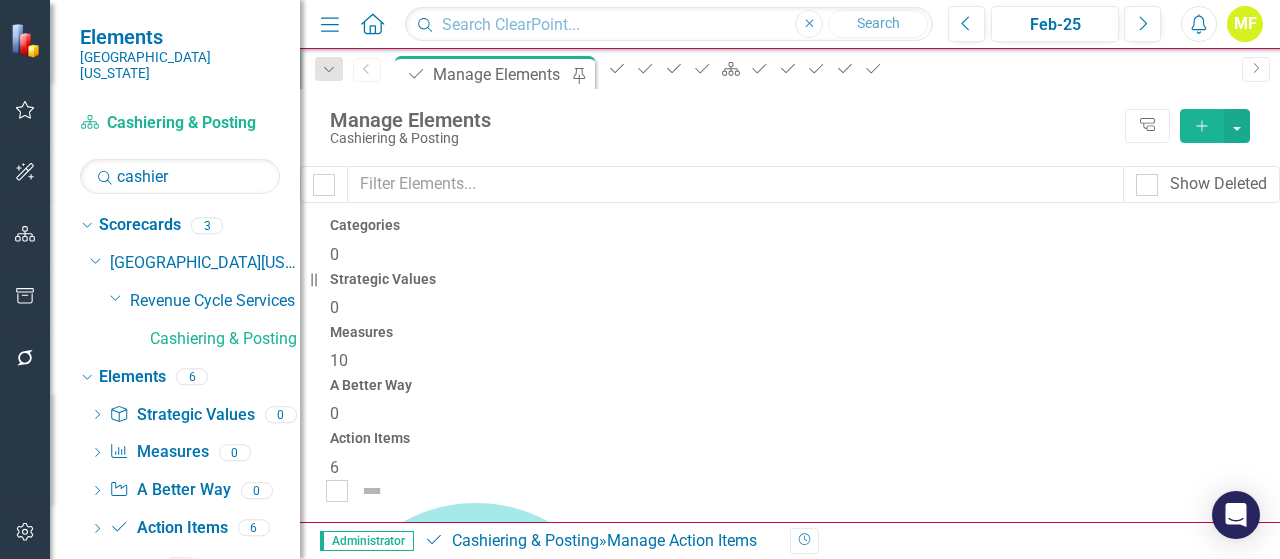 scroll, scrollTop: 200, scrollLeft: 0, axis: vertical 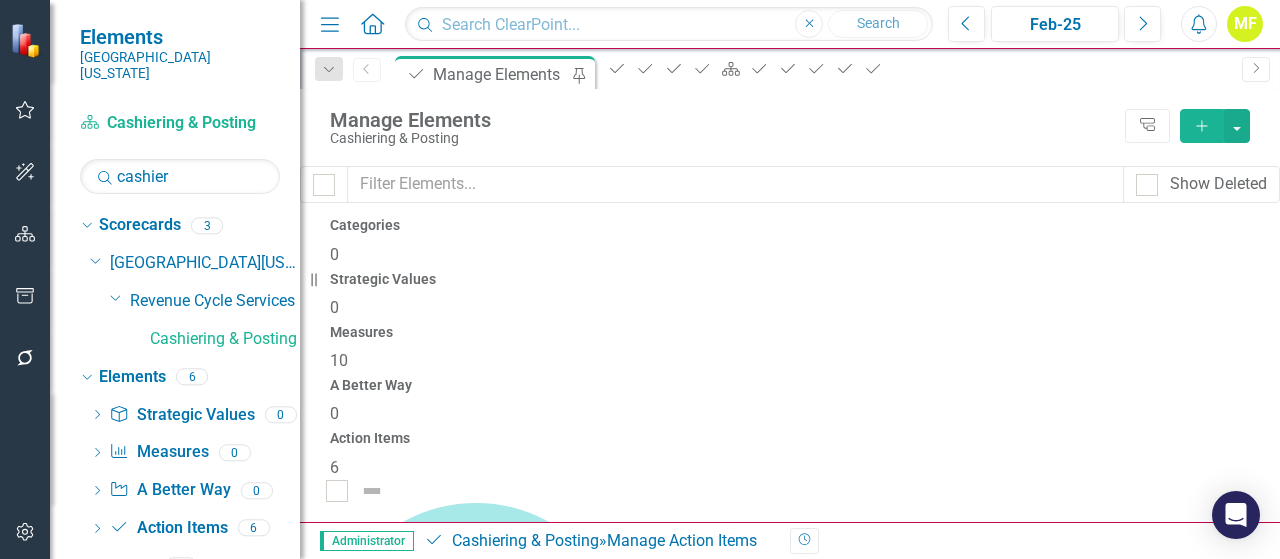 click on "Cashiering & Posting Teamwork Action Item" at bounding box center (501, 3212) 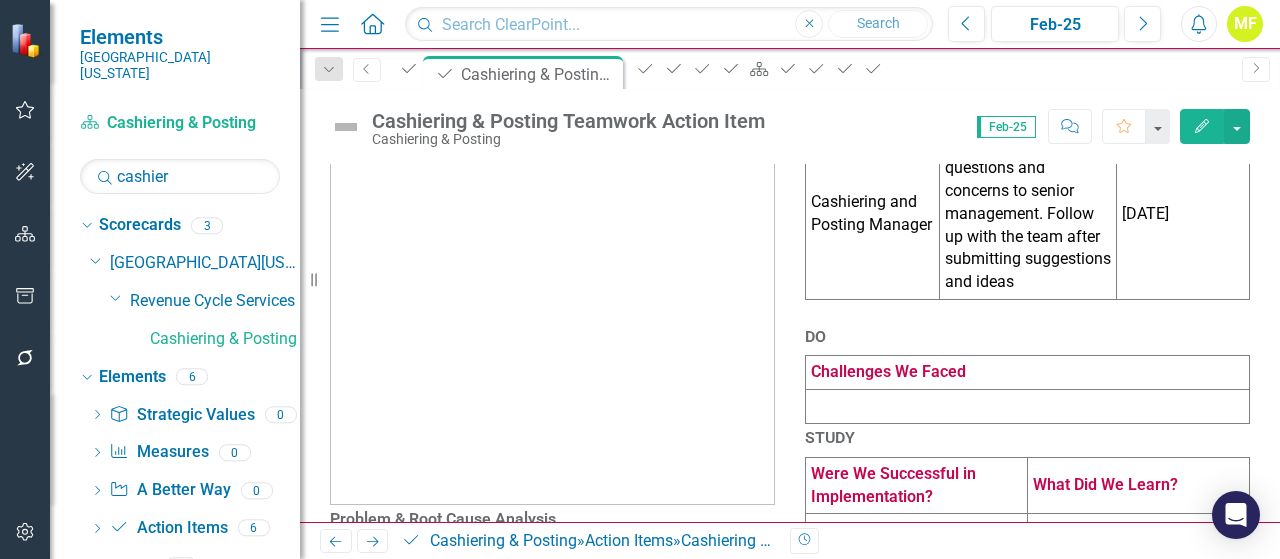 scroll, scrollTop: 200, scrollLeft: 0, axis: vertical 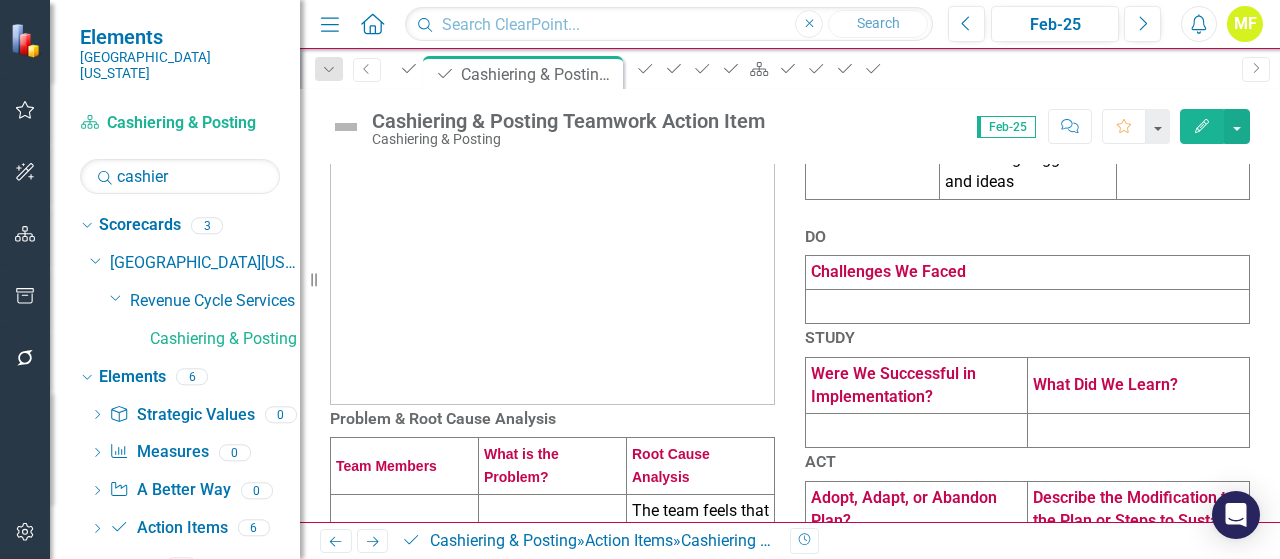 click at bounding box center (1028, 307) 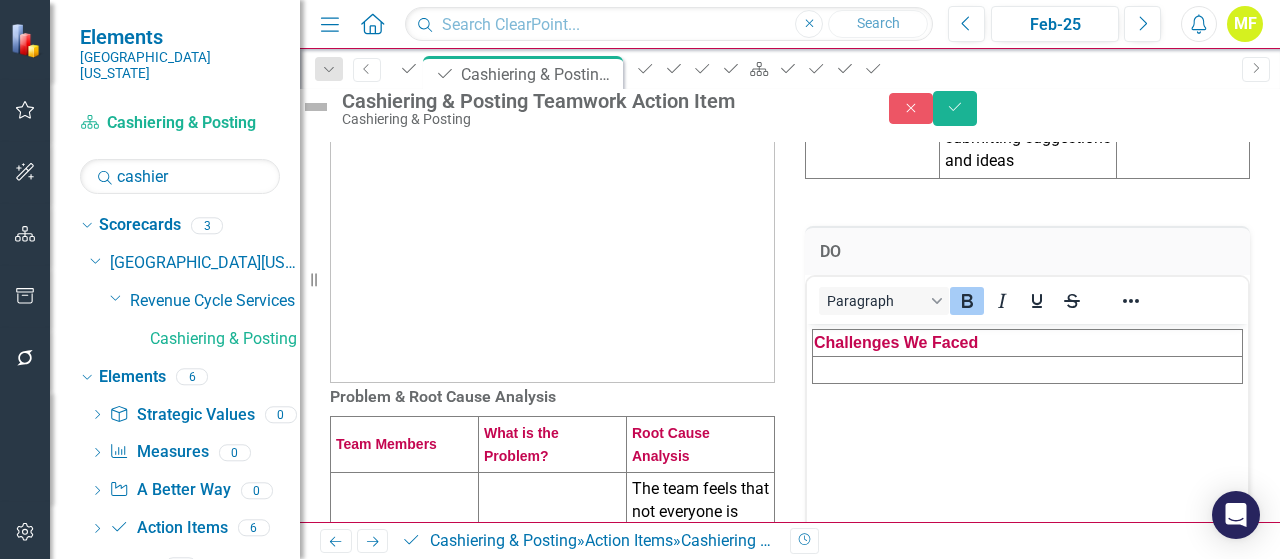 scroll, scrollTop: 0, scrollLeft: 0, axis: both 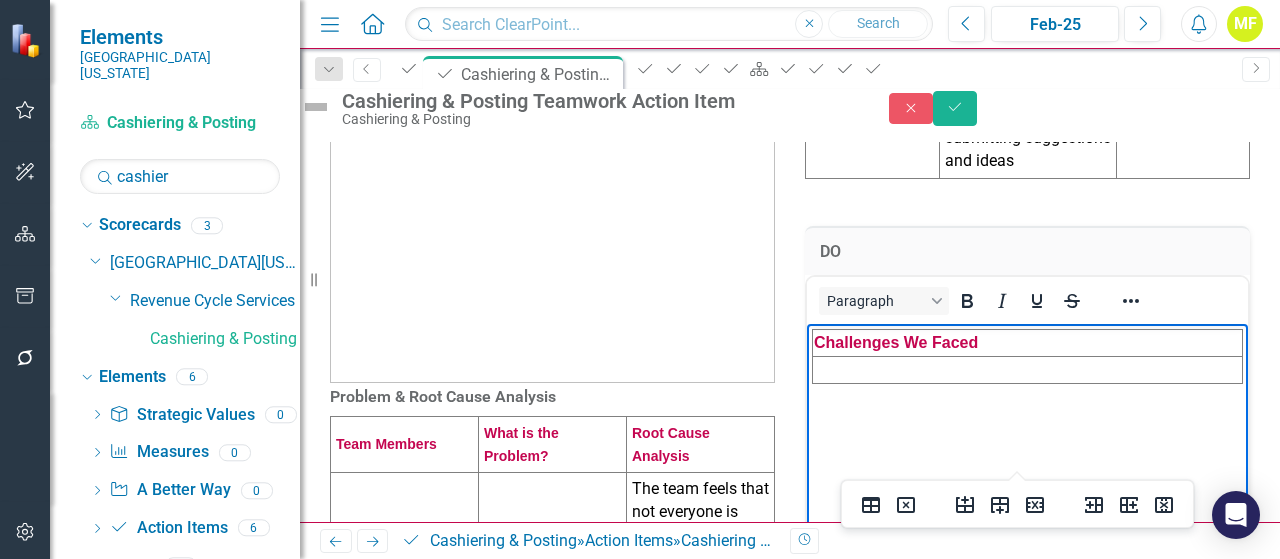 click at bounding box center (1028, 369) 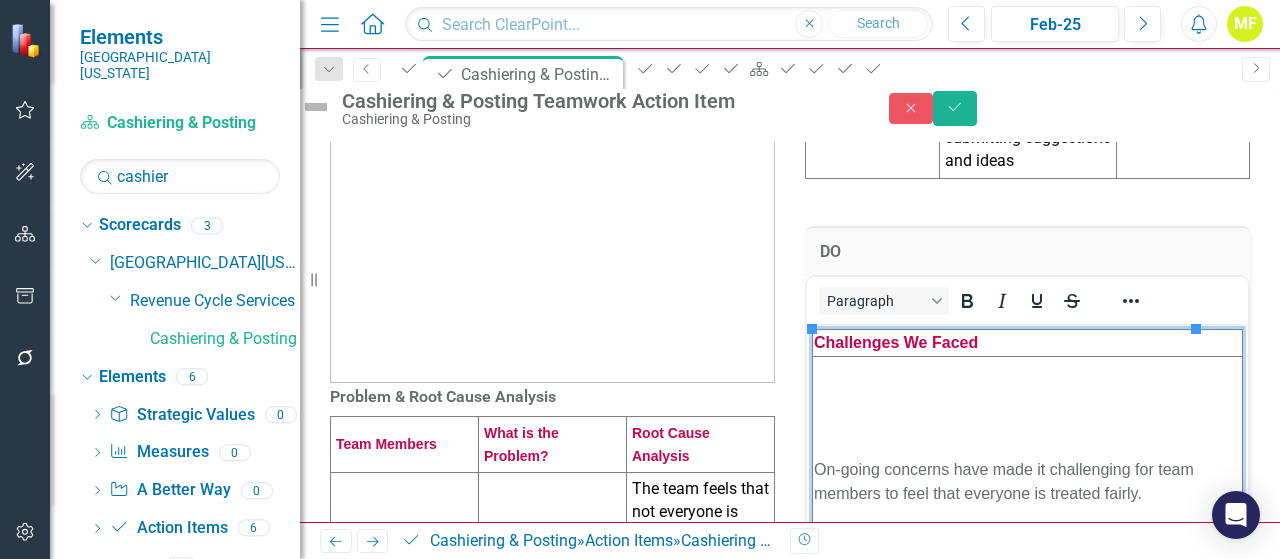 click on "DO <table style="border-collapse: collapse; width: 100%;" border="1"><colgroup><col style="width: 99.858%;"></colgroup>
<tbody>
<tr>
<td><strong><span style="color: #c40650;">Challenges We Faced</span></strong></td>
</tr>
<tr>
<td>&nbsp;</td>
</tr>
</tbody>
</table> Paragraph Switch to old editor" at bounding box center [1027, 463] 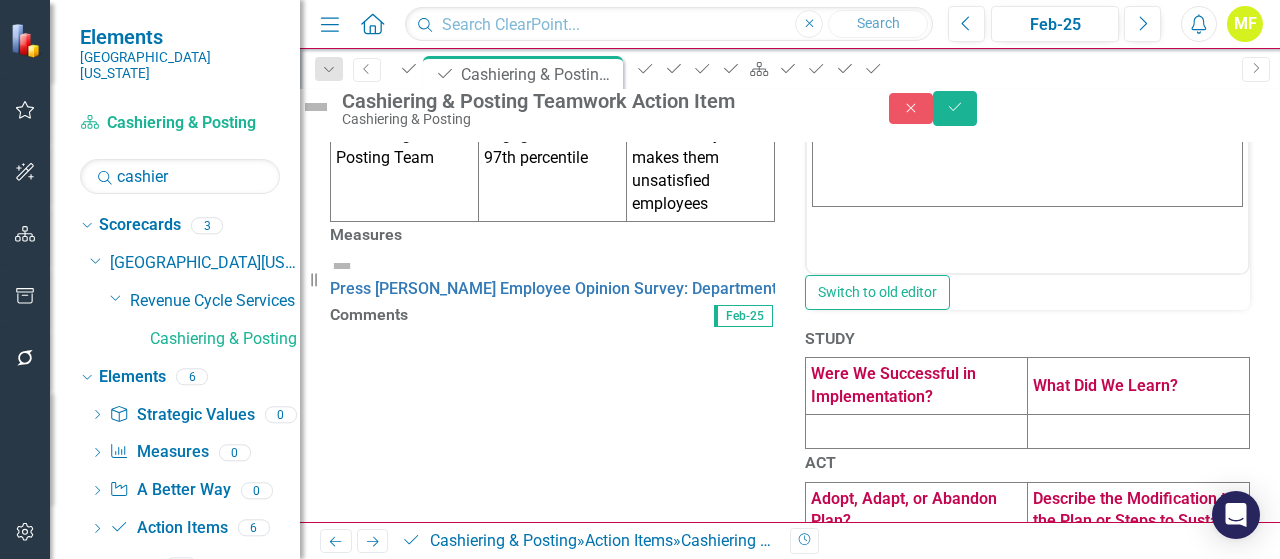 scroll, scrollTop: 700, scrollLeft: 0, axis: vertical 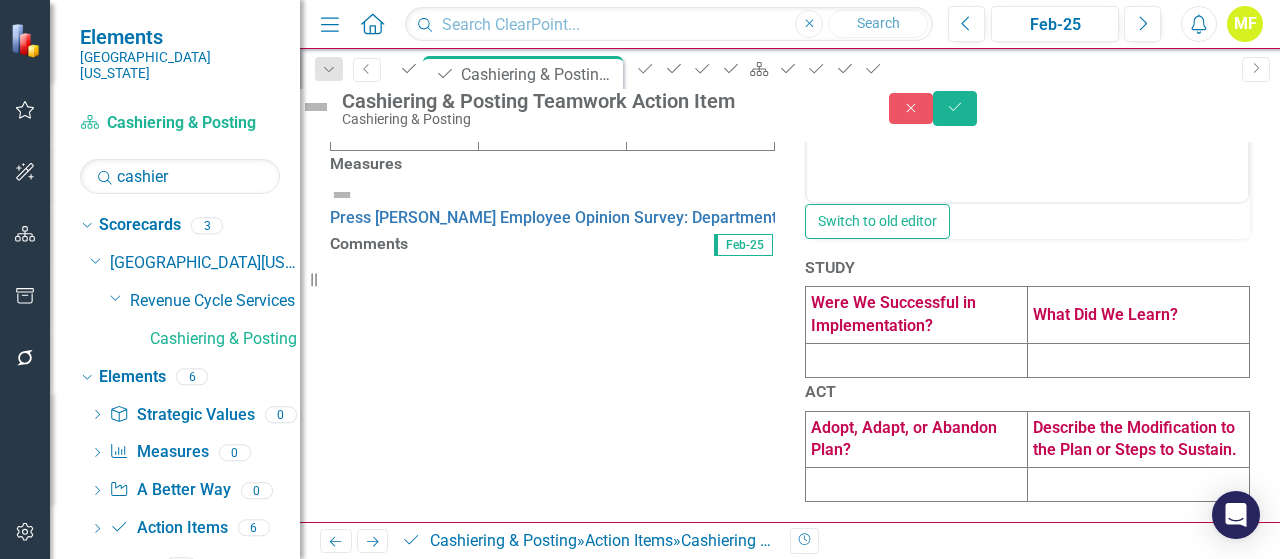 click on "Were We Successful in Implementation?" at bounding box center [917, 315] 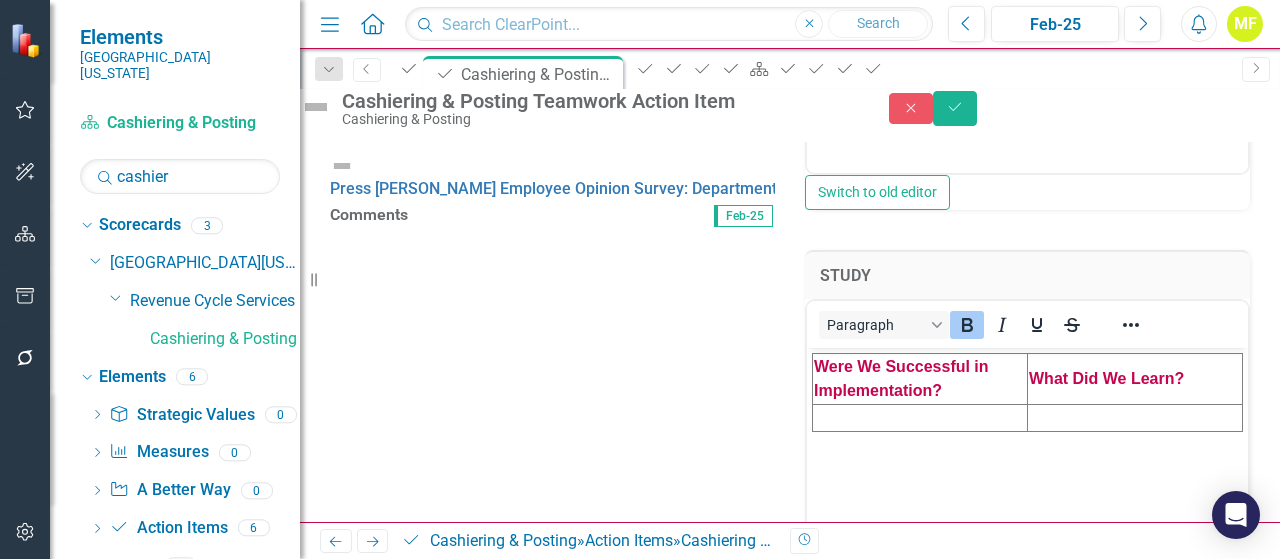 scroll, scrollTop: 0, scrollLeft: 0, axis: both 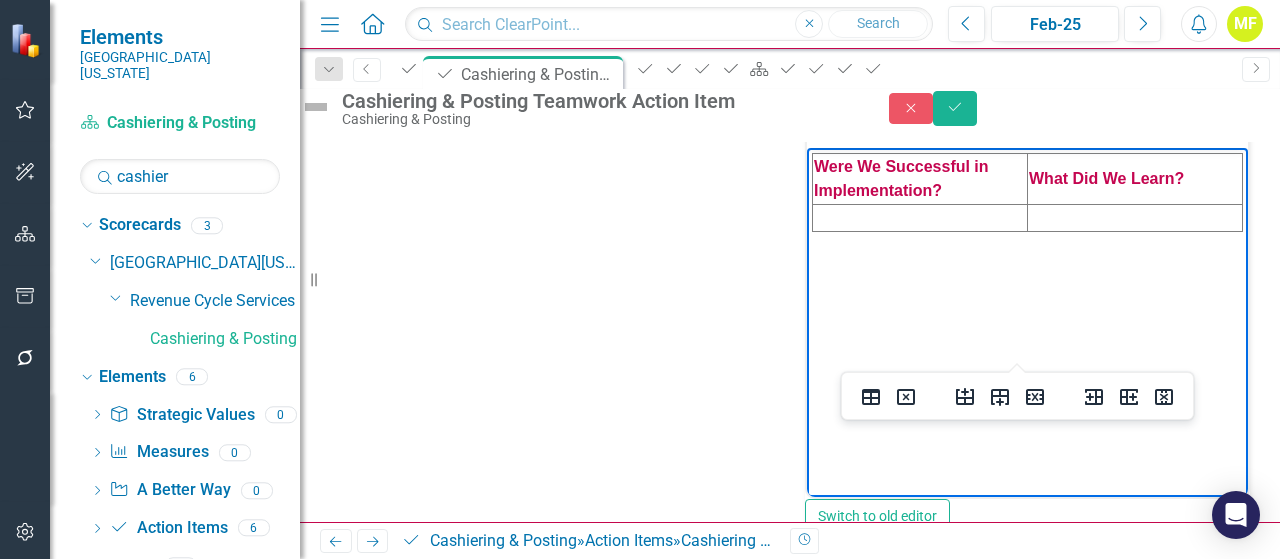 click at bounding box center [920, 217] 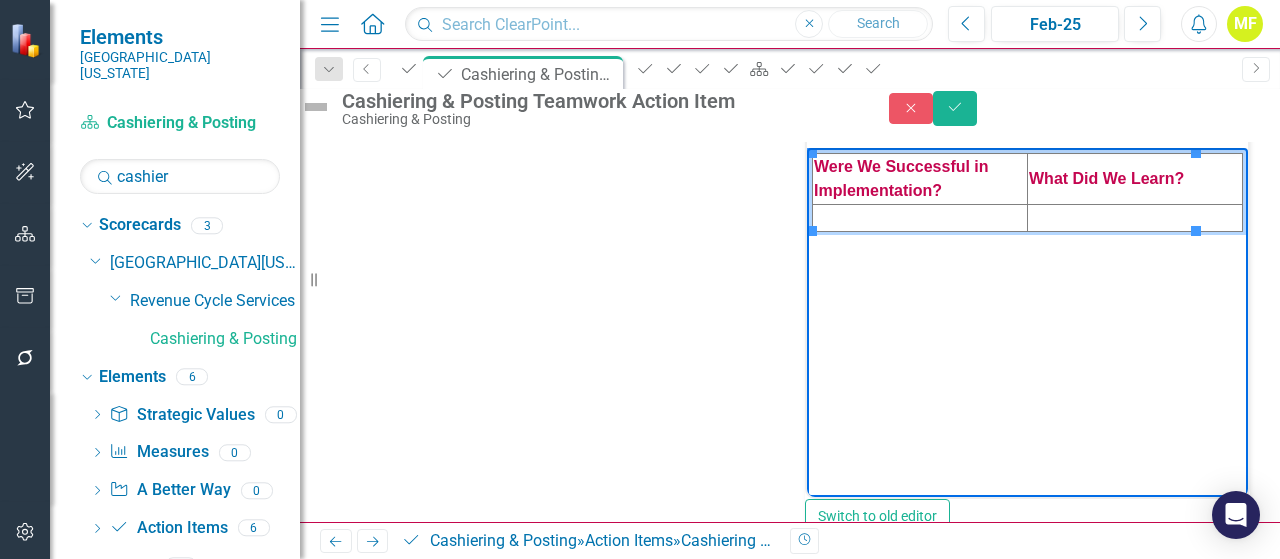 click at bounding box center [920, 217] 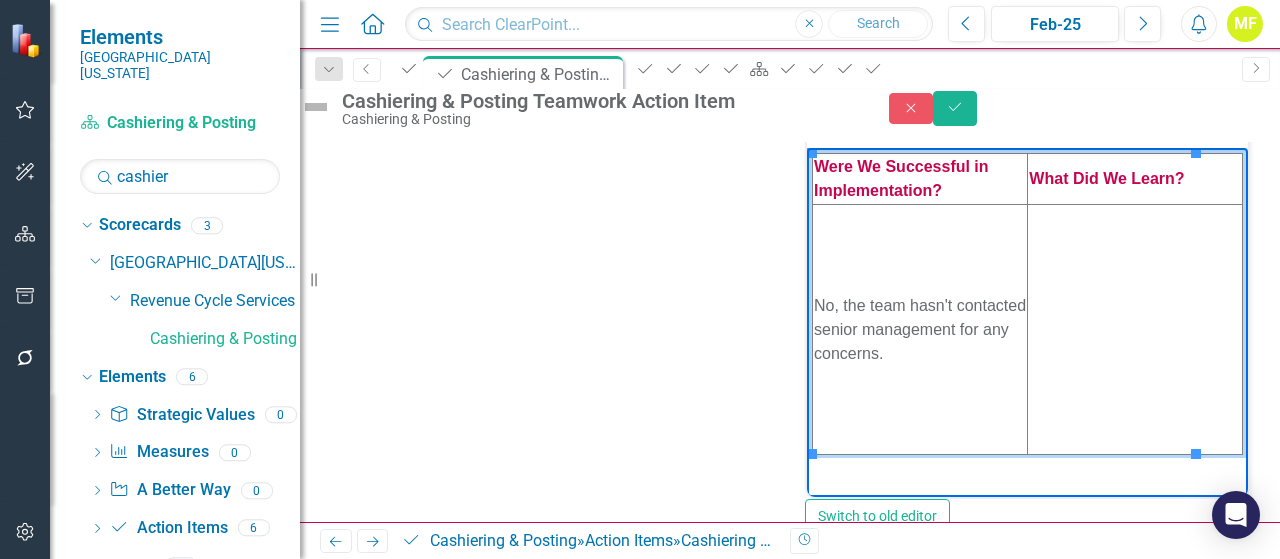 click at bounding box center [1135, 329] 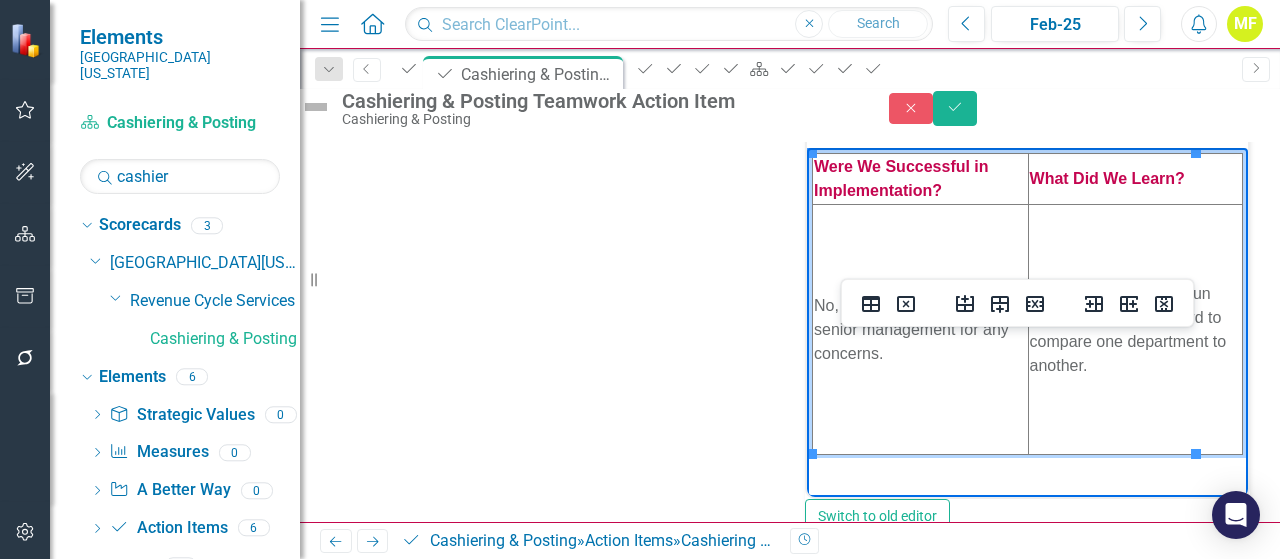 click on "Problem & Root Cause Analysis
Team Members
What is the Problem?
Root Cause Analysis
Cashiering and Posting Team
Engagement at 97th percentile
The team feels that not everyone is treated fairly which makes them unsatisfied employees
Measures Press [PERSON_NAME] Employee Opinion Survey: Departmental Employee Engagement Score Comments Feb-25 PLAN
Owner of Action
What is the Action?
Action Item Start Date
Cashiering and Posting Manager
Allow the team to email questions and concerns to senior management. Follow up with the team after submitting suggestions and ideas
[DATE]
DO <table style="border-collapse: collapse; width: 100%;" border="1"><colgroup><col style="width: 99.858%;"></colgroup>
<tbody>
<tr>
<td><strong><span style="color: #c40650;">Challenges We Faced</span></strong></td>
</tr>
<tr>
<td>&nbsp;</td>
</tr>
</tbody>
</table> Paragraph Switch to old editor STUDY Paragraph Switch to old editor ACT
Adopt, Adapt, or Abandon Plan?" at bounding box center (790, -56) 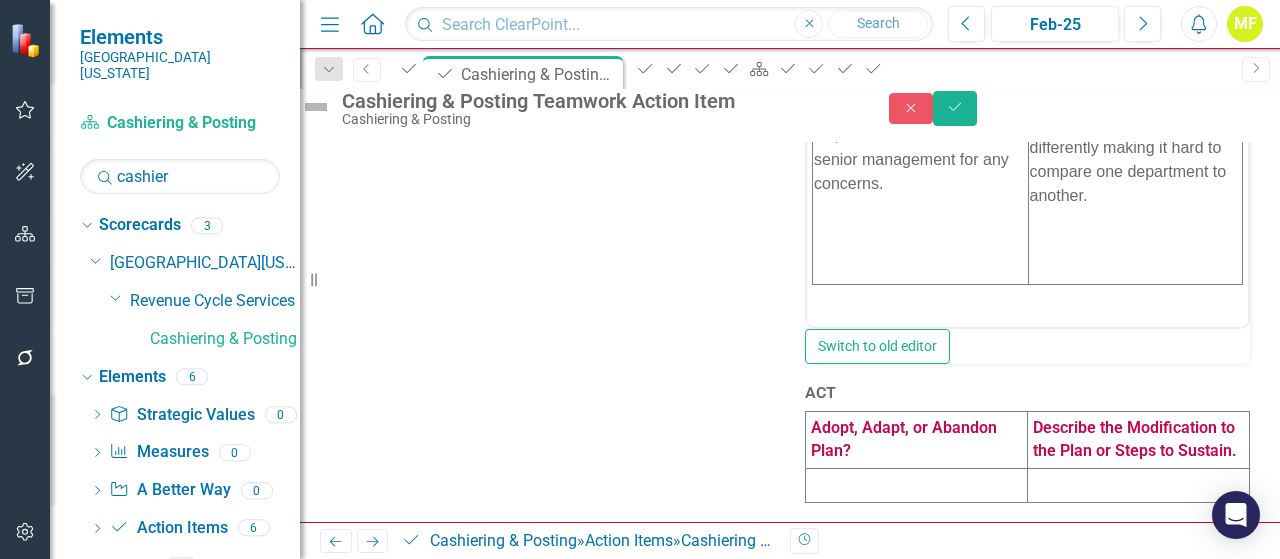 scroll, scrollTop: 1285, scrollLeft: 0, axis: vertical 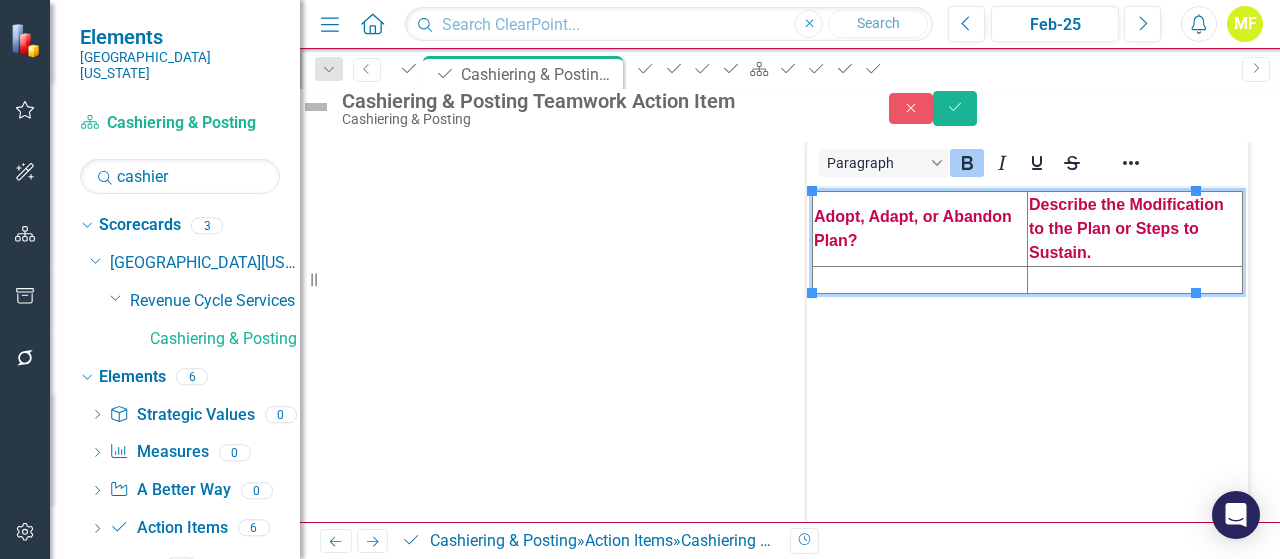 click at bounding box center [920, 280] 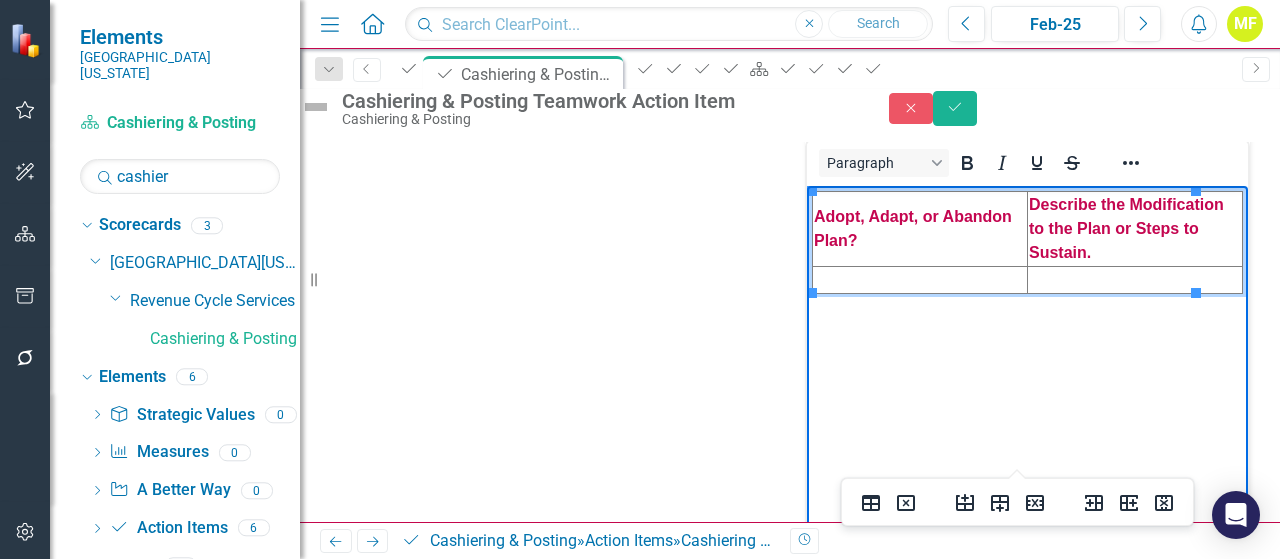 type 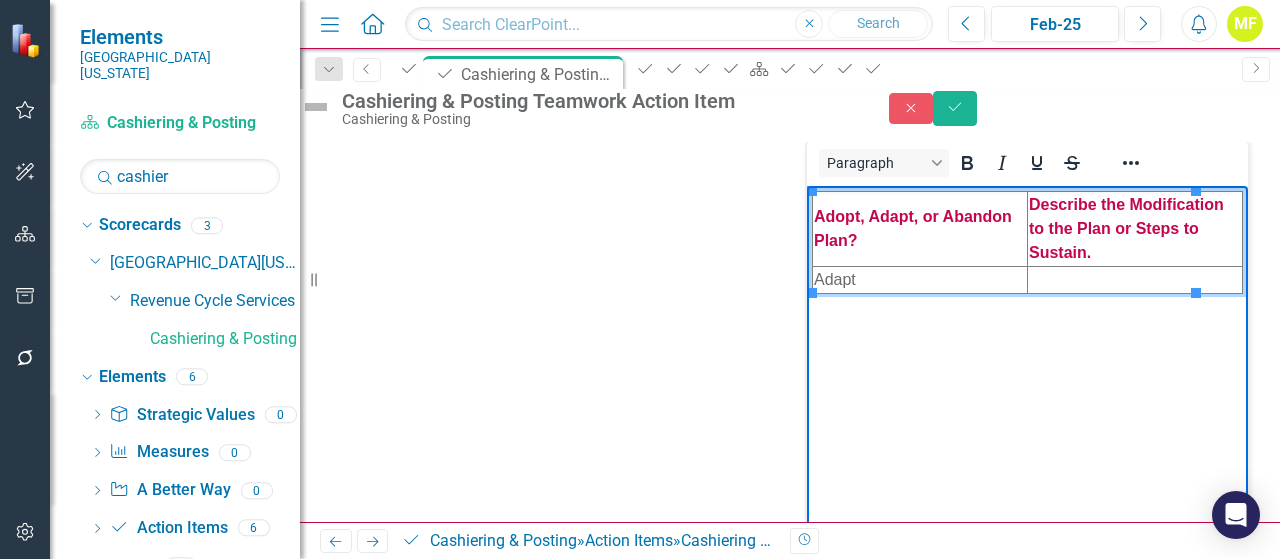 click at bounding box center [1135, 280] 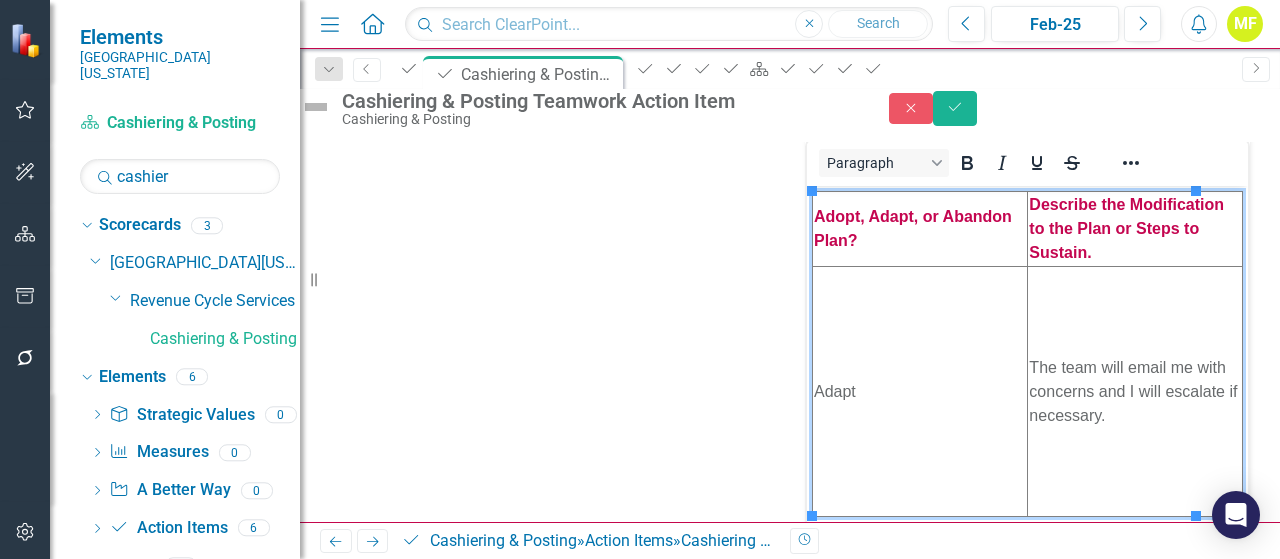 click on "Problem & Root Cause Analysis
Team Members
What is the Problem?
Root Cause Analysis
Cashiering and Posting Team
Engagement at 97th percentile
The team feels that not everyone is treated fairly which makes them unsatisfied employees
Measures Press [PERSON_NAME] Employee Opinion Survey: Departmental Employee Engagement Score Comments Feb-25 PLAN
Owner of Action
What is the Action?
Action Item Start Date
Cashiering and Posting Manager
Allow the team to email questions and concerns to senior management. Follow up with the team after submitting suggestions and ideas
[DATE]
DO <table style="border-collapse: collapse; width: 100%;" border="1"><colgroup><col style="width: 99.858%;"></colgroup>
<tbody>
<tr>
<td><strong><span style="color: #c40650;">Challenges We Faced</span></strong></td>
</tr>
<tr>
<td>&nbsp;</td>
</tr>
</tbody>
</table> Paragraph Switch to old editor STUDY Paragraph Switch to old editor ACT Paragraph Switch to old editor" at bounding box center [790, -341] 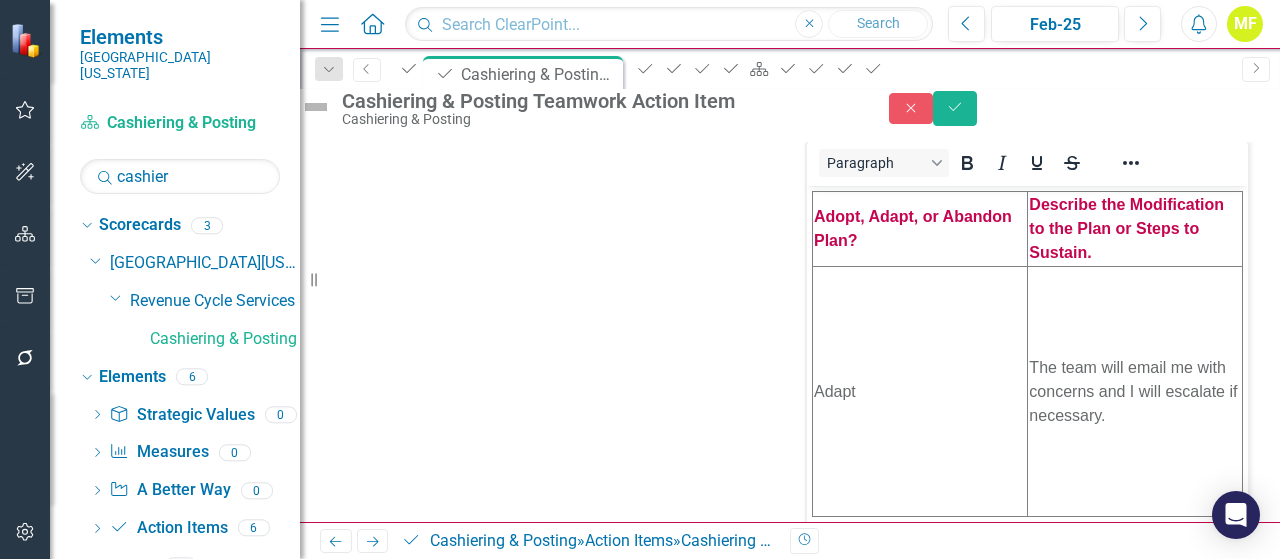 scroll, scrollTop: 1666, scrollLeft: 0, axis: vertical 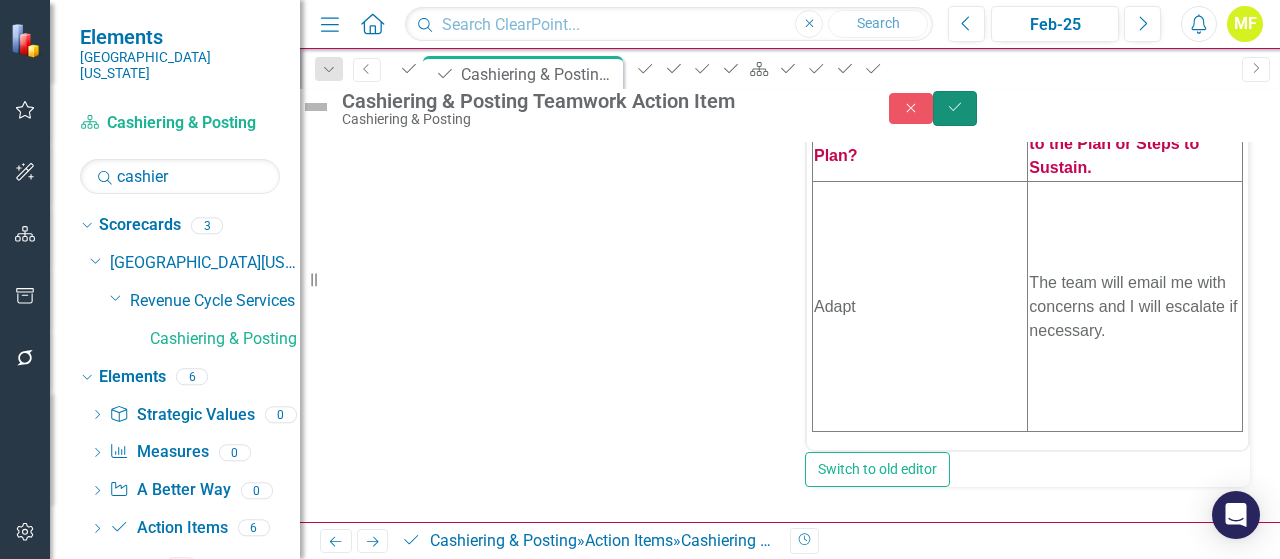 click on "Save" 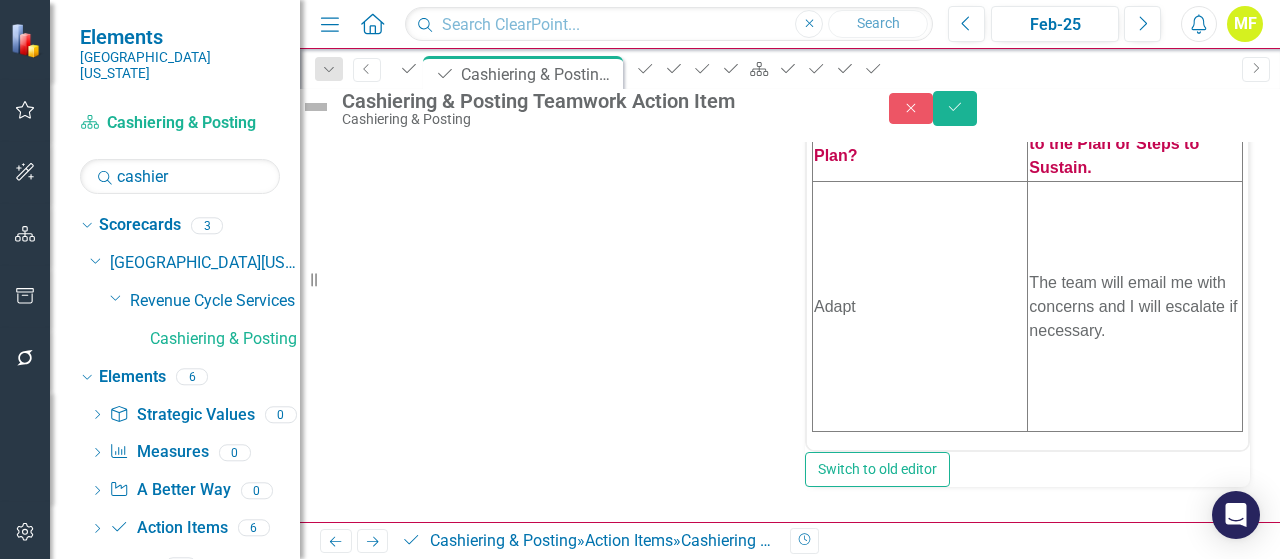 scroll, scrollTop: 698, scrollLeft: 0, axis: vertical 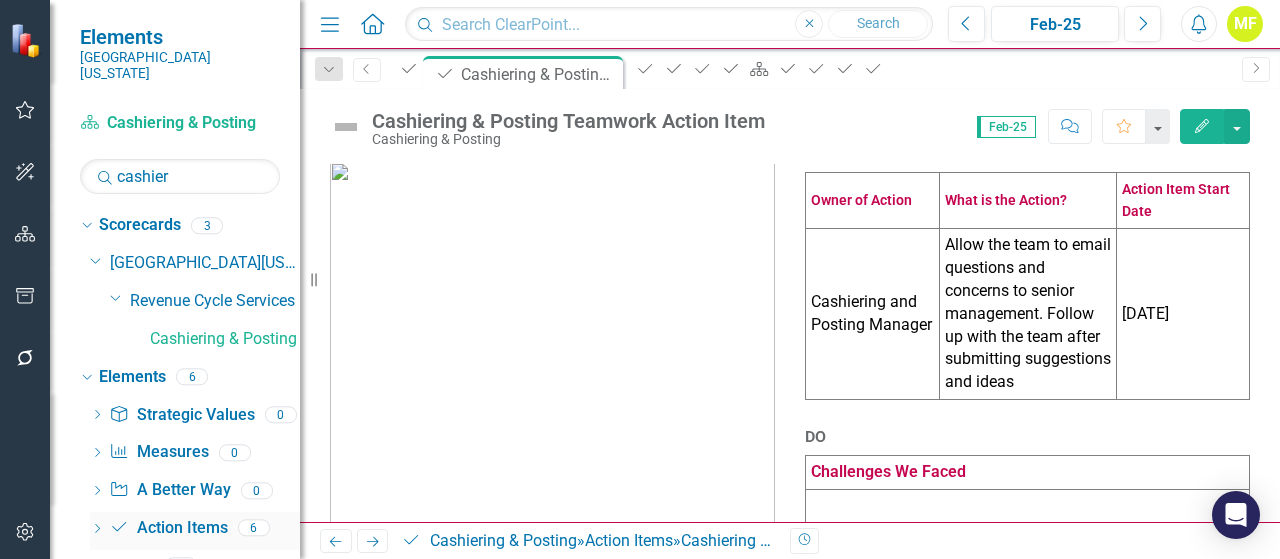 drag, startPoint x: 184, startPoint y: 506, endPoint x: 210, endPoint y: 517, distance: 28.231188 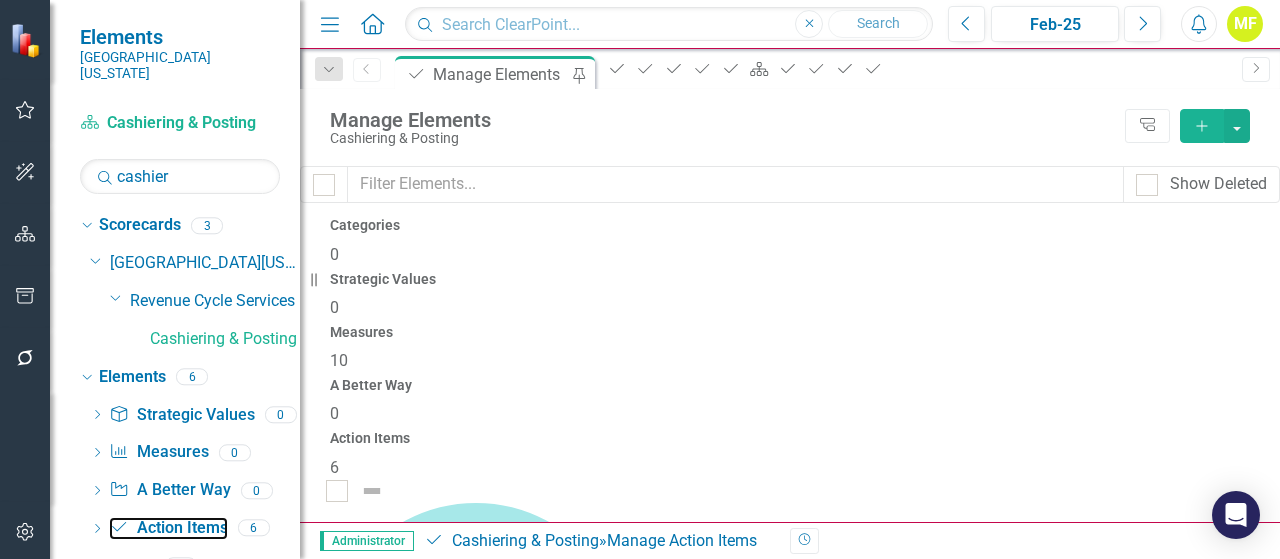 checkbox on "false" 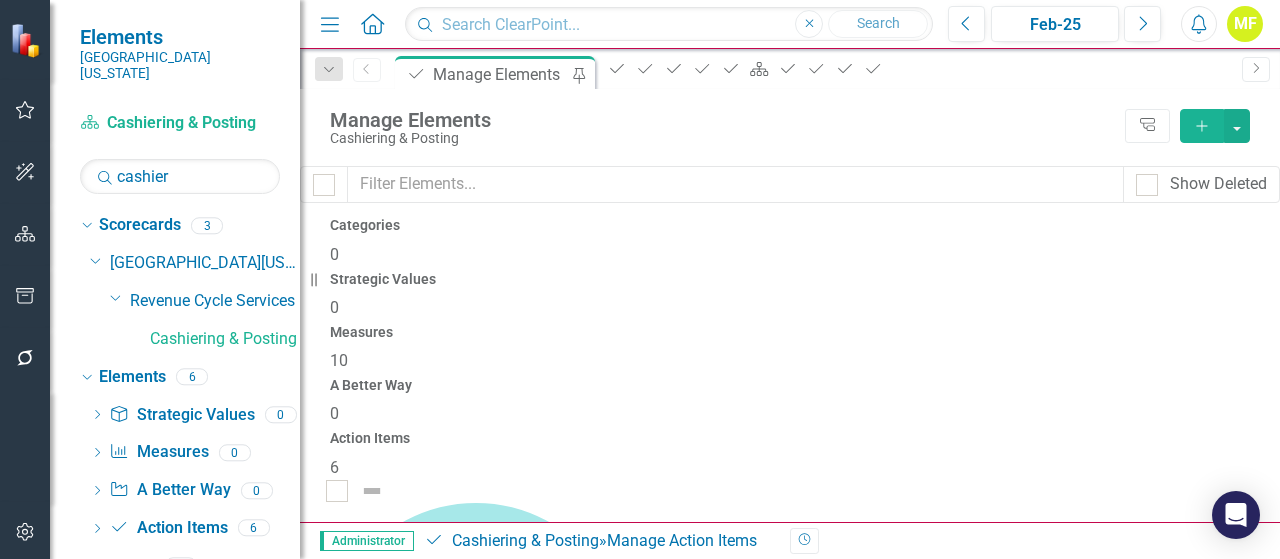 click on "Cashiering & Posting Safety Action Item" at bounding box center [469, 813] 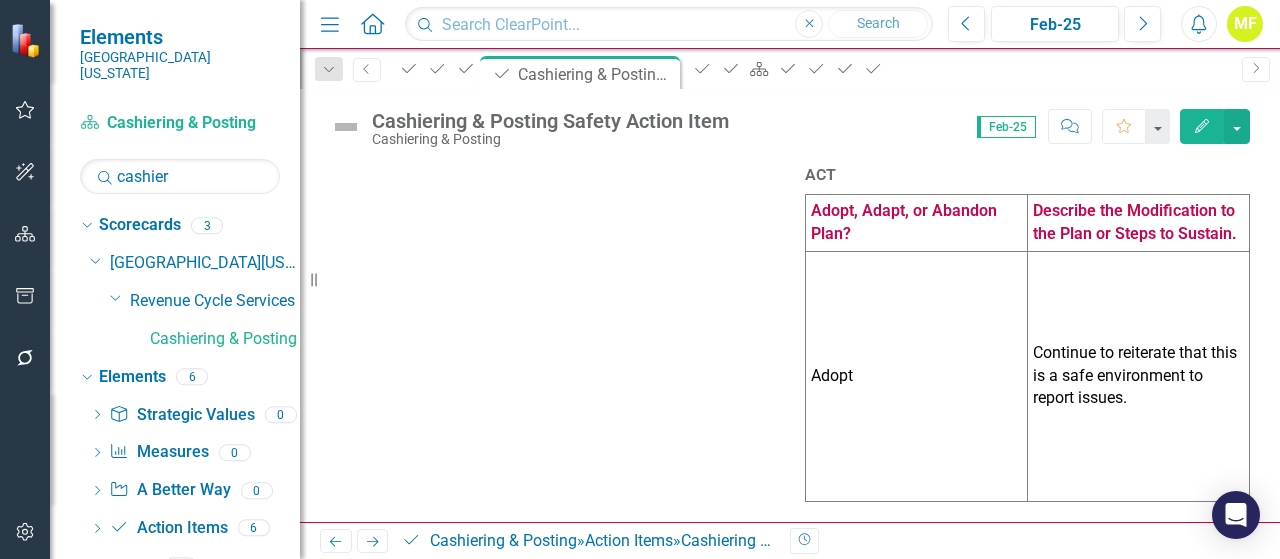 scroll, scrollTop: 778, scrollLeft: 0, axis: vertical 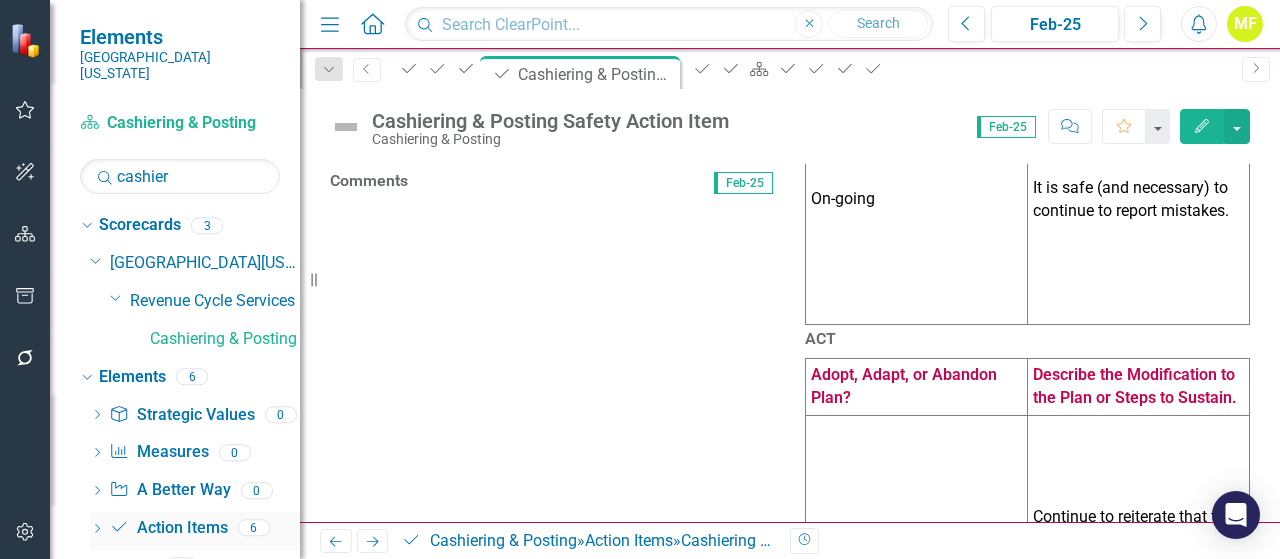 click on "Action Item Action Items" at bounding box center (168, 528) 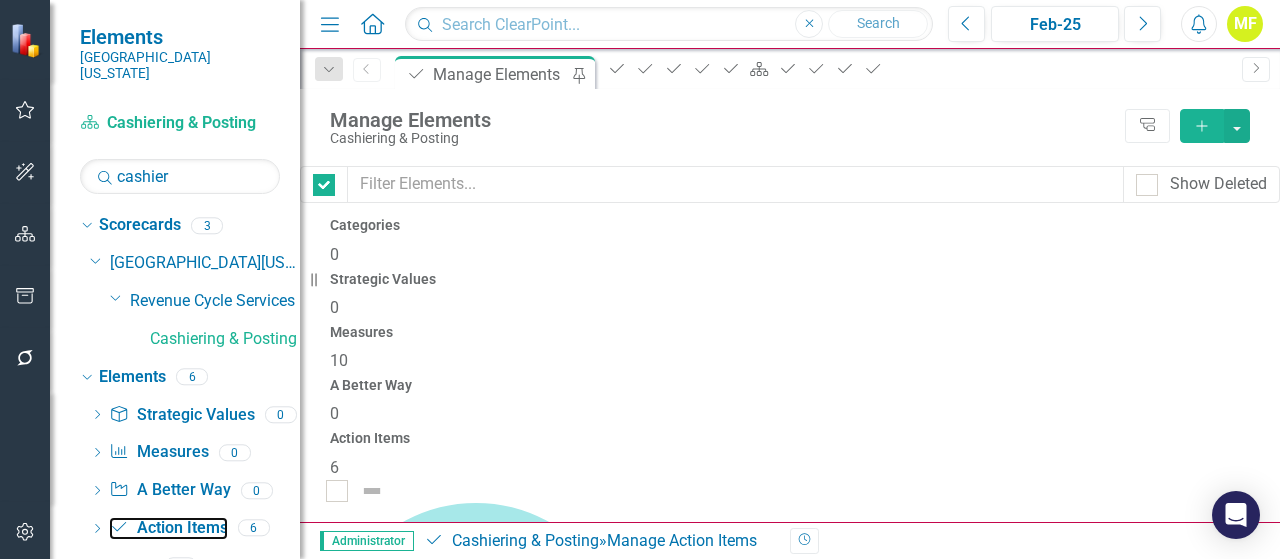 checkbox on "false" 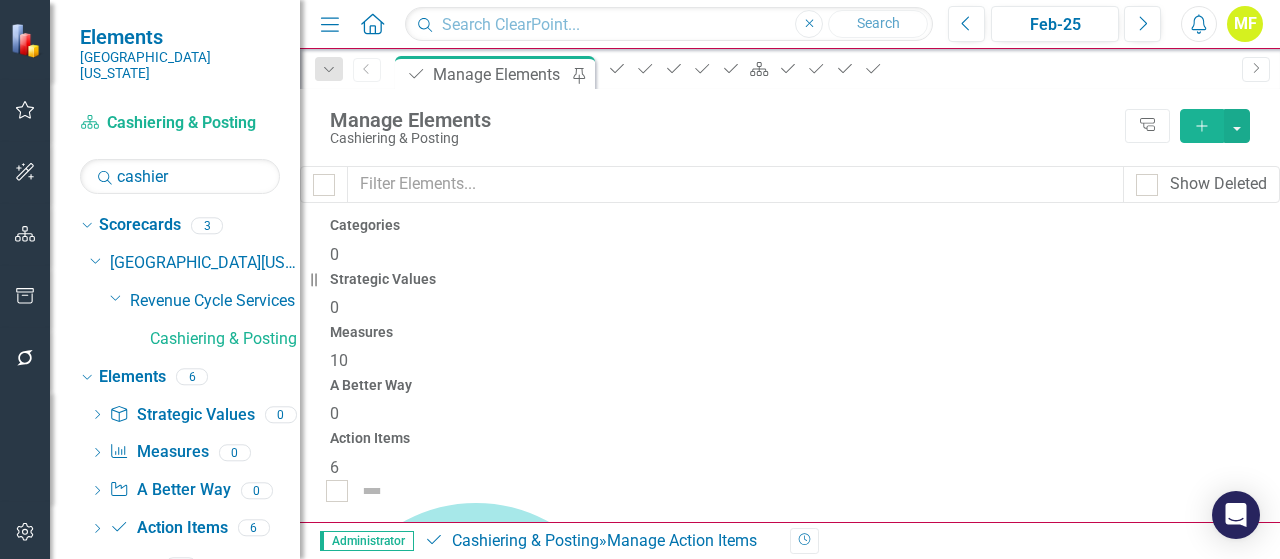 click on "Cashiering & Posting Quality Action Item (Press [PERSON_NAME] Employee Opinion Survey: This Department Provides High Quality Care & Service)" at bounding box center [854, 1943] 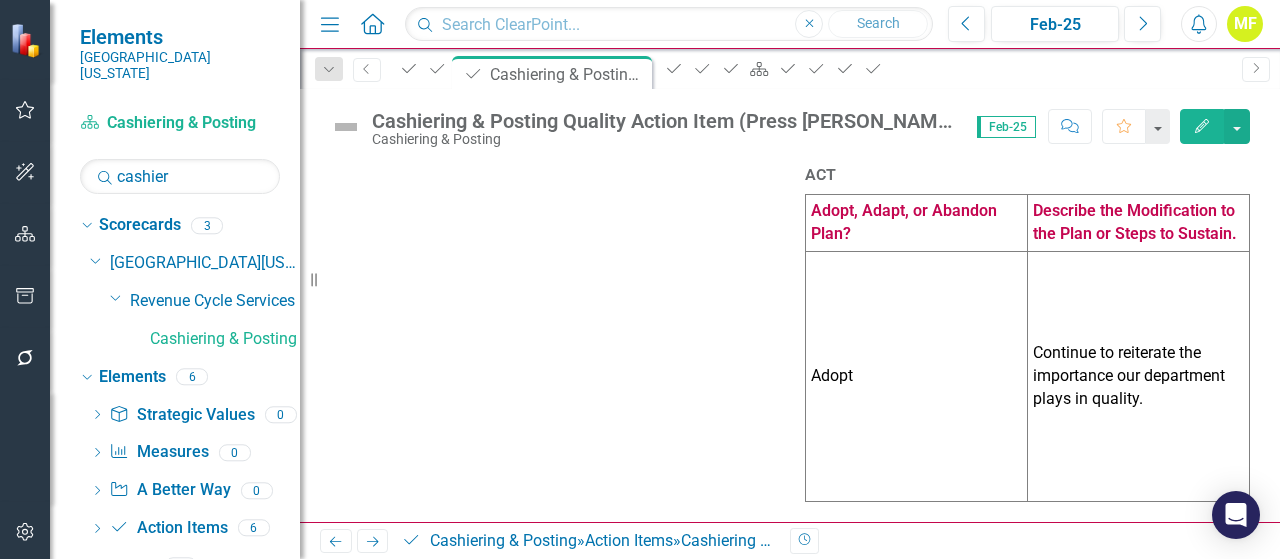 scroll, scrollTop: 1298, scrollLeft: 0, axis: vertical 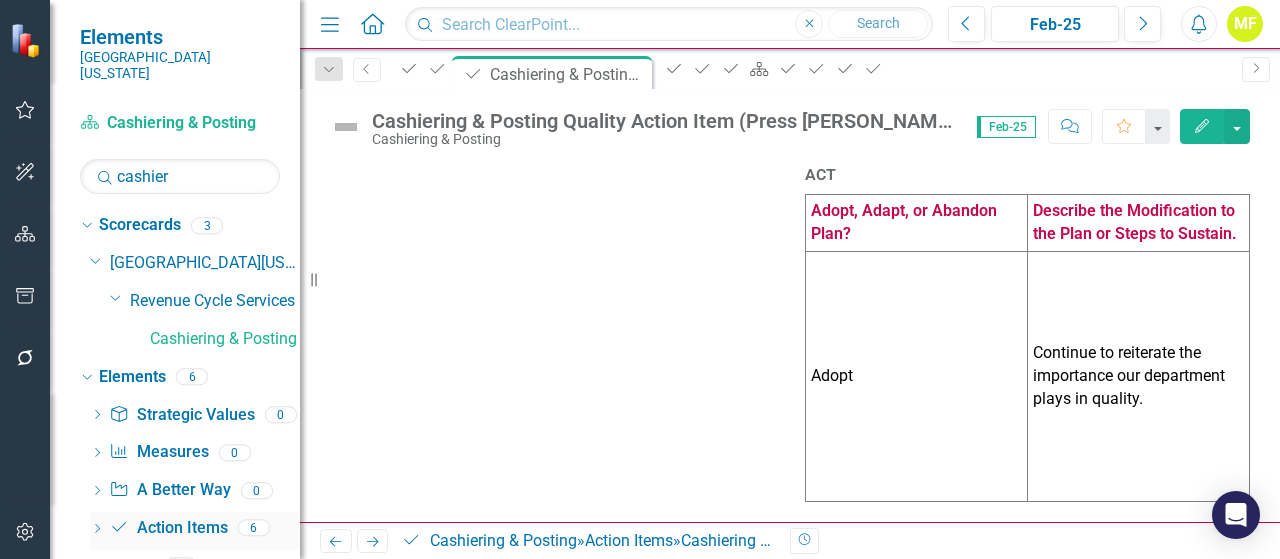 click on "Action Item Action Items" at bounding box center [168, 528] 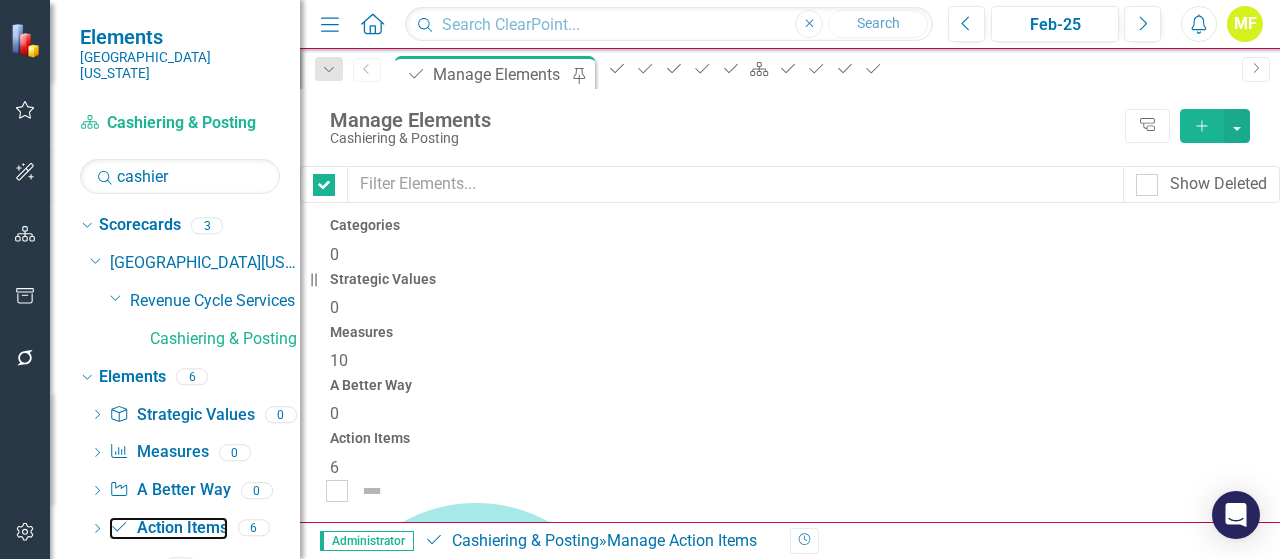 checkbox on "false" 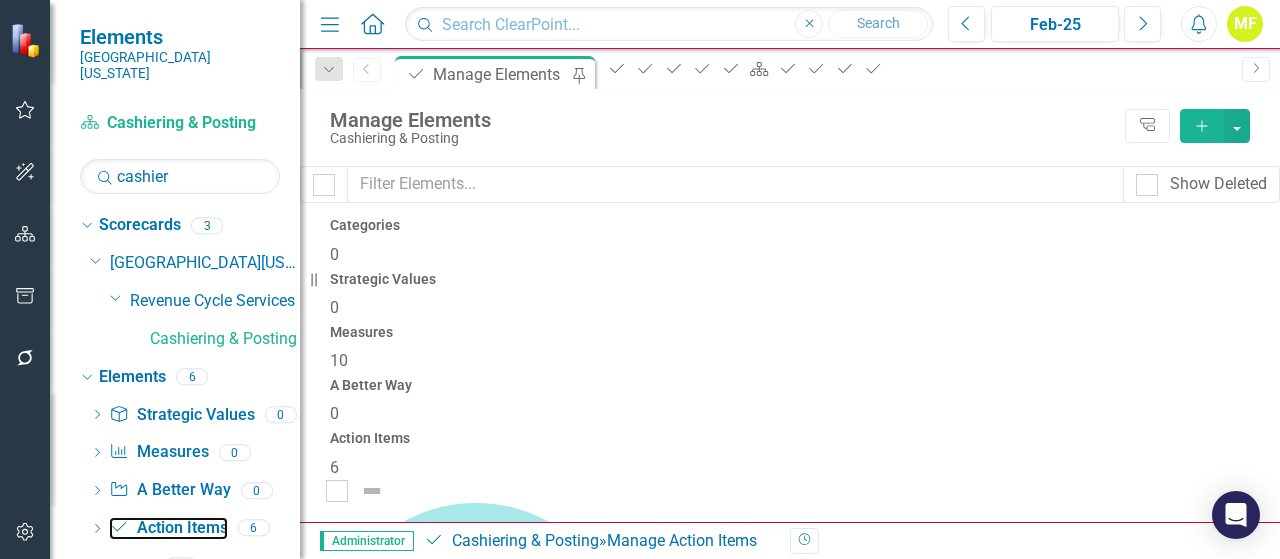scroll, scrollTop: 115, scrollLeft: 0, axis: vertical 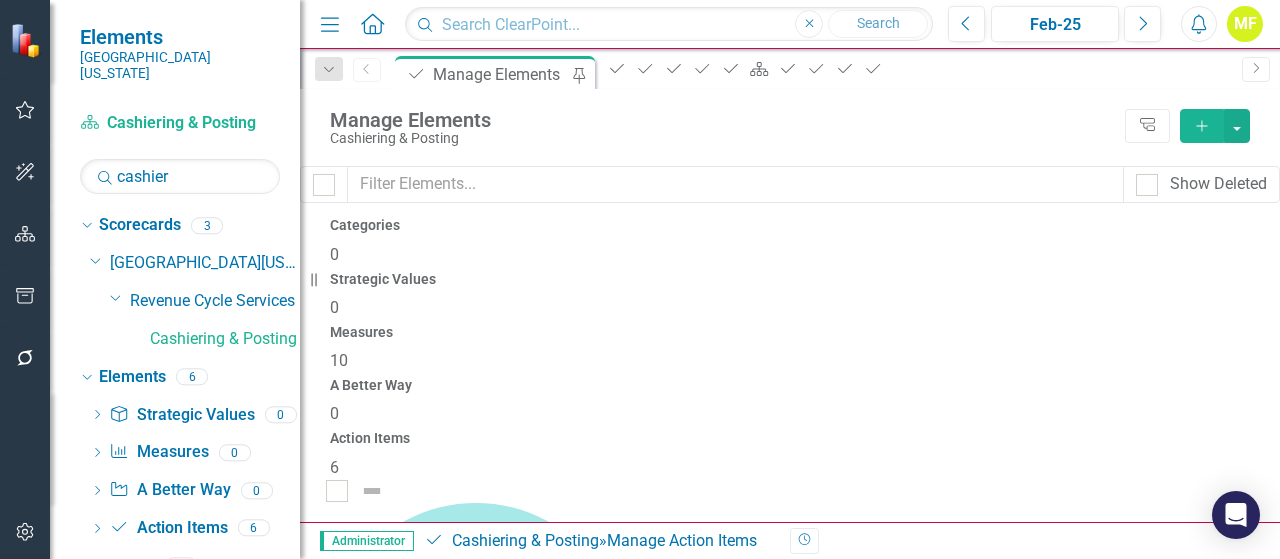 click on "Cashiering & Posting Quality Action Item (Press [PERSON_NAME] Employee Opinion Survey: This Department Provides High Quality Care & Service)" at bounding box center [854, 1943] 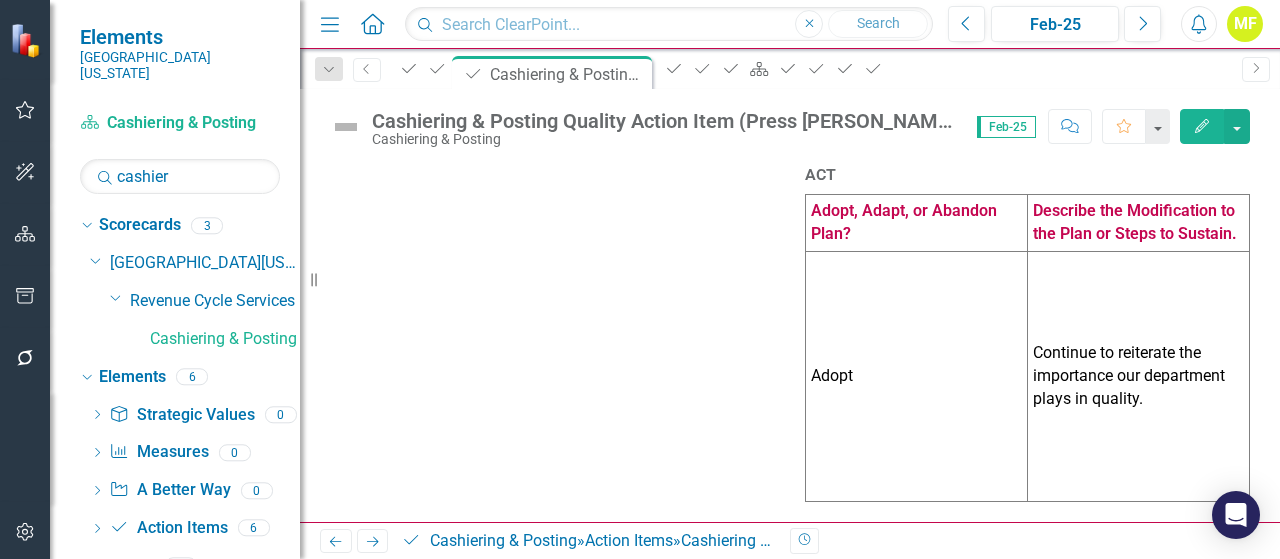 scroll, scrollTop: 1298, scrollLeft: 0, axis: vertical 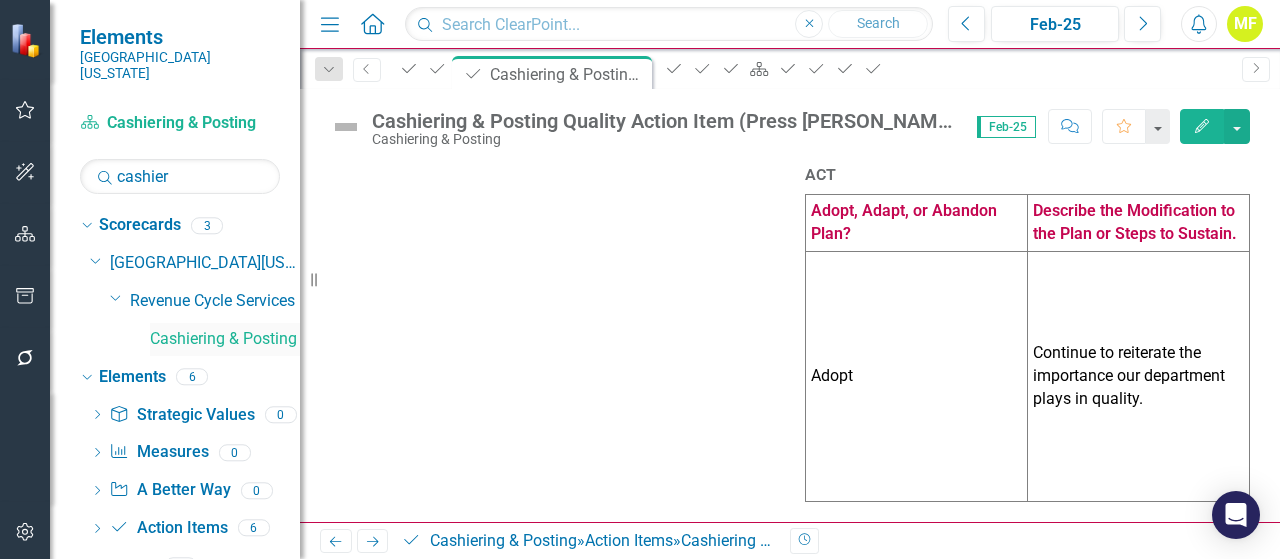 click on "Cashiering & Posting" at bounding box center [225, 339] 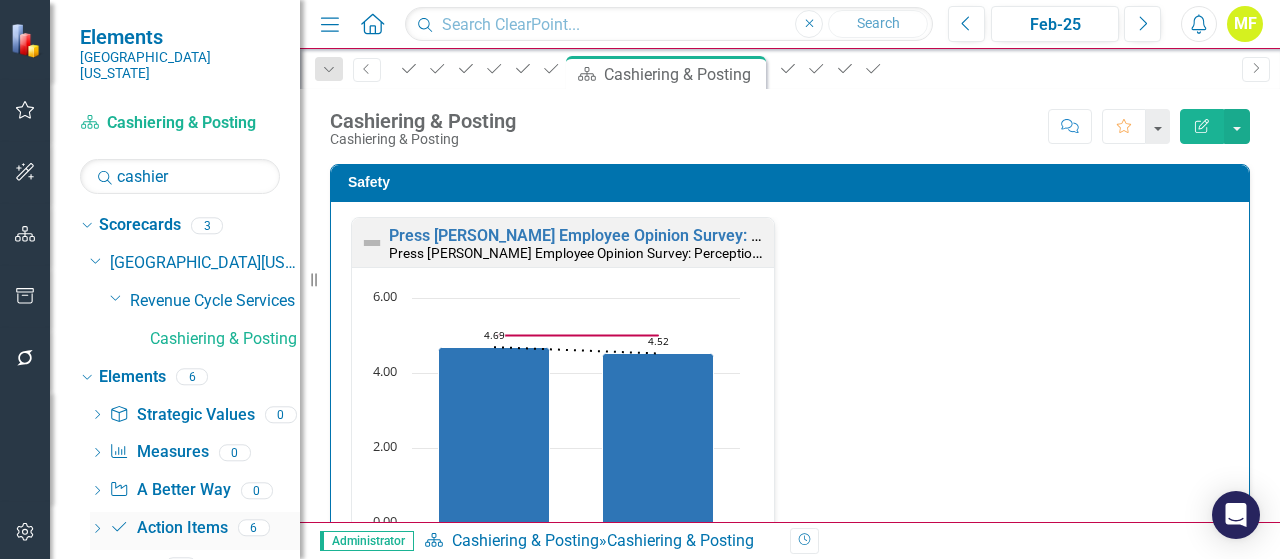 click on "Action Item Action Items" at bounding box center (168, 528) 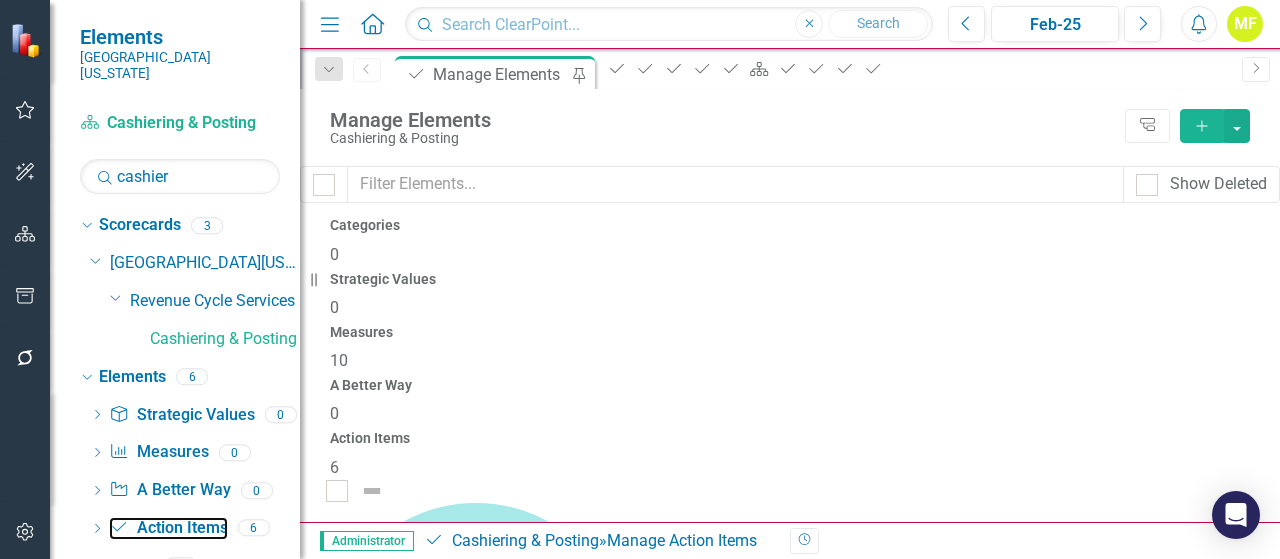 scroll, scrollTop: 100, scrollLeft: 0, axis: vertical 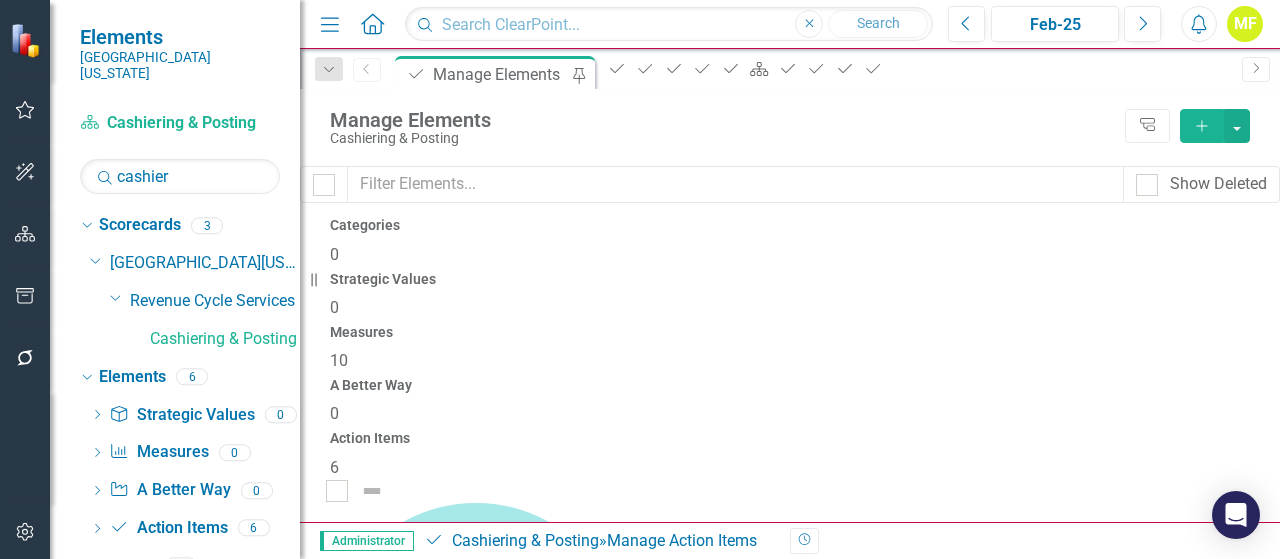 click on "Cashiering & Posting Quality Action Item (Cash Collections)" at bounding box center (555, 2448) 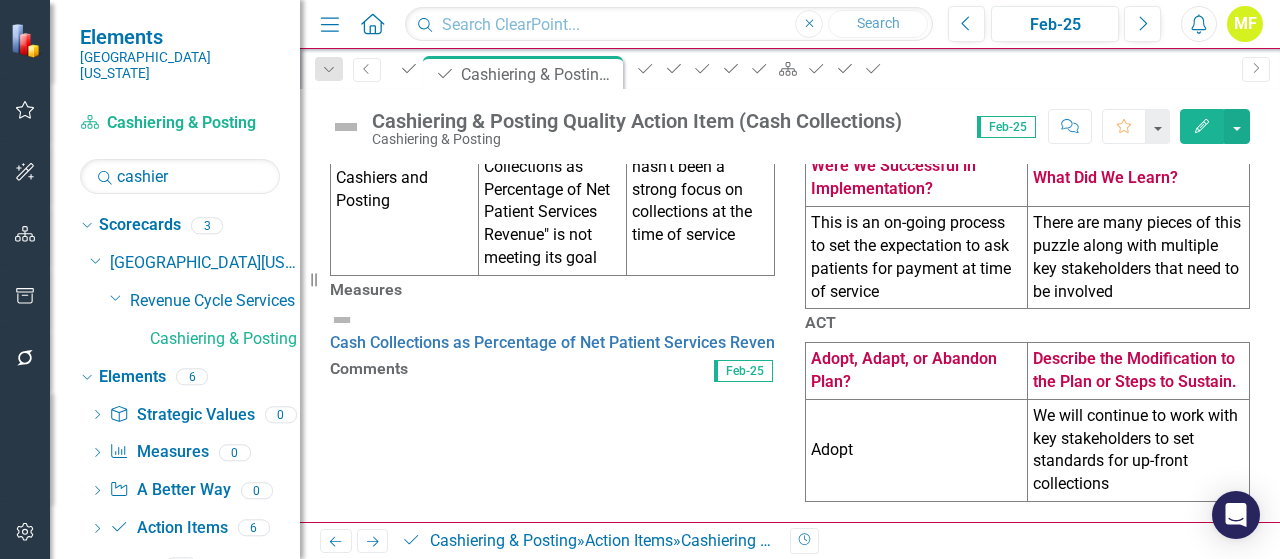 scroll, scrollTop: 760, scrollLeft: 0, axis: vertical 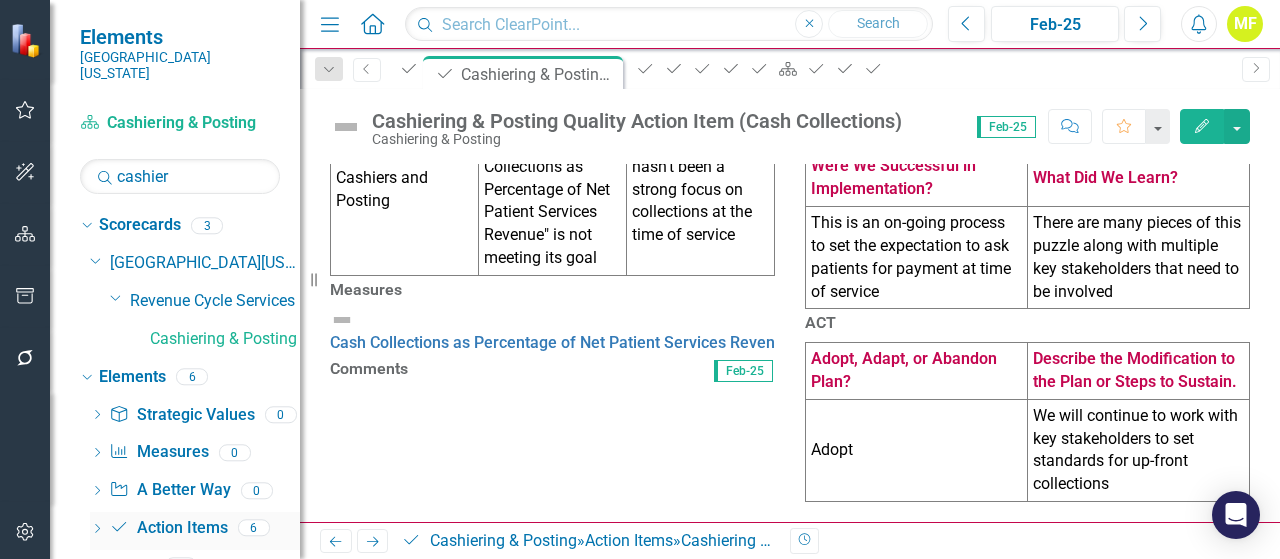 click on "Action Item Action Items" at bounding box center [168, 528] 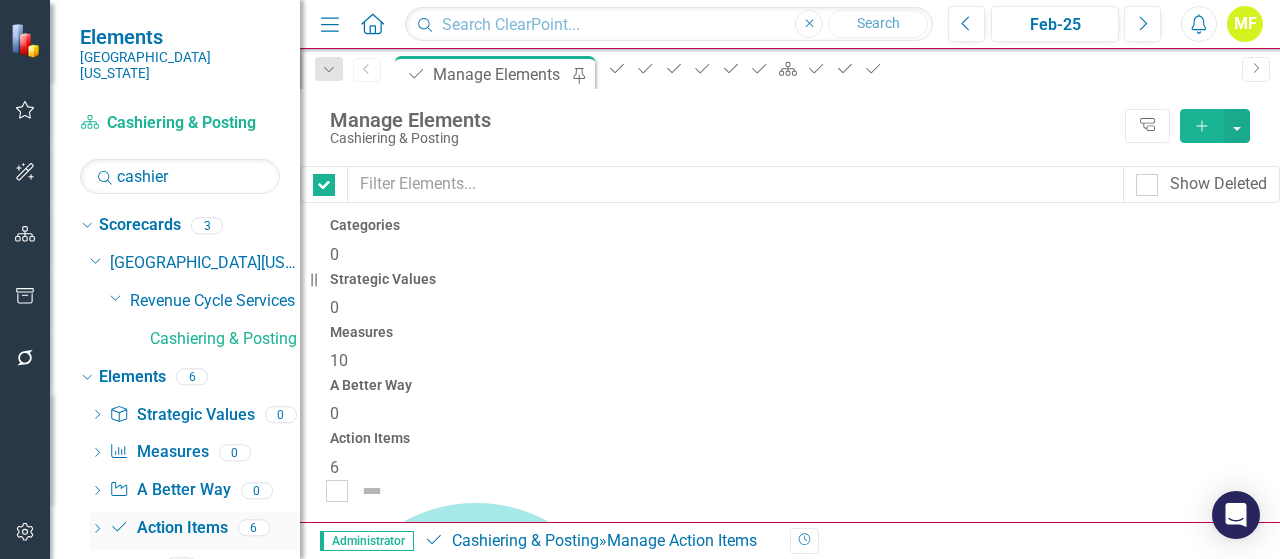 checkbox on "false" 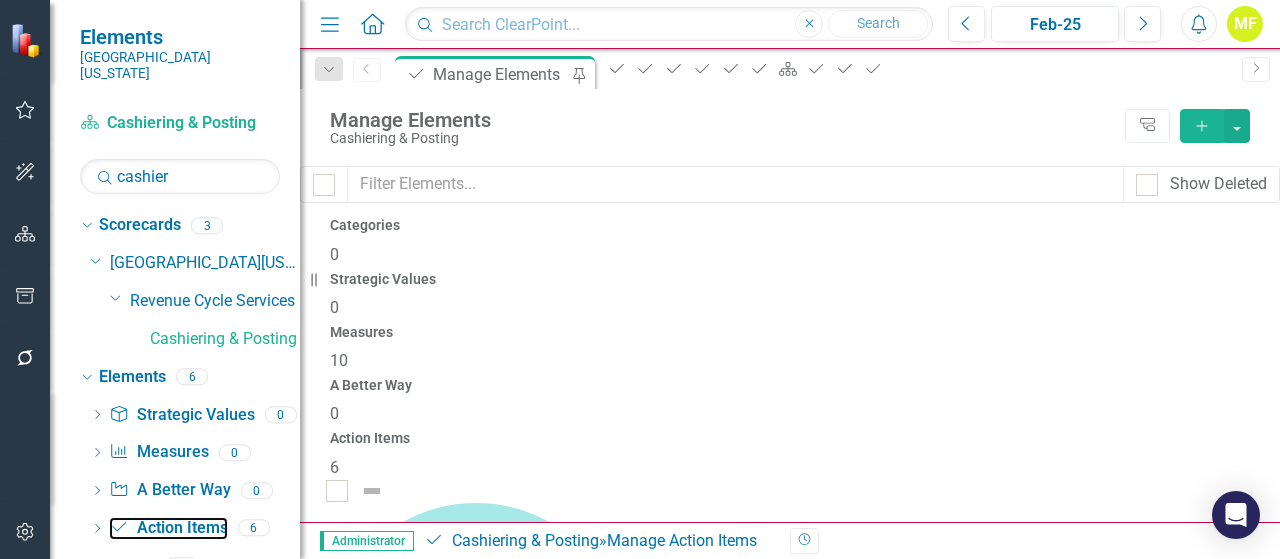 scroll, scrollTop: 100, scrollLeft: 0, axis: vertical 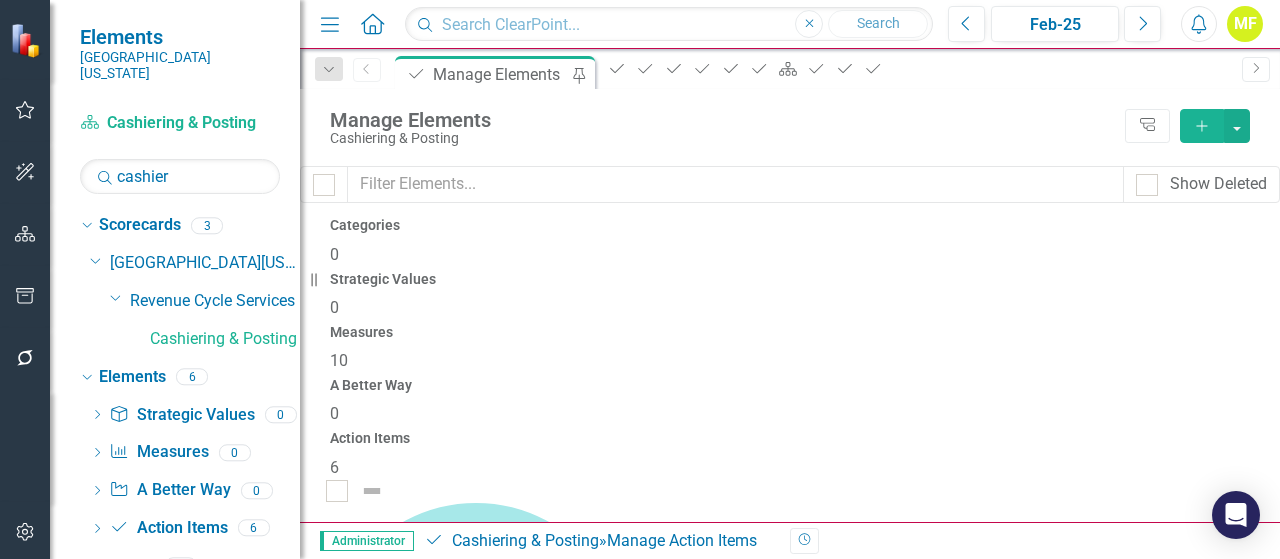 click on "Cashiering & Posting Service Action Item" at bounding box center [490, 2822] 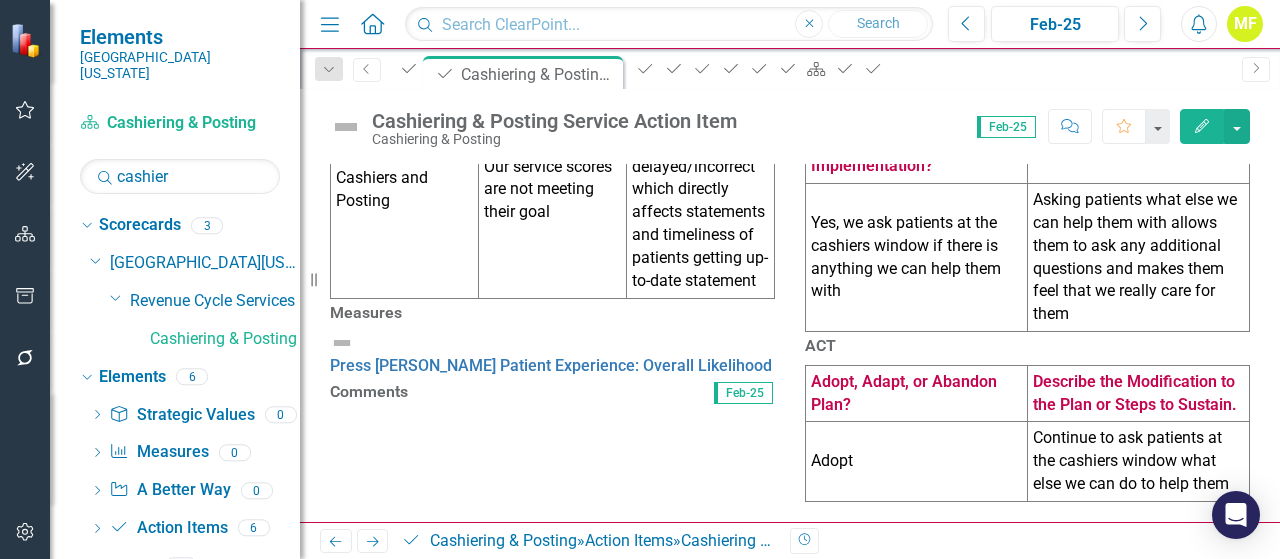 scroll, scrollTop: 800, scrollLeft: 0, axis: vertical 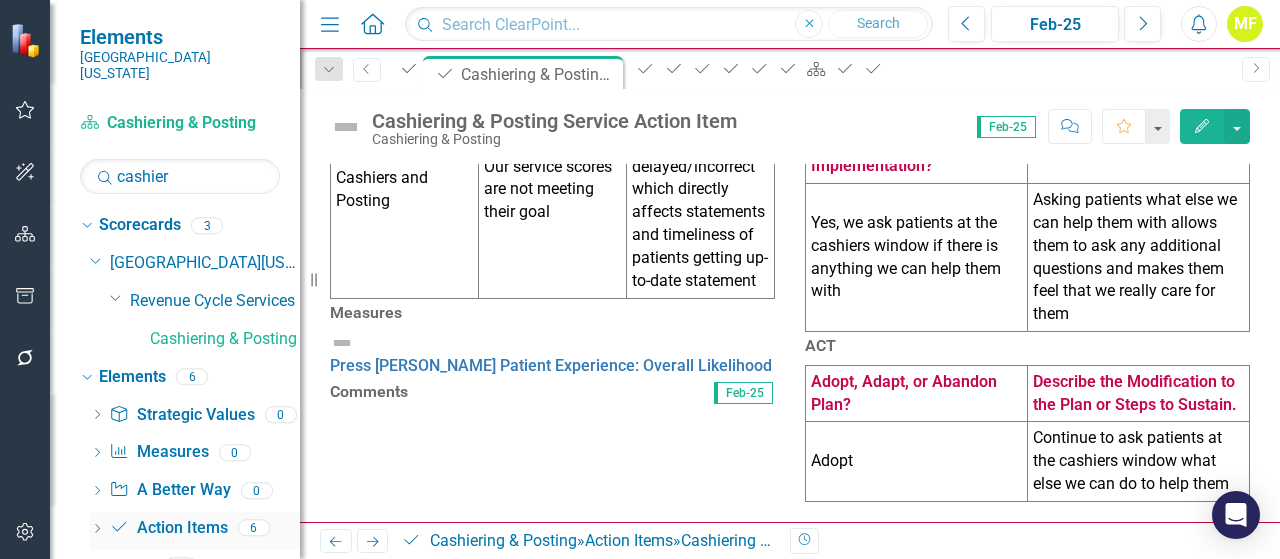 click on "Action Item Action Items" at bounding box center [168, 528] 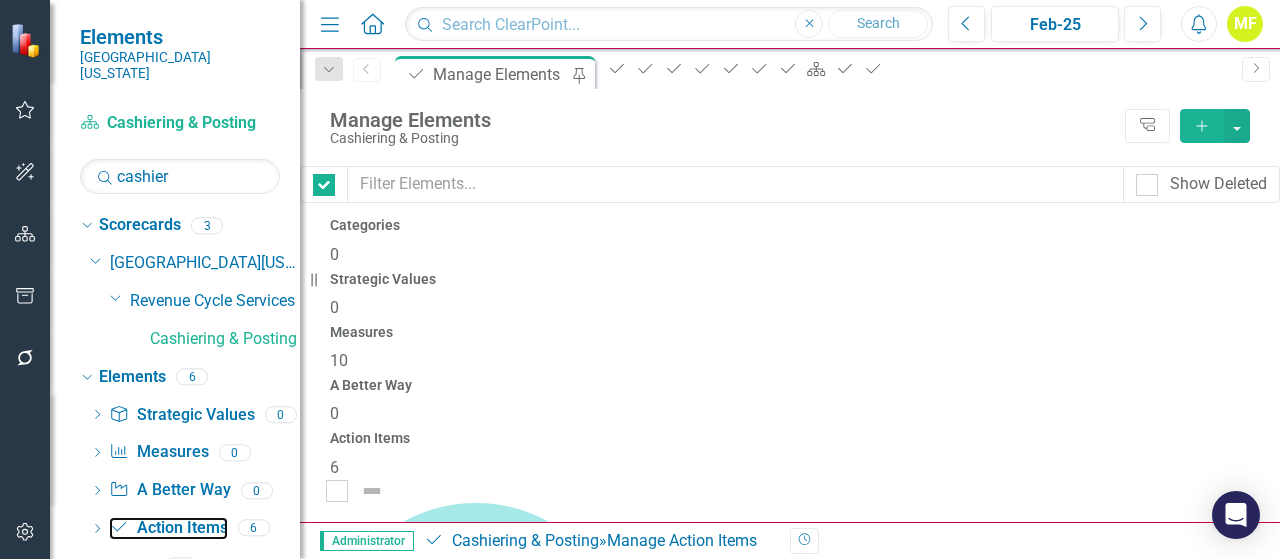checkbox on "false" 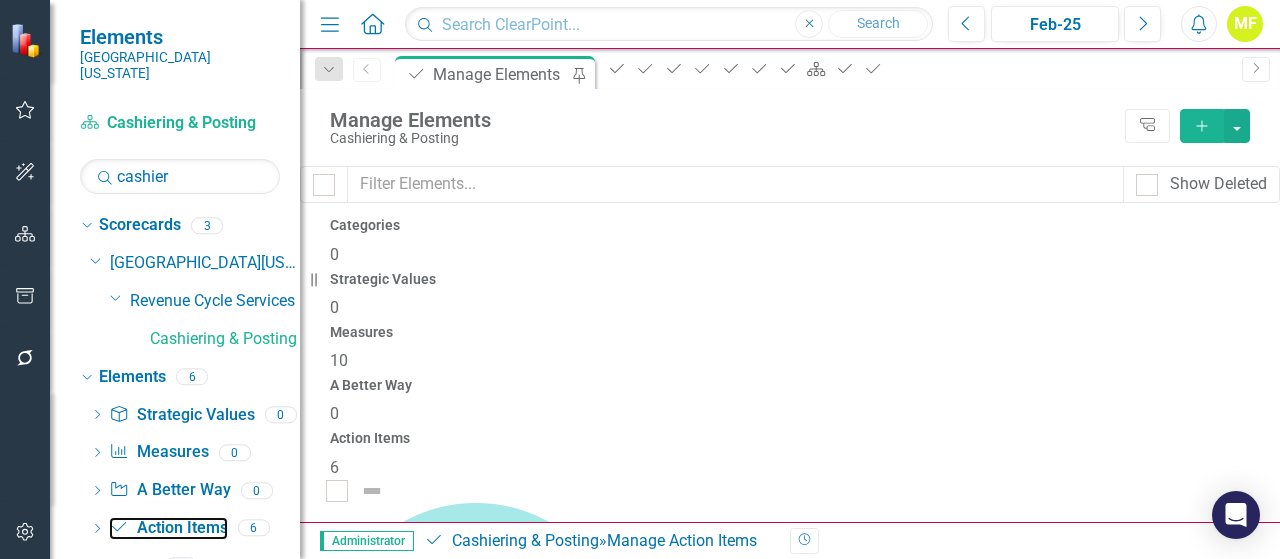 scroll, scrollTop: 200, scrollLeft: 0, axis: vertical 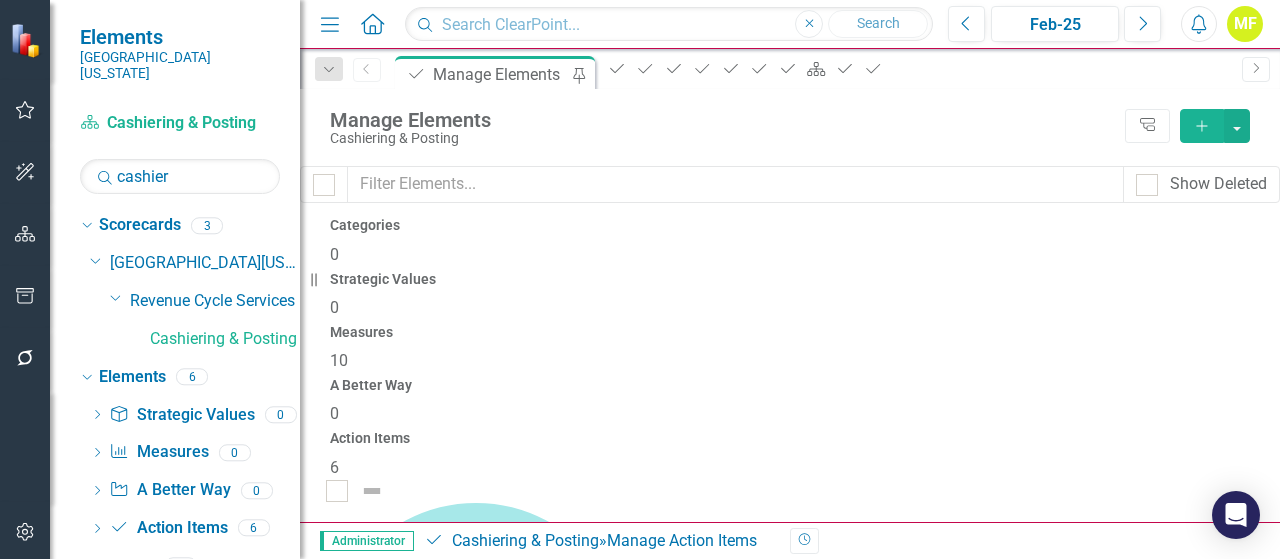 click on "Cashiering & Posting Teamwork Action Item" at bounding box center (484, 3205) 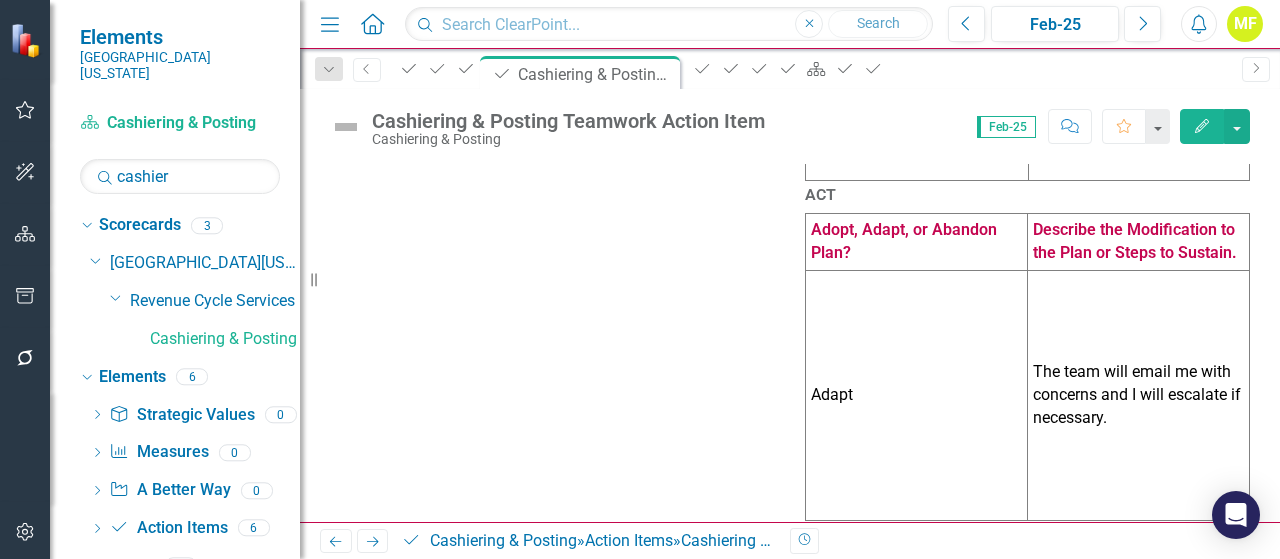 scroll, scrollTop: 800, scrollLeft: 0, axis: vertical 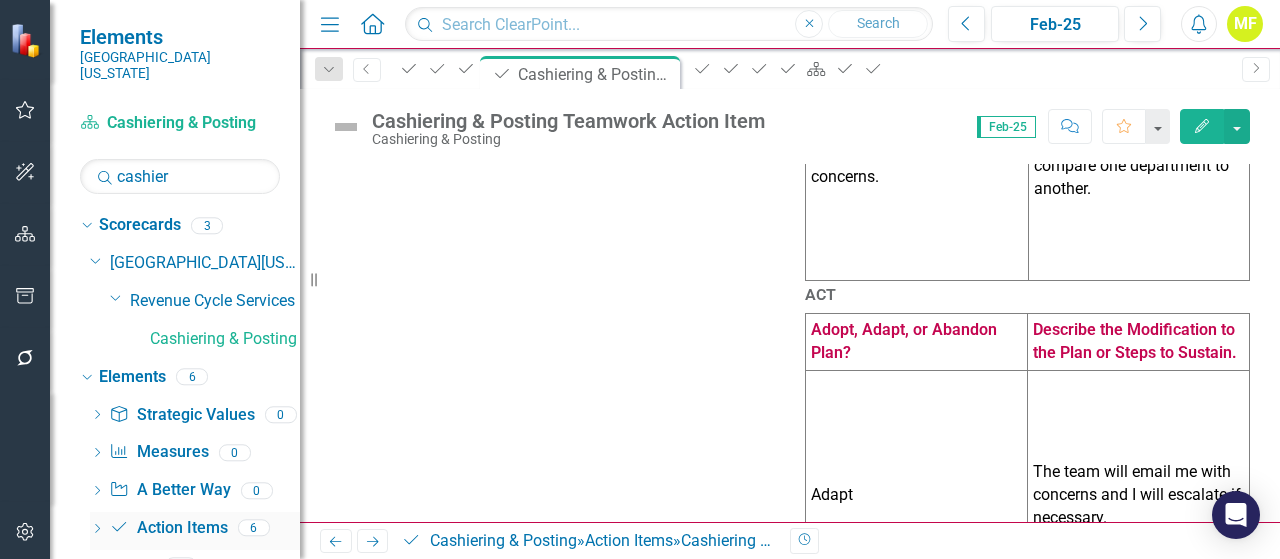 click on "Action Item Action Items" at bounding box center [168, 528] 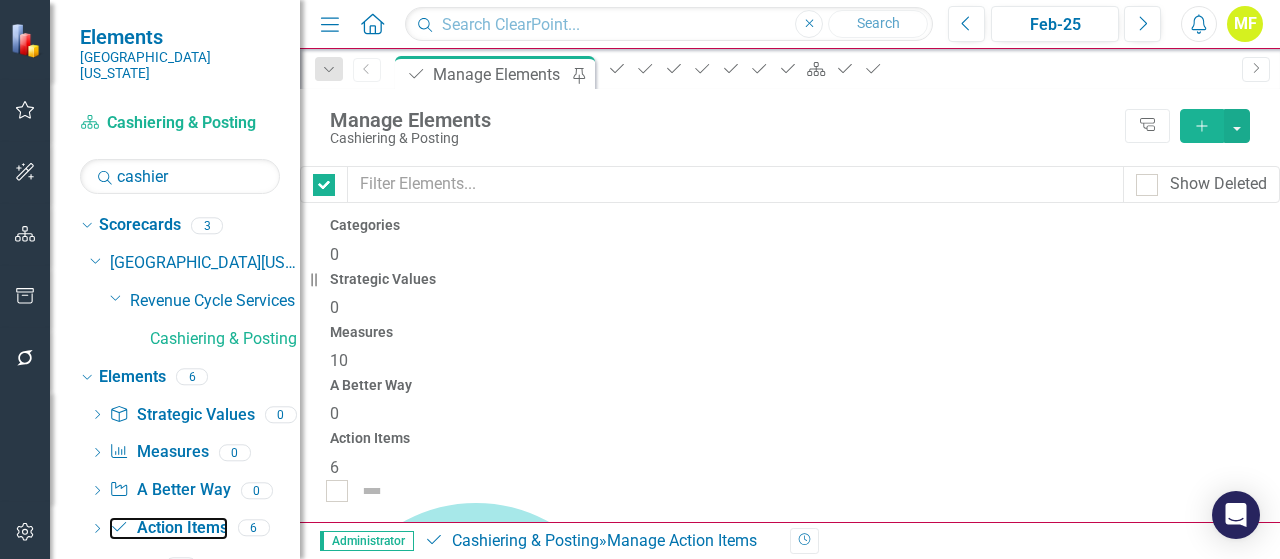 checkbox on "false" 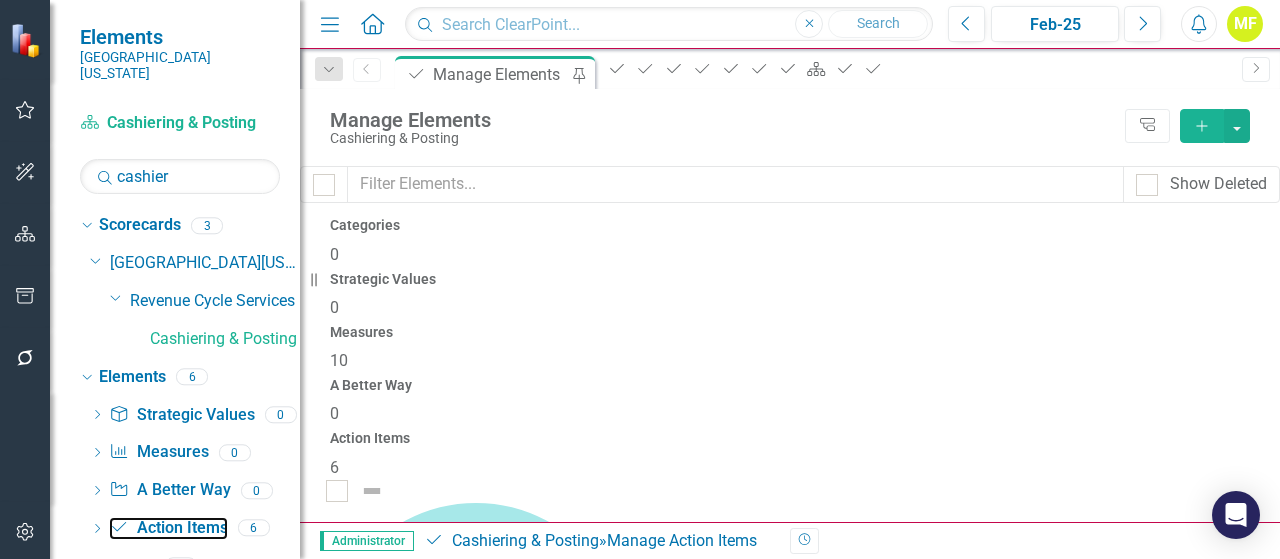 scroll, scrollTop: 215, scrollLeft: 0, axis: vertical 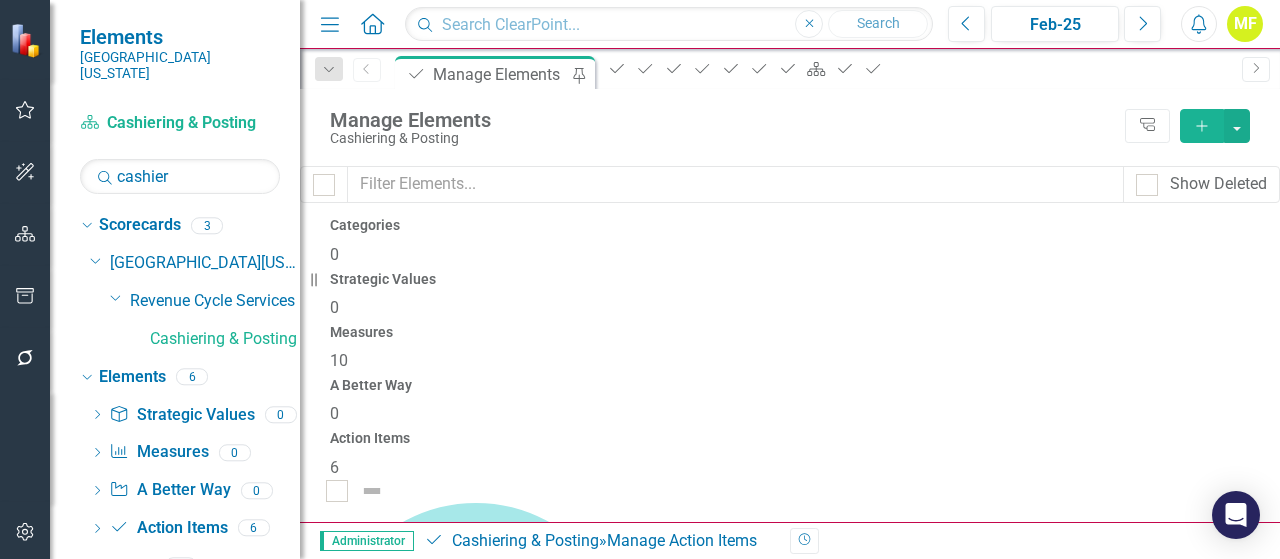 click on "Cashiering & Posting Teamwork Action Item" at bounding box center (484, 3205) 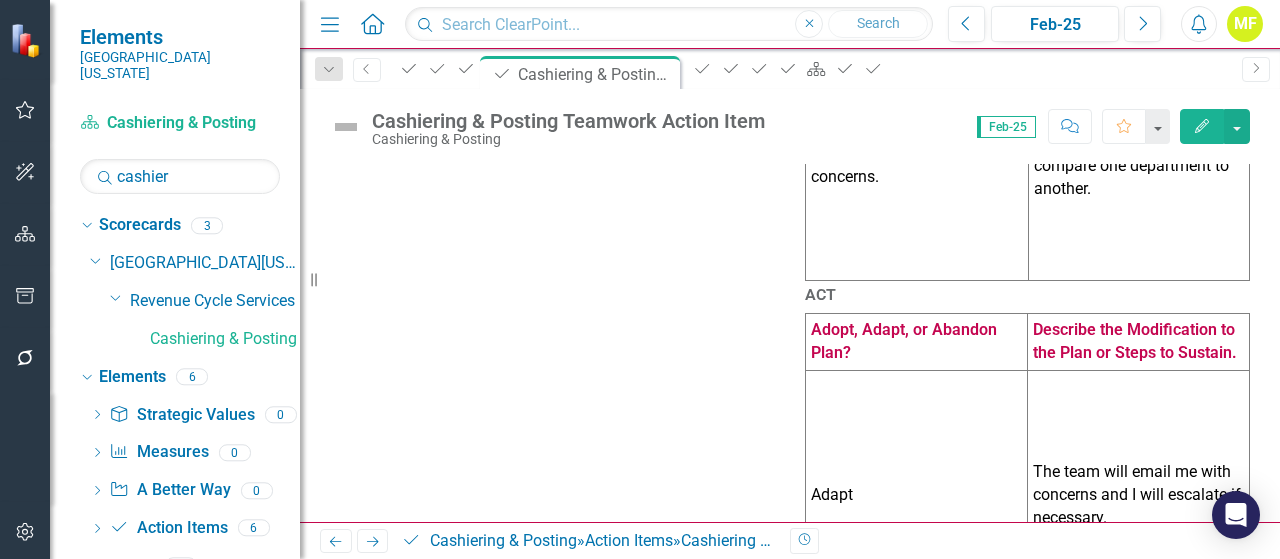 scroll, scrollTop: 1158, scrollLeft: 0, axis: vertical 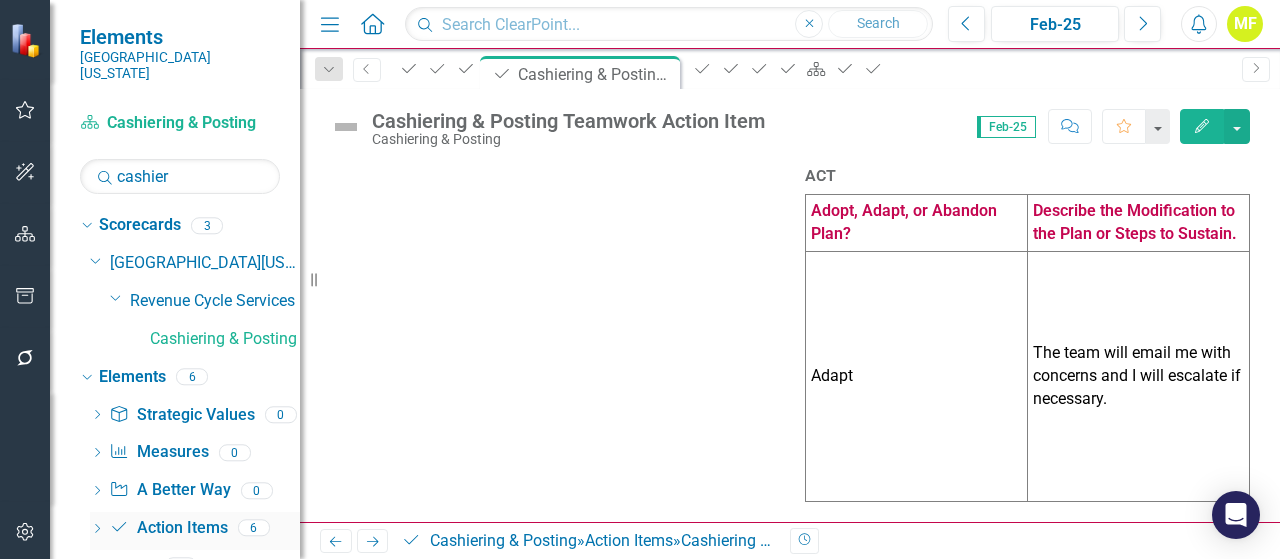 click on "Action Item Action Items" at bounding box center (168, 528) 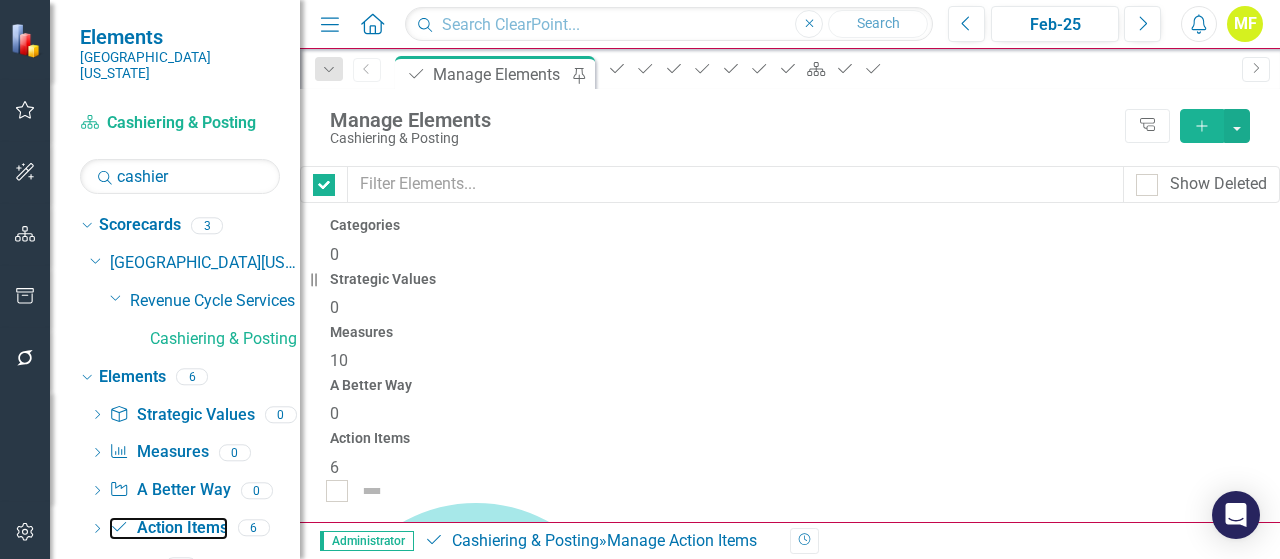 checkbox on "false" 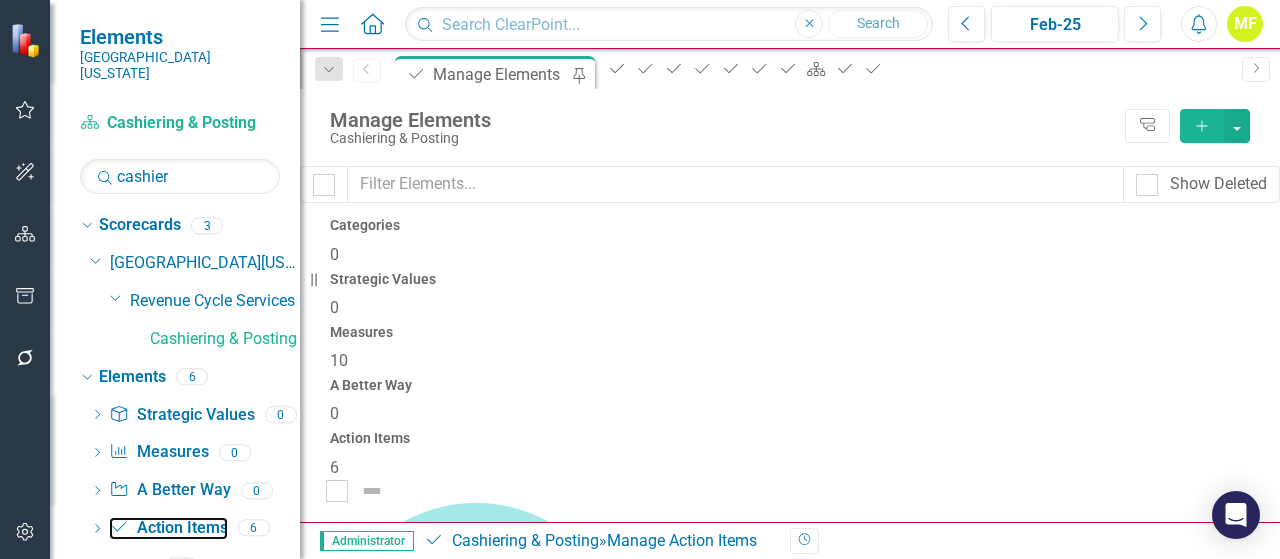 scroll, scrollTop: 215, scrollLeft: 0, axis: vertical 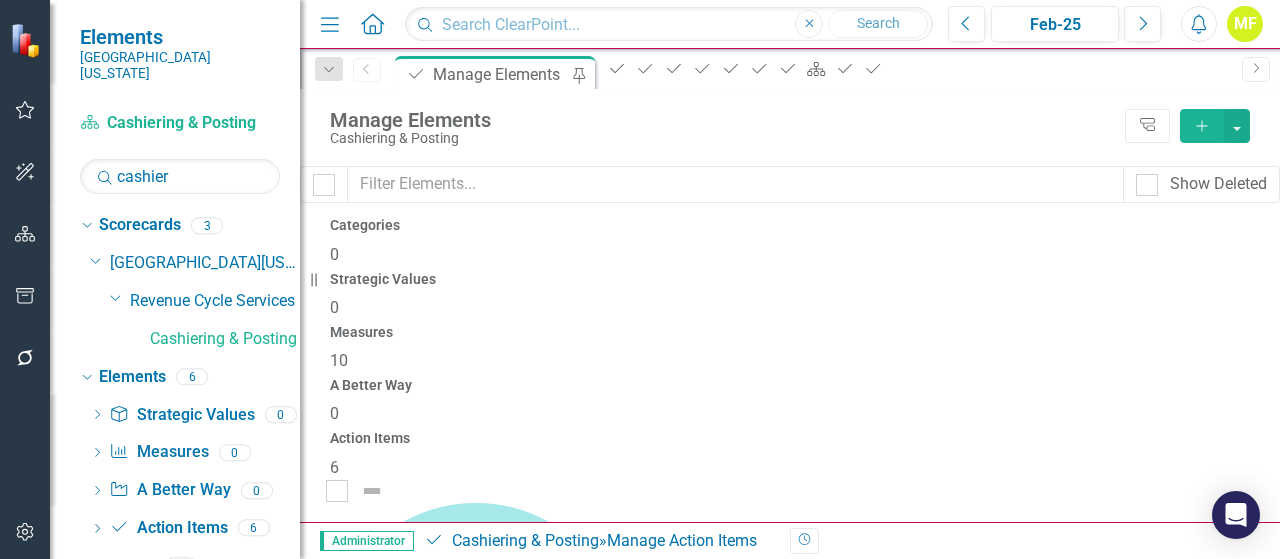 click on "Cashiering & Posting Finance Action Item" at bounding box center [491, 3585] 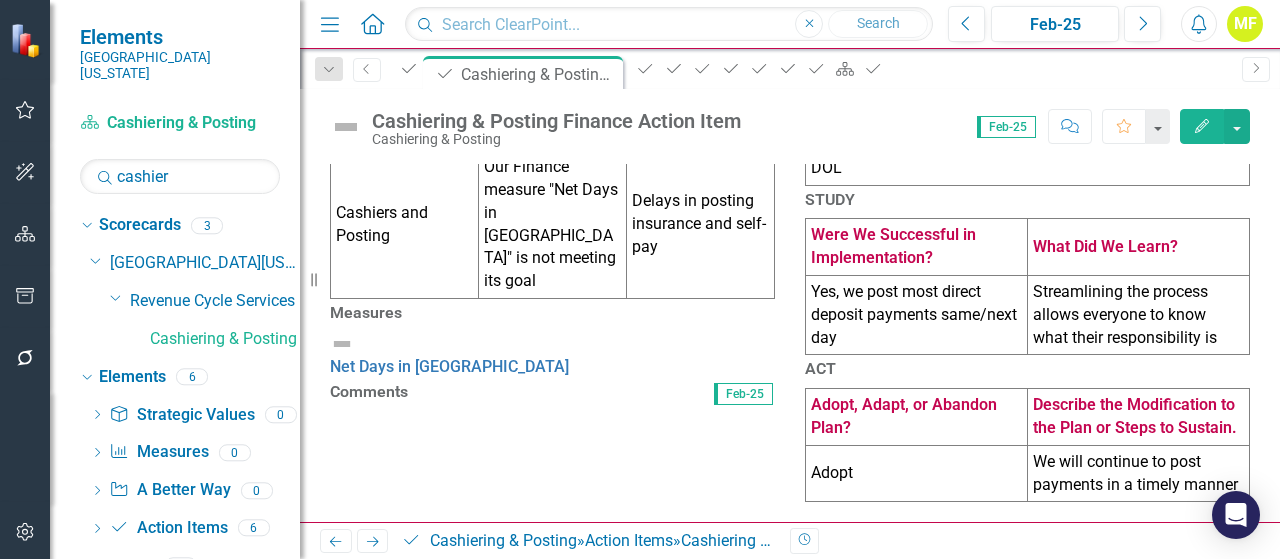 scroll, scrollTop: 740, scrollLeft: 0, axis: vertical 